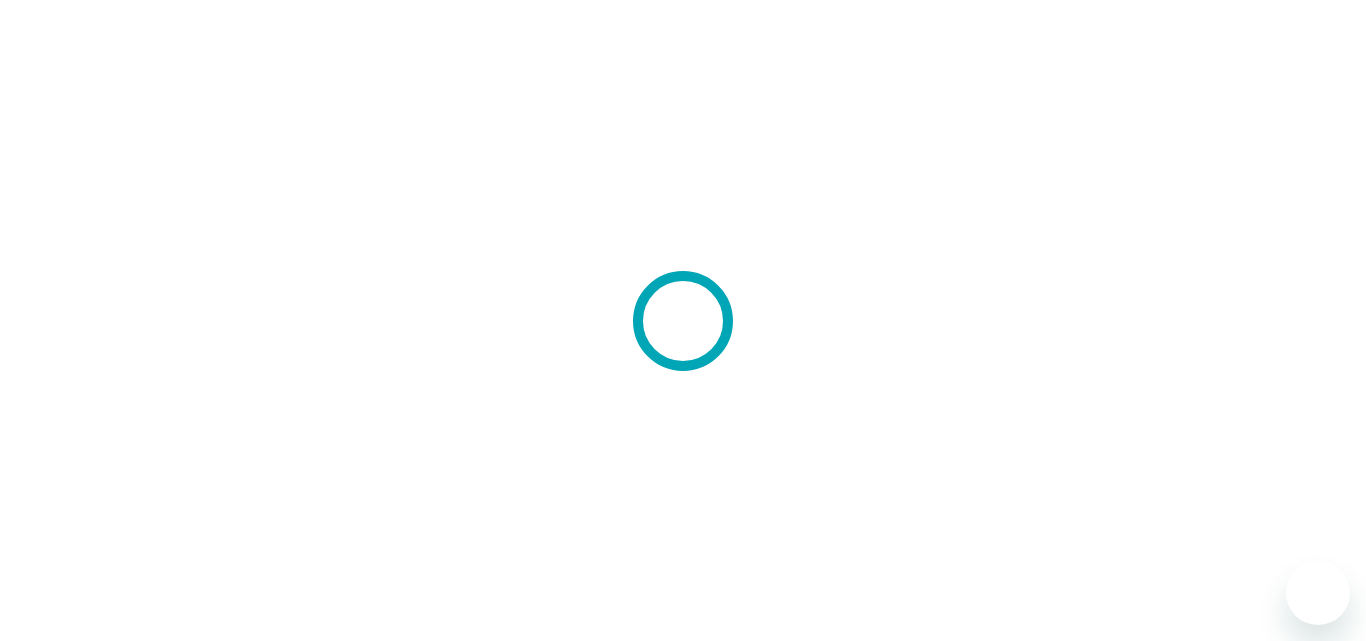scroll, scrollTop: 0, scrollLeft: 0, axis: both 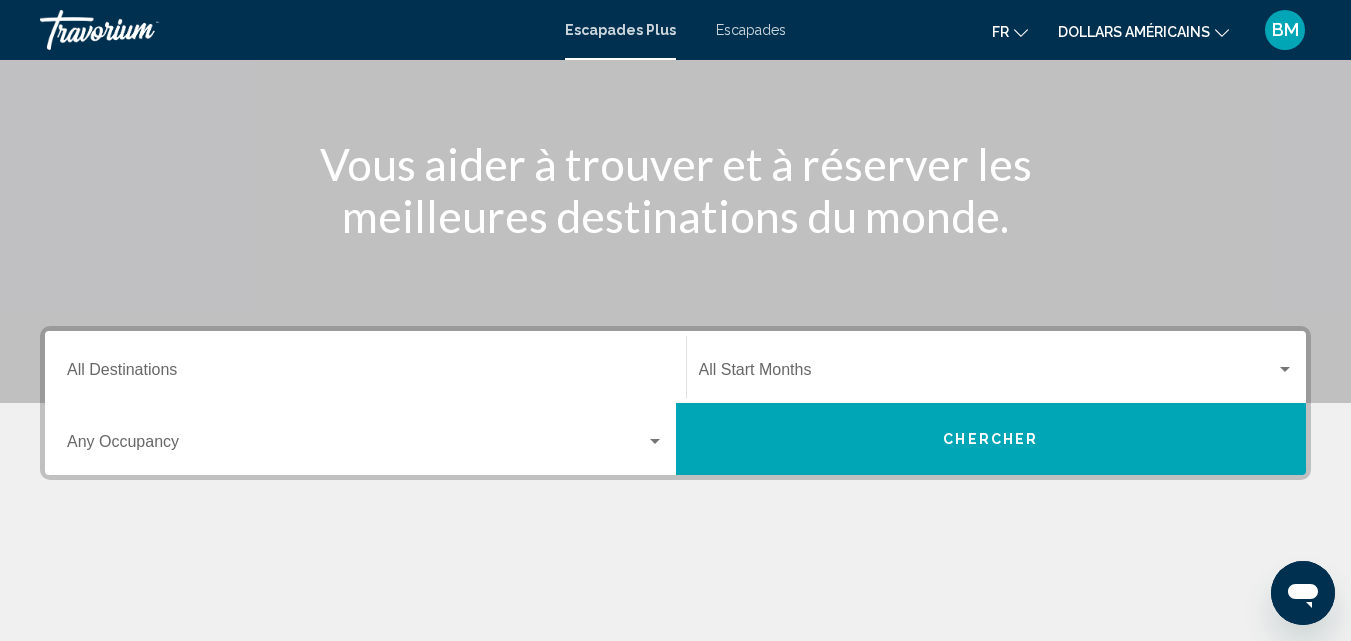 click 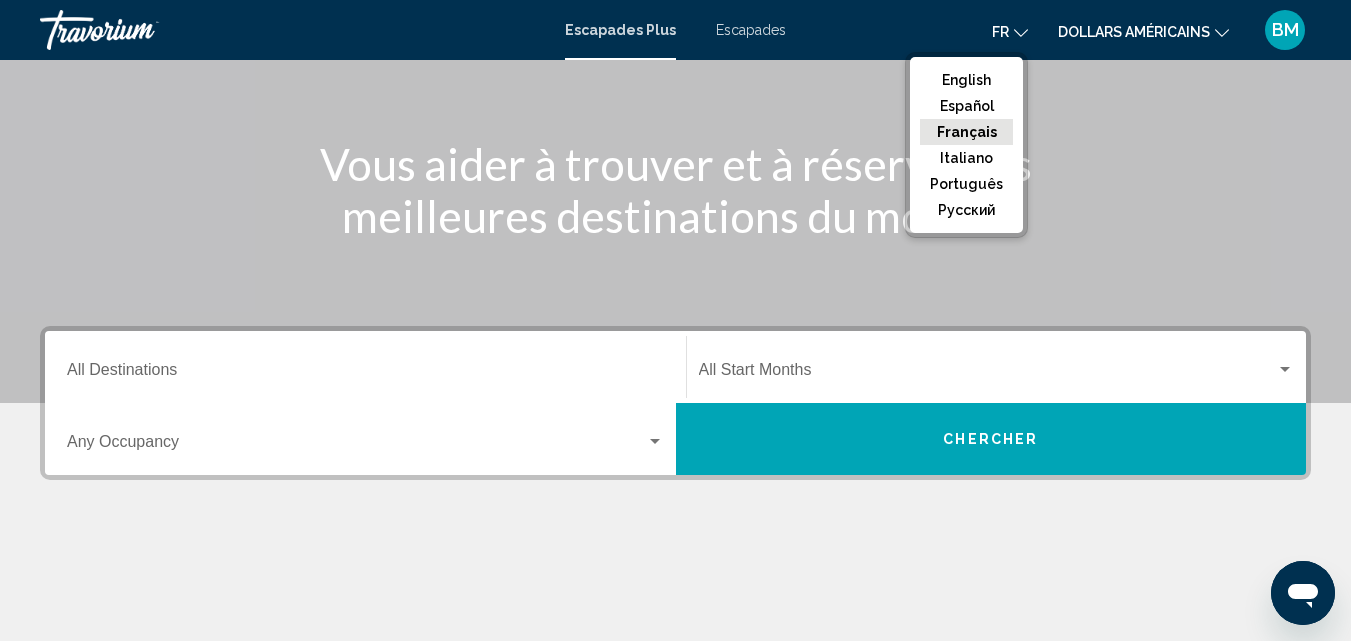 click on "Français" 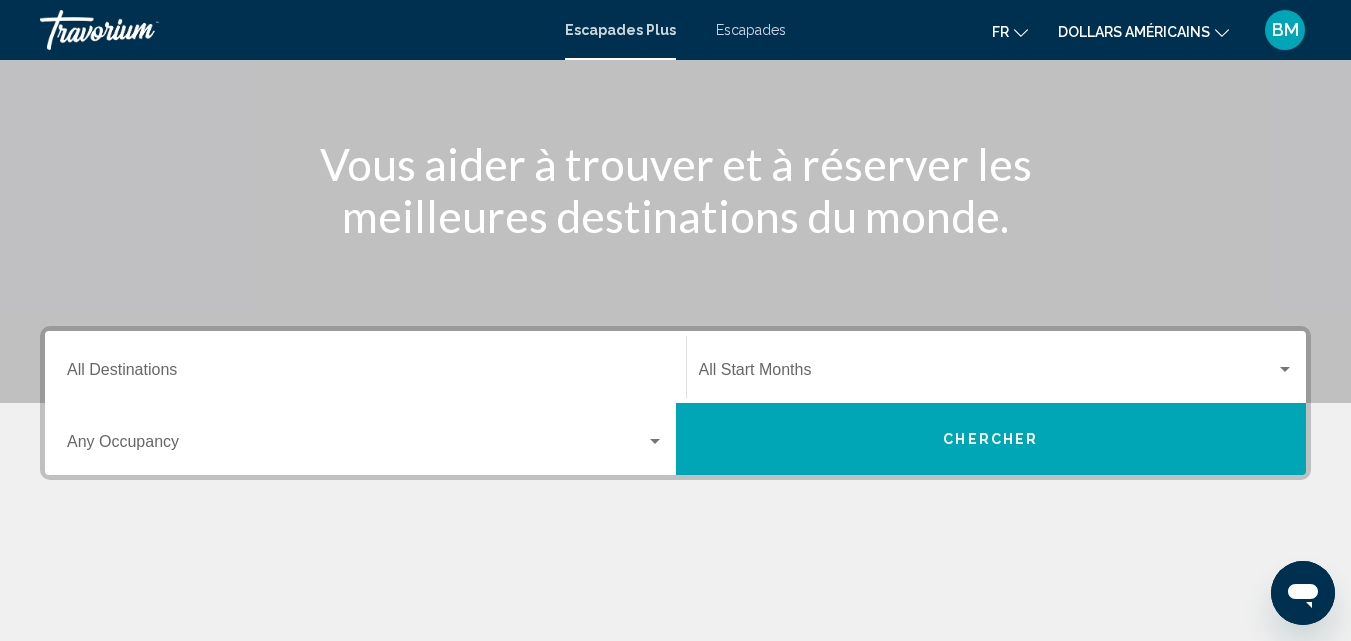 click on "dollars américains
USD ($) MXN (Mex$) CAD (Can$) GBP (£) EUR (€) AUD (A$) NZD (NZ$) CNY (CN¥)" 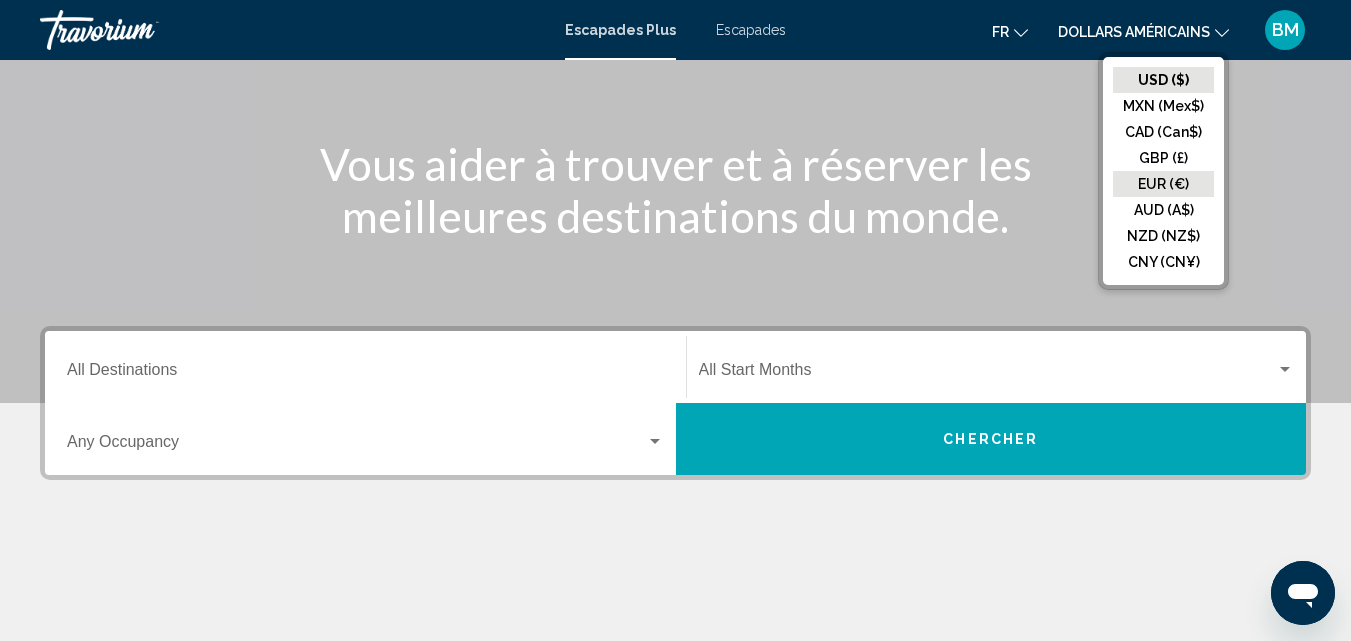 click on "EUR (€)" 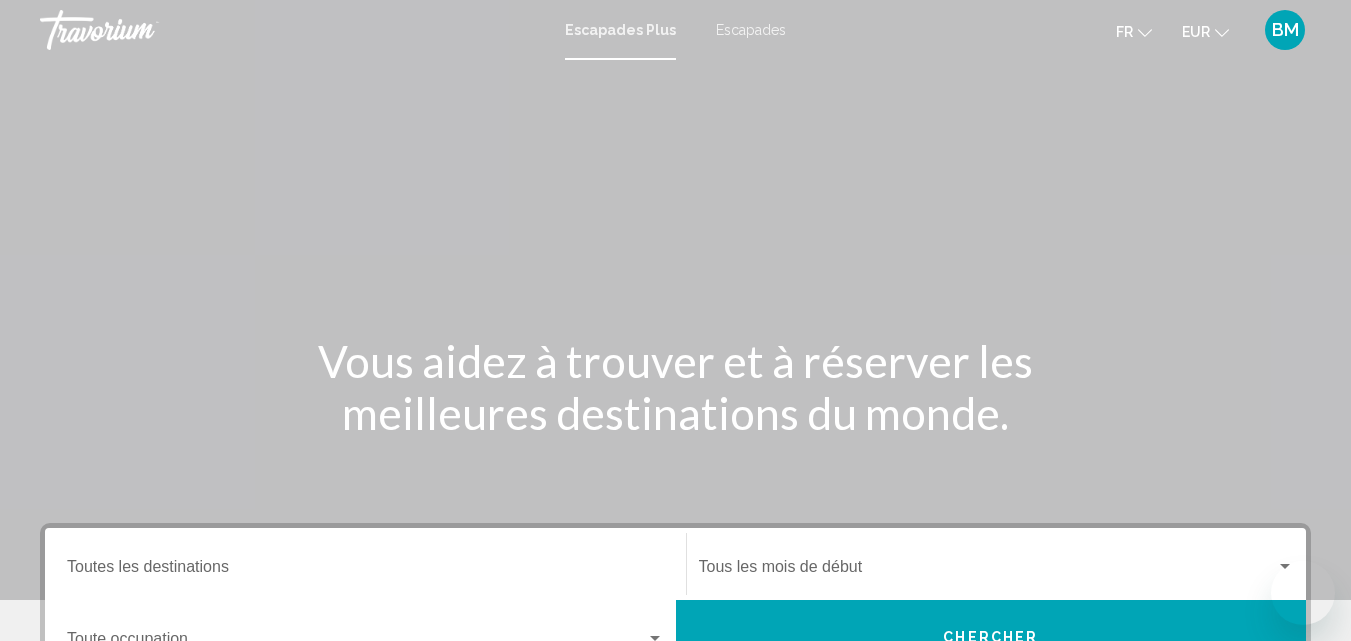 scroll, scrollTop: 0, scrollLeft: 0, axis: both 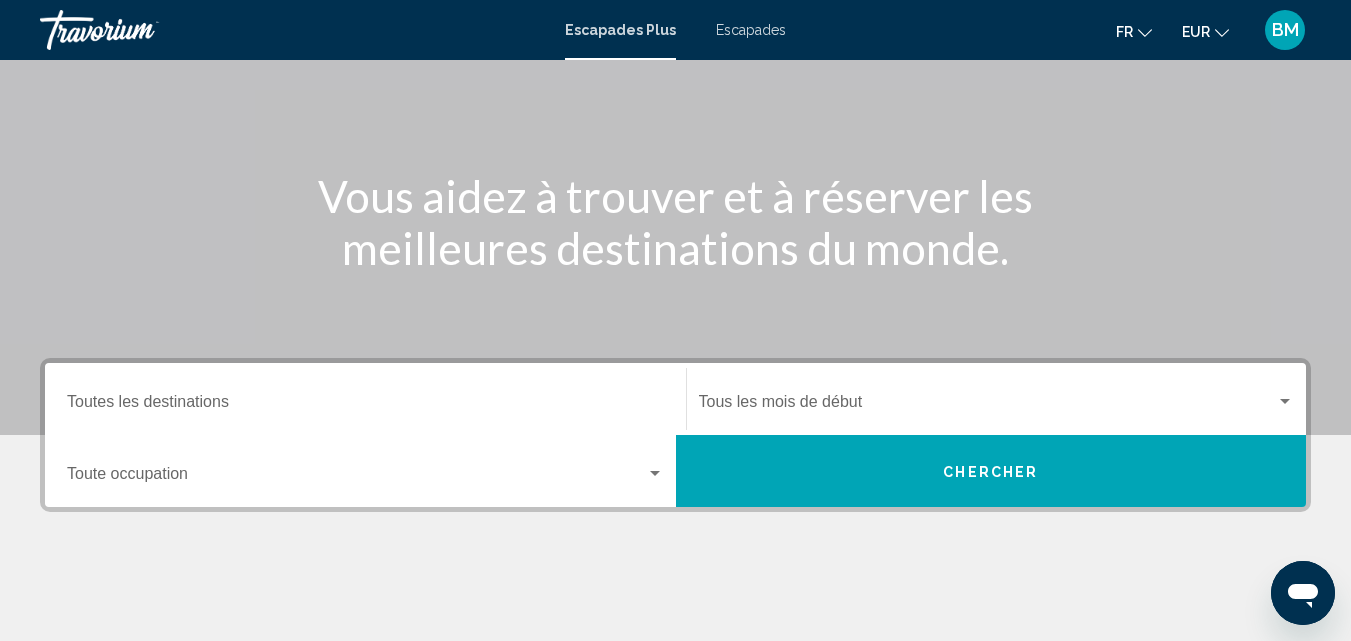 click at bounding box center [1285, 402] 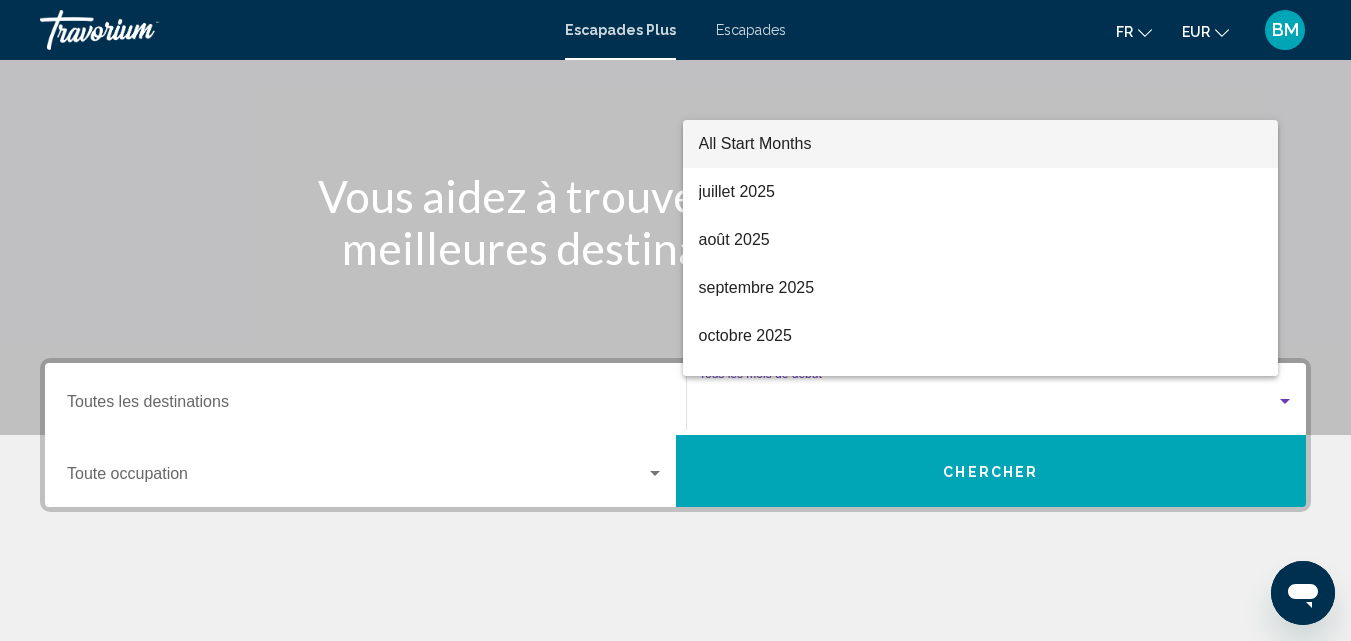 scroll, scrollTop: 458, scrollLeft: 0, axis: vertical 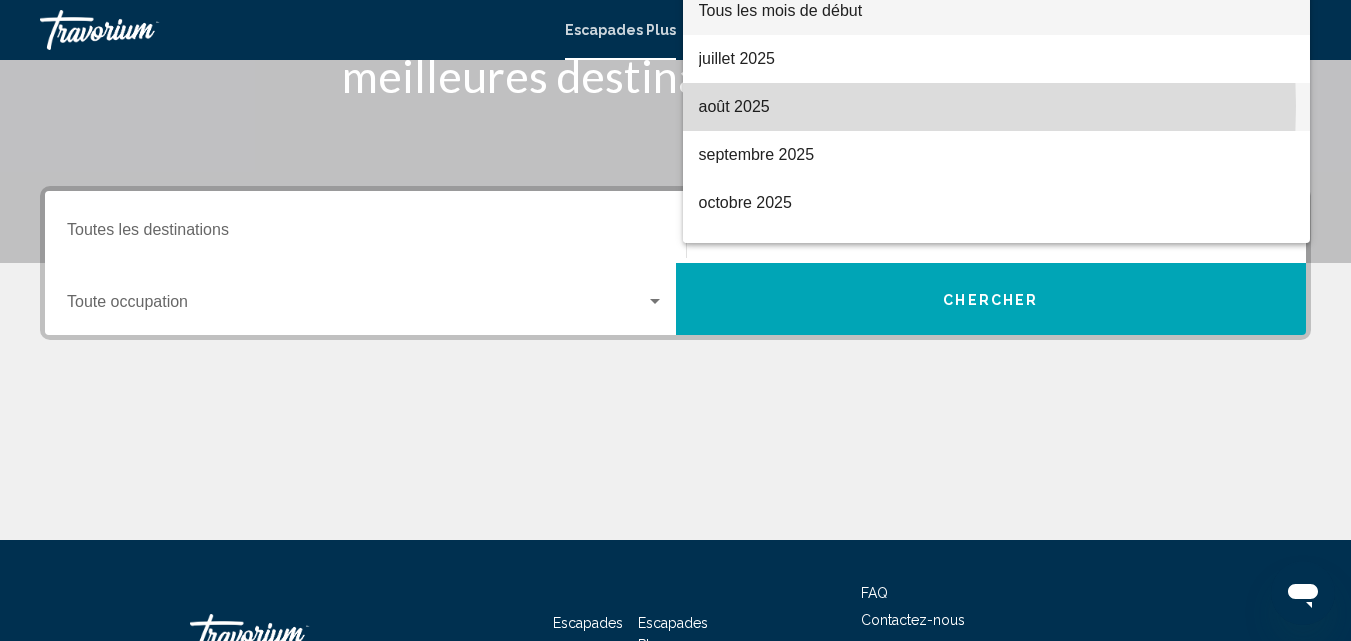 click on "août 2025" at bounding box center [734, 106] 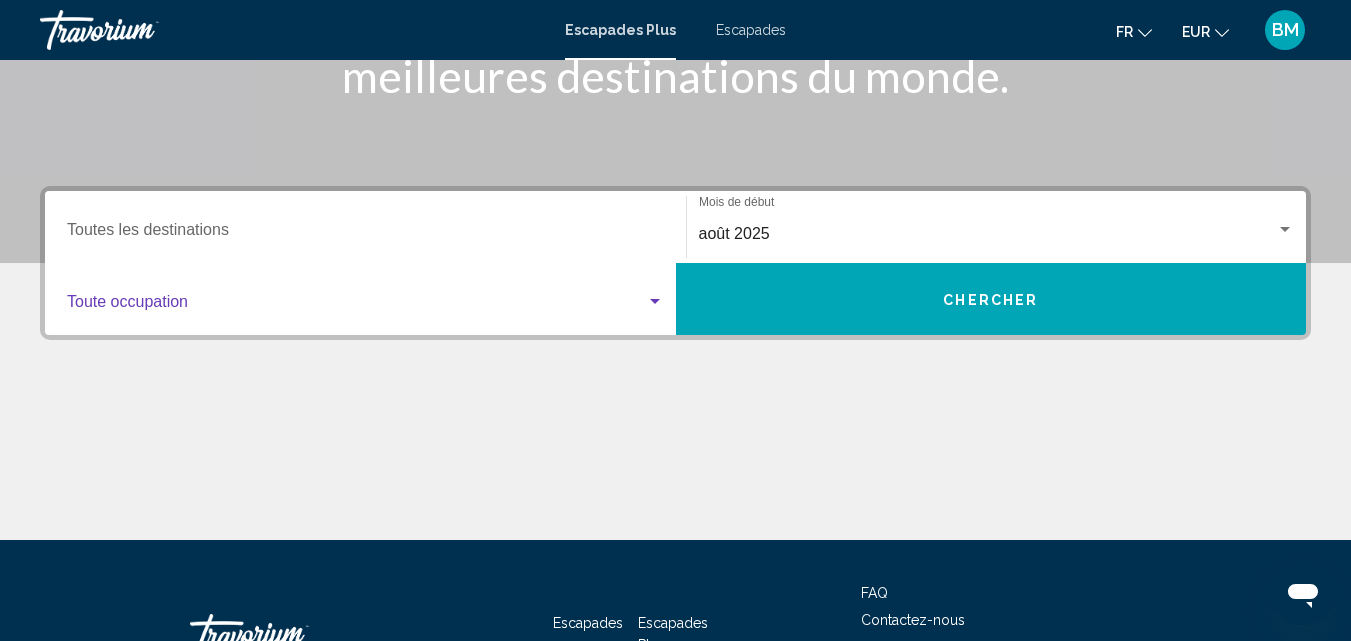 click at bounding box center [655, 301] 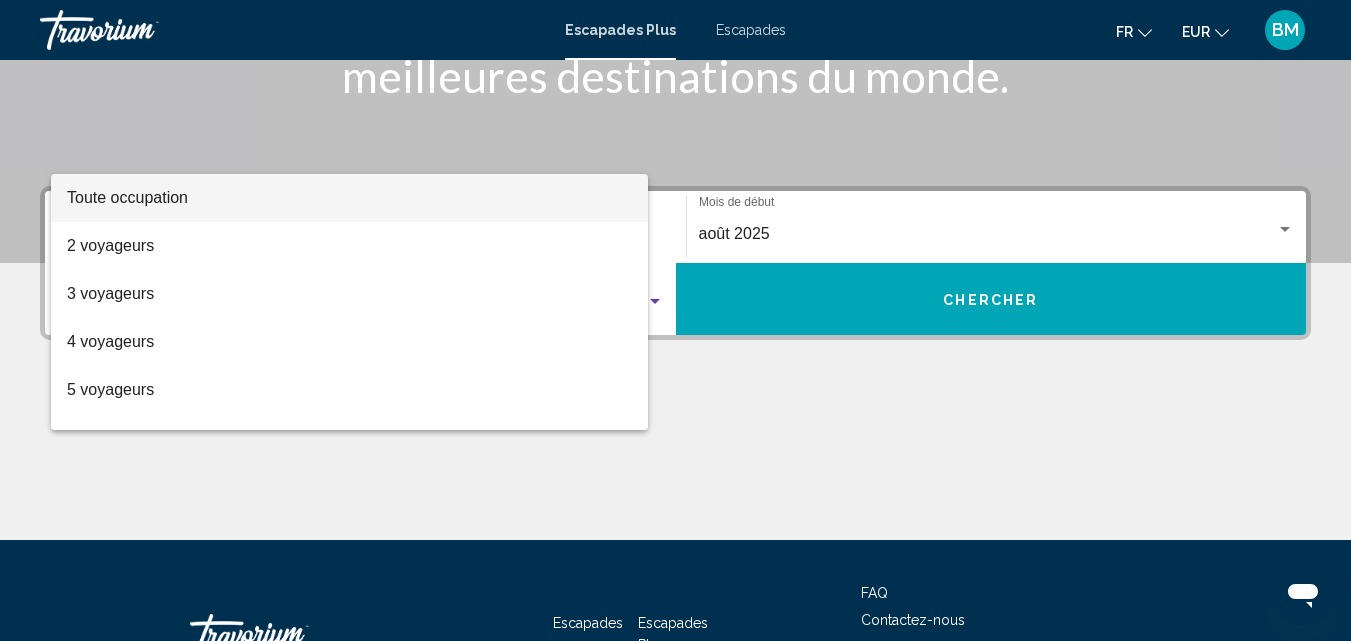 scroll, scrollTop: 458, scrollLeft: 0, axis: vertical 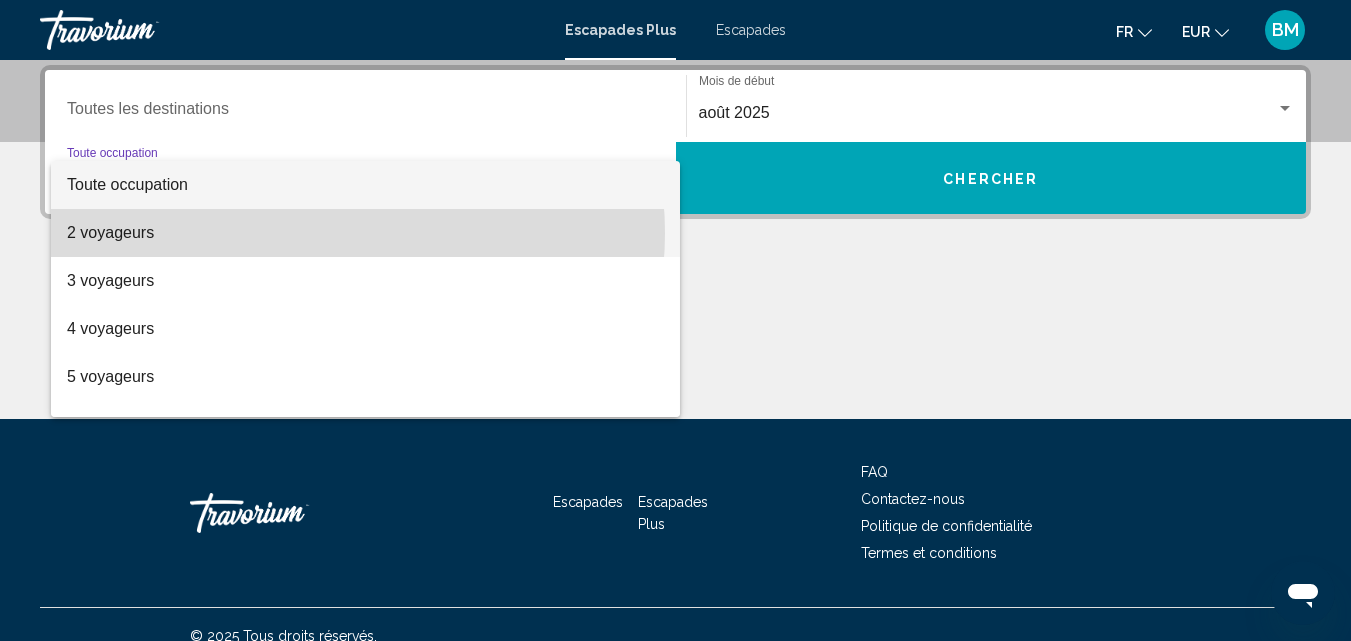 click on "2 voyageurs" at bounding box center [365, 233] 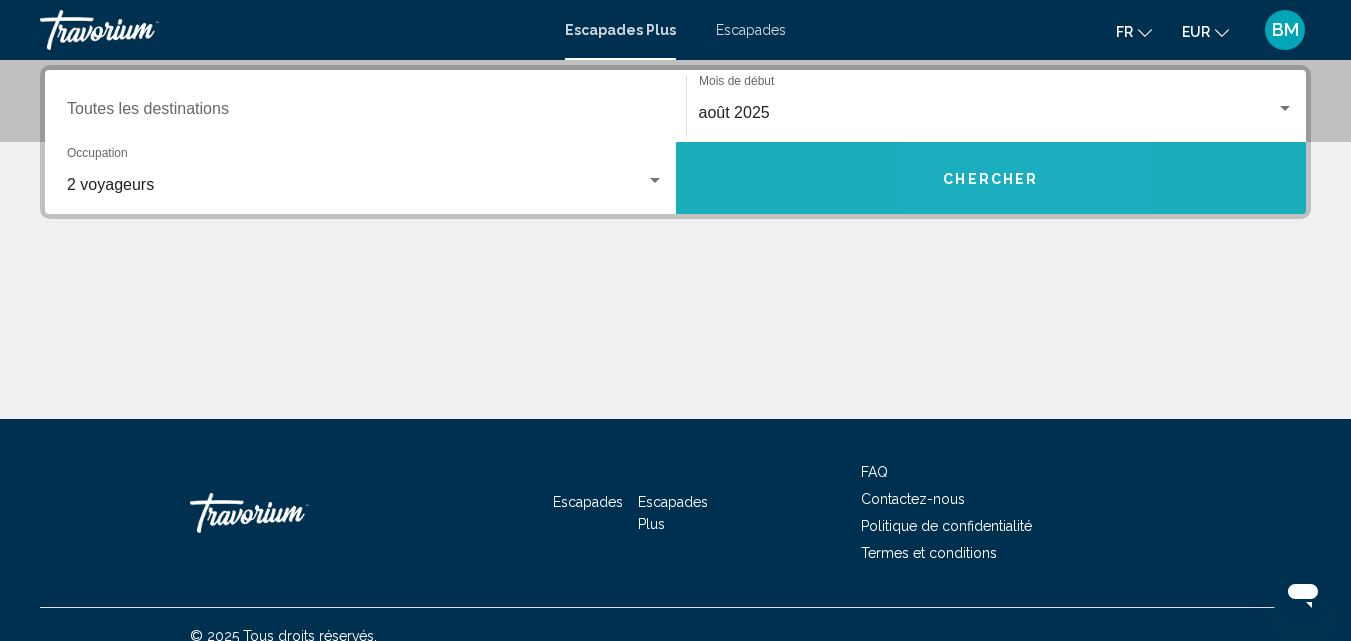 click on "Chercher" at bounding box center [991, 178] 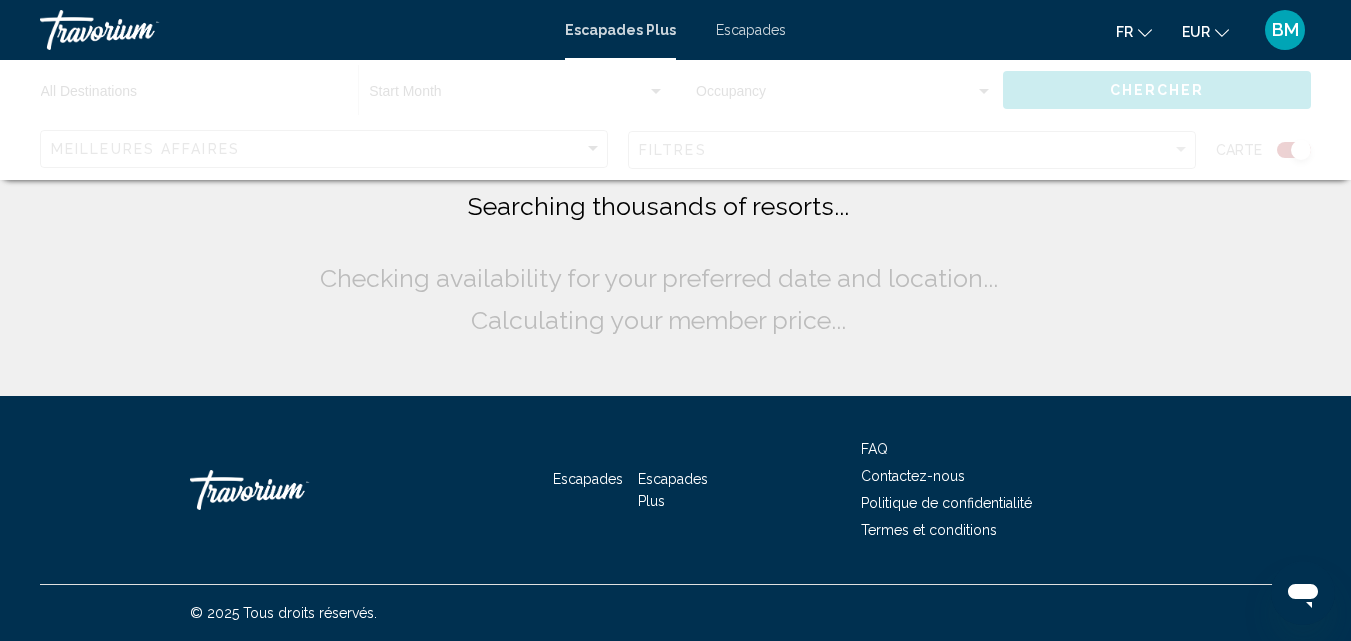 scroll, scrollTop: 0, scrollLeft: 0, axis: both 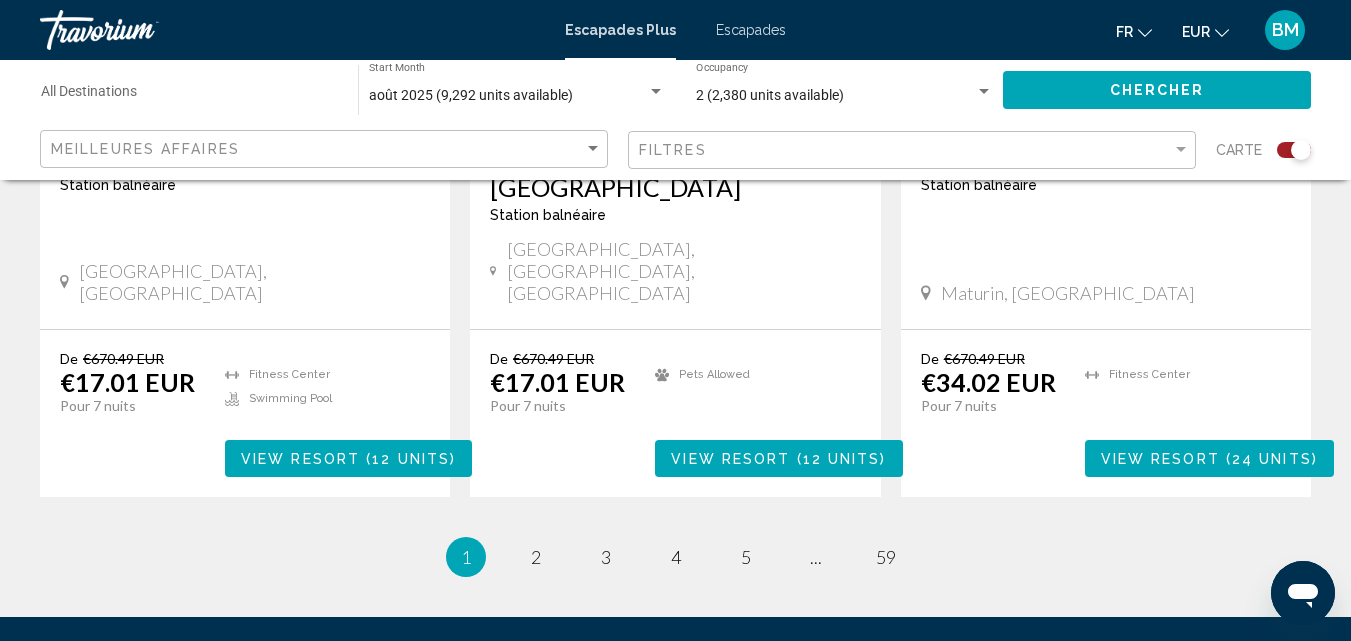 drag, startPoint x: 1357, startPoint y: 100, endPoint x: 14, endPoint y: 16, distance: 1345.6244 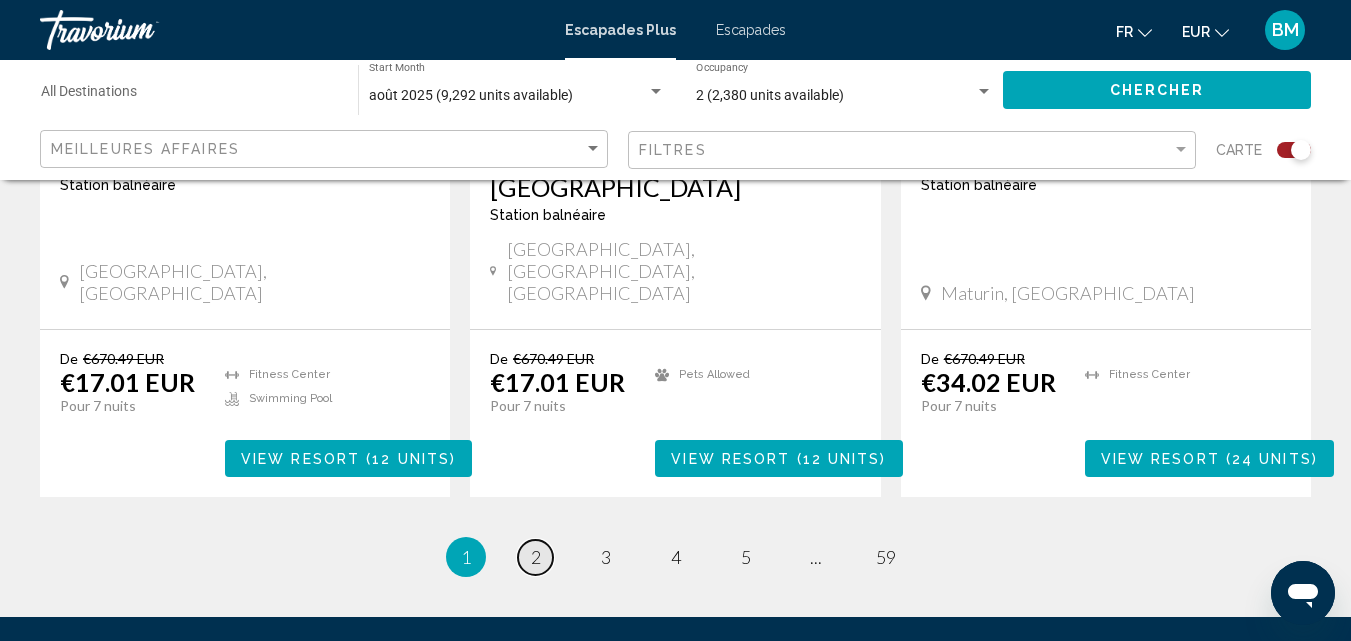 click on "page  2" at bounding box center (535, 557) 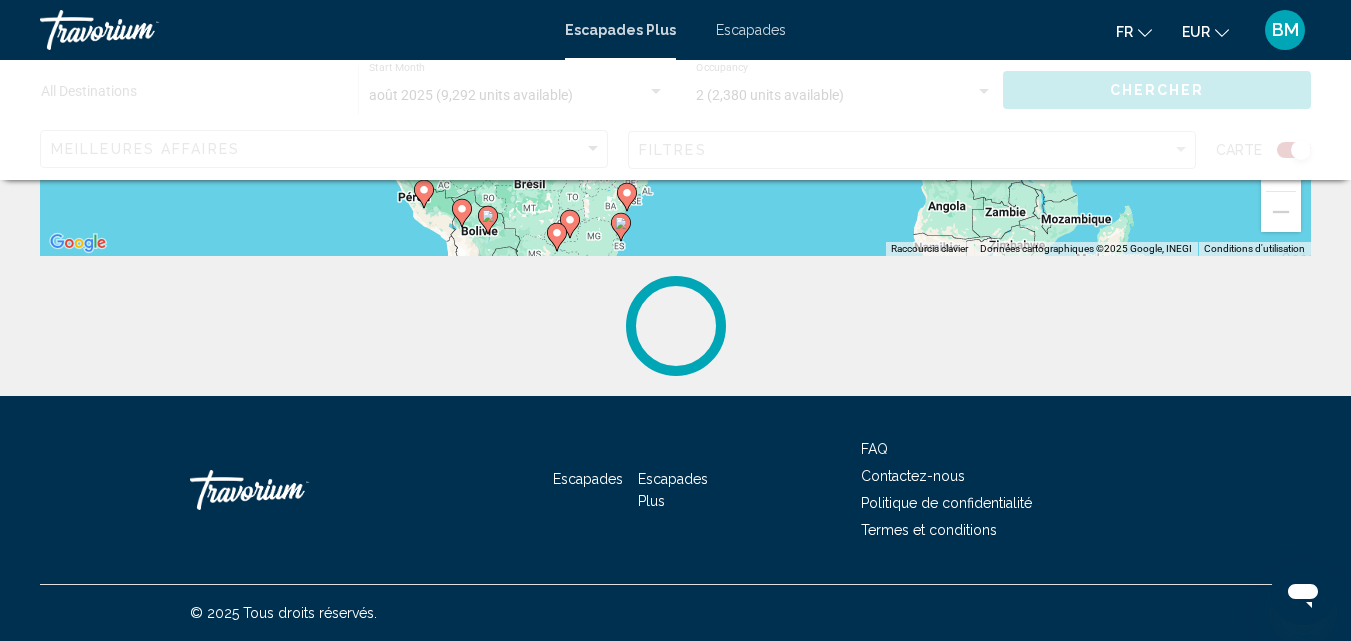 scroll, scrollTop: 0, scrollLeft: 0, axis: both 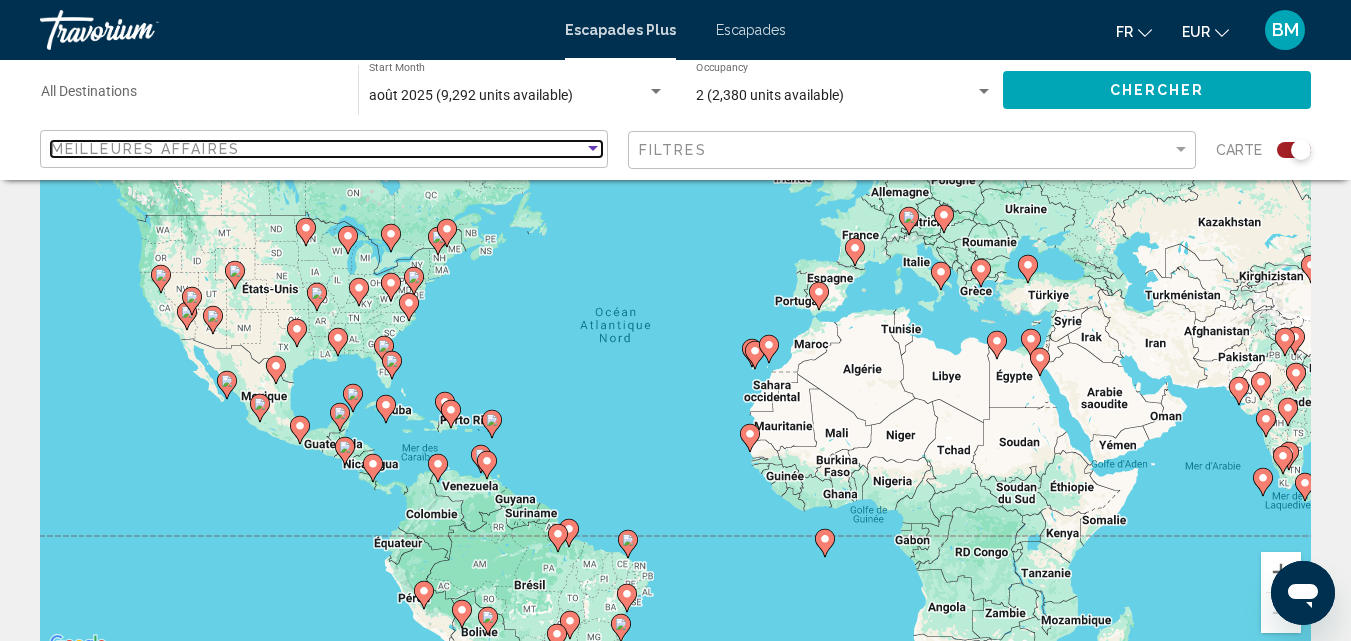 click at bounding box center (593, 148) 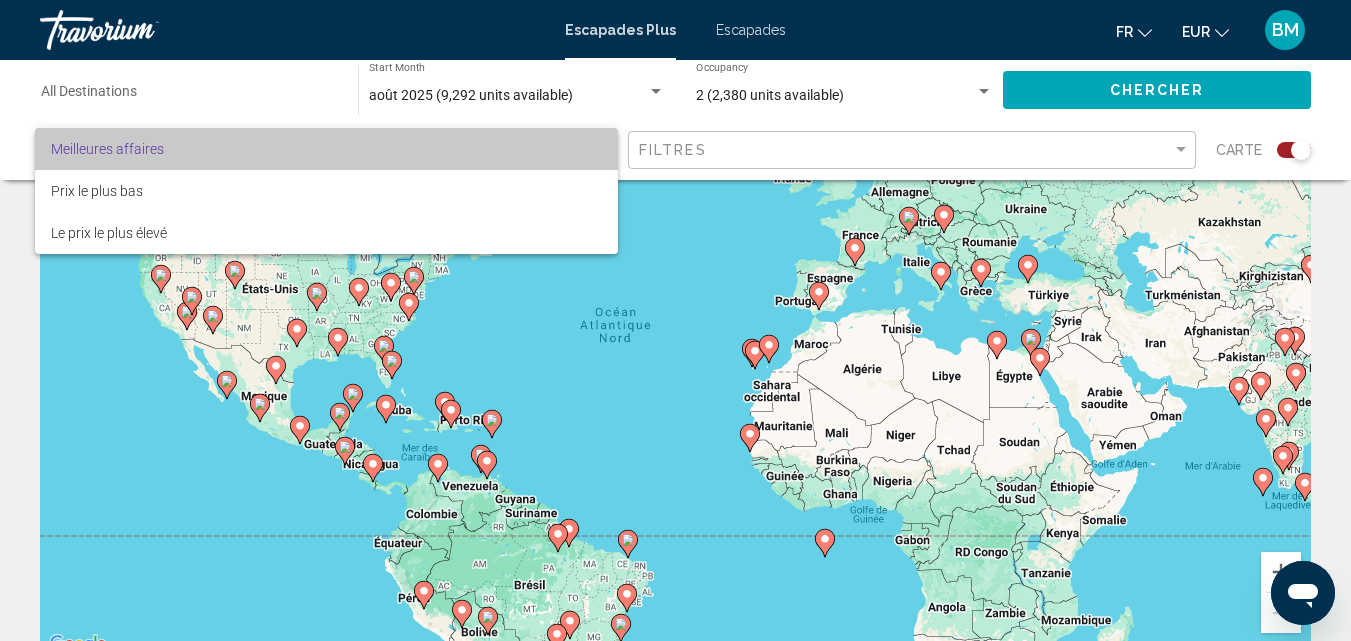 click on "Meilleures affaires" at bounding box center [326, 149] 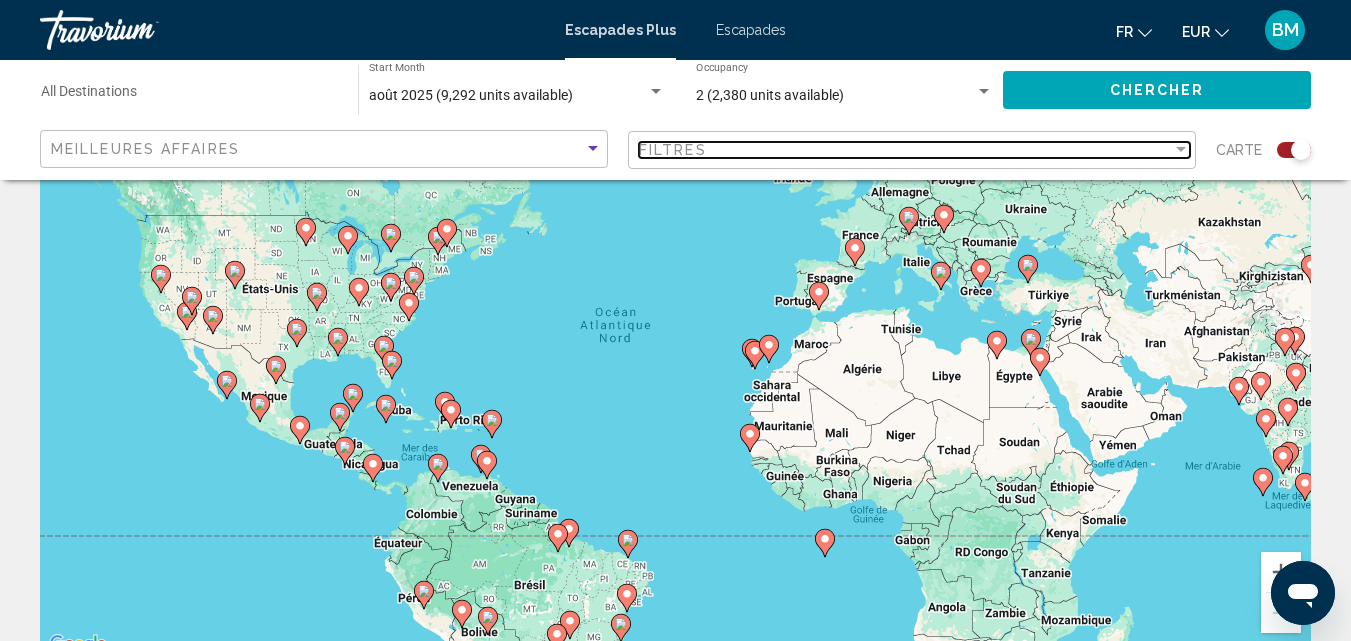 click at bounding box center (1181, 150) 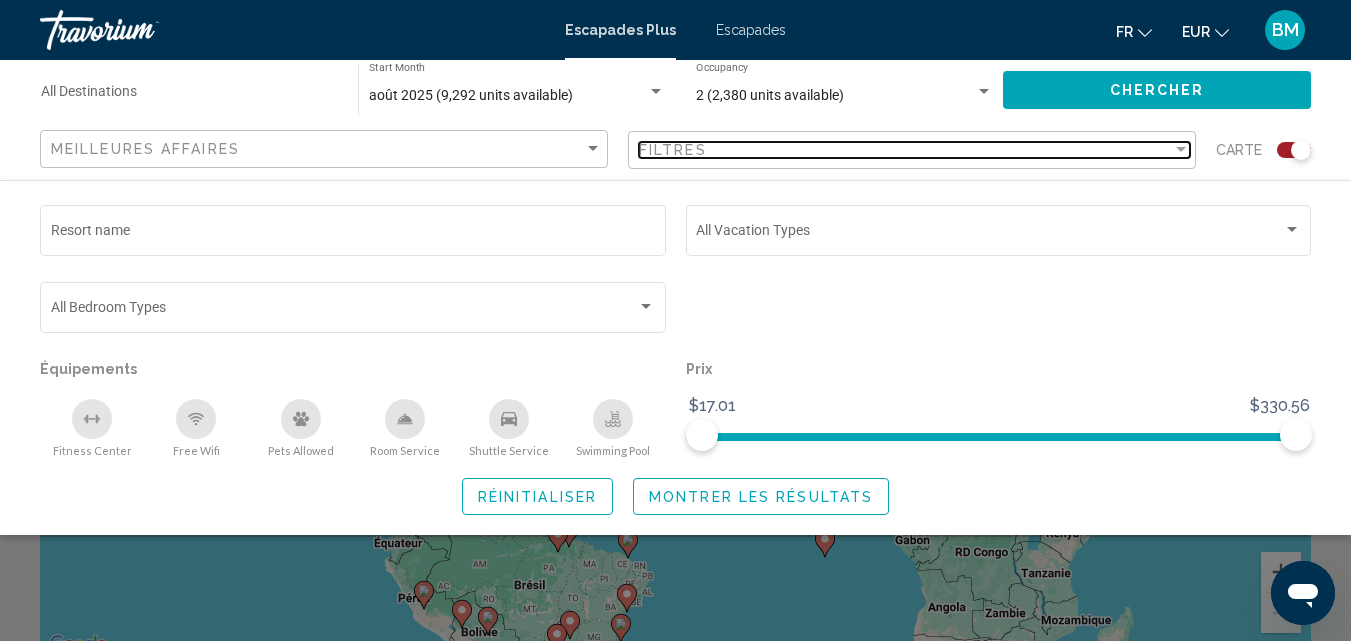 click at bounding box center [1181, 149] 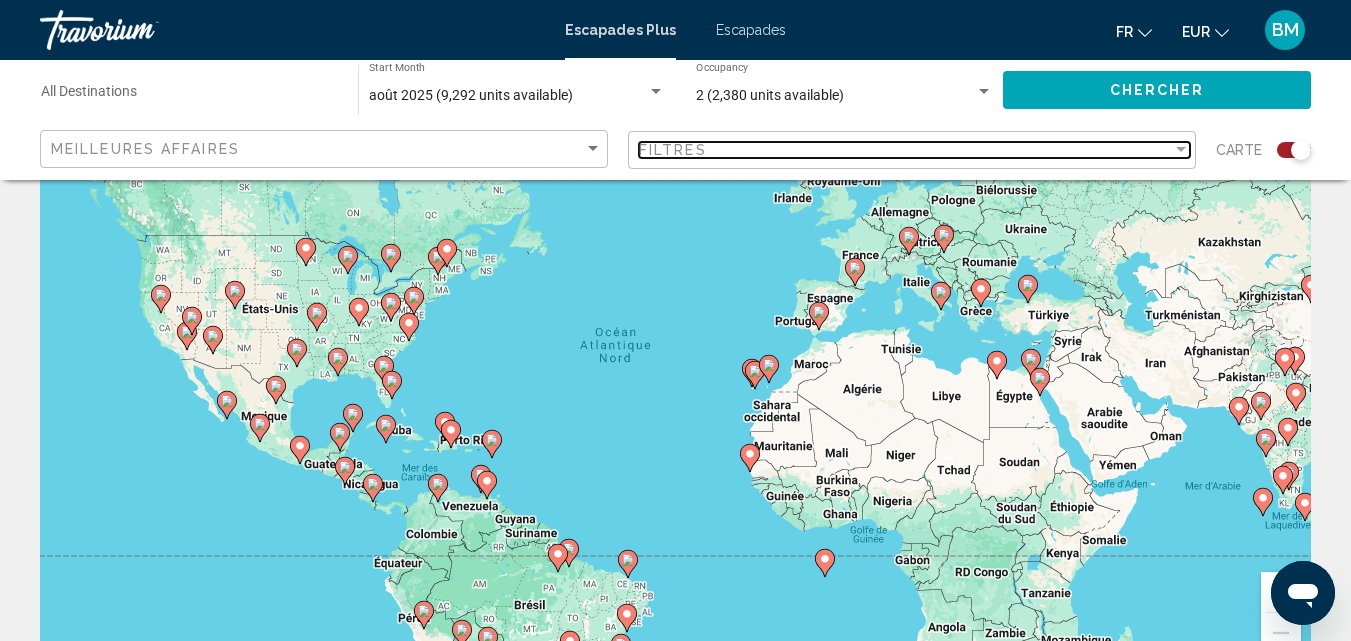 scroll, scrollTop: 170, scrollLeft: 0, axis: vertical 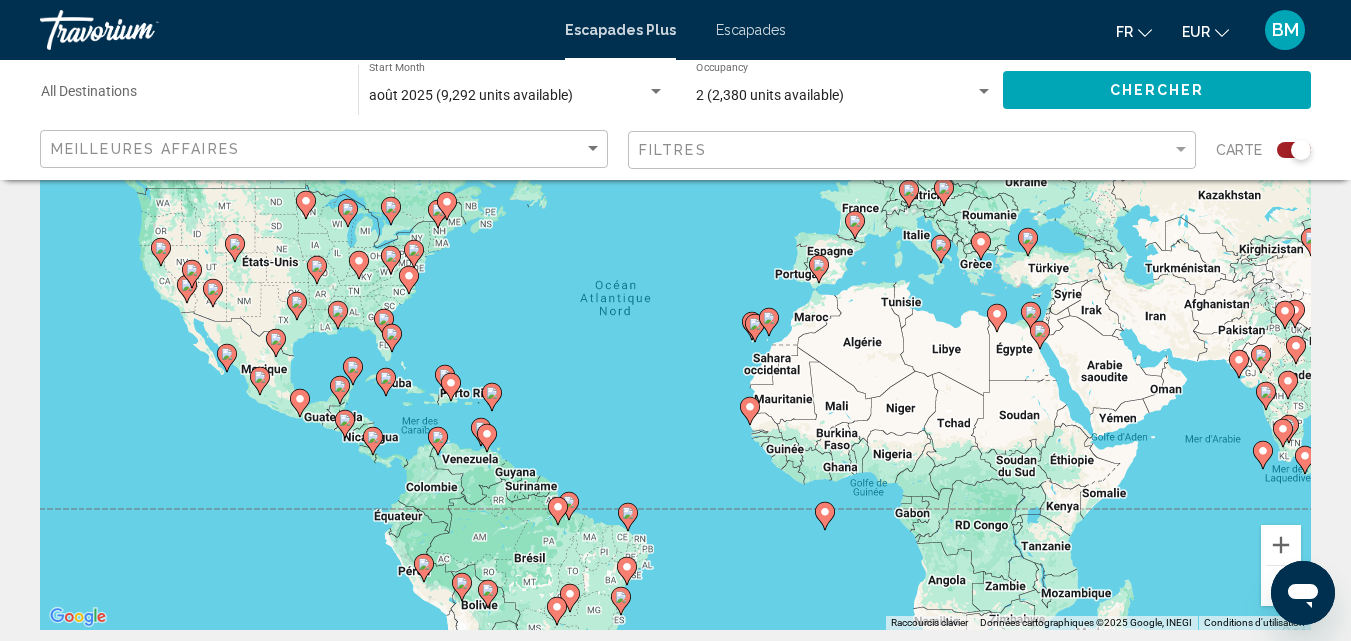 click 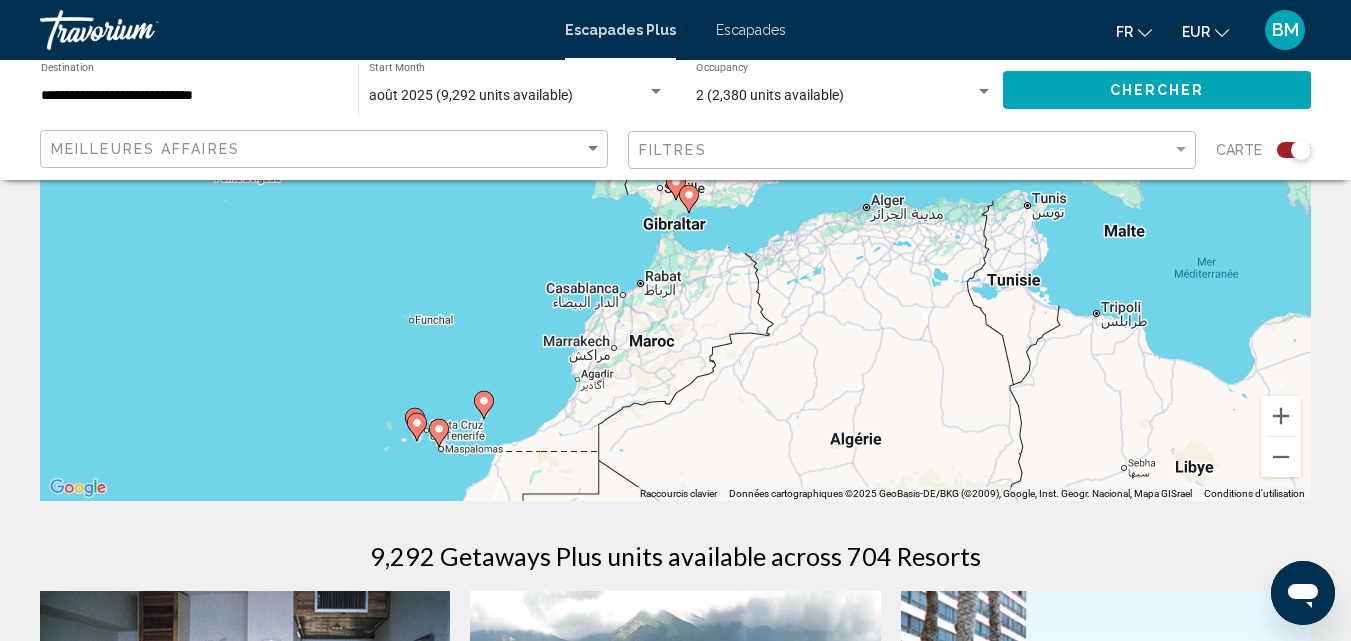 scroll, scrollTop: 224, scrollLeft: 0, axis: vertical 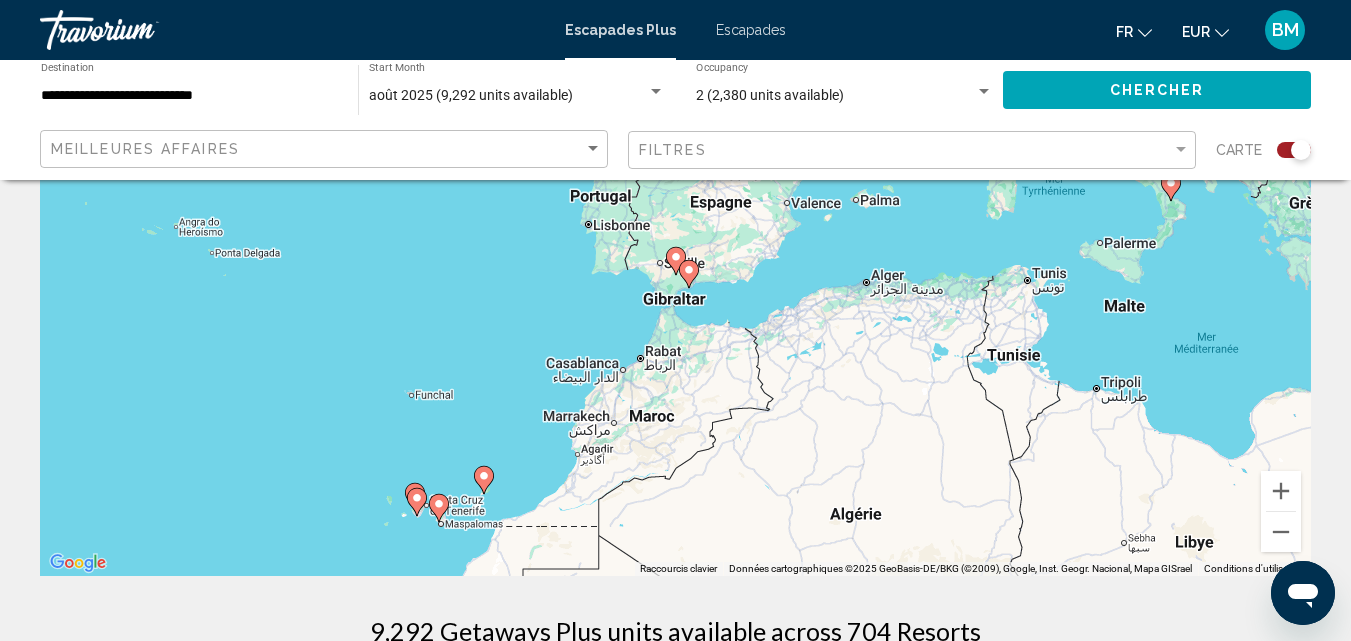 click 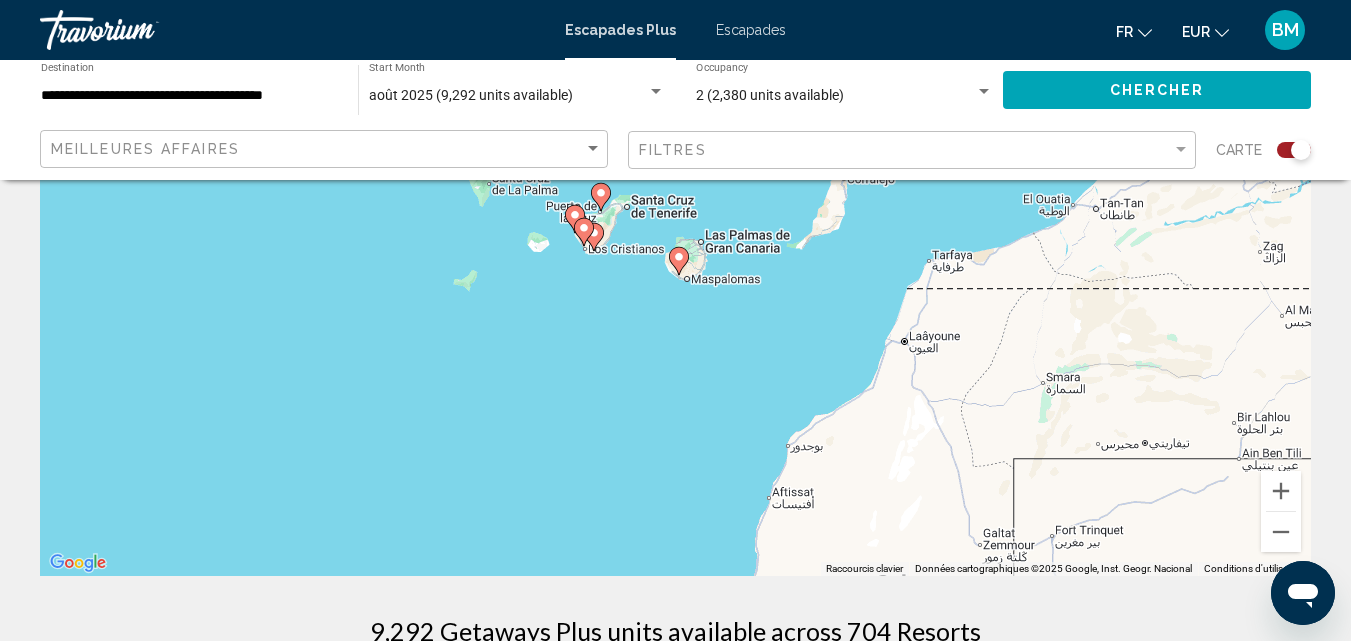click 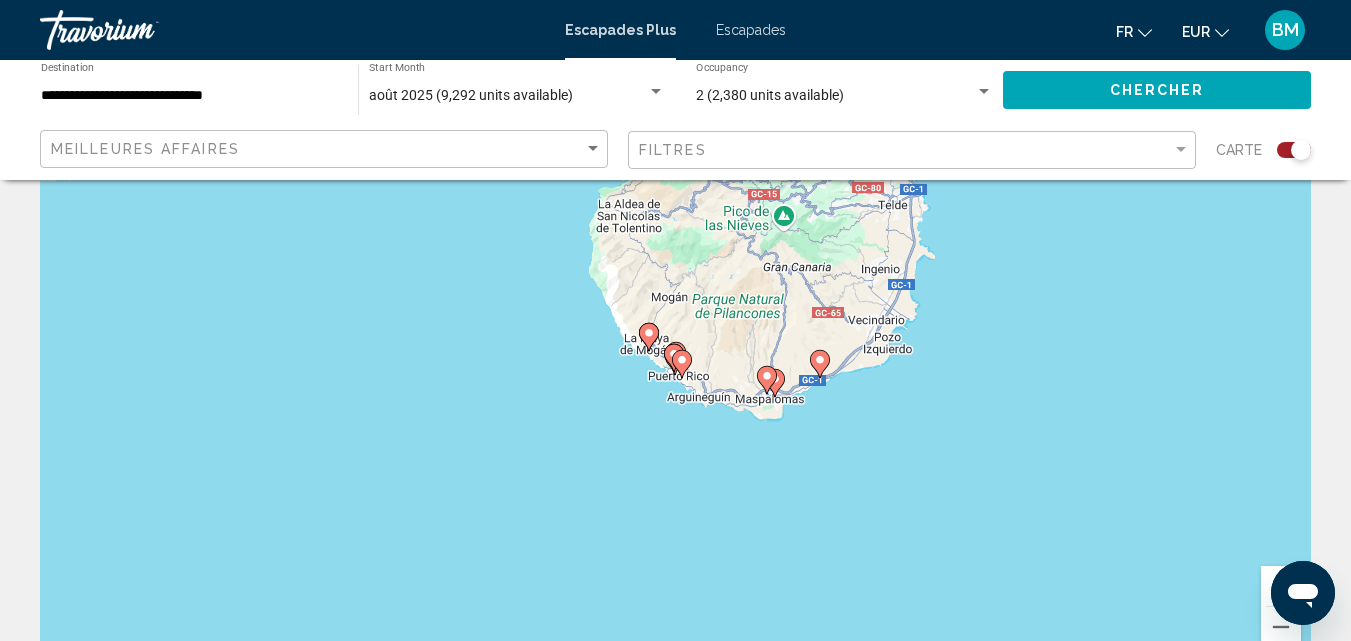 scroll, scrollTop: 0, scrollLeft: 0, axis: both 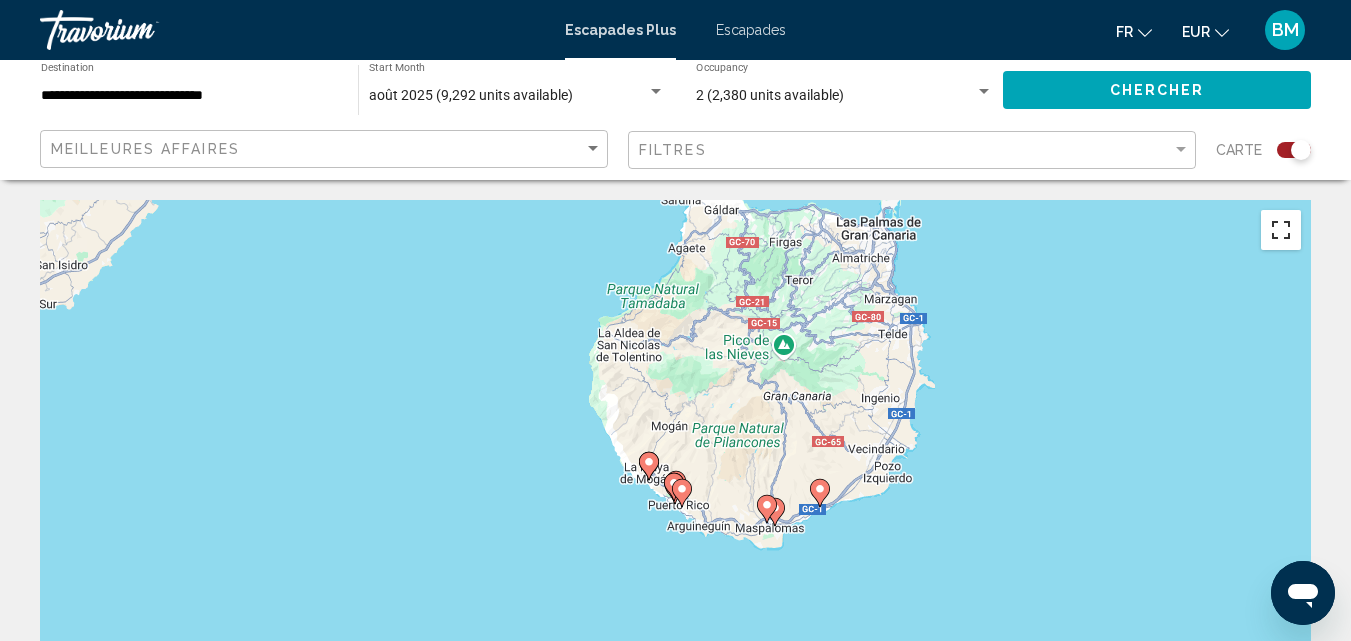 click at bounding box center (1281, 230) 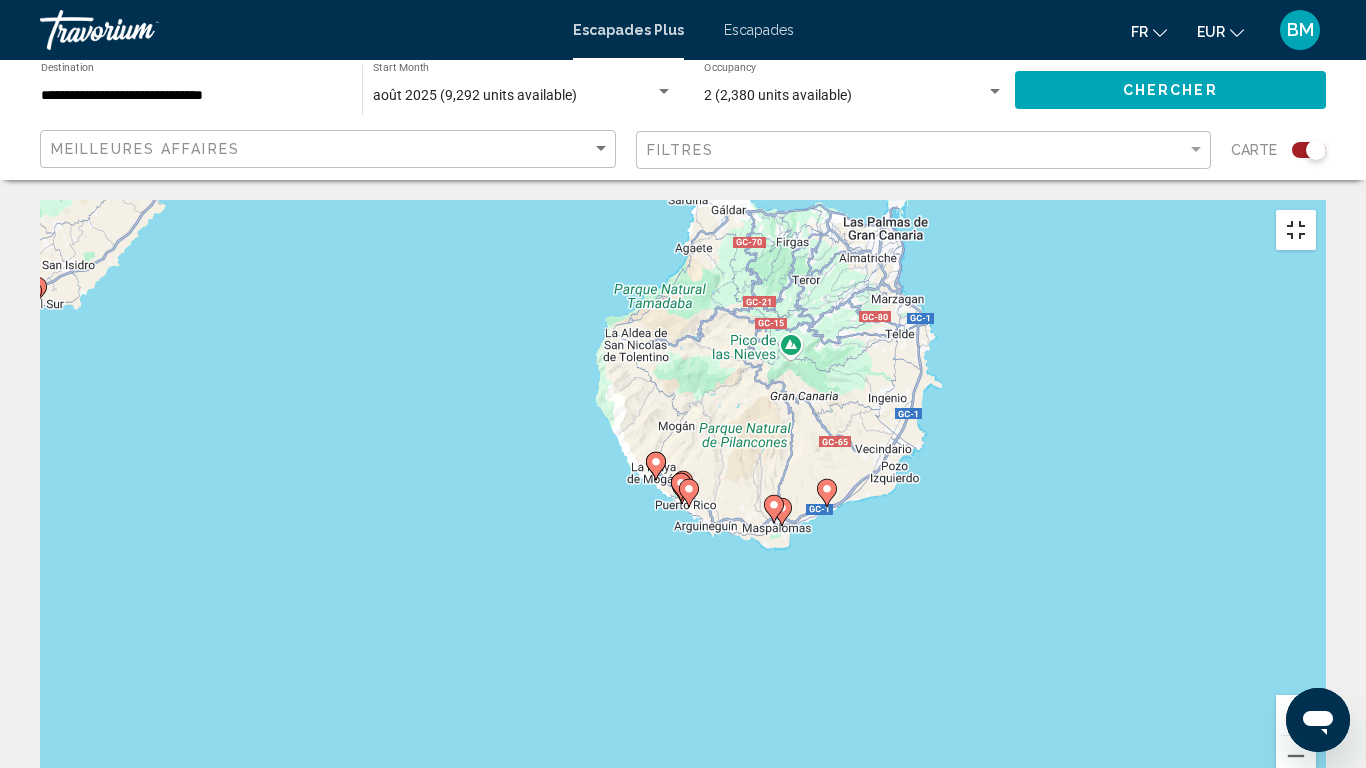 click at bounding box center (1296, 230) 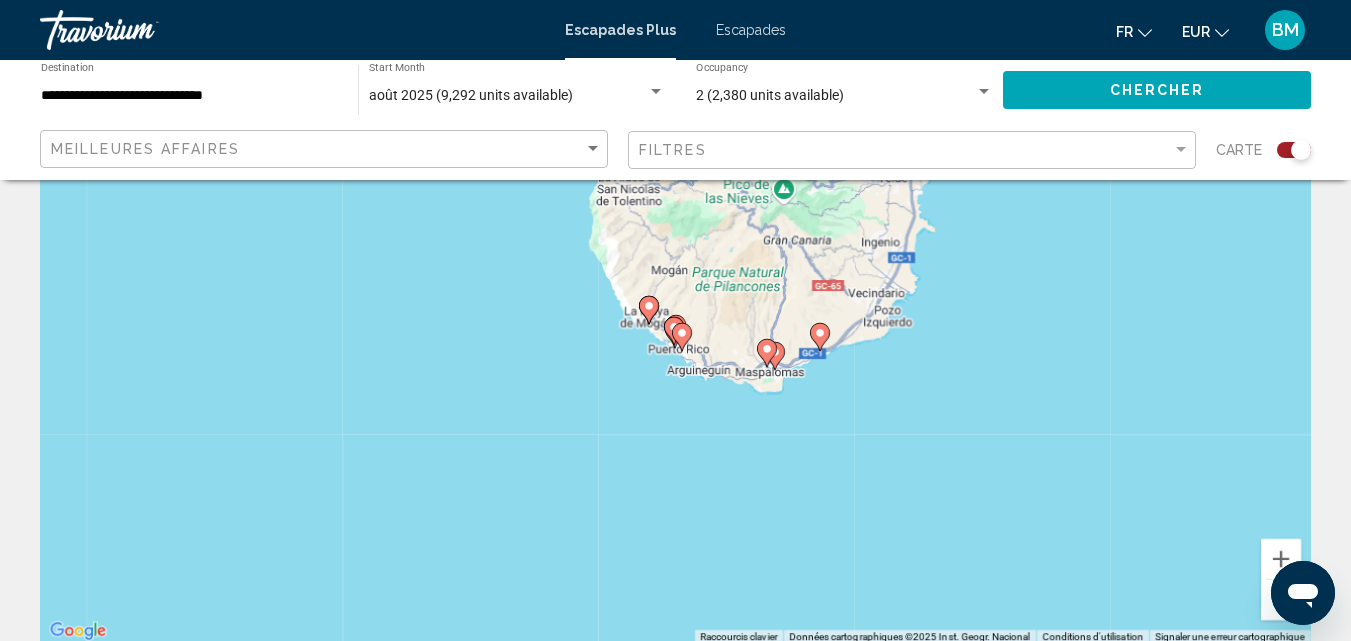 scroll, scrollTop: 326, scrollLeft: 0, axis: vertical 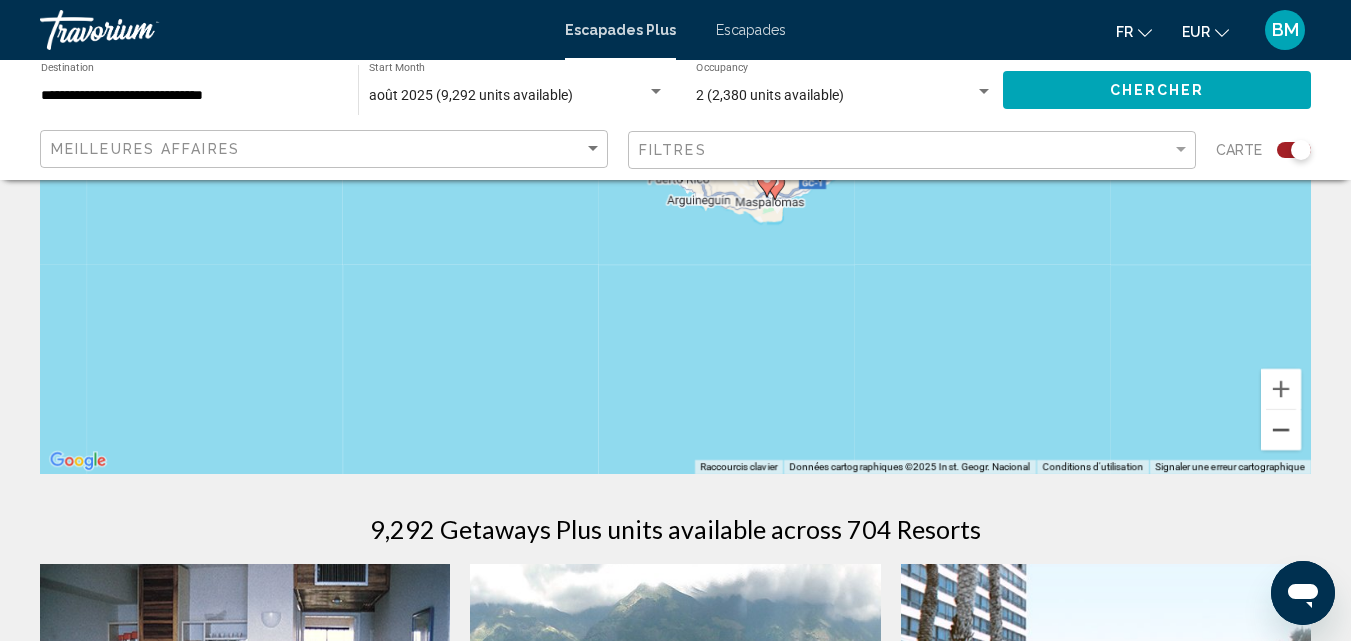click at bounding box center [1281, 430] 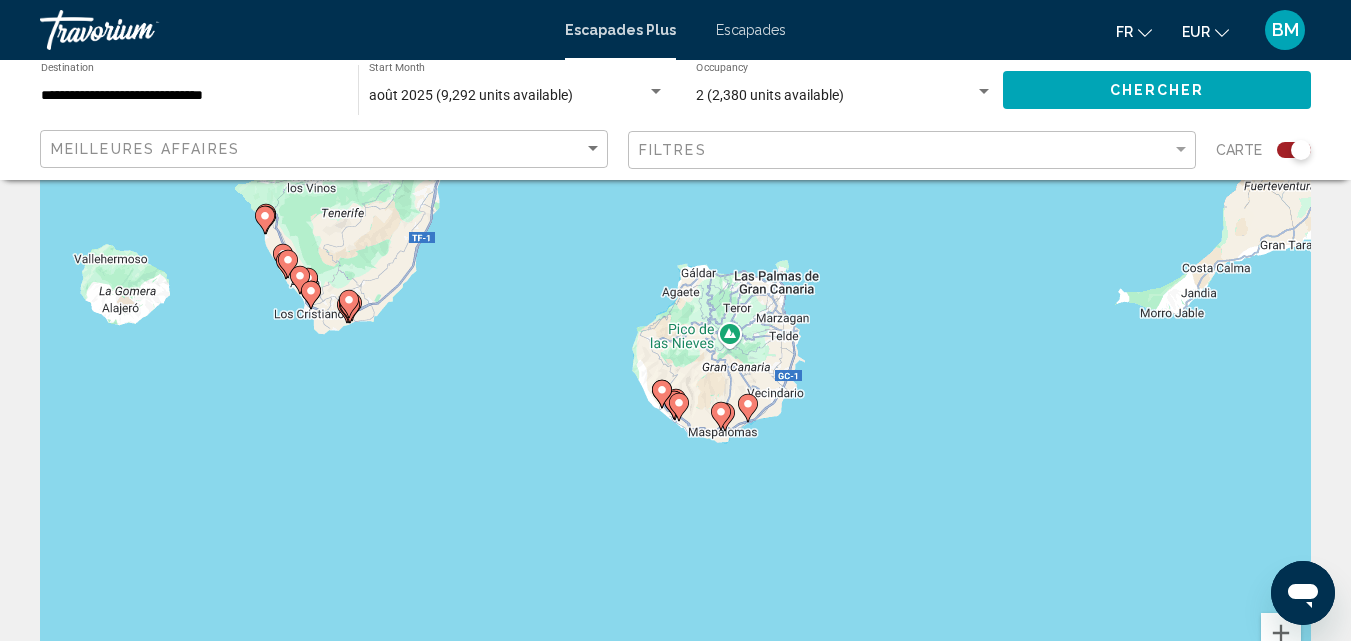 scroll, scrollTop: 14, scrollLeft: 0, axis: vertical 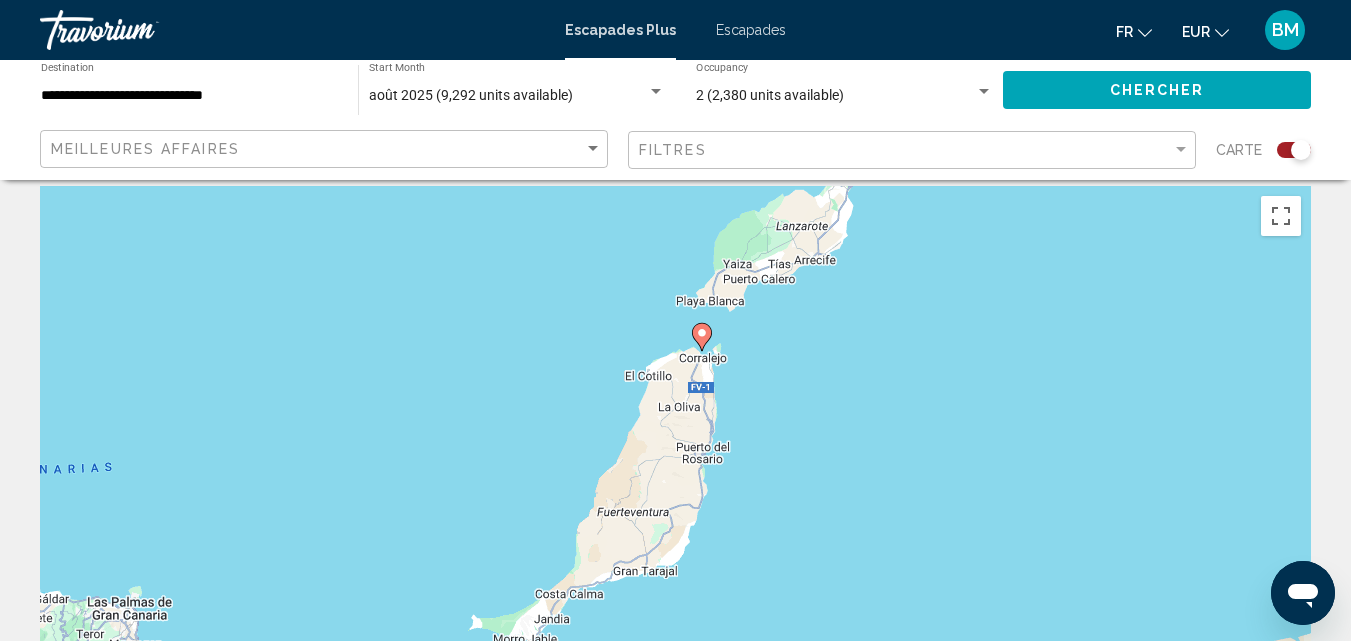 drag, startPoint x: 1165, startPoint y: 423, endPoint x: 511, endPoint y: 680, distance: 702.68414 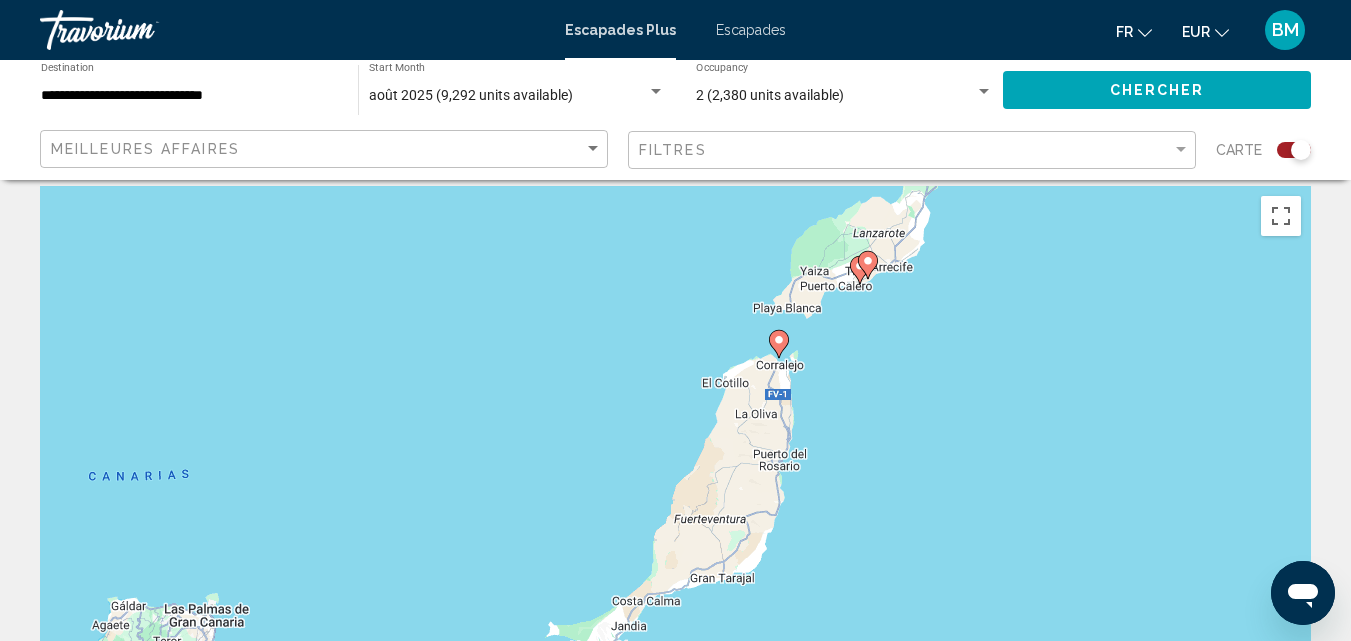 drag, startPoint x: 440, startPoint y: 421, endPoint x: 518, endPoint y: 428, distance: 78.31347 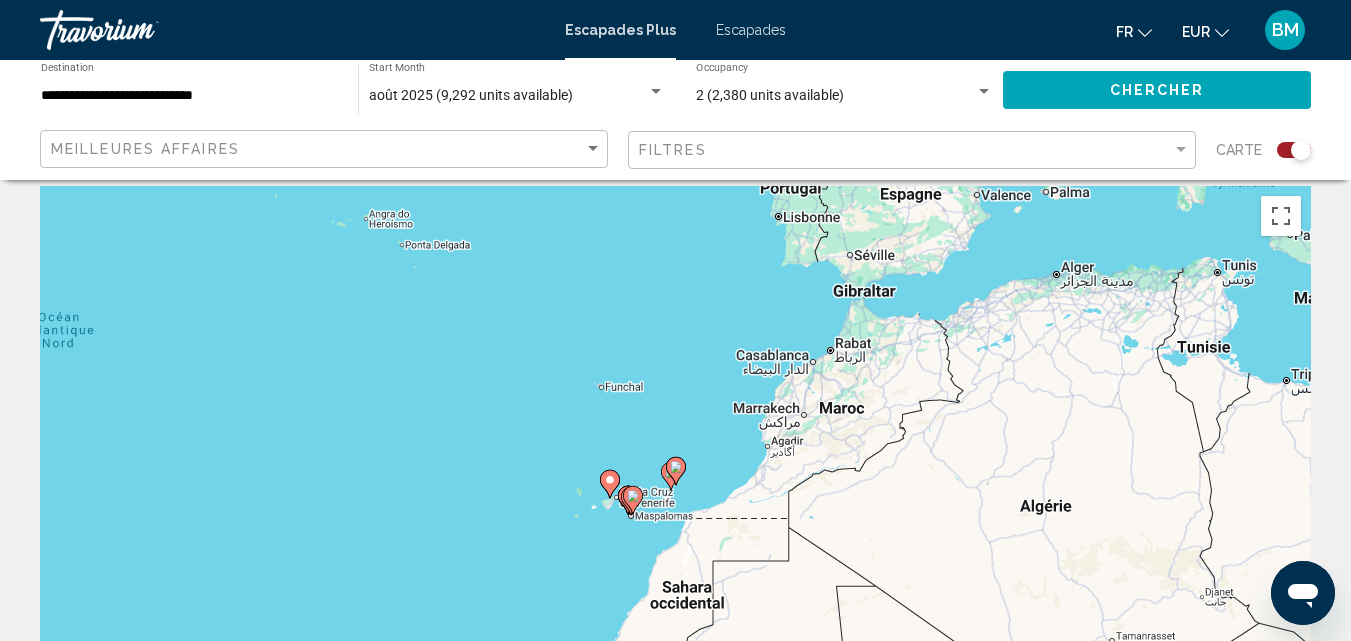 click 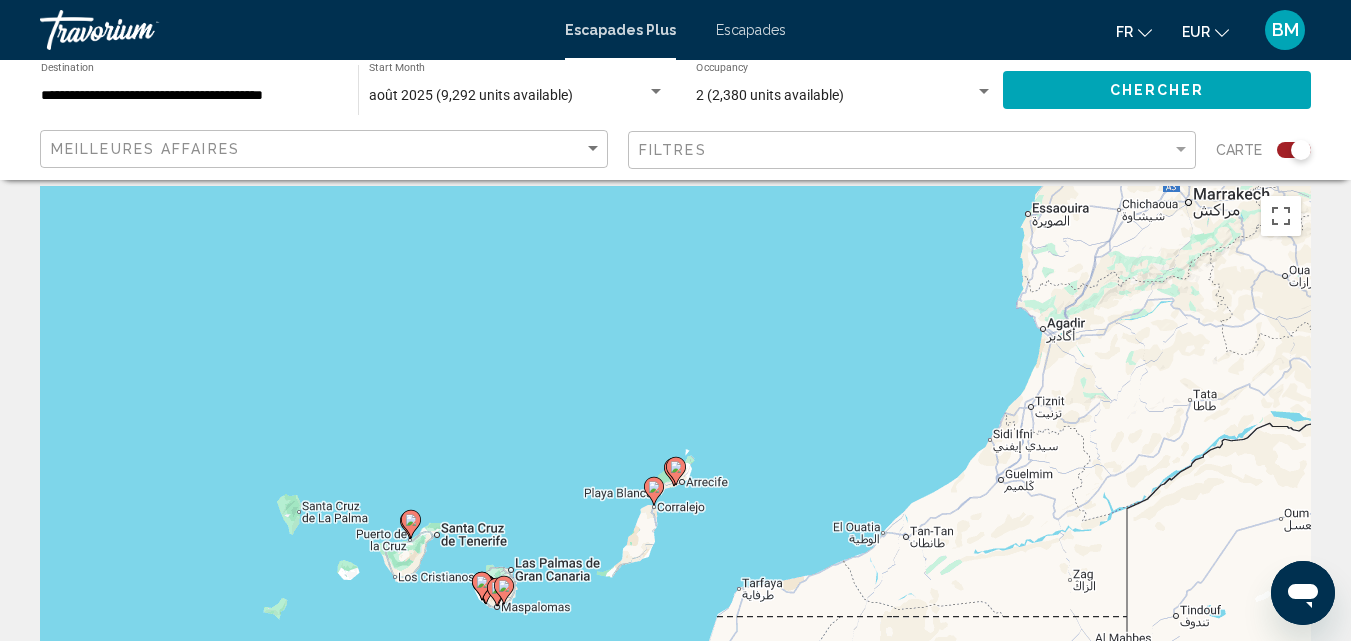 click 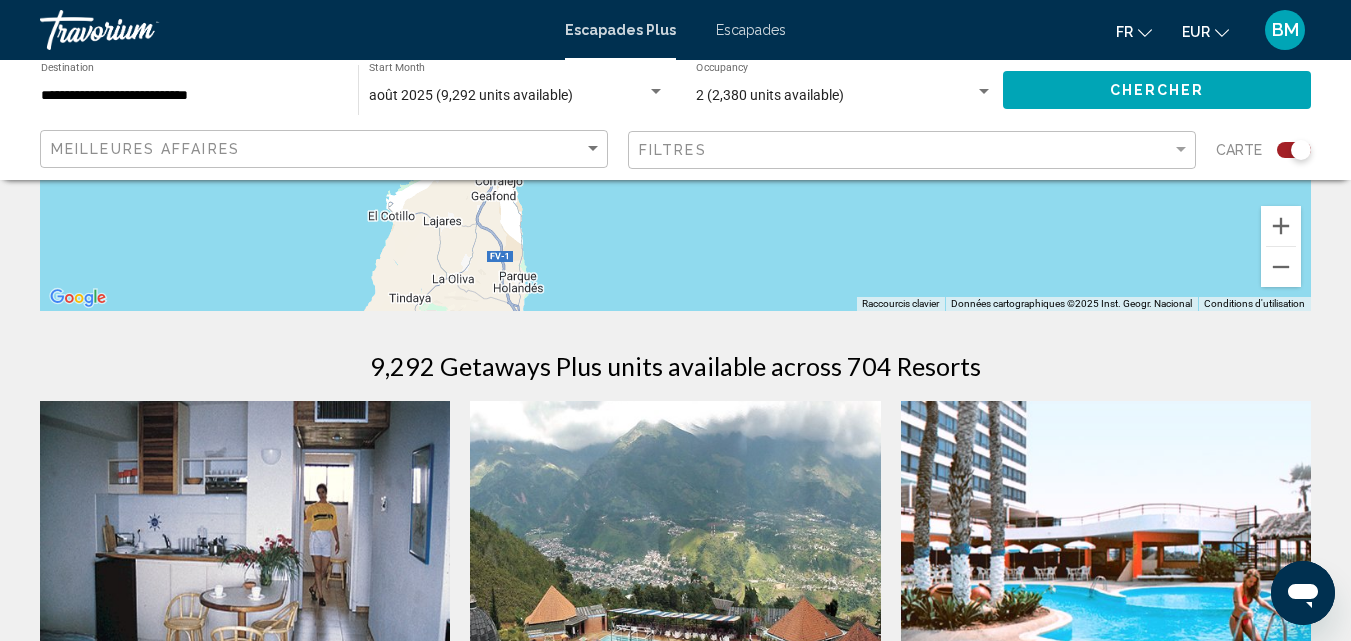 scroll, scrollTop: 150, scrollLeft: 0, axis: vertical 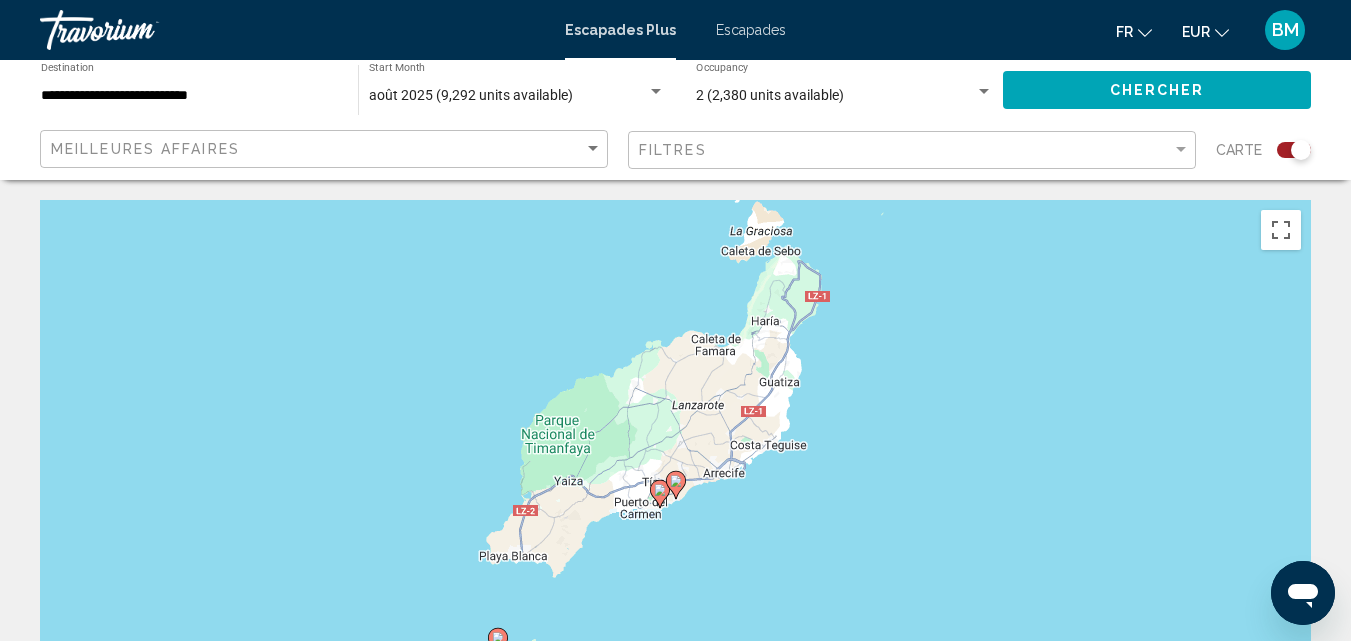 click 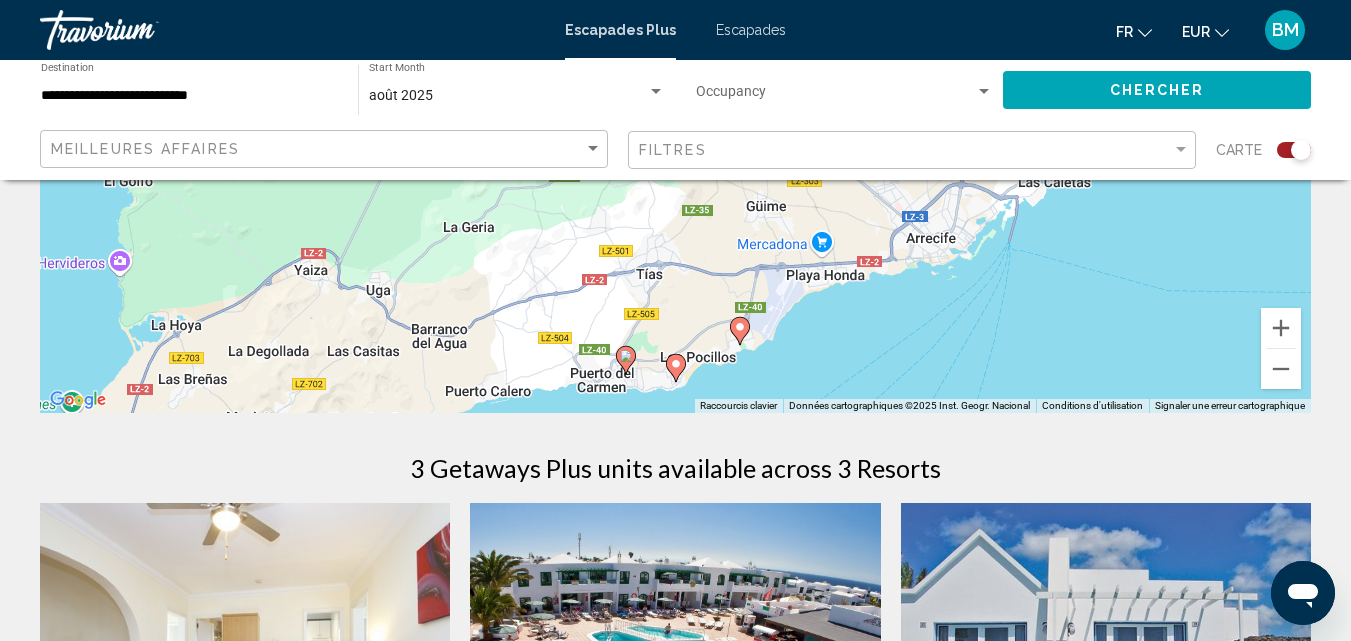 scroll, scrollTop: 393, scrollLeft: 0, axis: vertical 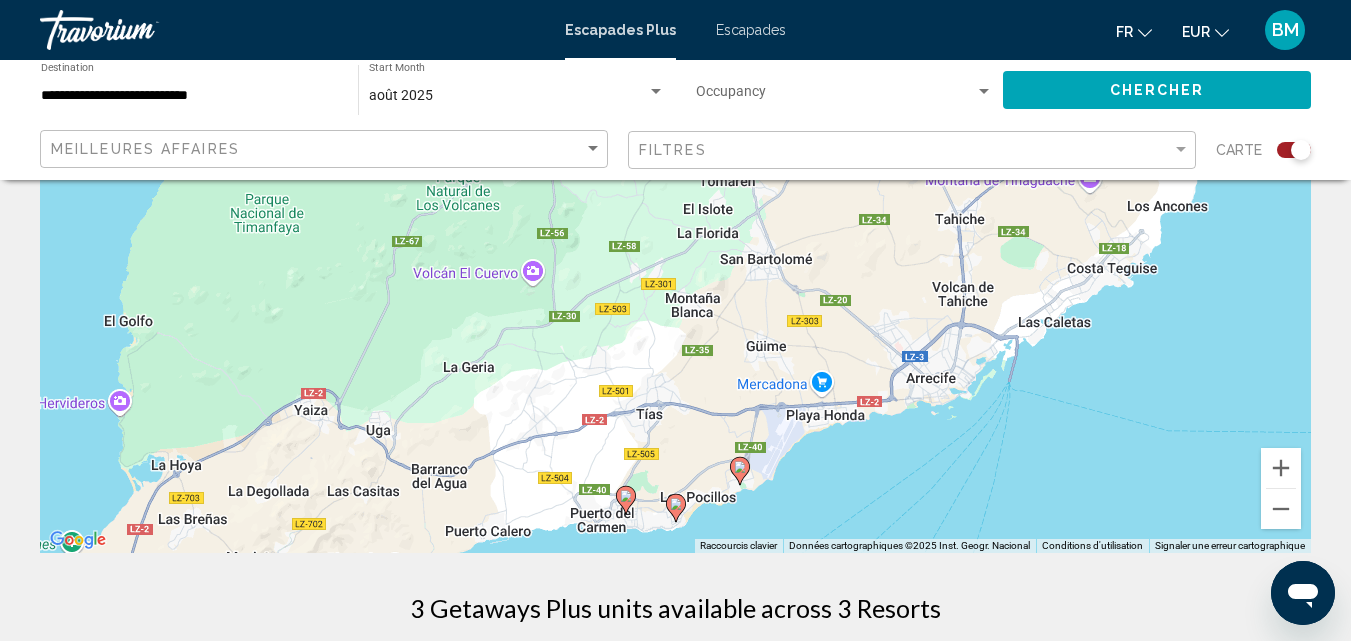 click 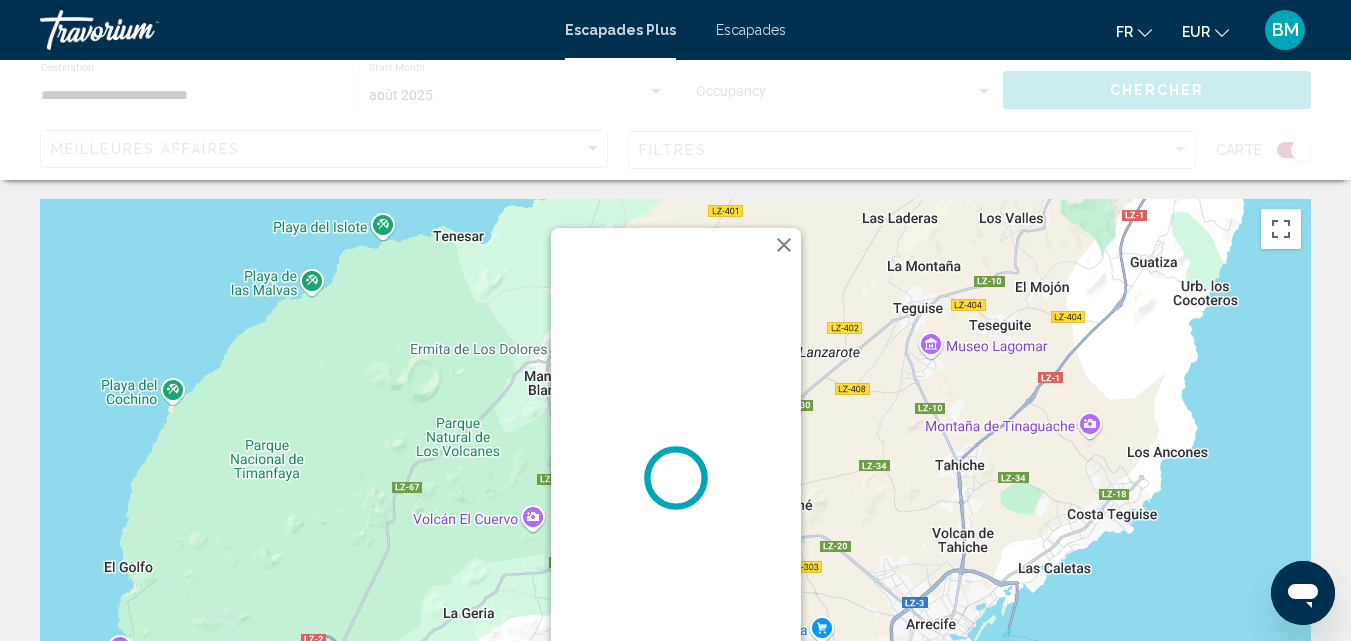 scroll, scrollTop: 0, scrollLeft: 0, axis: both 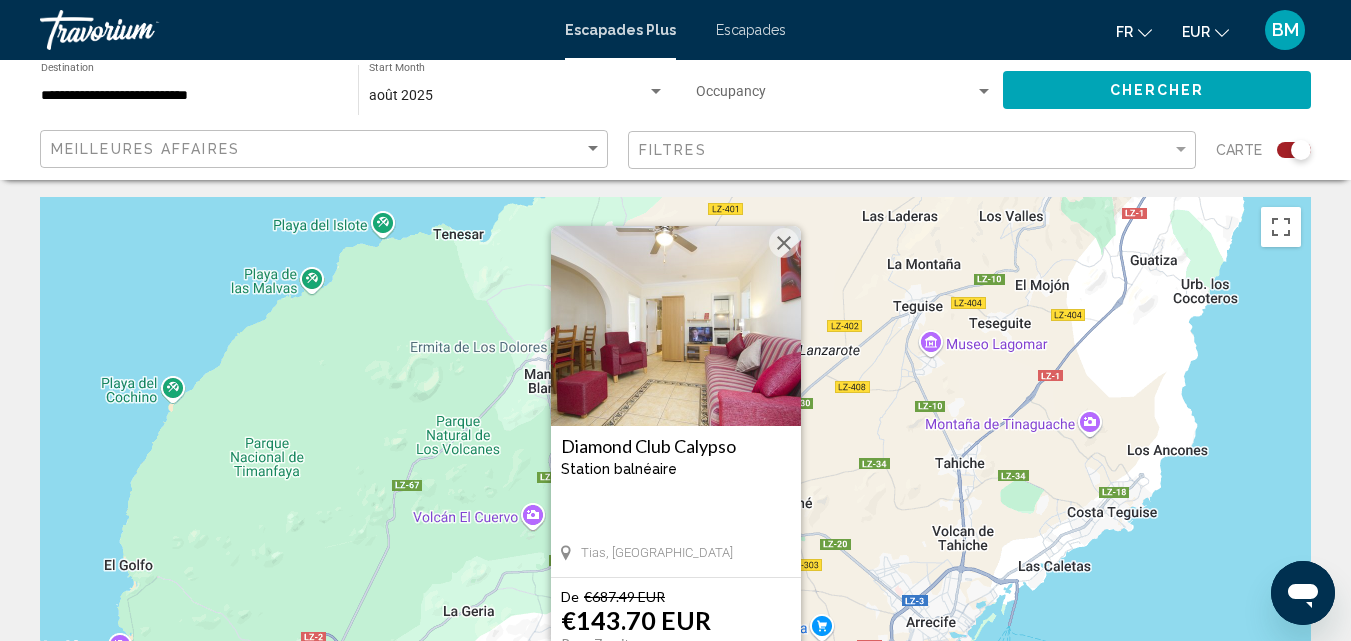 click at bounding box center (784, 243) 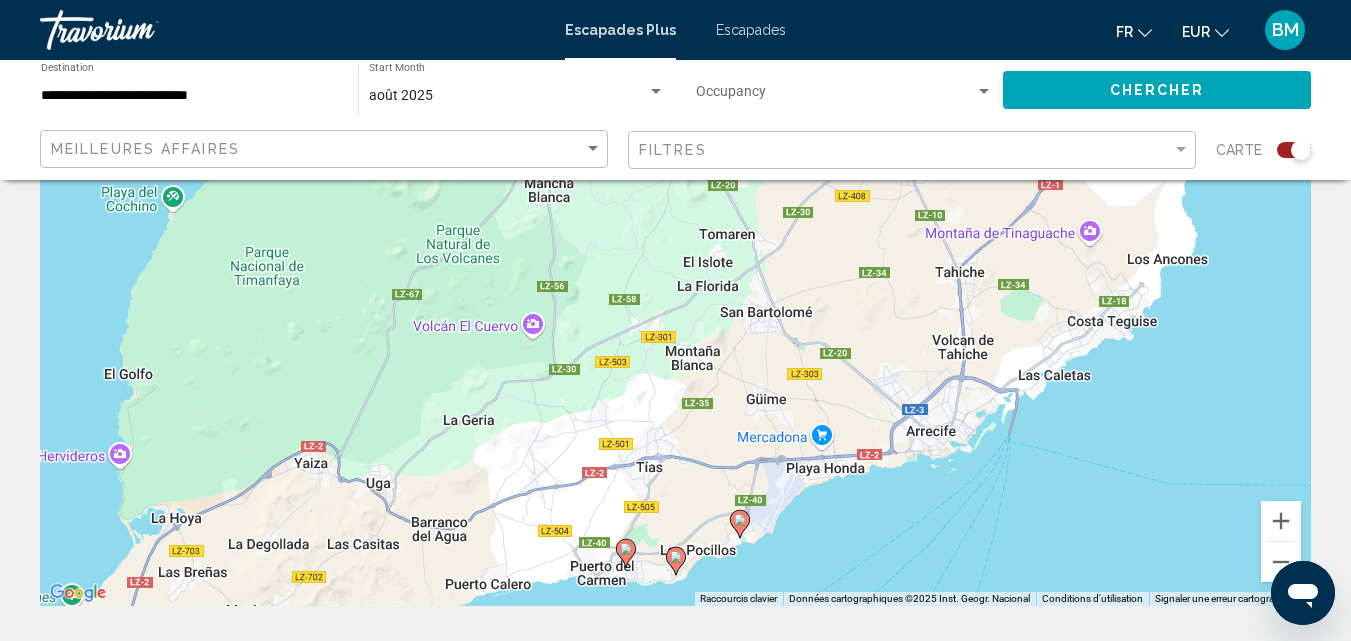 scroll, scrollTop: 259, scrollLeft: 0, axis: vertical 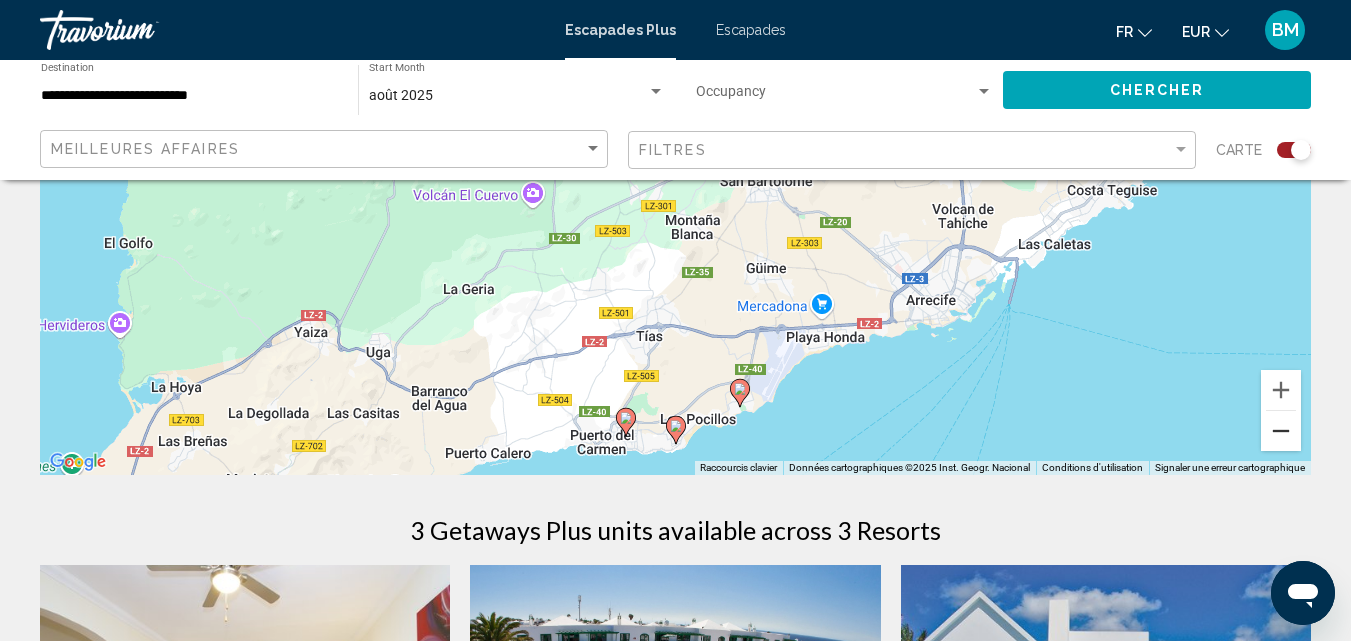 click at bounding box center [1281, 431] 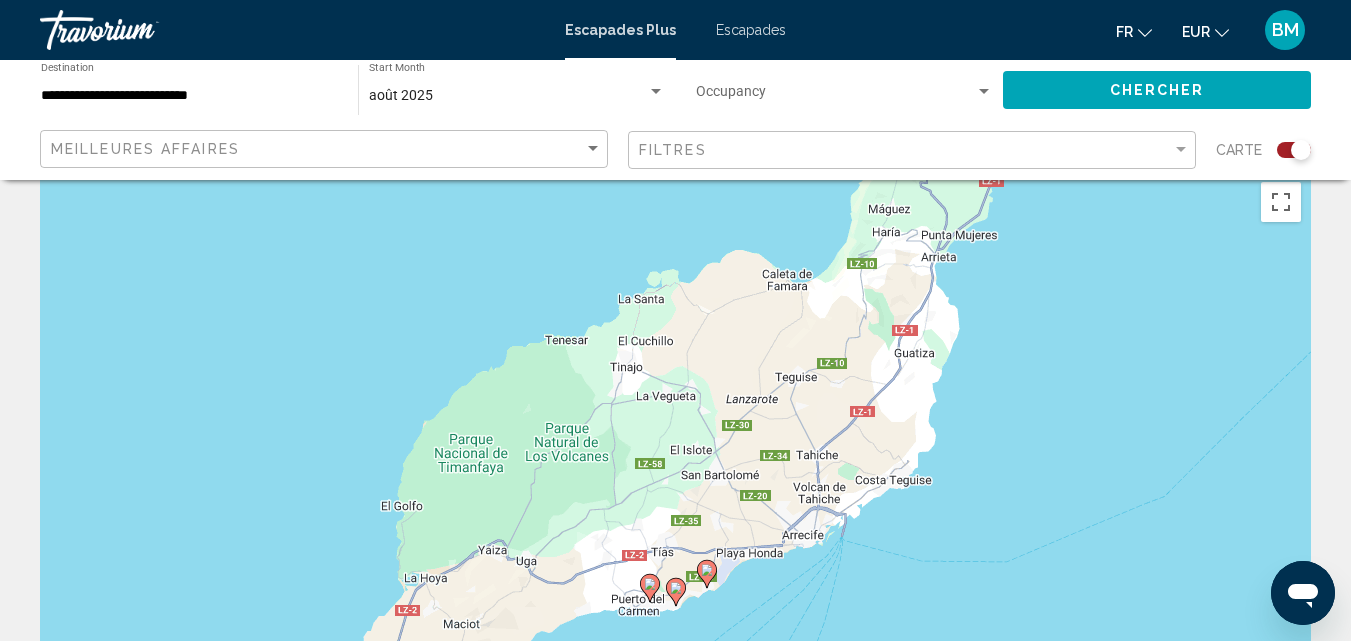 scroll, scrollTop: 0, scrollLeft: 0, axis: both 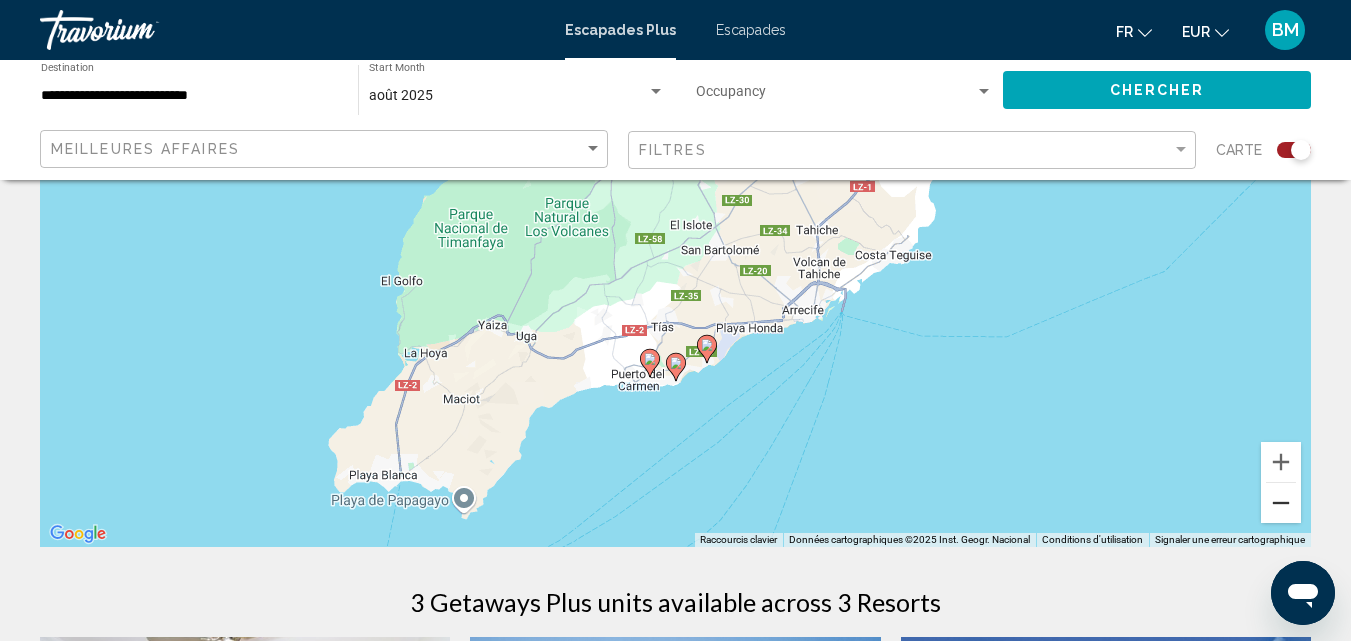 click at bounding box center (1281, 503) 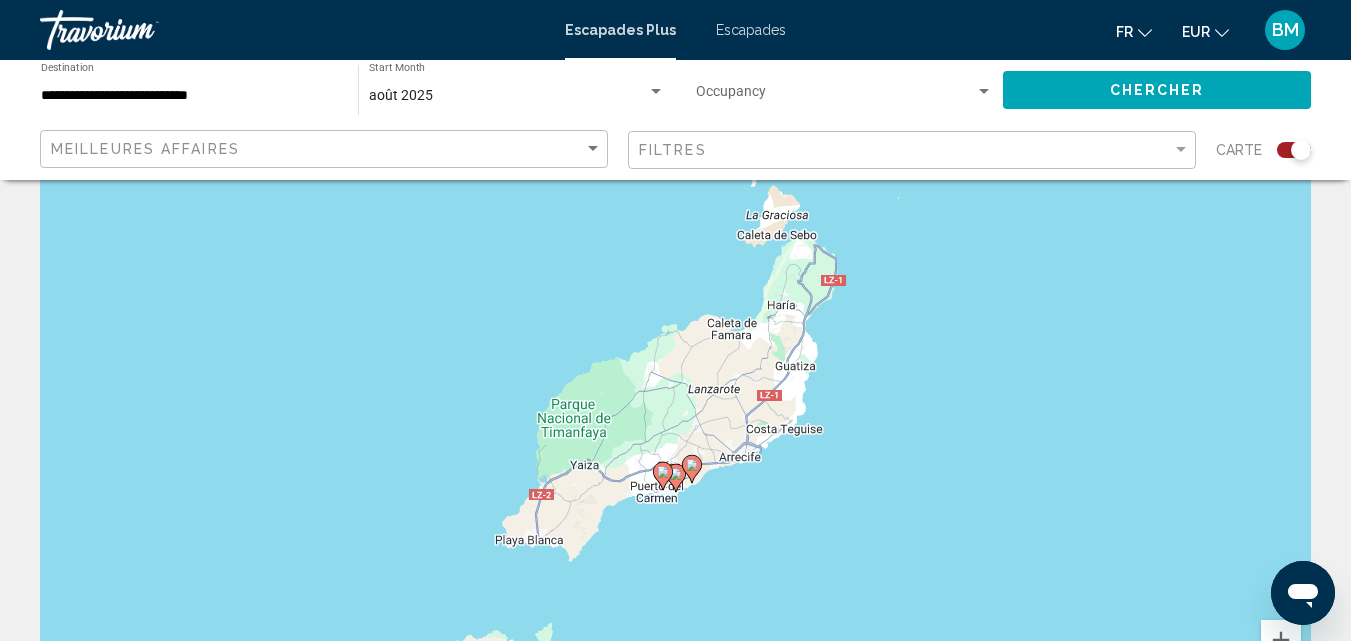 scroll, scrollTop: 134, scrollLeft: 0, axis: vertical 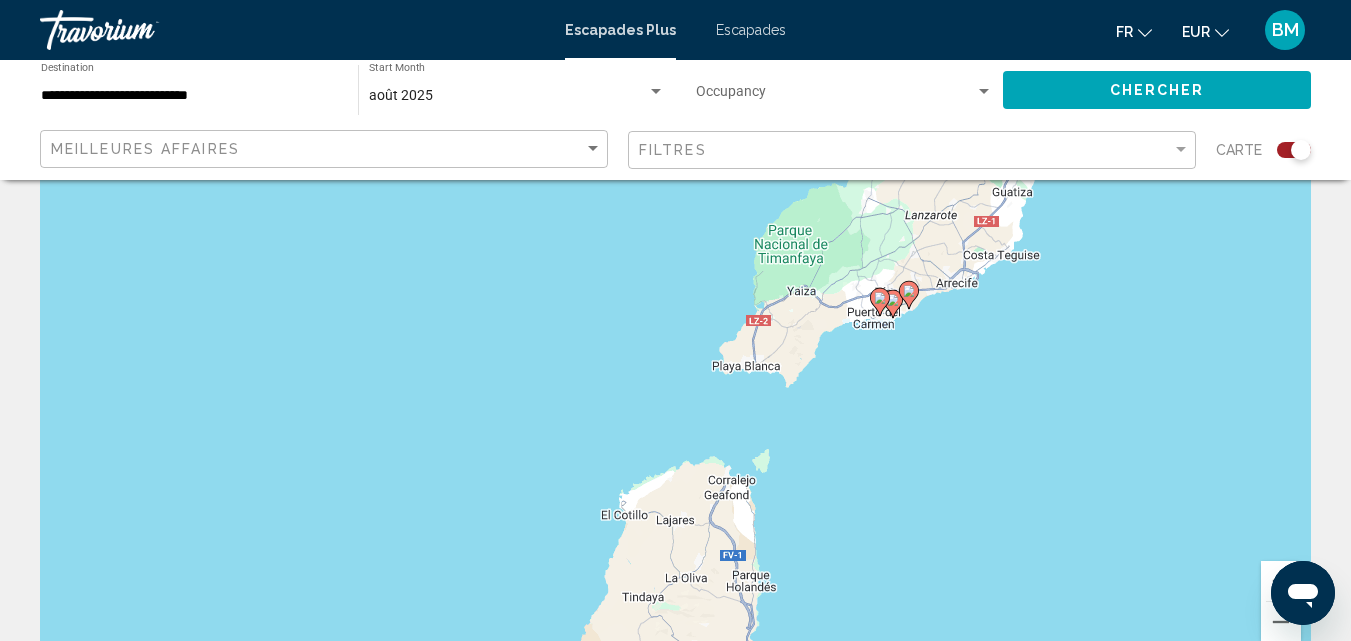 drag, startPoint x: 386, startPoint y: 453, endPoint x: 599, endPoint y: 336, distance: 243.01852 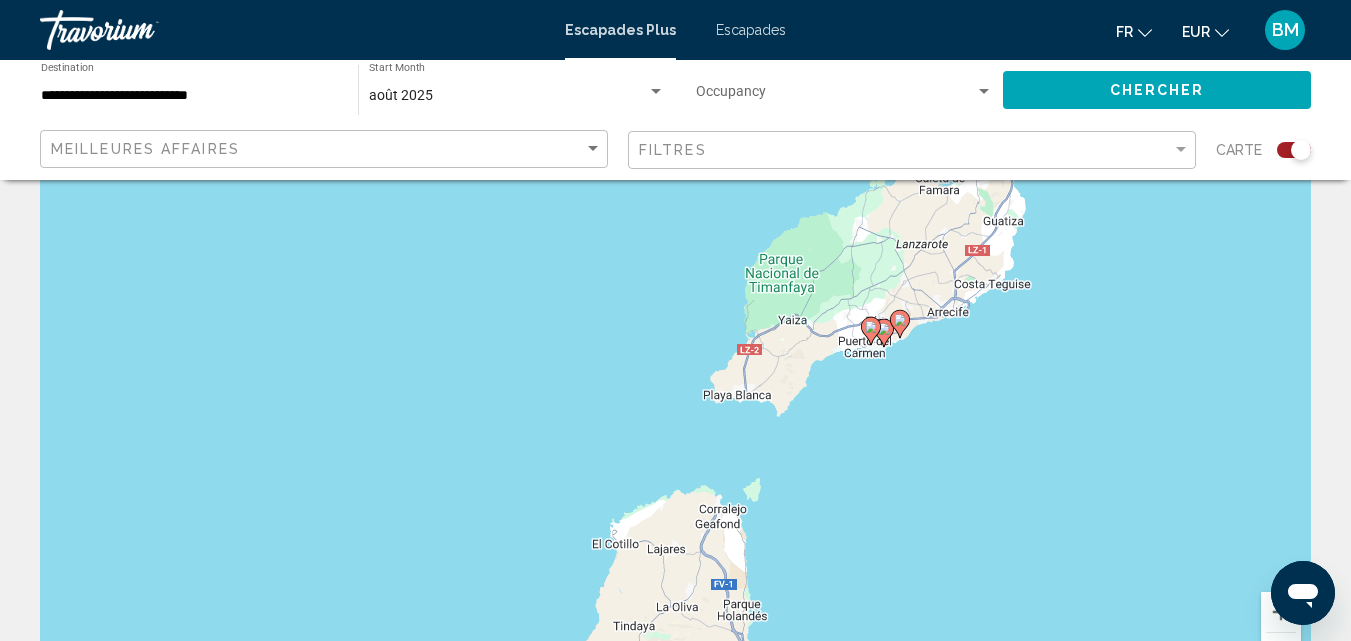 scroll, scrollTop: 97, scrollLeft: 0, axis: vertical 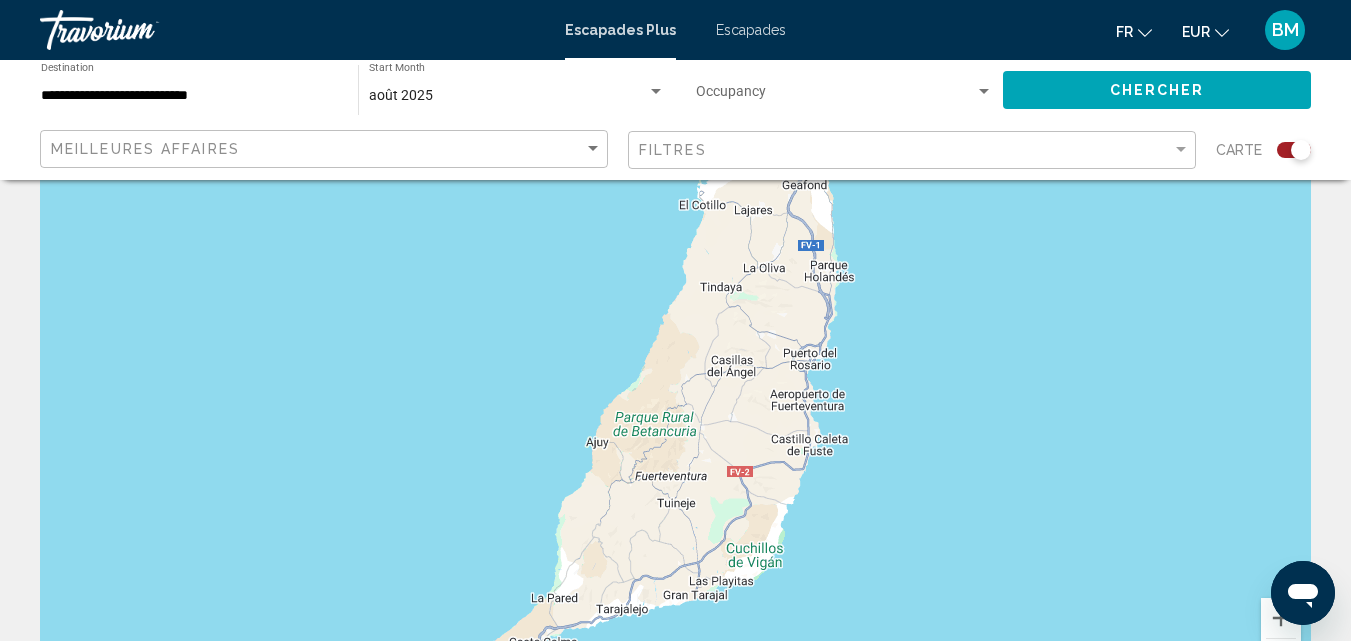 drag, startPoint x: 308, startPoint y: 563, endPoint x: 397, endPoint y: 233, distance: 341.79086 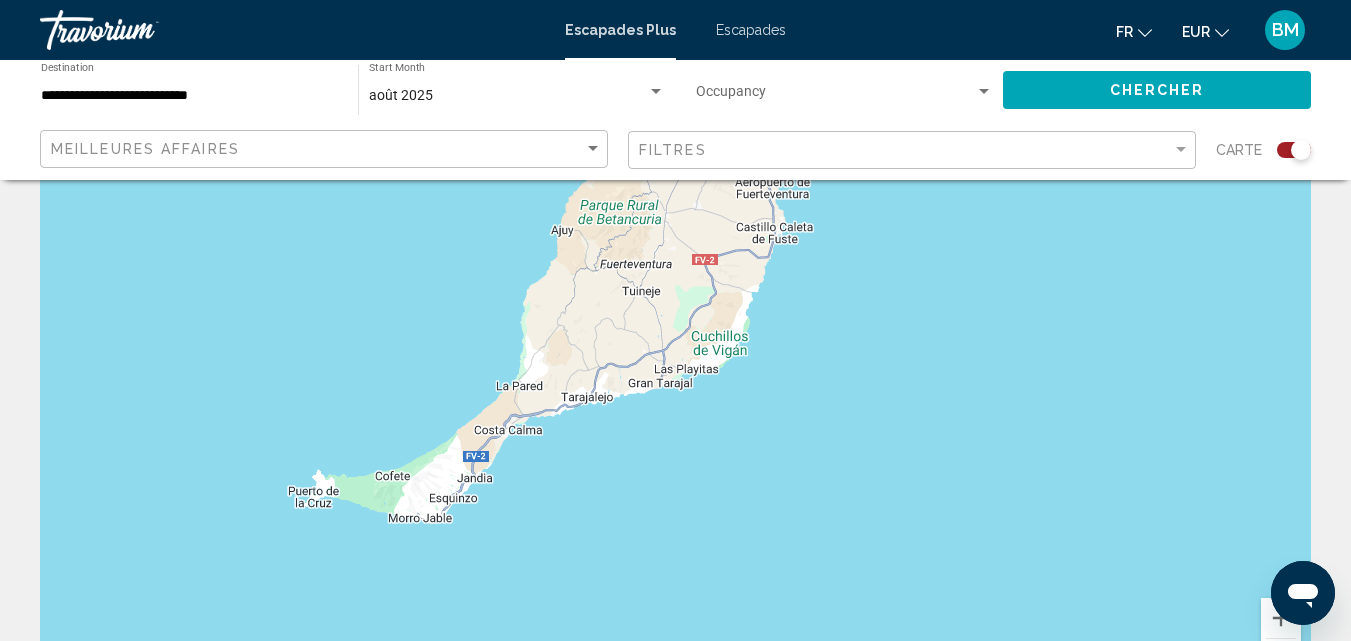 drag, startPoint x: 438, startPoint y: 505, endPoint x: 405, endPoint y: 301, distance: 206.65189 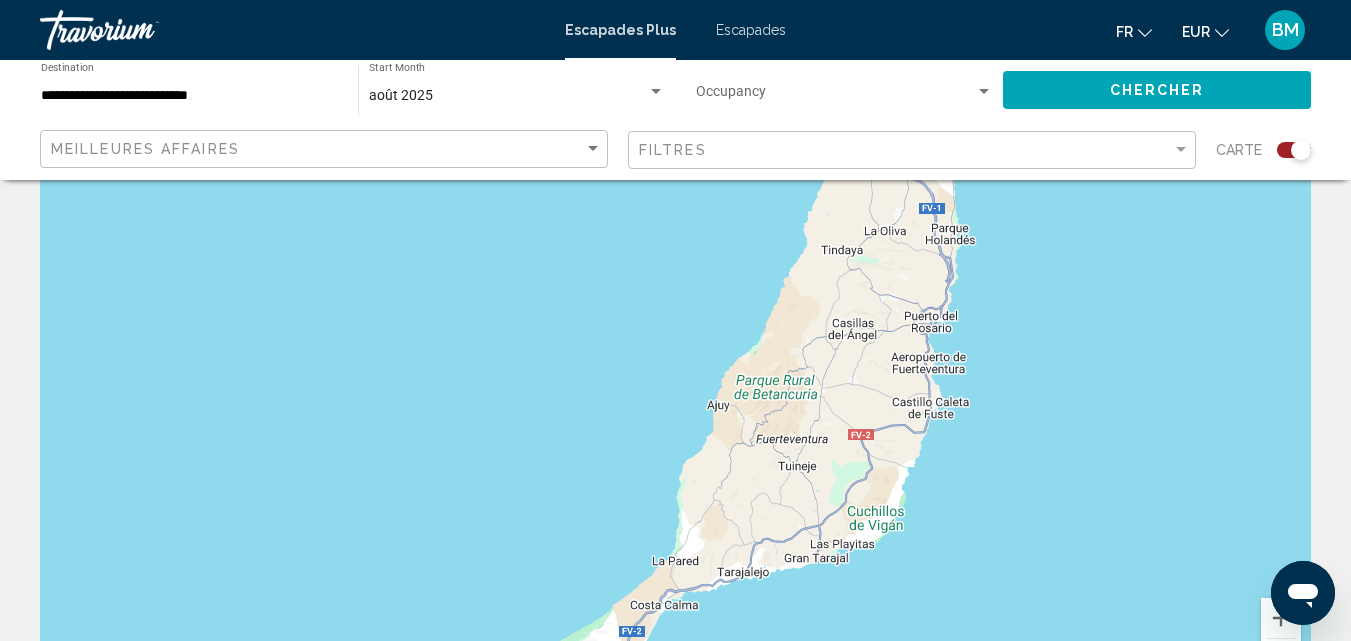 drag, startPoint x: 732, startPoint y: 442, endPoint x: 887, endPoint y: 617, distance: 233.77339 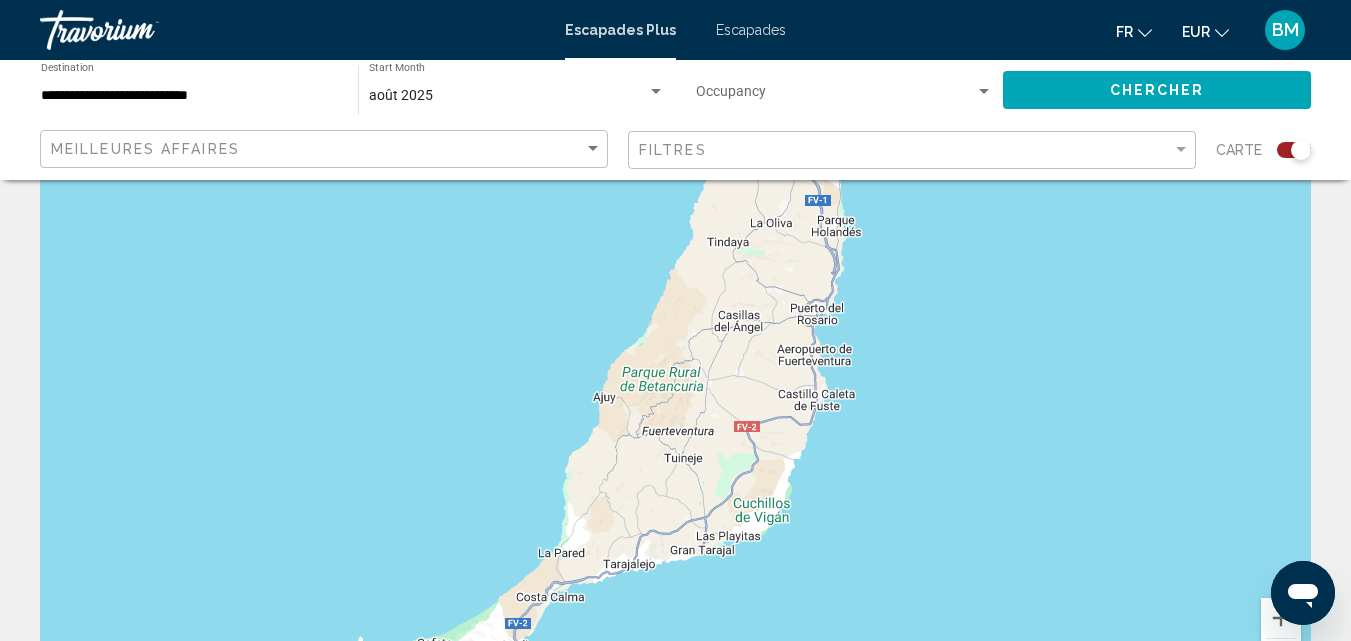 drag, startPoint x: 1028, startPoint y: 484, endPoint x: 940, endPoint y: 476, distance: 88.362885 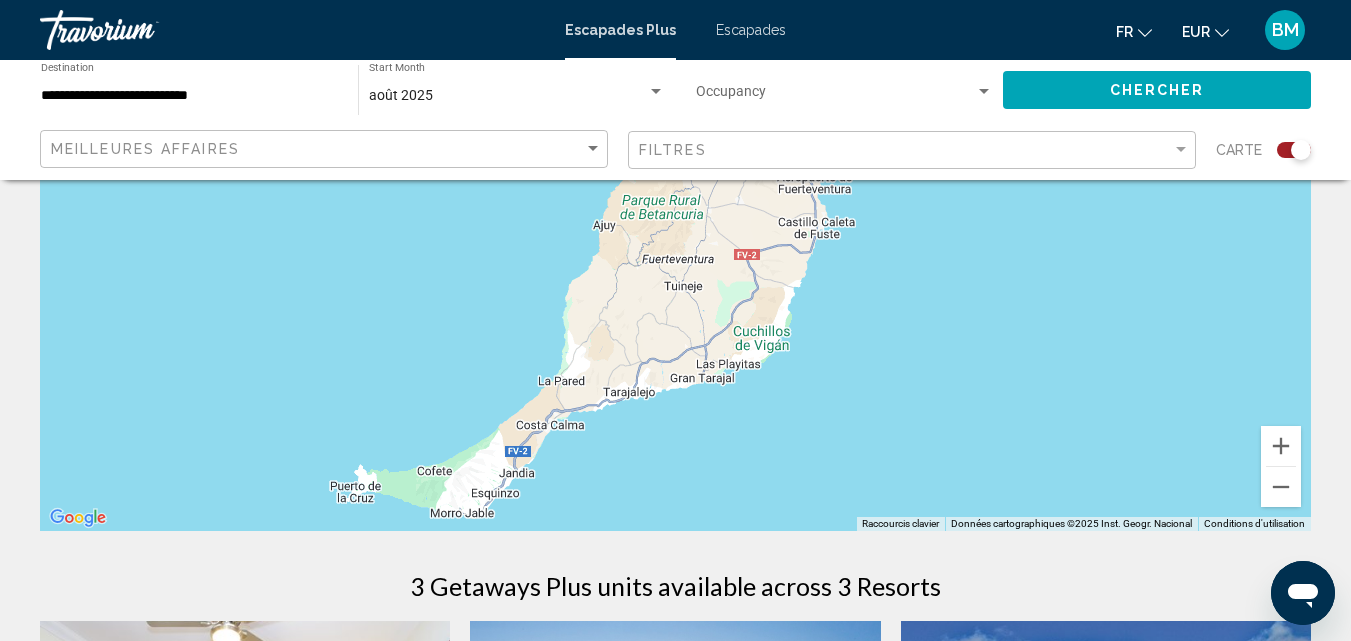 scroll, scrollTop: 290, scrollLeft: 0, axis: vertical 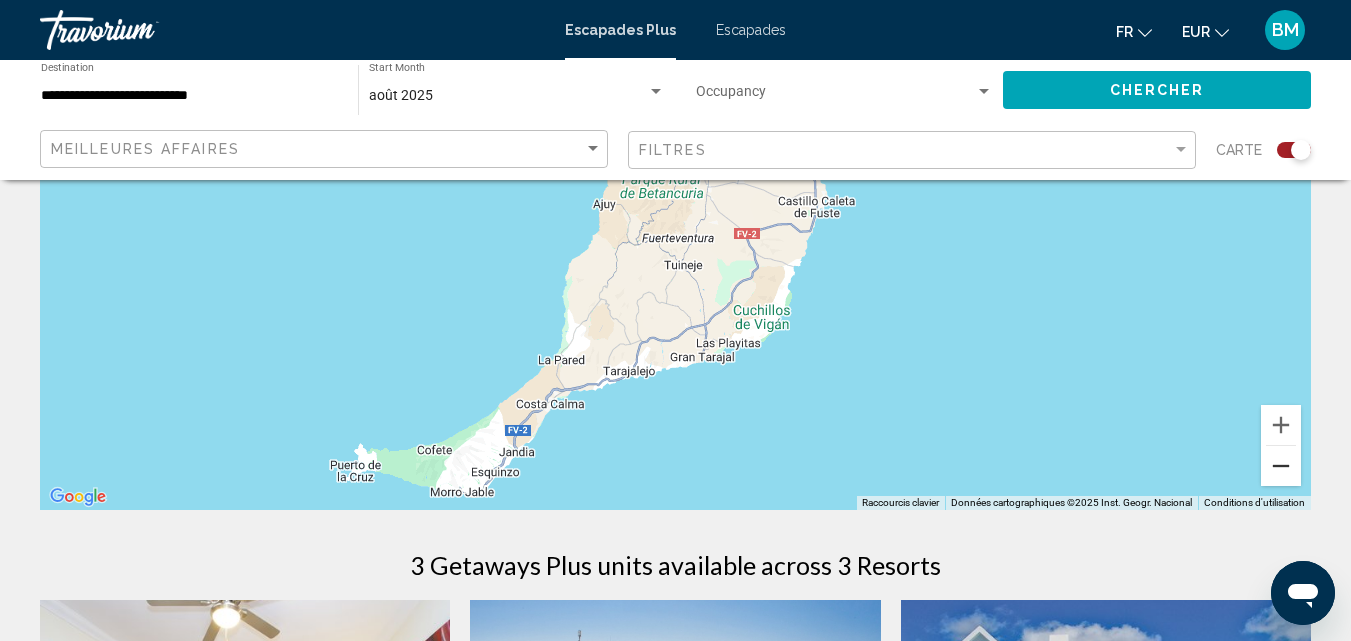 click at bounding box center [1281, 466] 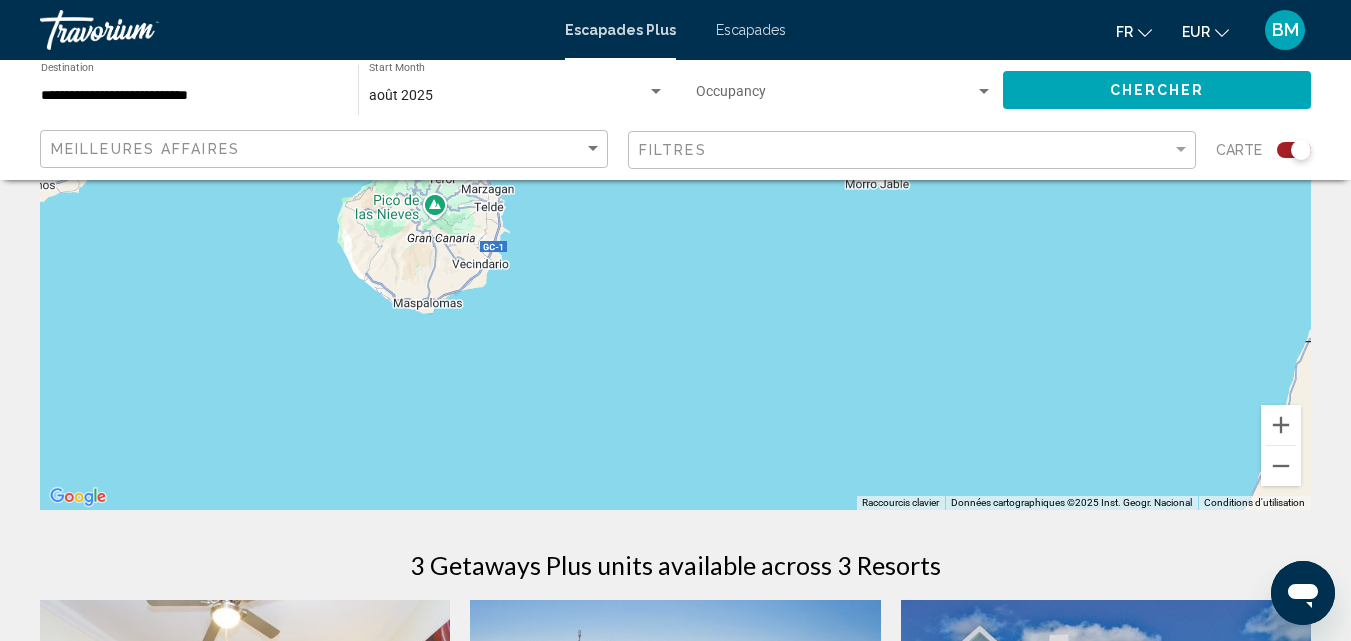 drag, startPoint x: 68, startPoint y: 425, endPoint x: 380, endPoint y: 255, distance: 355.30832 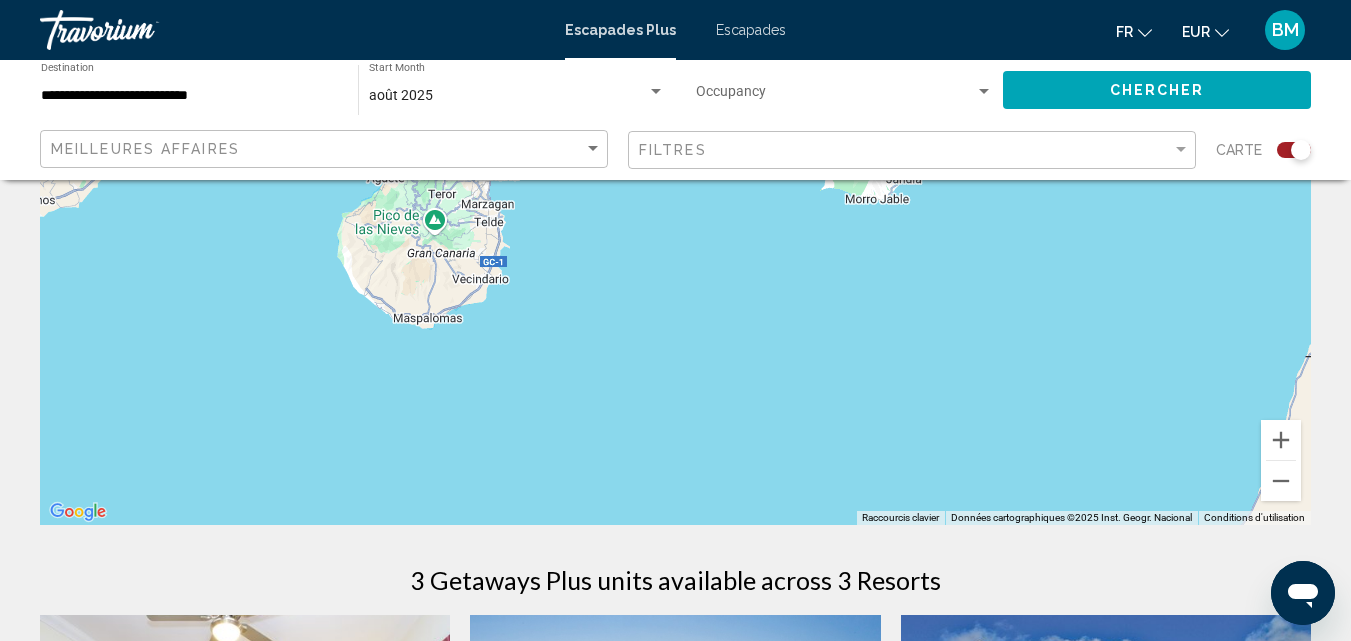 scroll, scrollTop: 269, scrollLeft: 0, axis: vertical 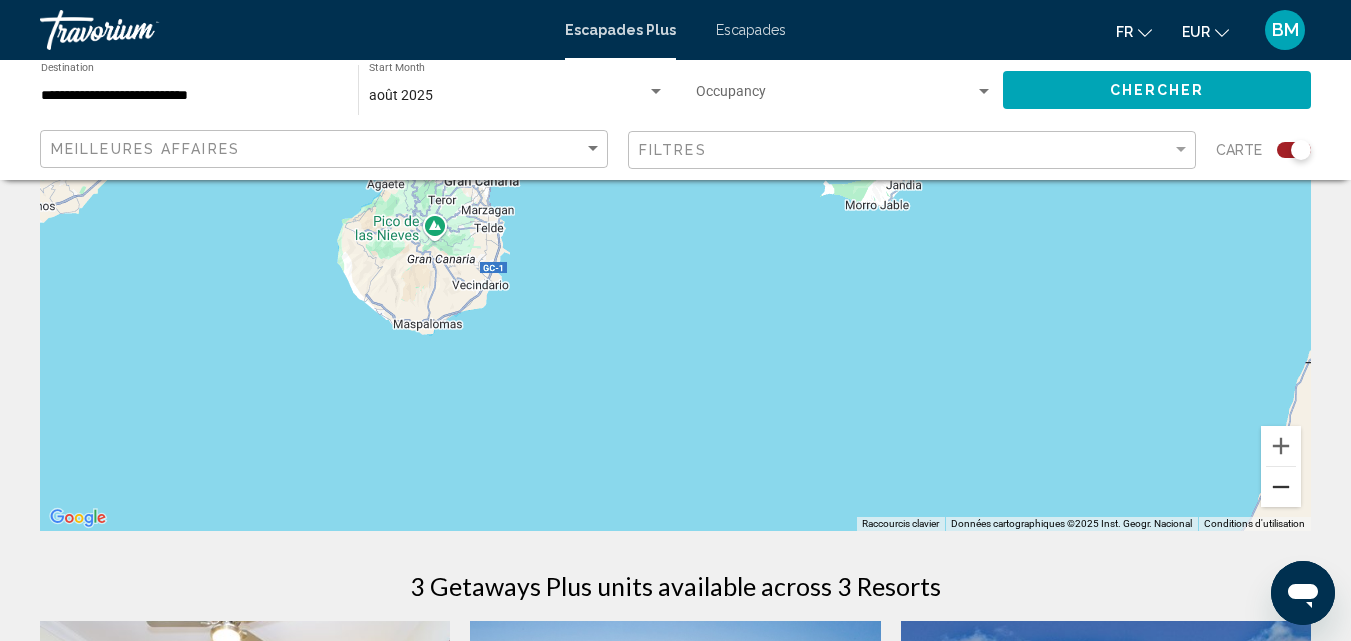 click at bounding box center [1281, 487] 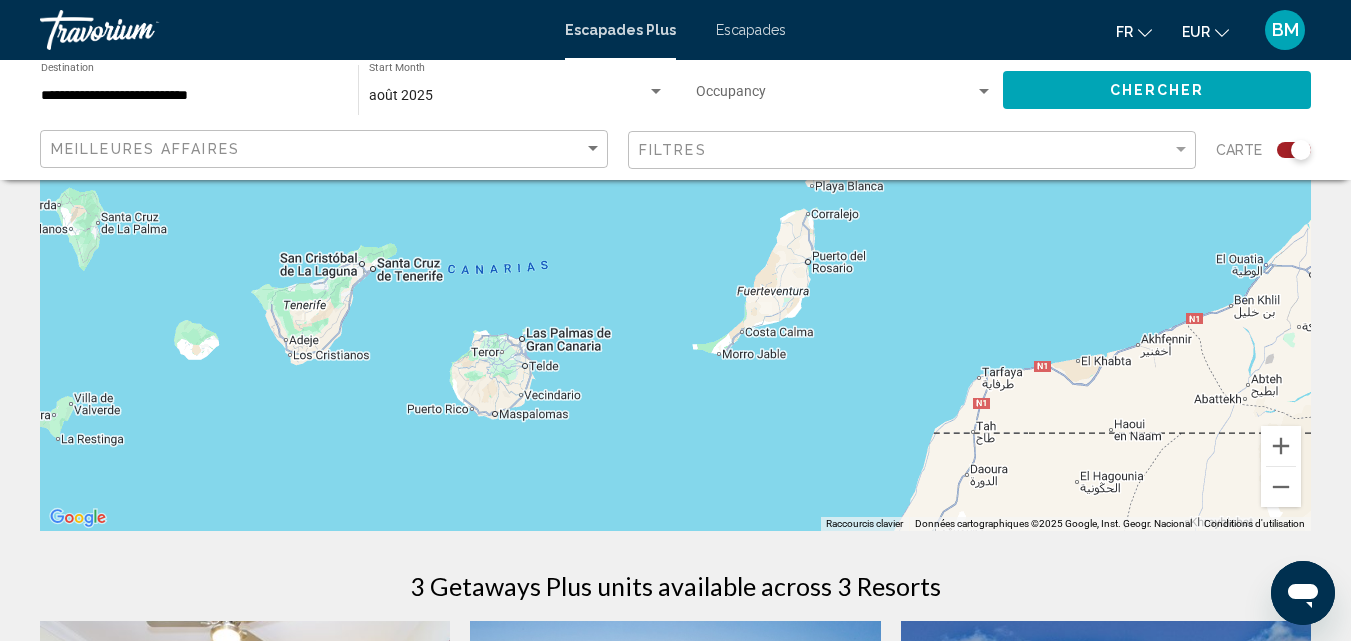 drag, startPoint x: 663, startPoint y: 333, endPoint x: 606, endPoint y: 471, distance: 149.30841 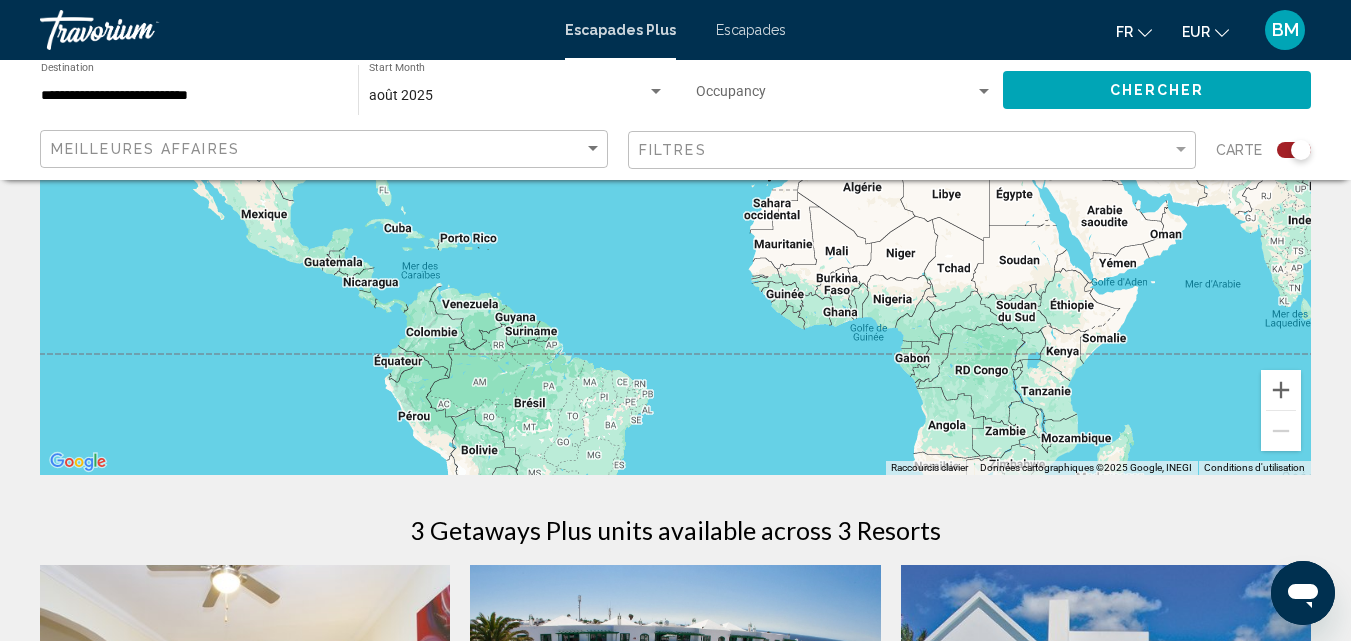 scroll, scrollTop: 106, scrollLeft: 0, axis: vertical 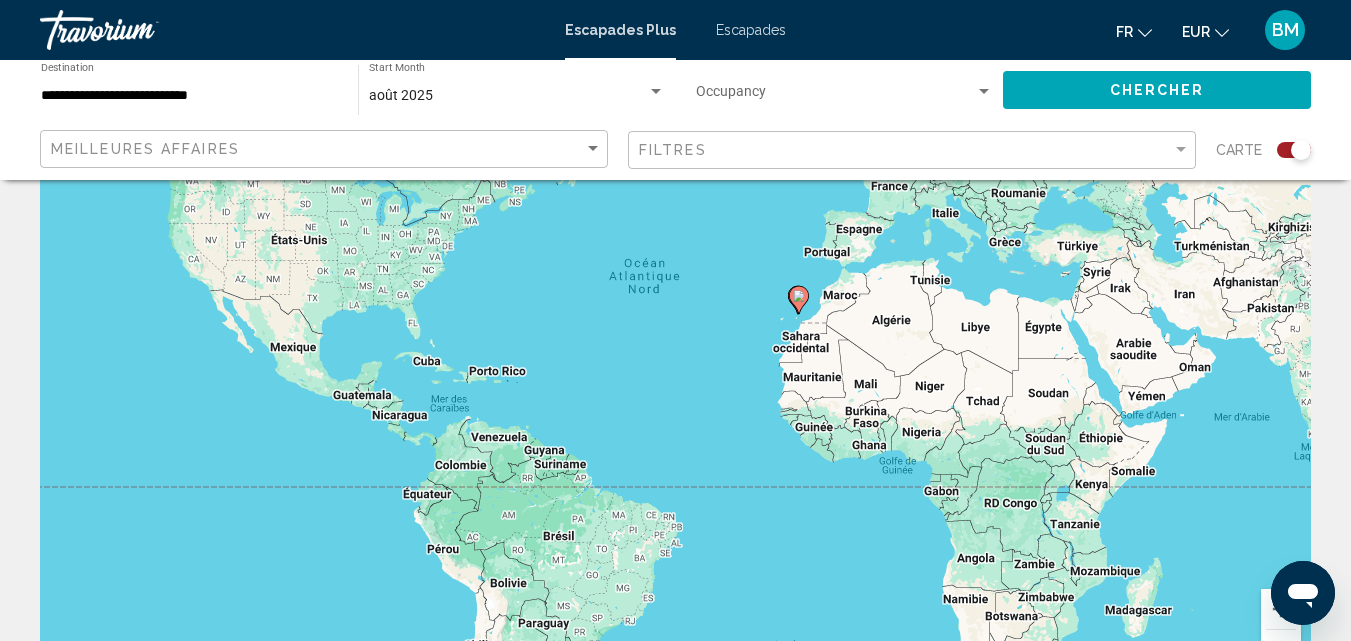 drag, startPoint x: 891, startPoint y: 405, endPoint x: 918, endPoint y: 318, distance: 91.09336 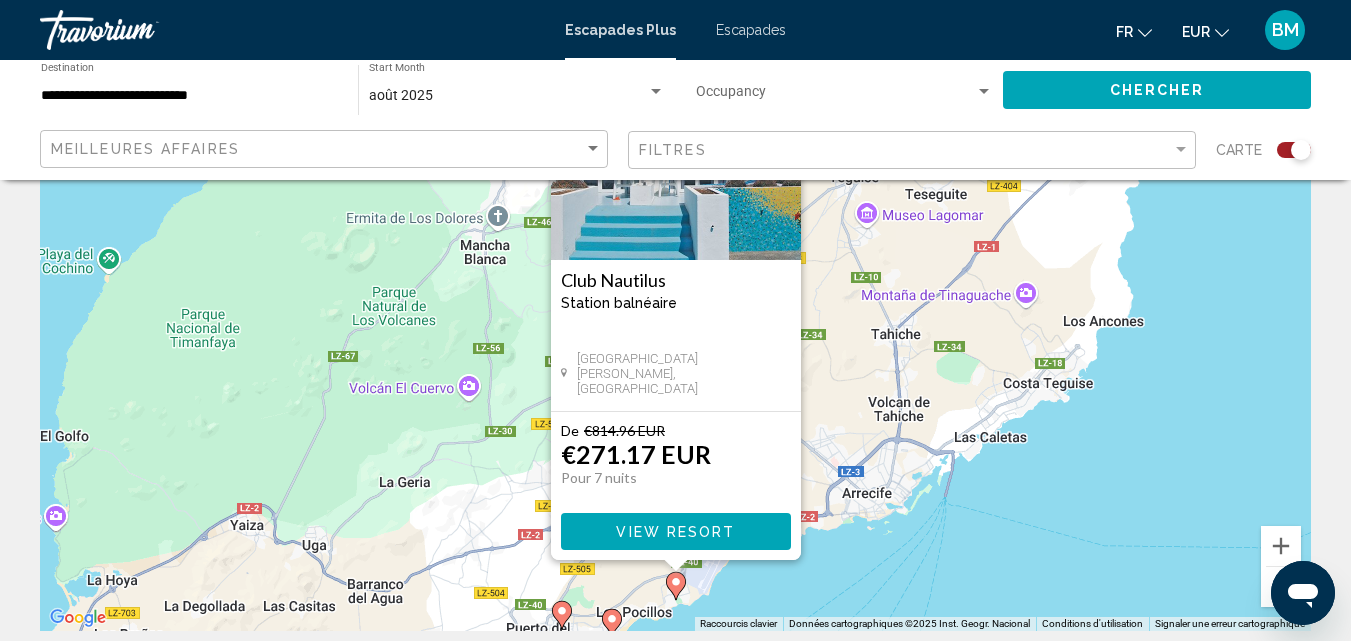 scroll, scrollTop: 197, scrollLeft: 0, axis: vertical 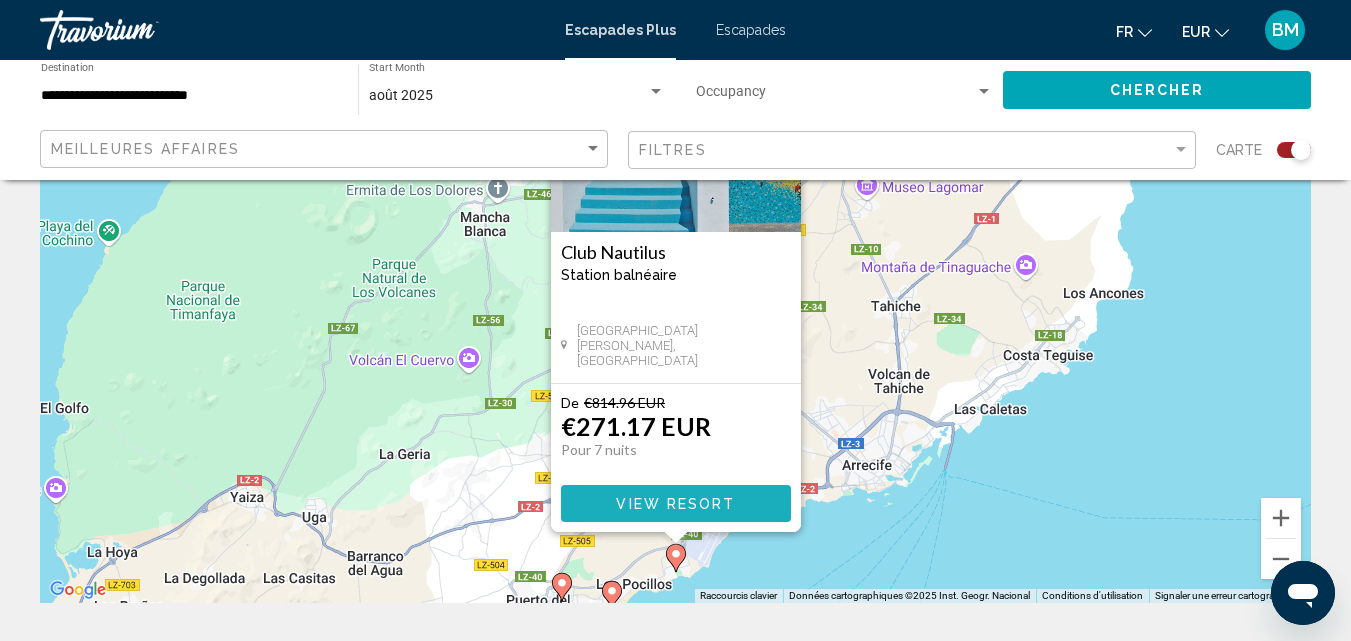 click on "View Resort" at bounding box center [675, 504] 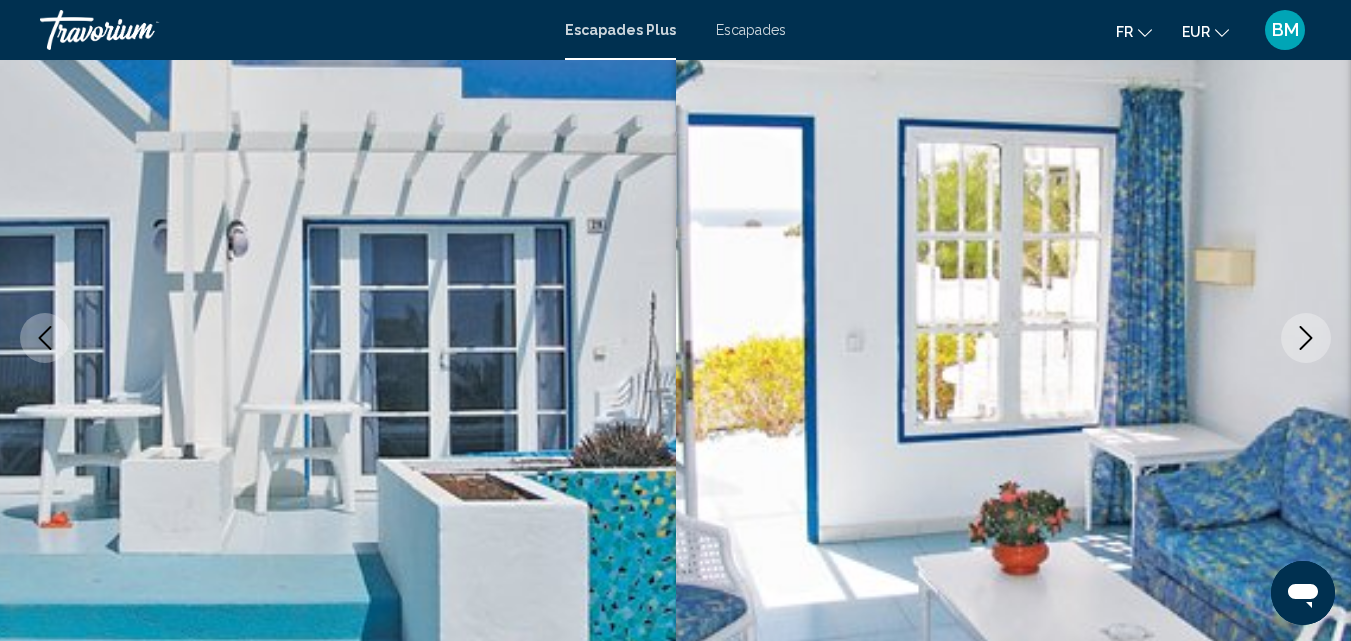 scroll, scrollTop: 215, scrollLeft: 0, axis: vertical 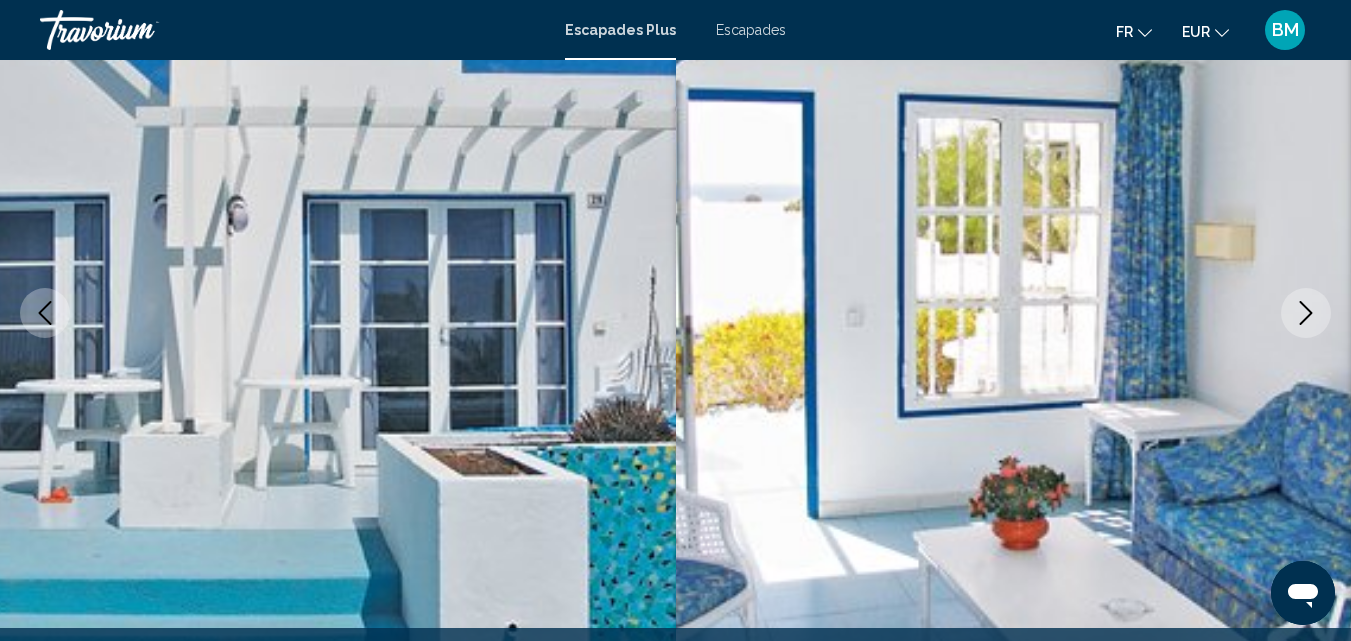 click 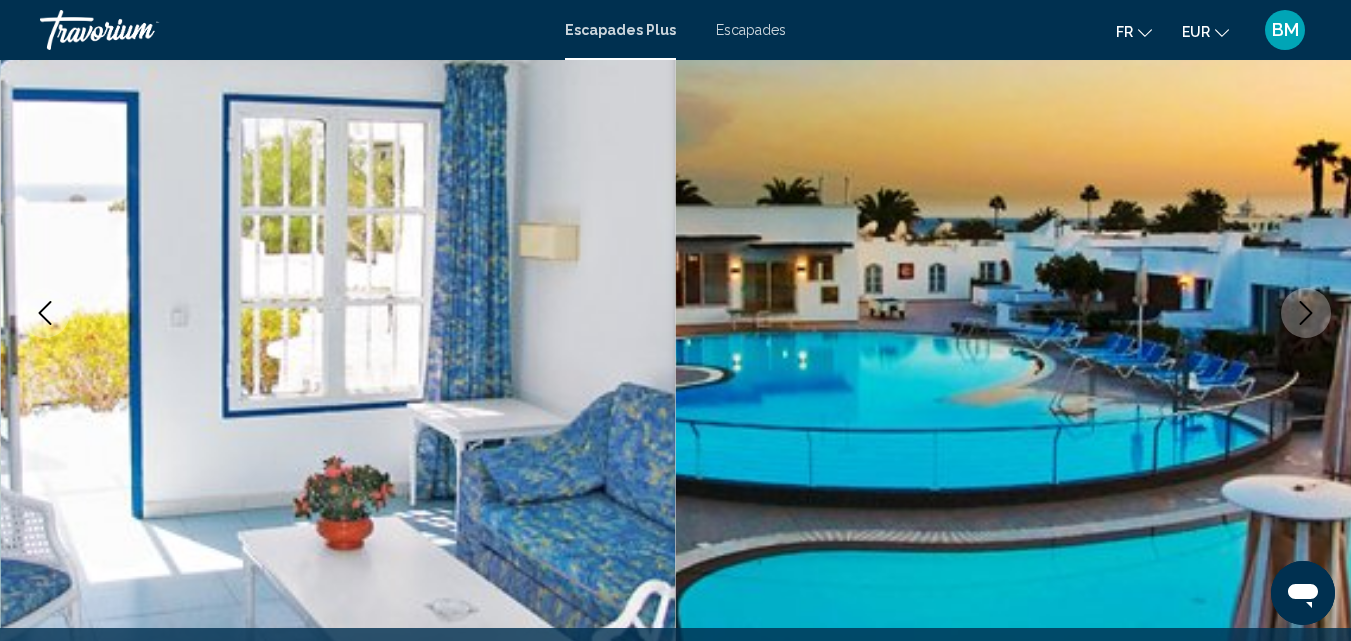 click 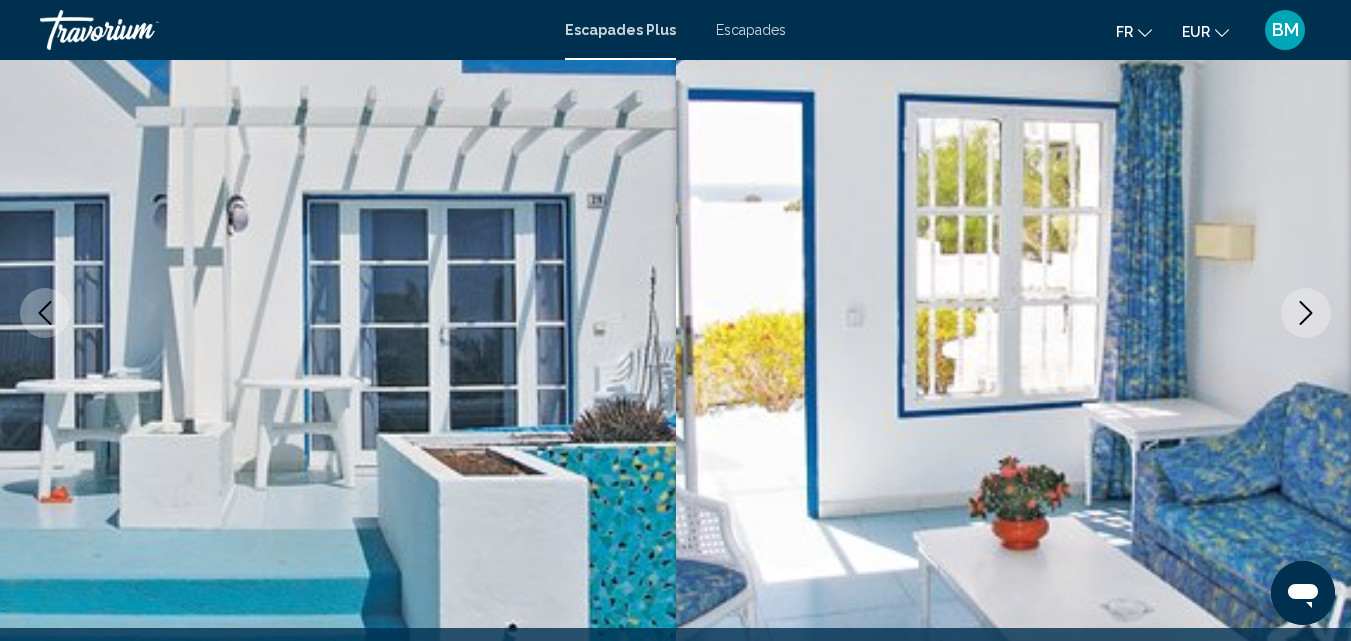 click 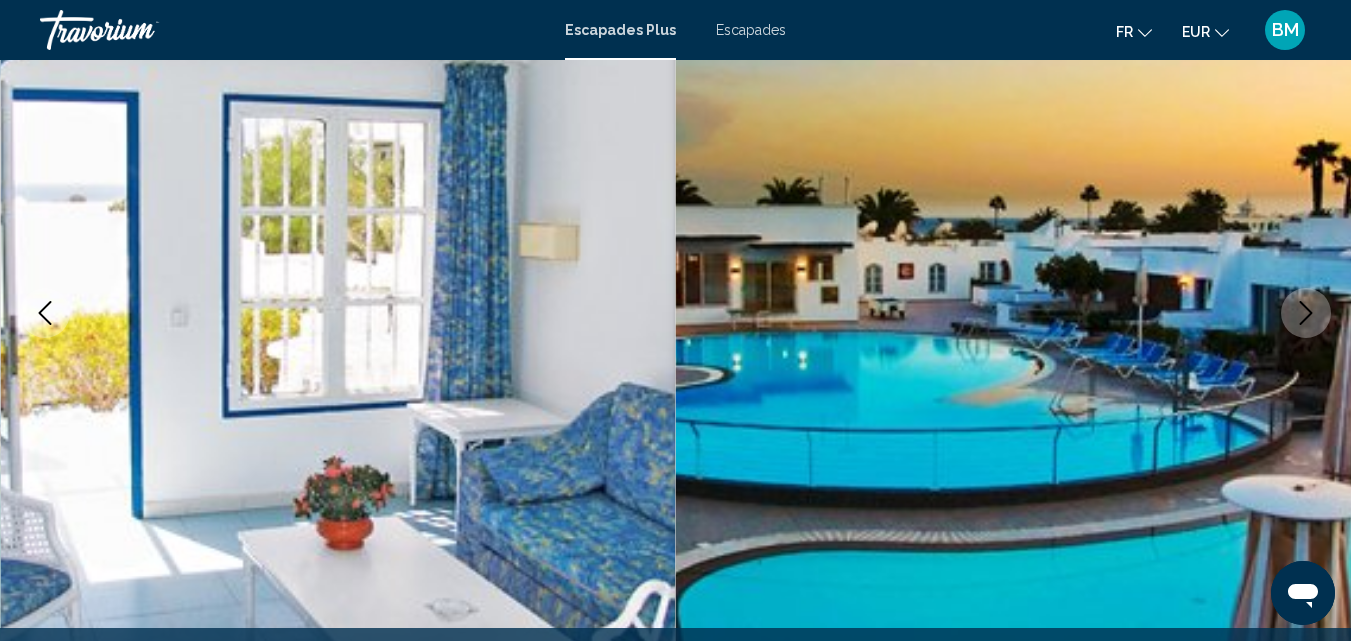 click 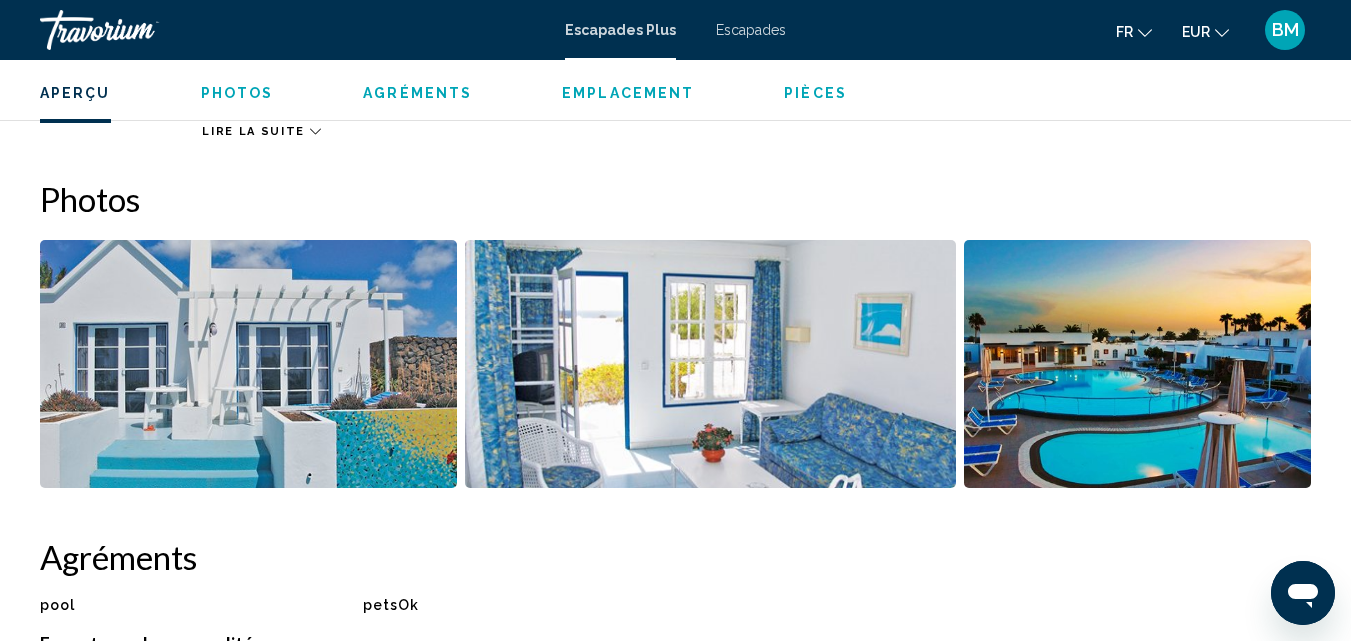 scroll, scrollTop: 1263, scrollLeft: 0, axis: vertical 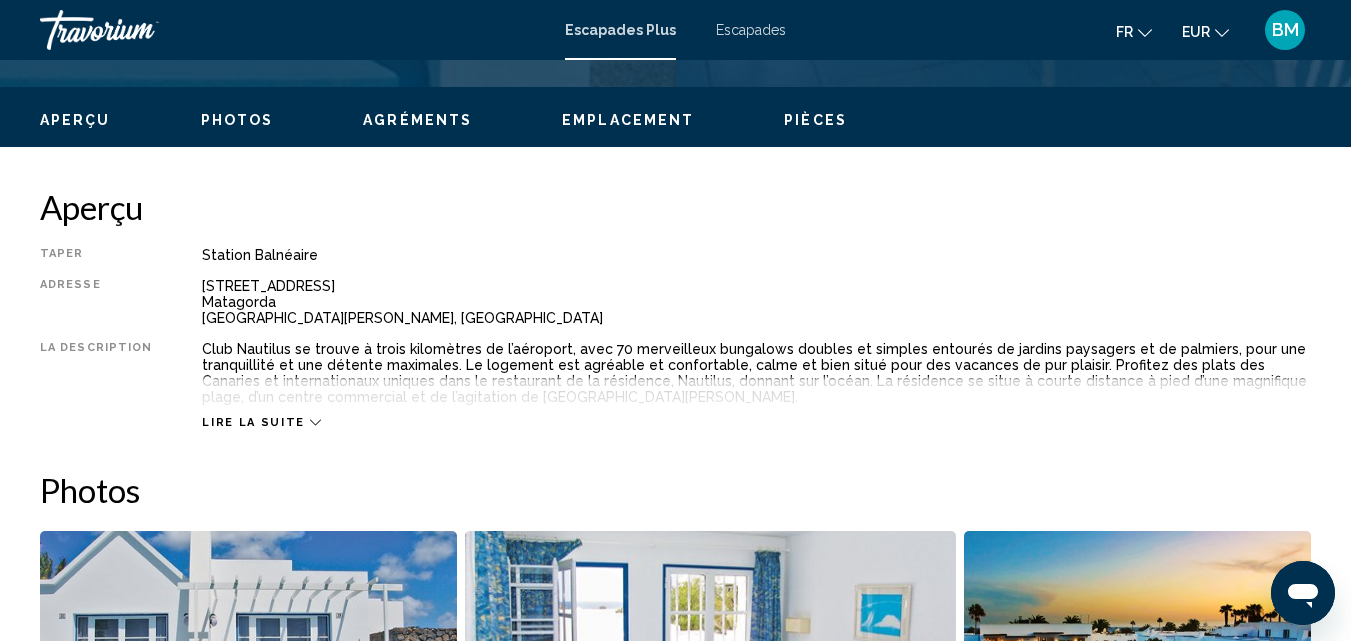 click 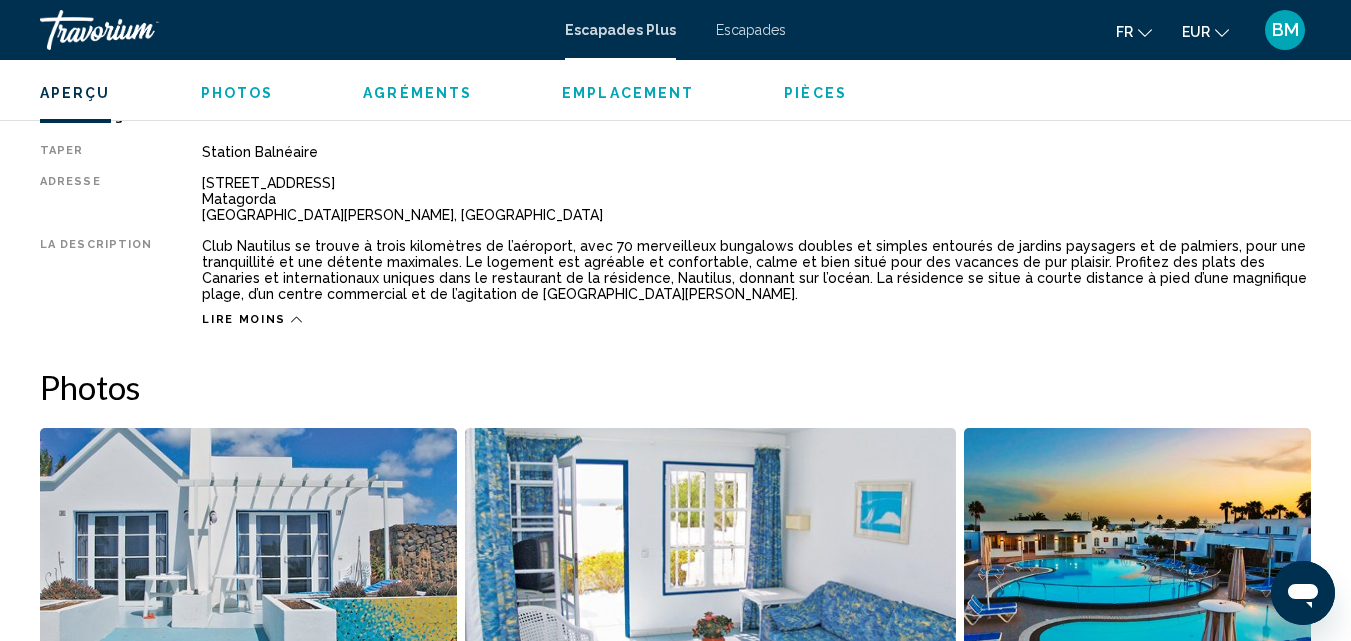 scroll, scrollTop: 1097, scrollLeft: 0, axis: vertical 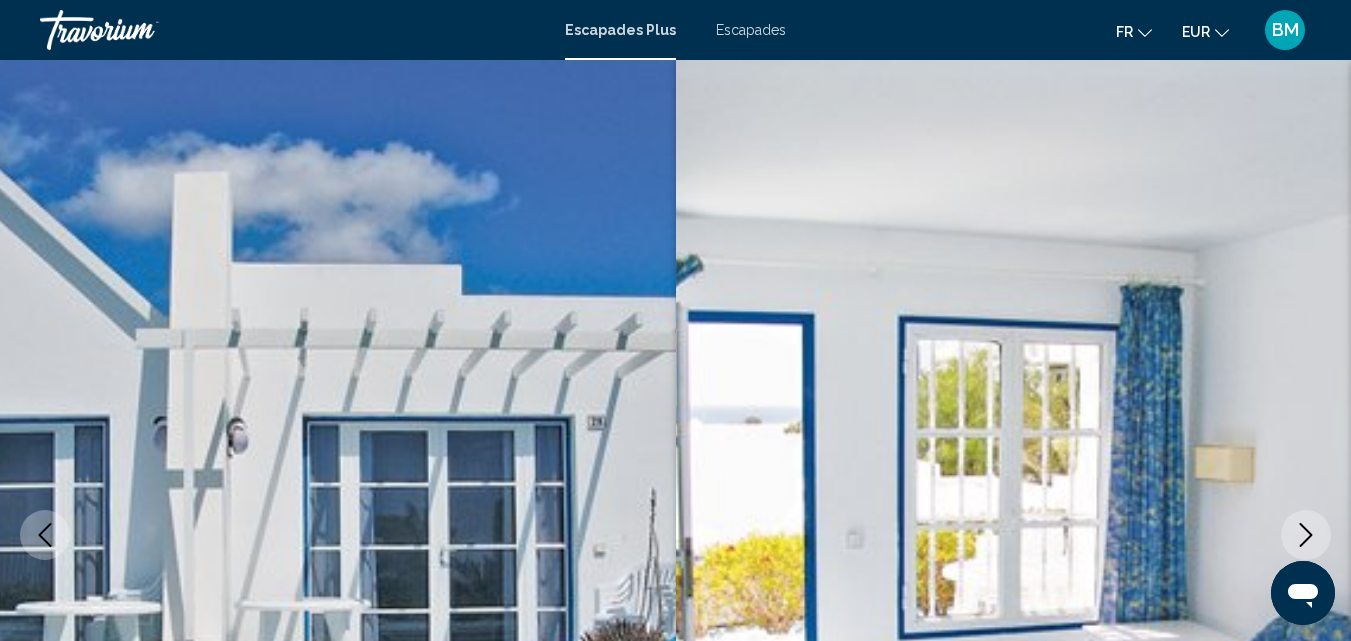 click on "Escapades" at bounding box center [751, 30] 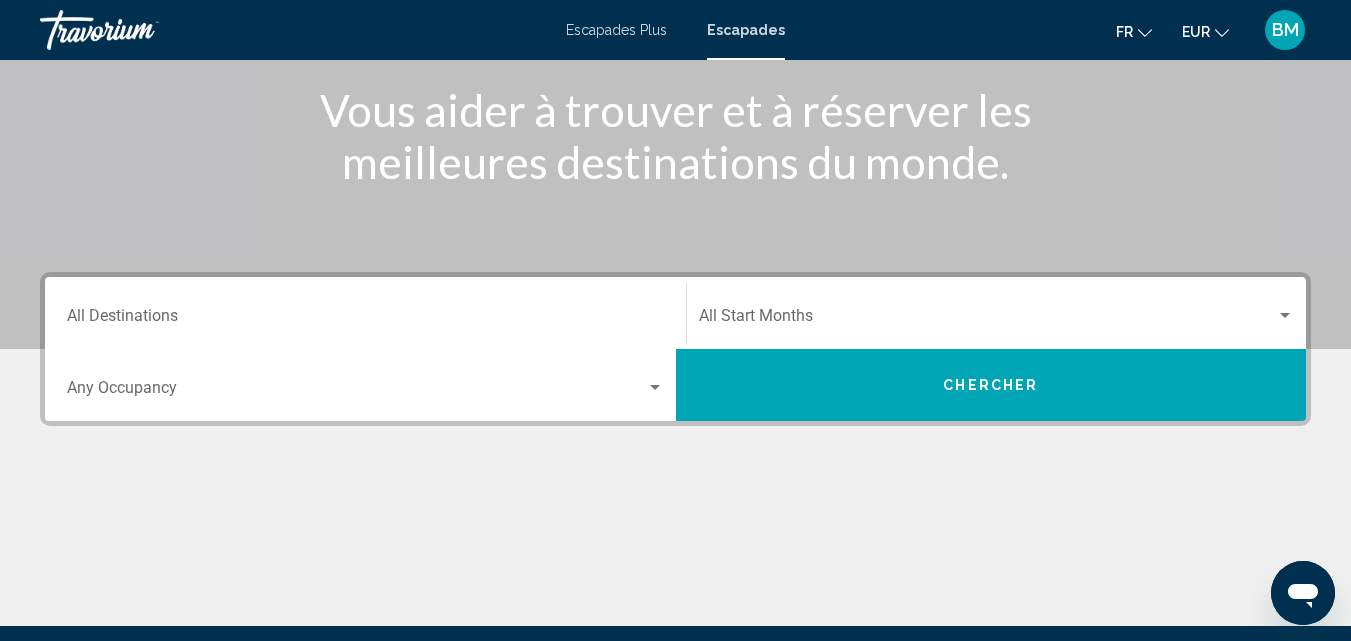 scroll, scrollTop: 277, scrollLeft: 0, axis: vertical 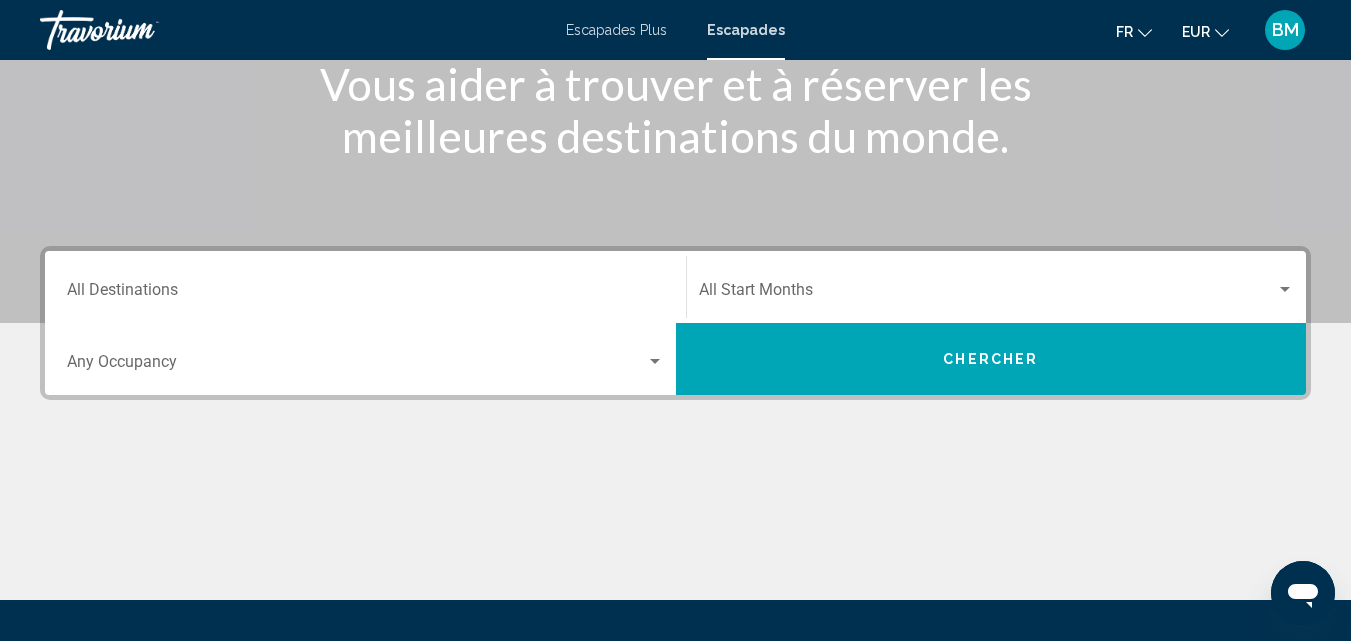 click on "fr" 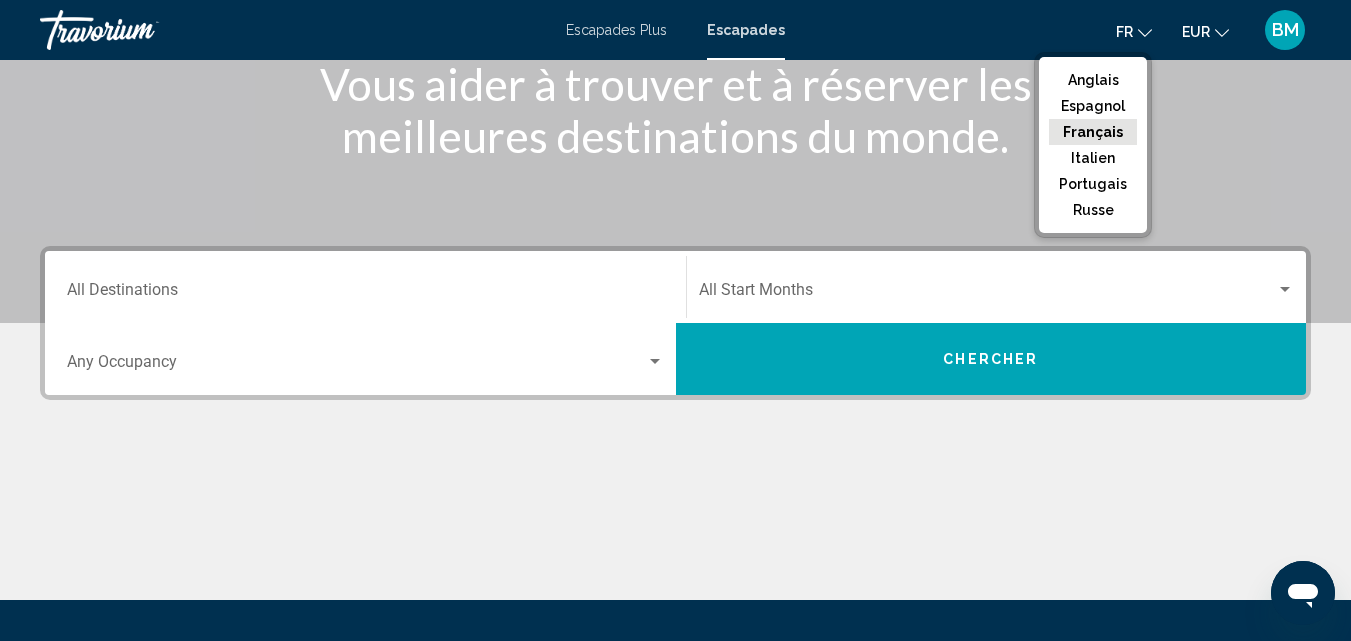 click on "Français" 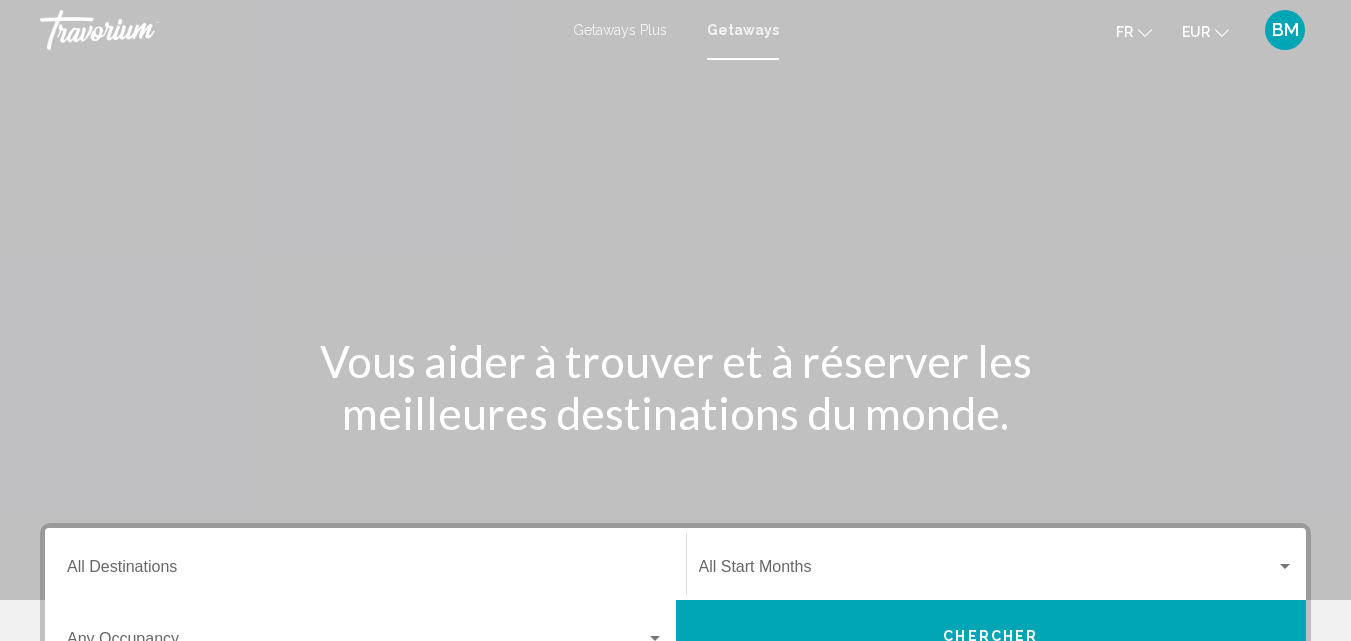 scroll, scrollTop: 0, scrollLeft: 0, axis: both 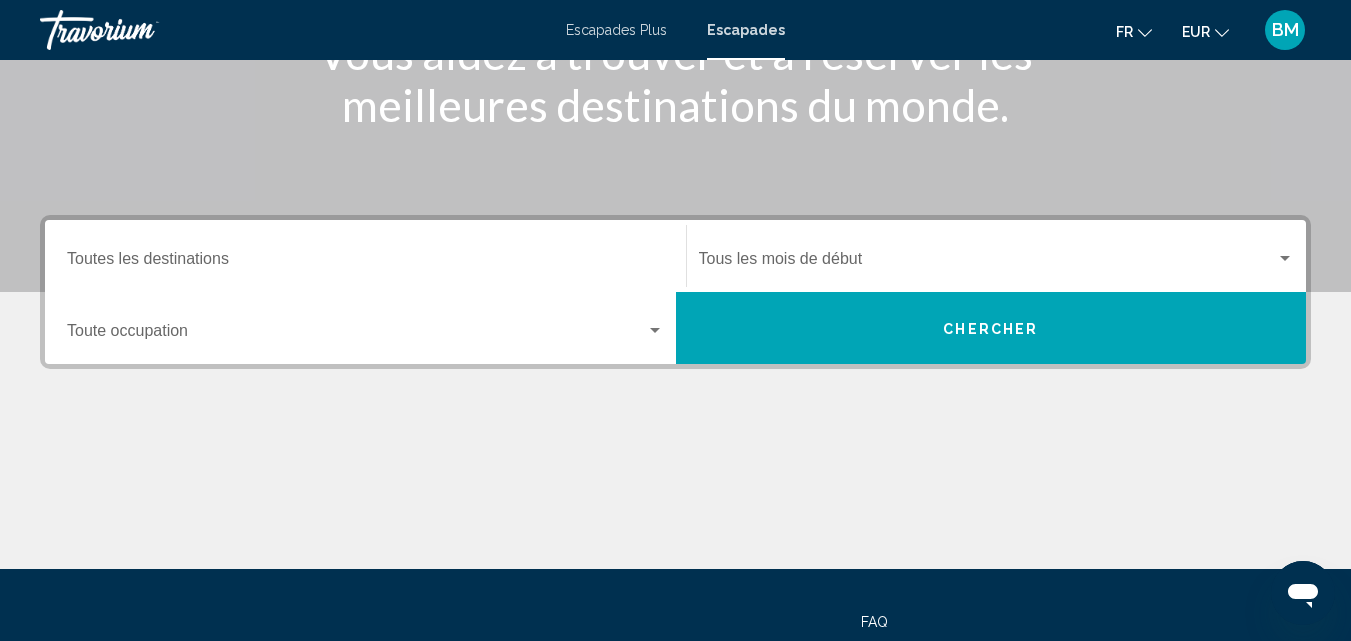 click at bounding box center (356, 335) 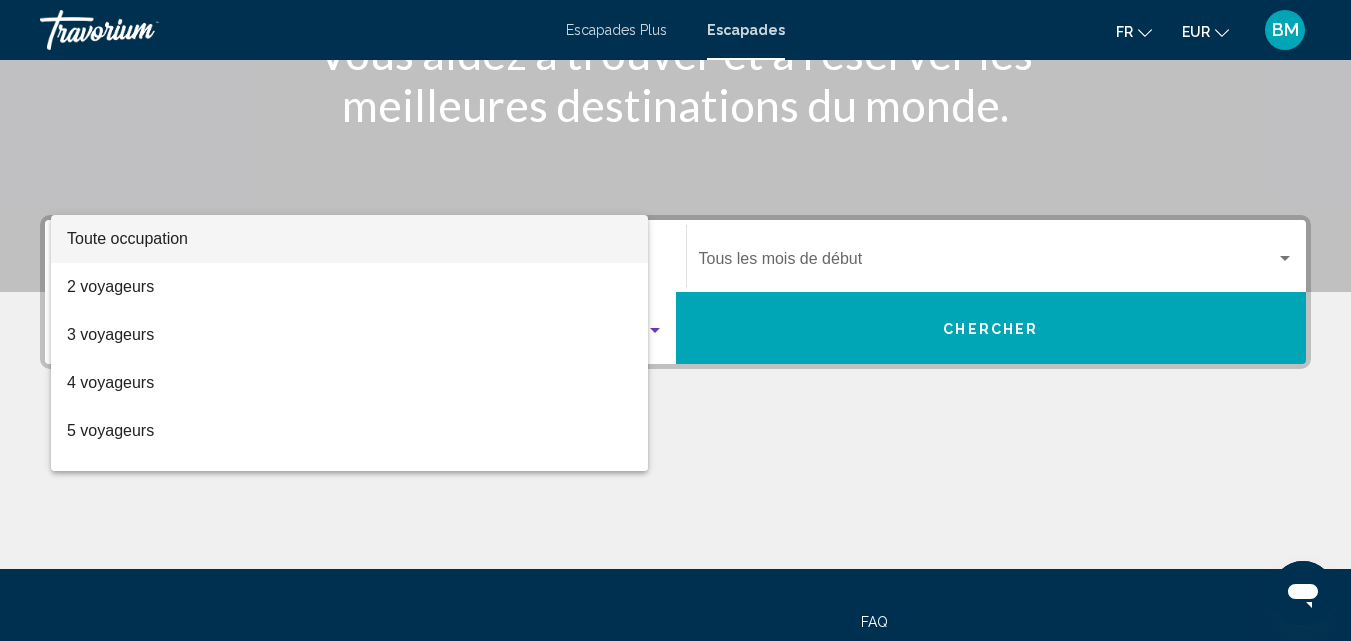 scroll, scrollTop: 458, scrollLeft: 0, axis: vertical 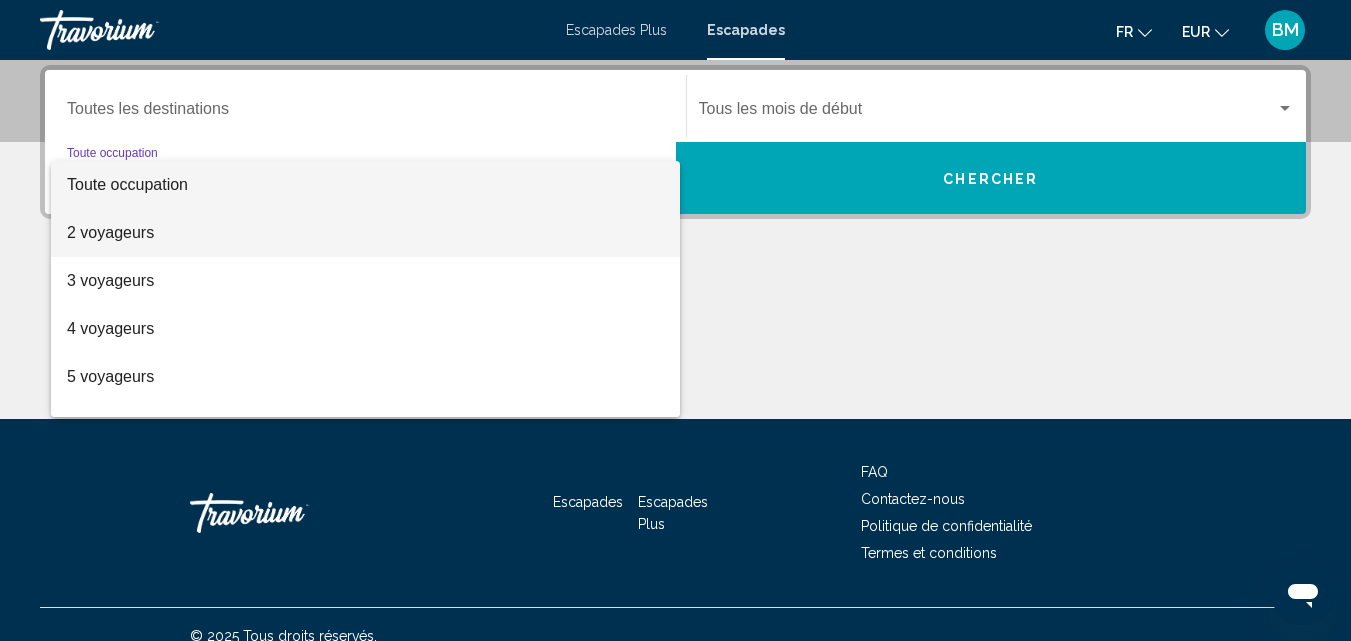 click on "2 voyageurs" at bounding box center (110, 232) 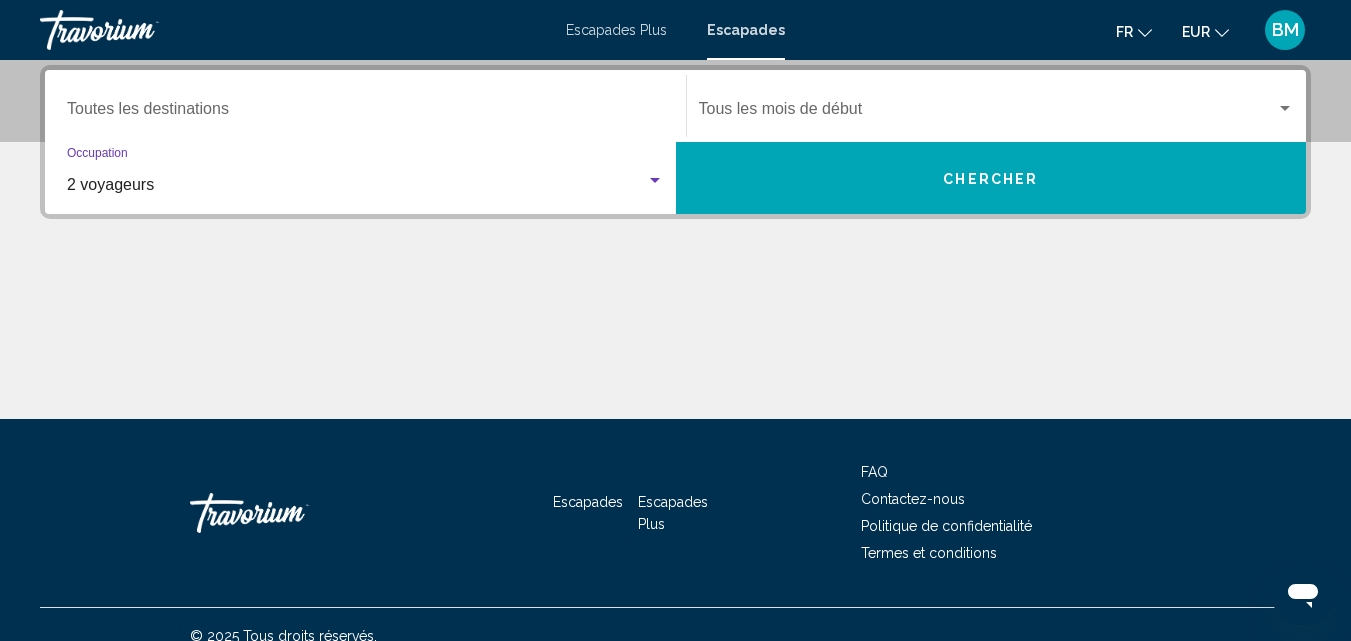 click on "Destination Toutes les destinations" at bounding box center [365, 113] 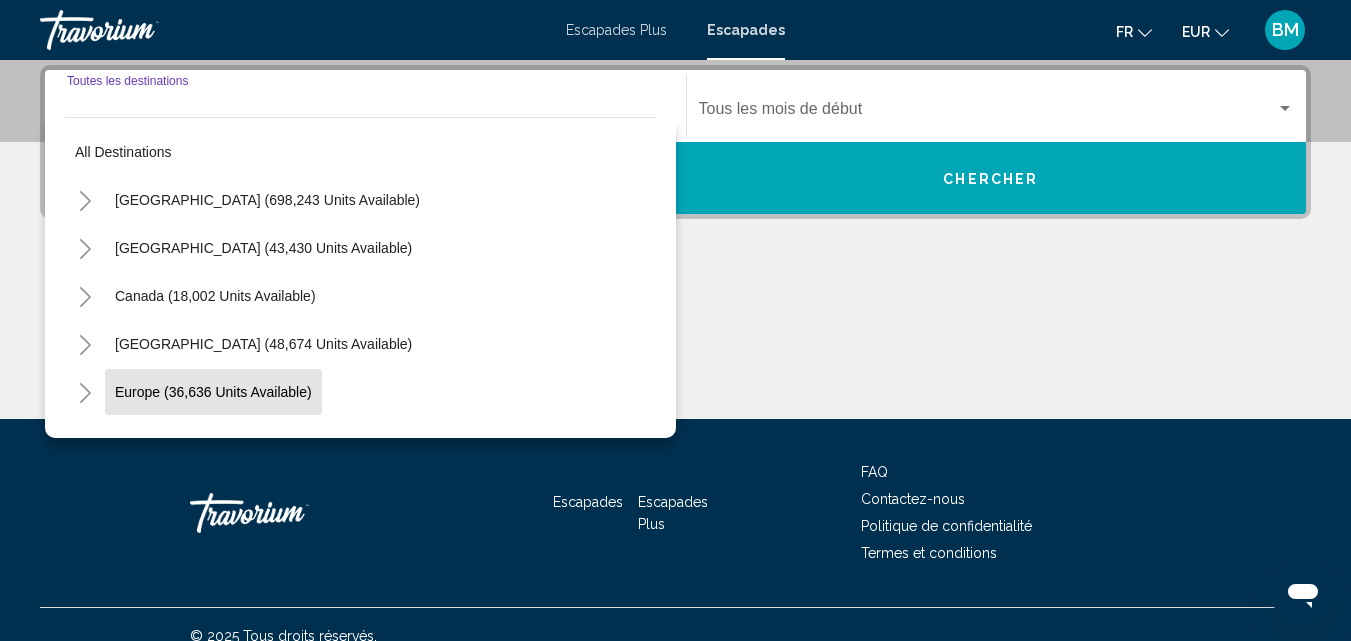 click on "Europe (36,636 units available)" at bounding box center [214, 440] 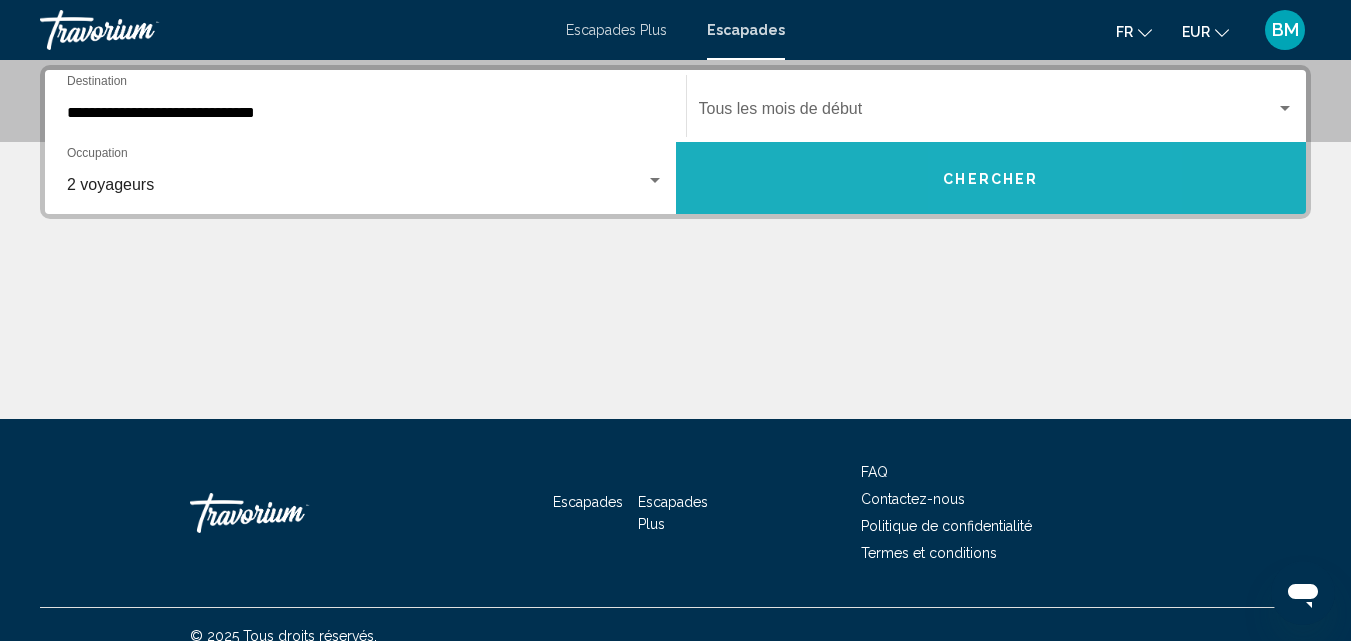 click on "Chercher" at bounding box center [991, 178] 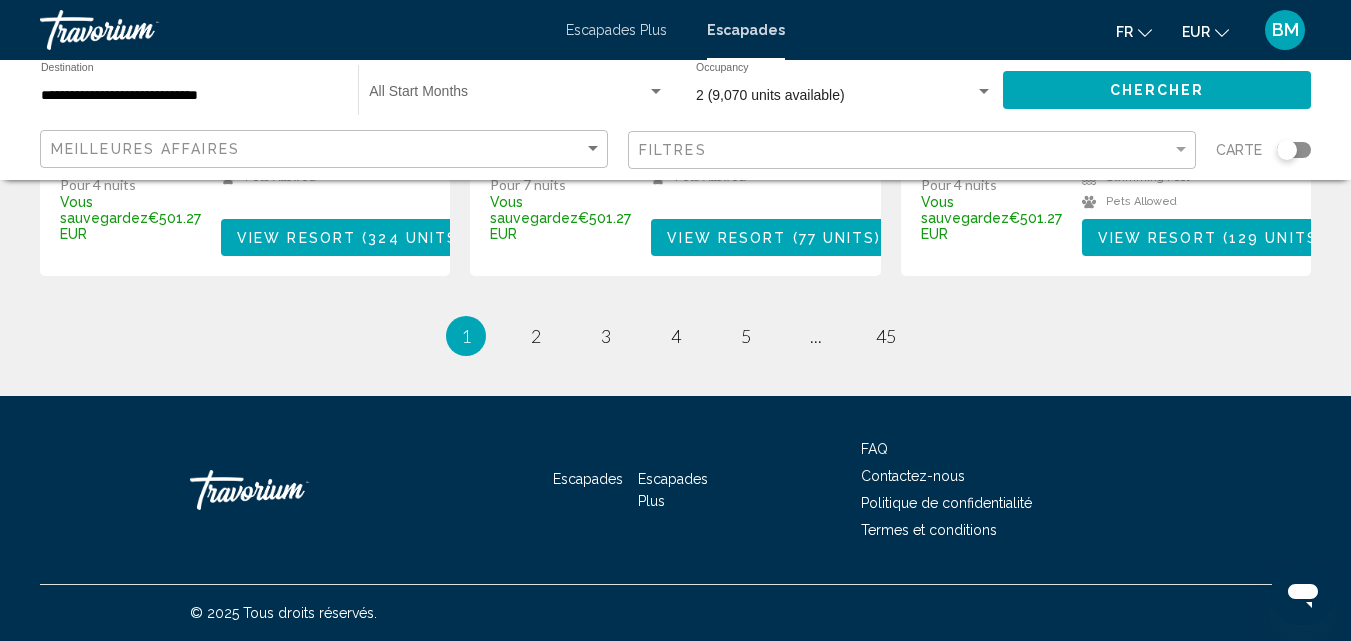scroll, scrollTop: 2846, scrollLeft: 0, axis: vertical 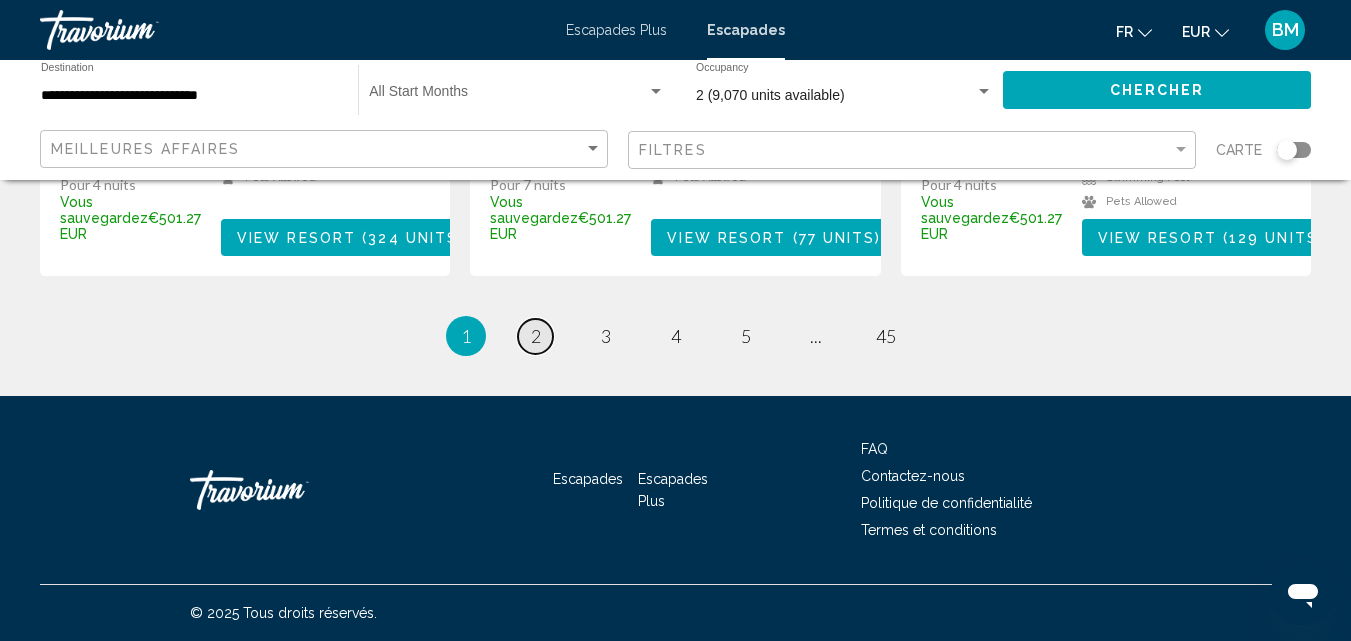 click on "page  2" at bounding box center (535, 336) 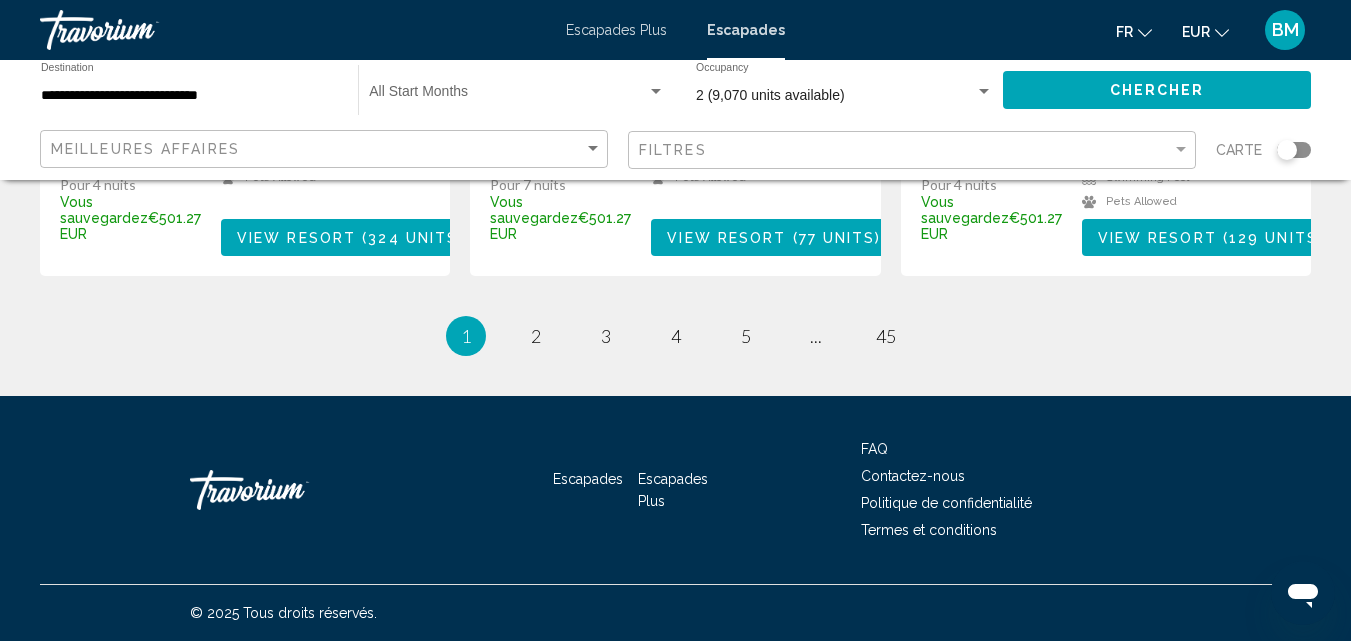 scroll, scrollTop: 0, scrollLeft: 0, axis: both 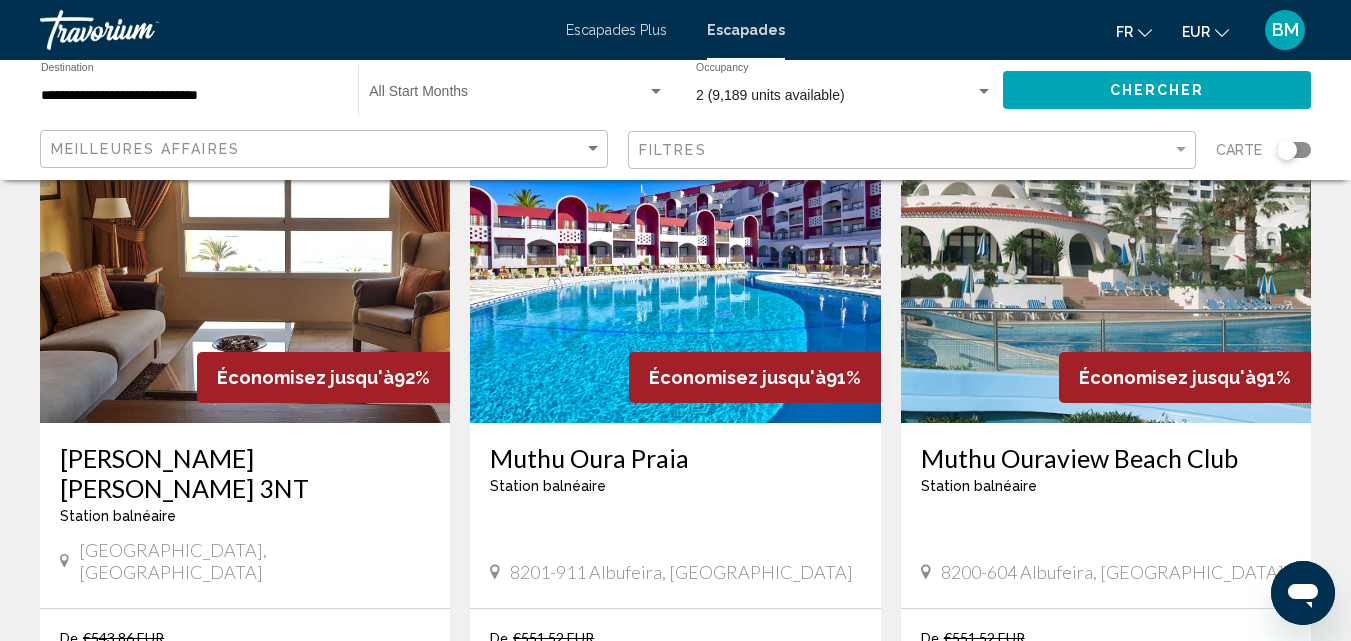 click at bounding box center [675, 263] 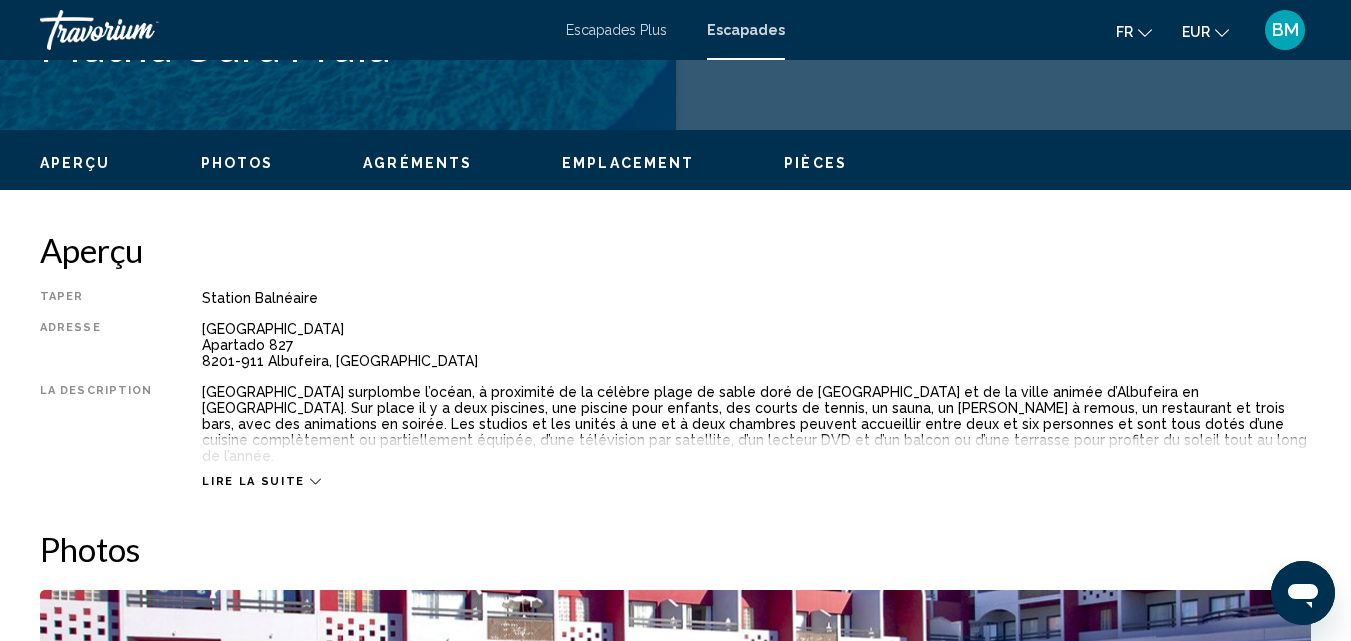 scroll, scrollTop: 215, scrollLeft: 0, axis: vertical 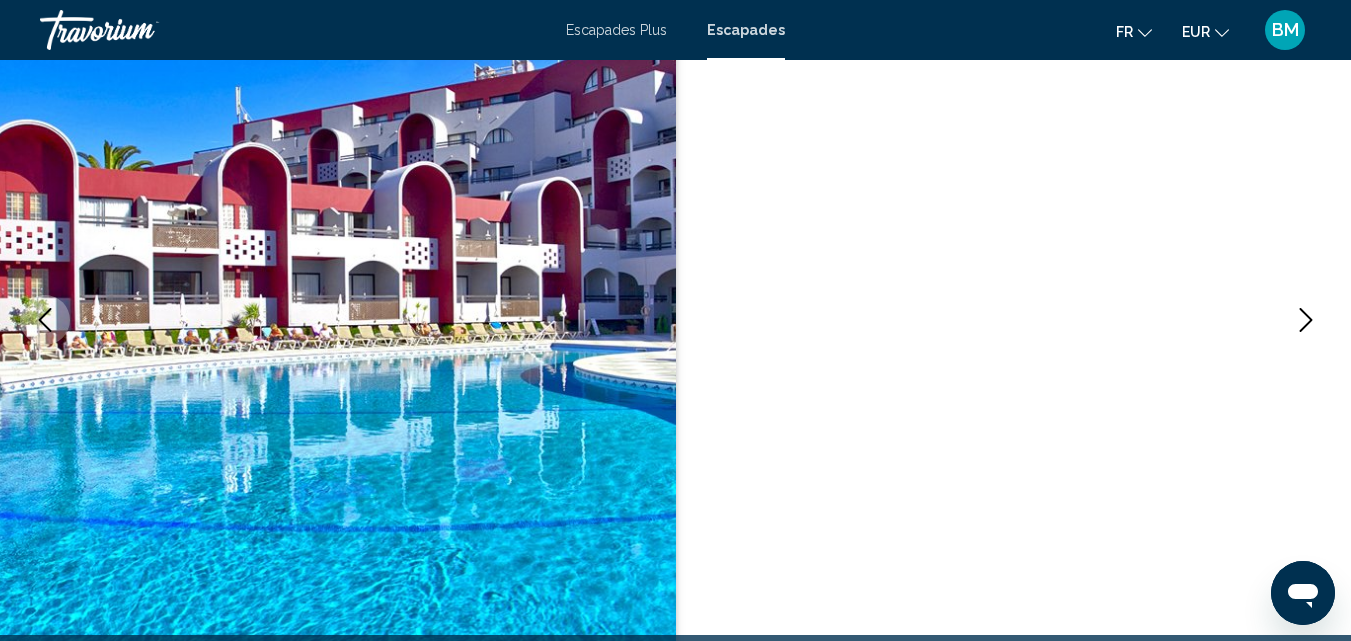 click 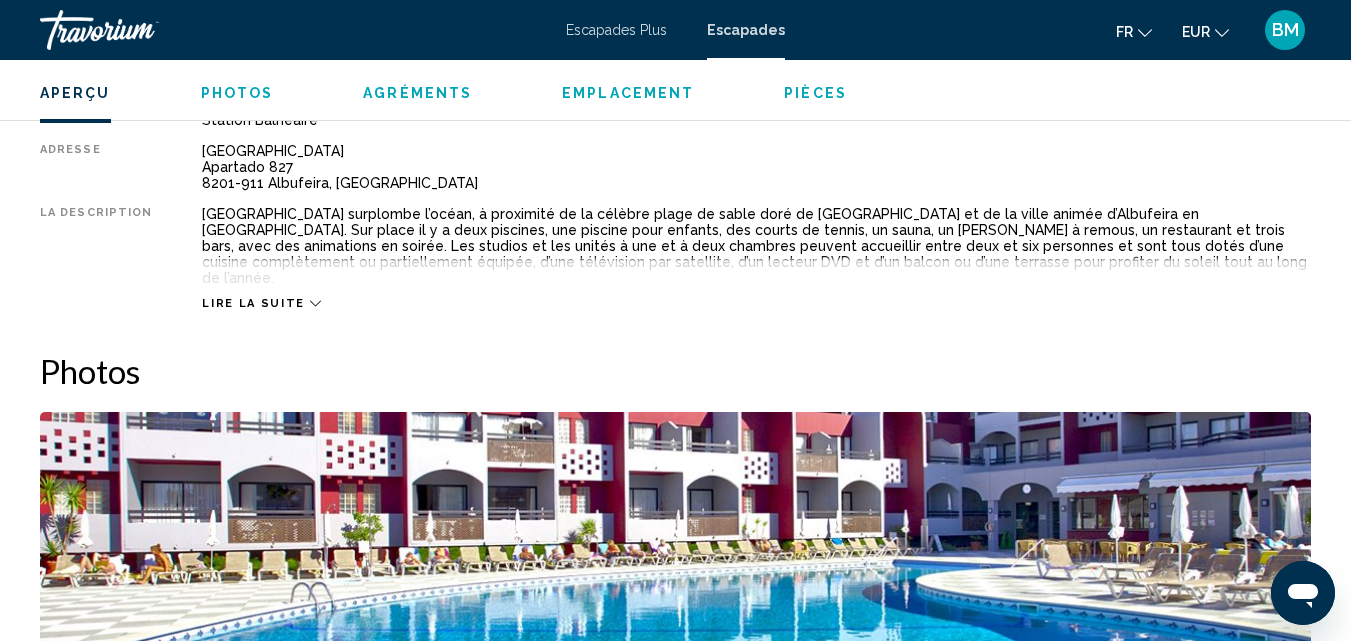 scroll, scrollTop: 1084, scrollLeft: 0, axis: vertical 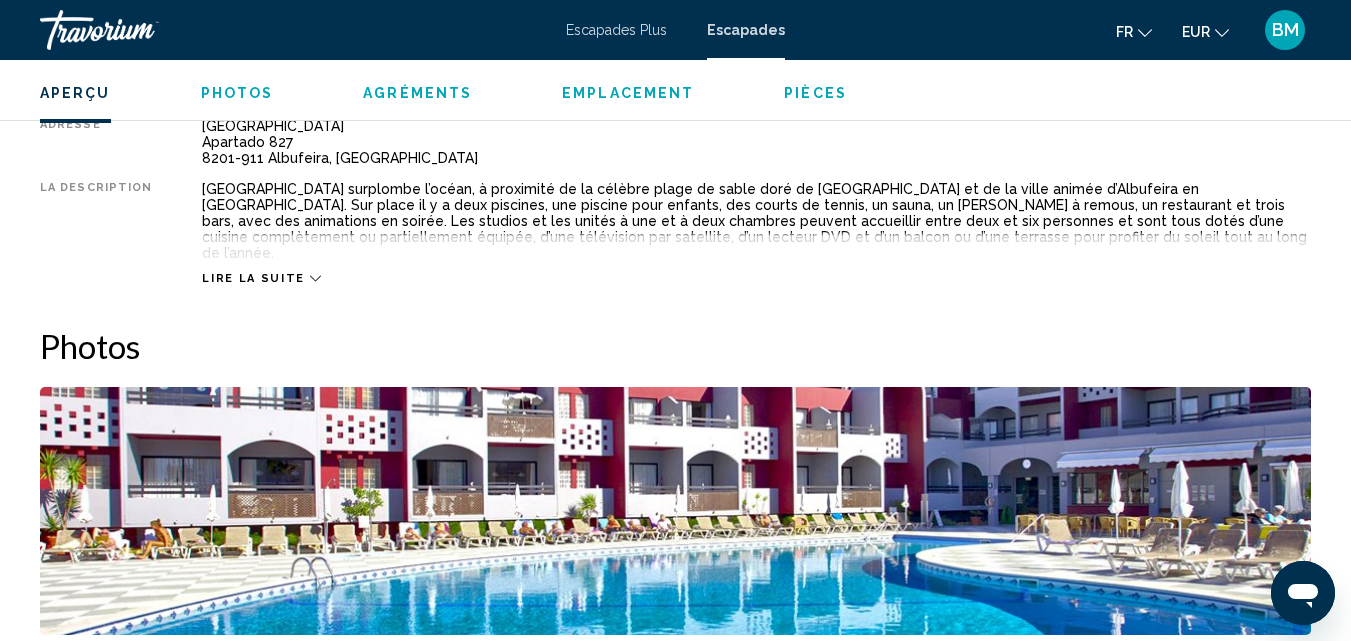 click on "Lire la suite" at bounding box center [253, 278] 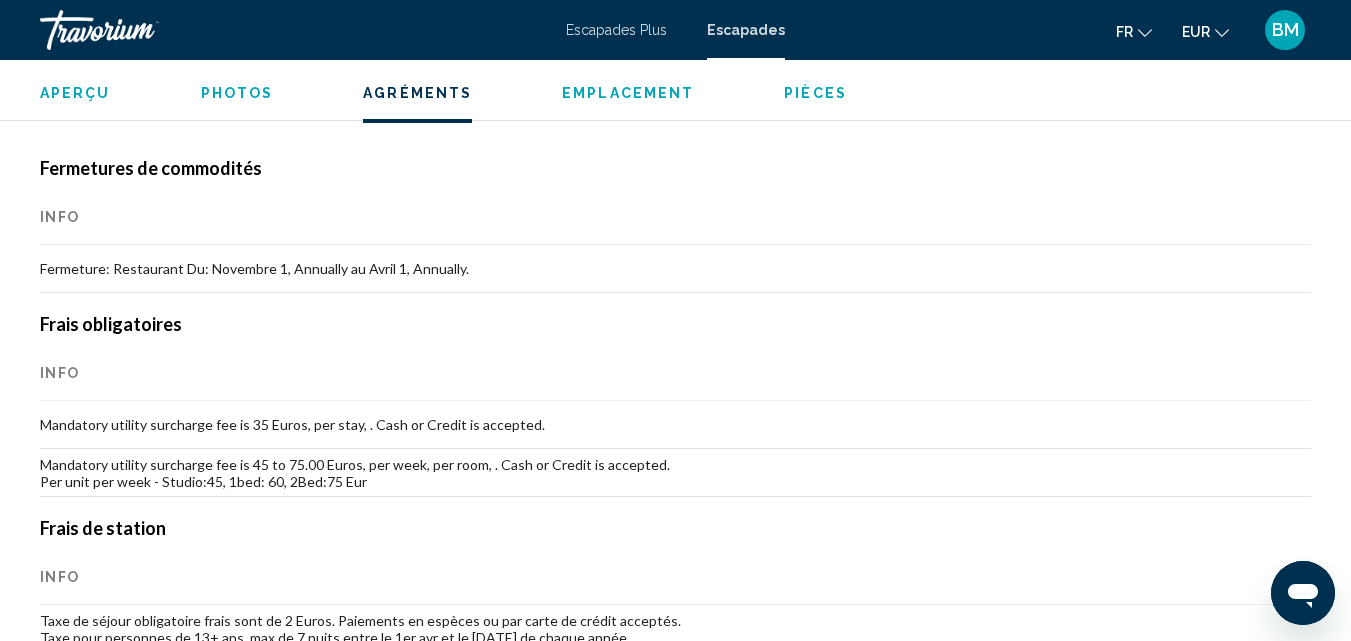 scroll, scrollTop: 1754, scrollLeft: 0, axis: vertical 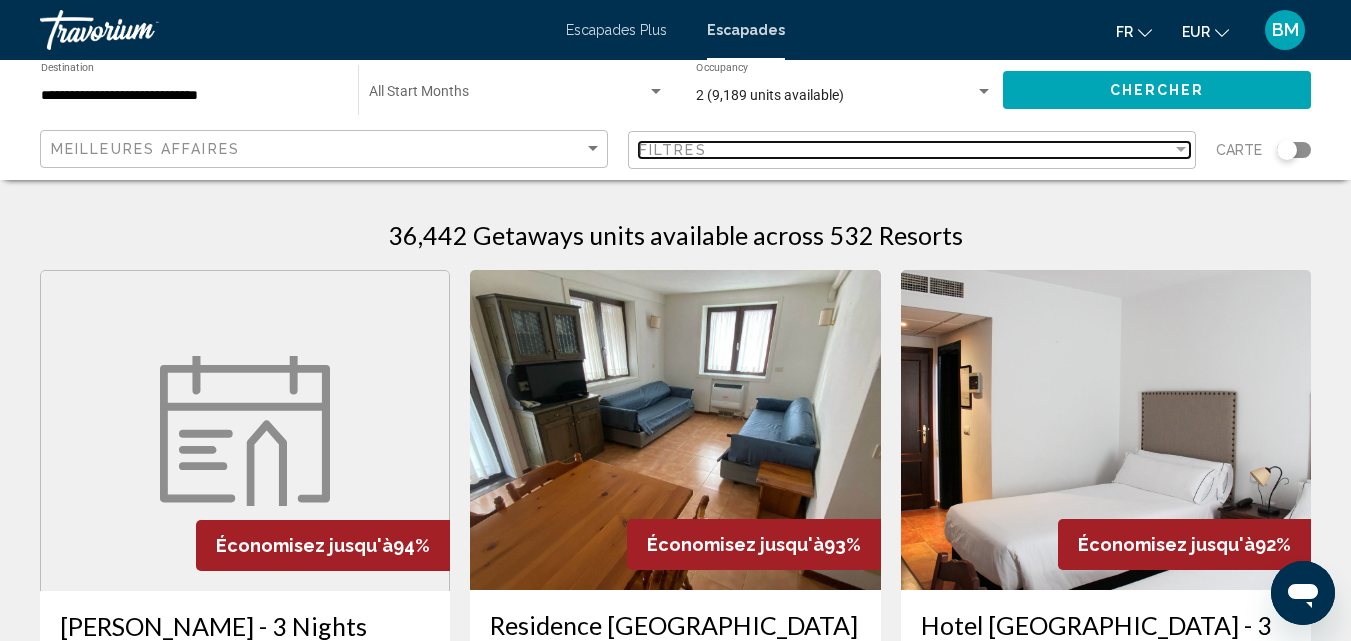 click at bounding box center [1181, 149] 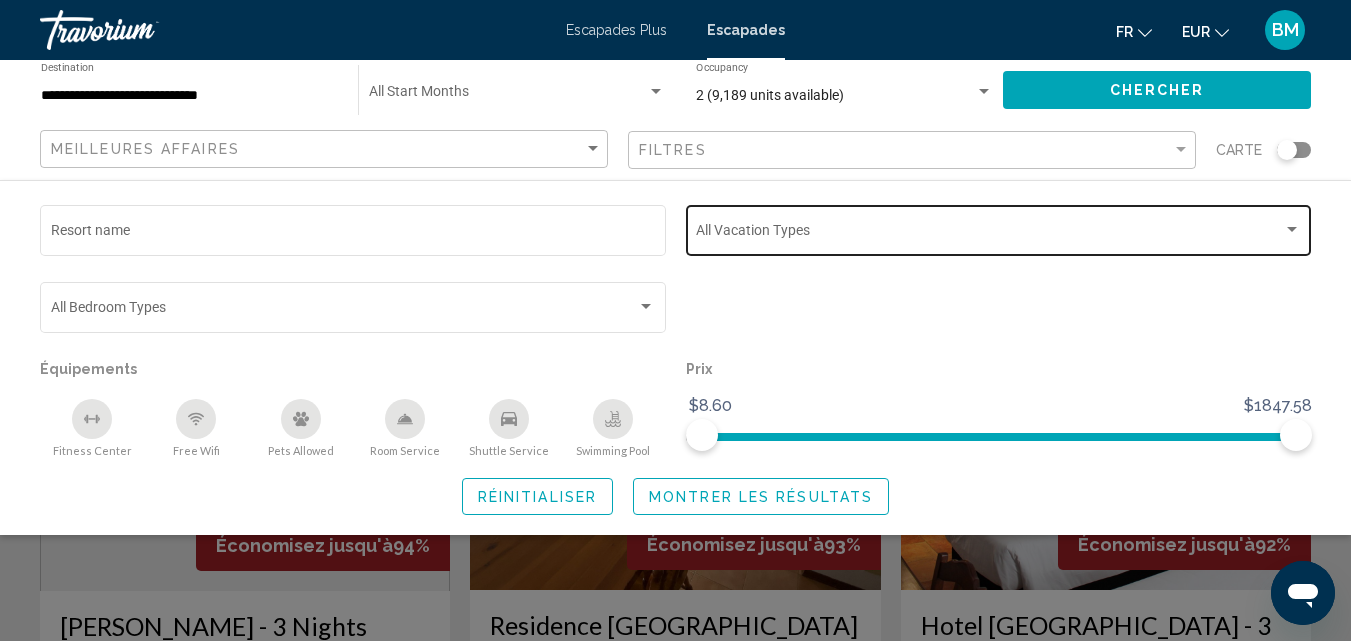click at bounding box center [1292, 230] 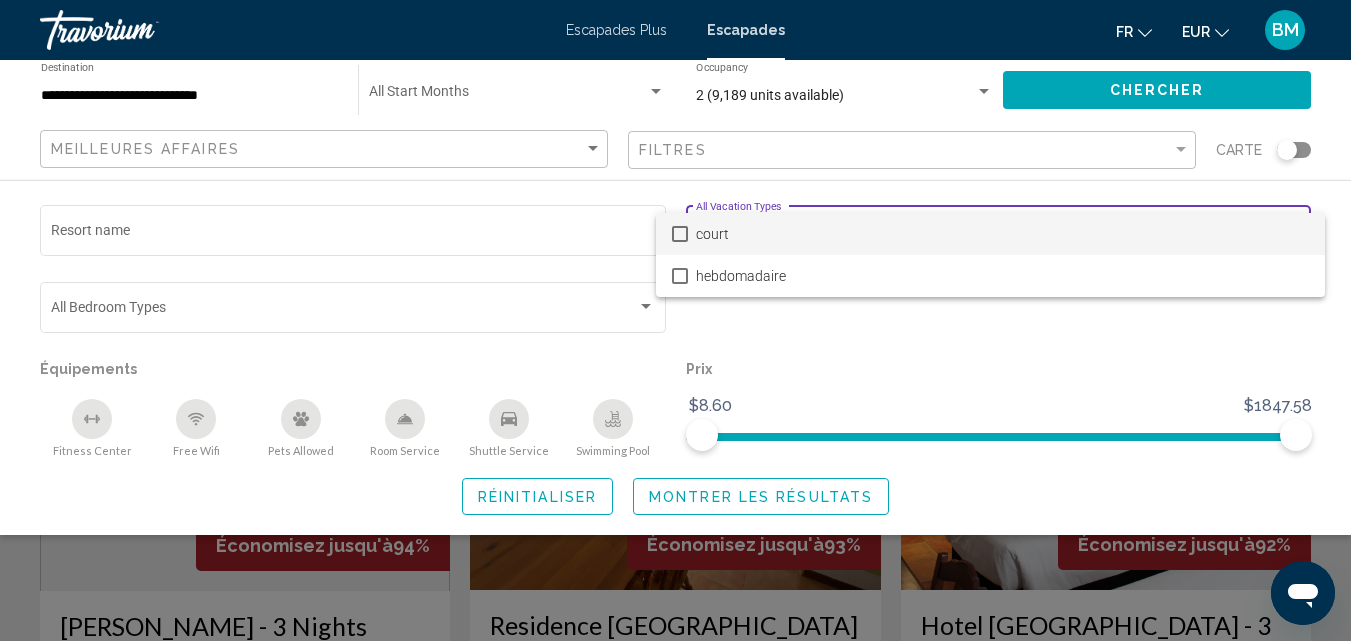 click at bounding box center [680, 234] 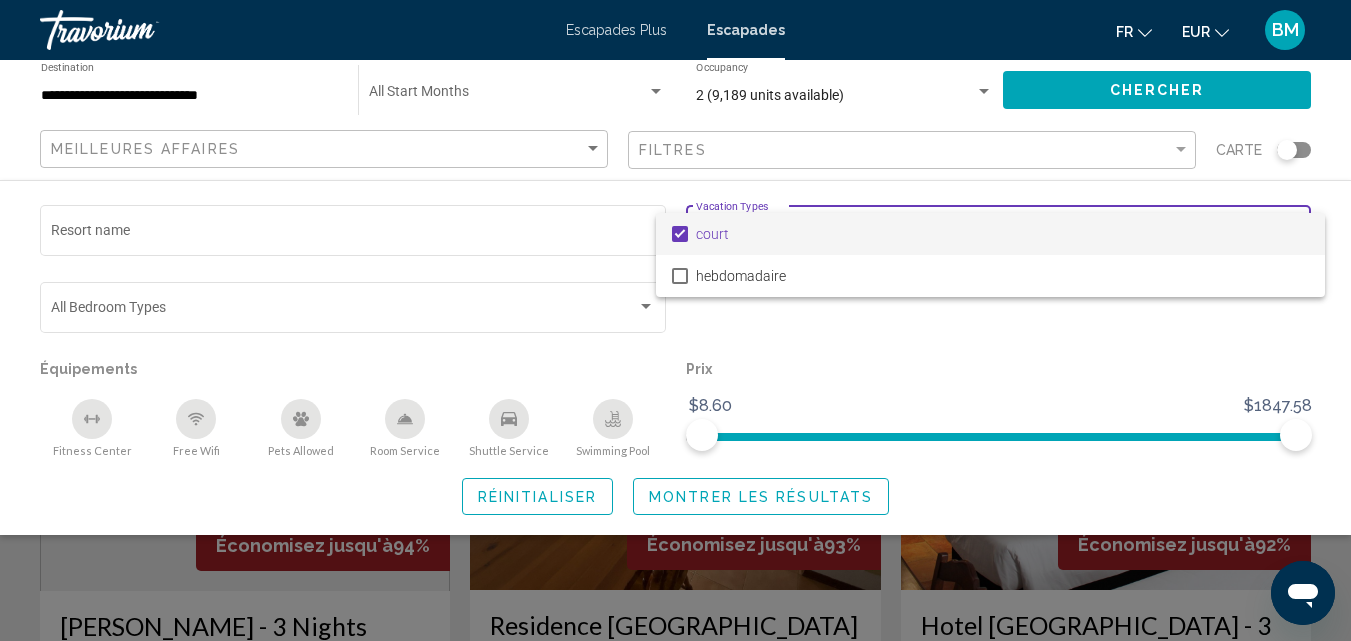 click at bounding box center [675, 320] 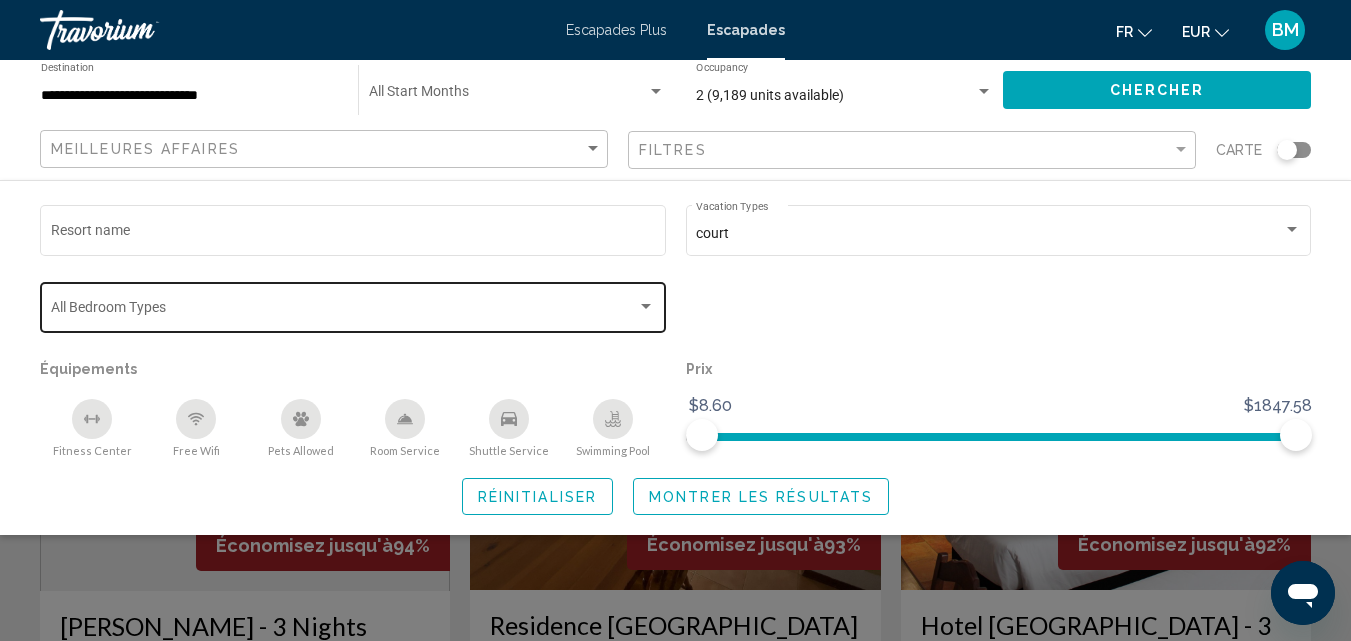 click at bounding box center [646, 307] 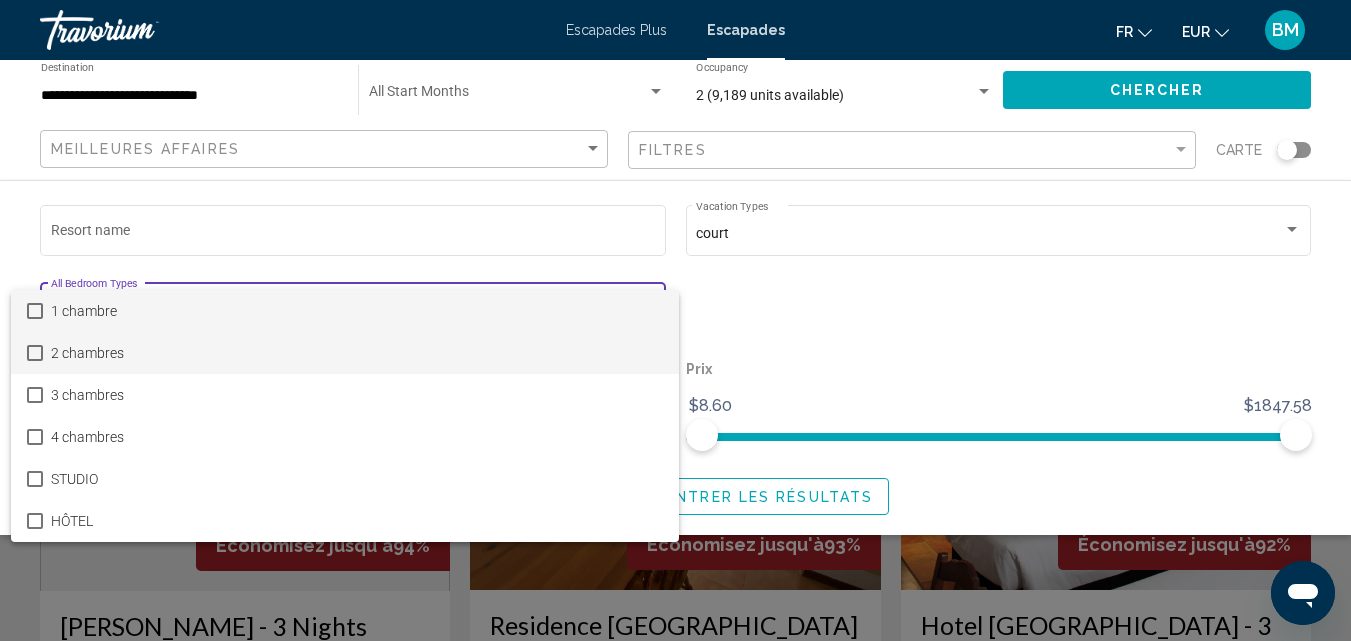 click on "2 chambres" at bounding box center [357, 353] 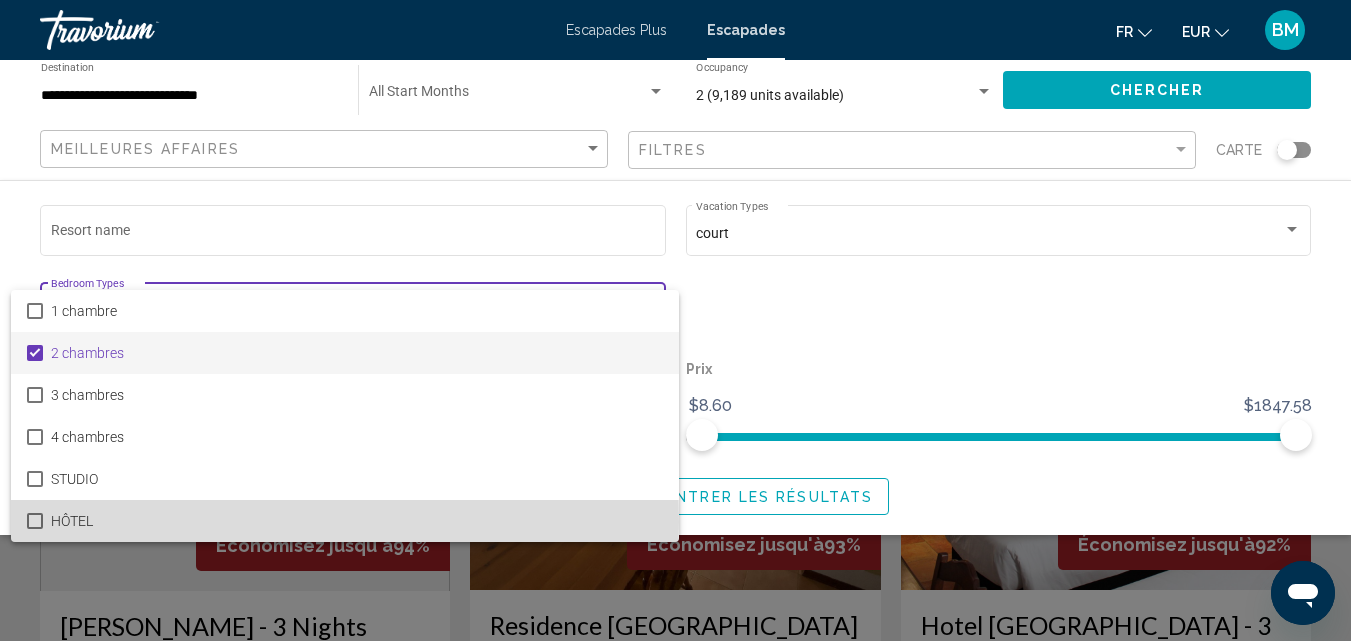 click at bounding box center [35, 521] 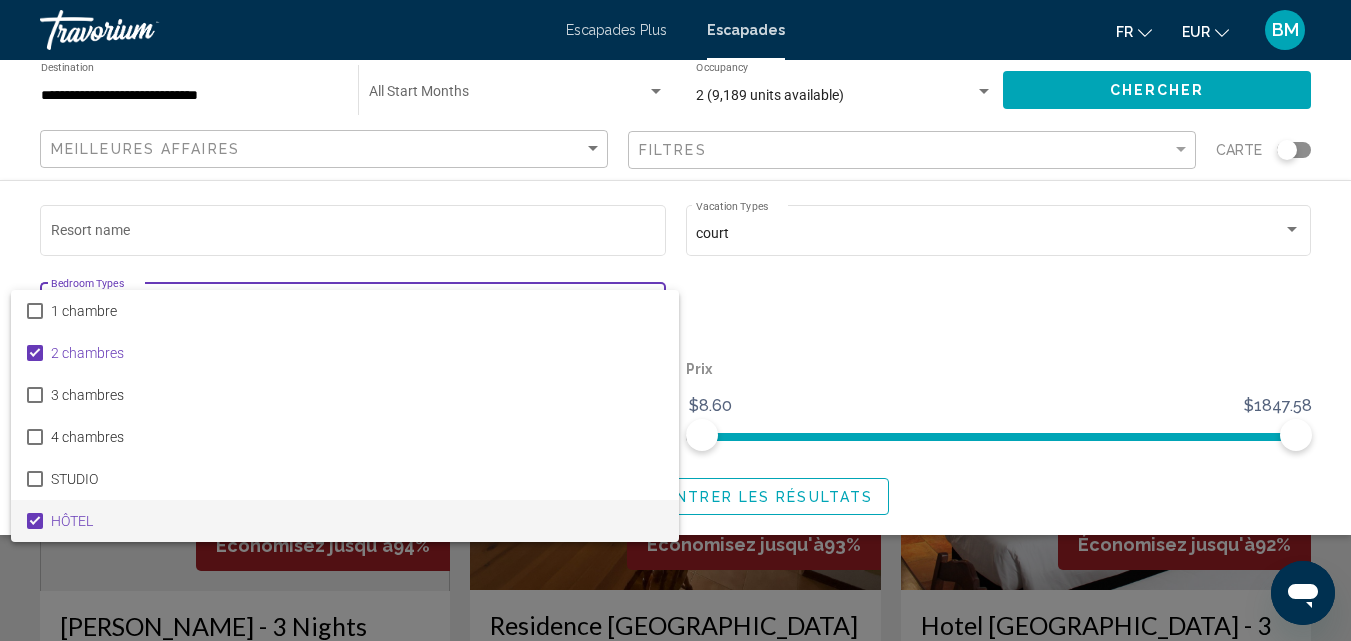 click at bounding box center (675, 320) 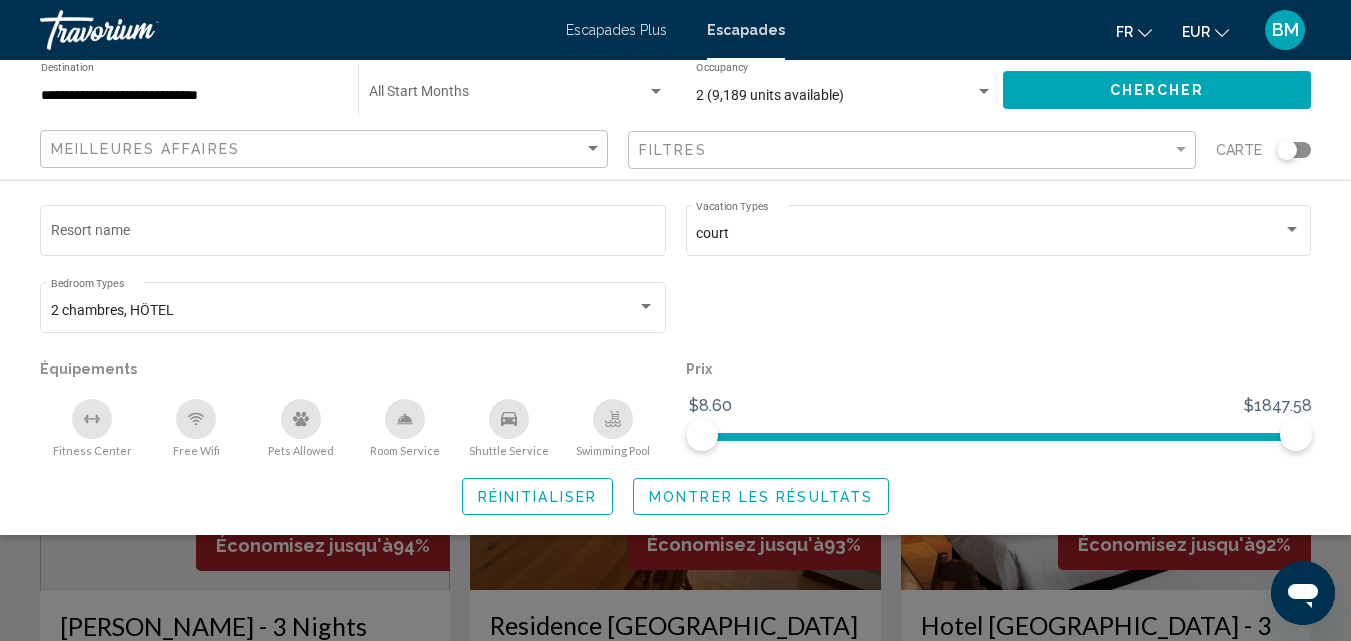click at bounding box center (656, 91) 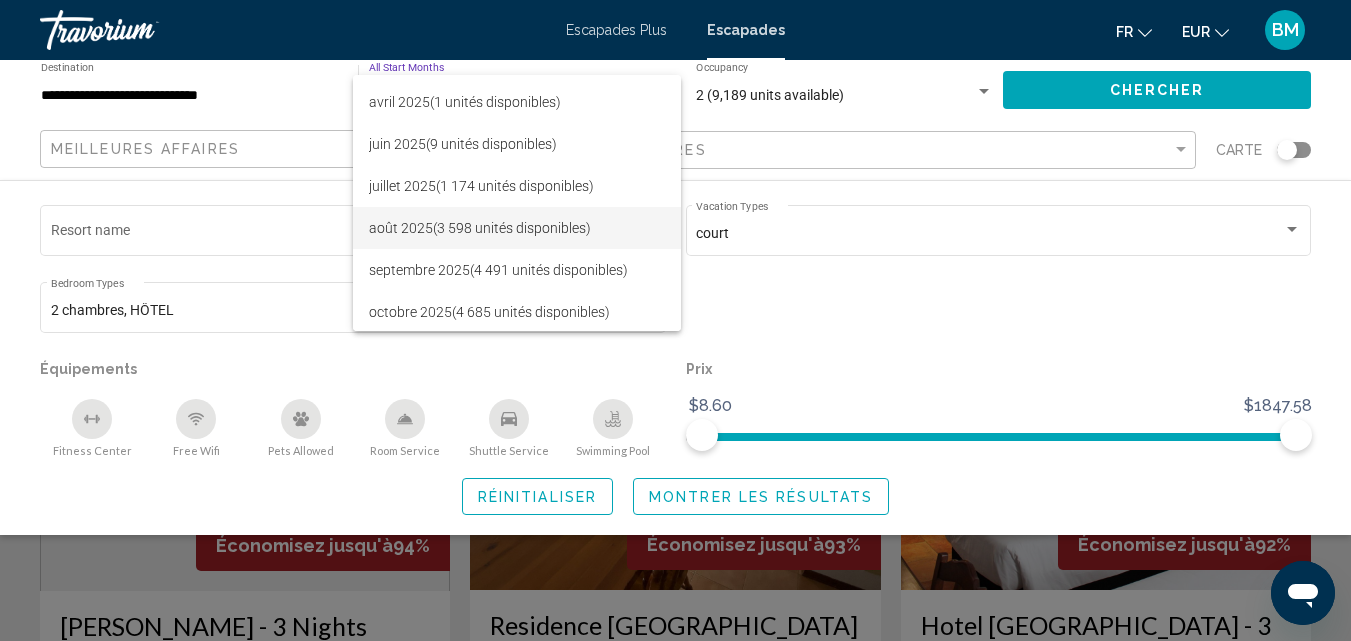 scroll, scrollTop: 180, scrollLeft: 0, axis: vertical 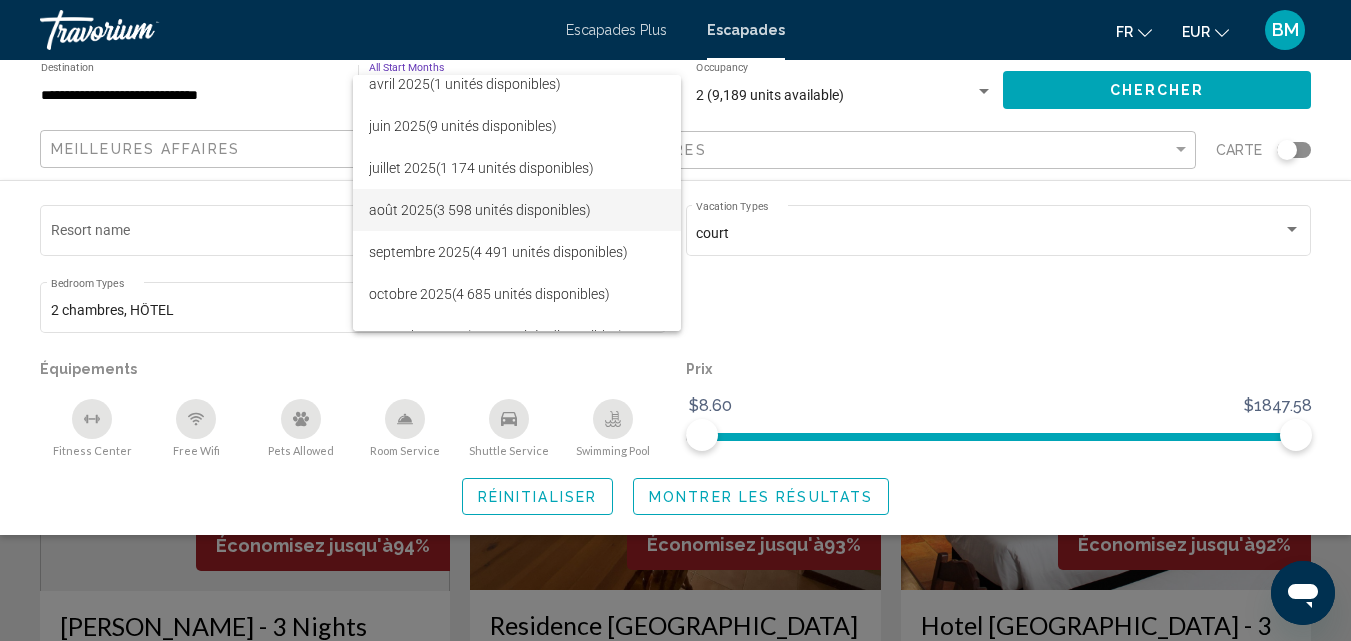 click on "(3 598 unités disponibles)" at bounding box center [512, 210] 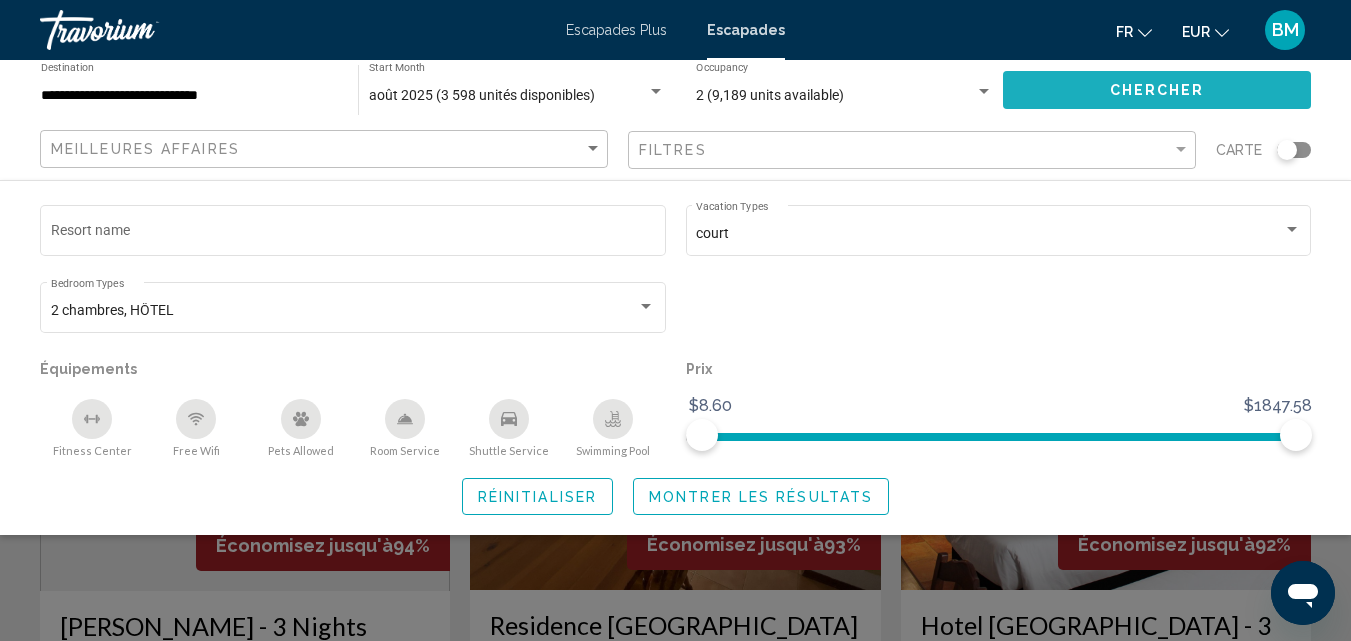 click on "Chercher" 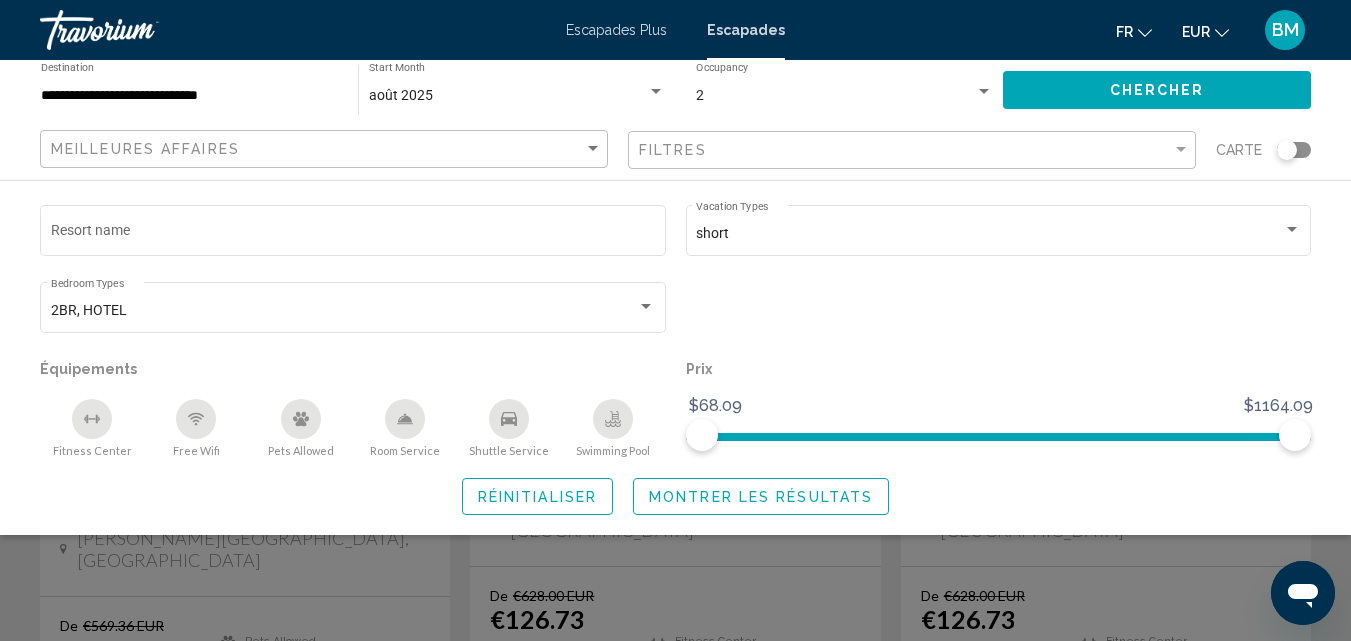 scroll, scrollTop: 246, scrollLeft: 0, axis: vertical 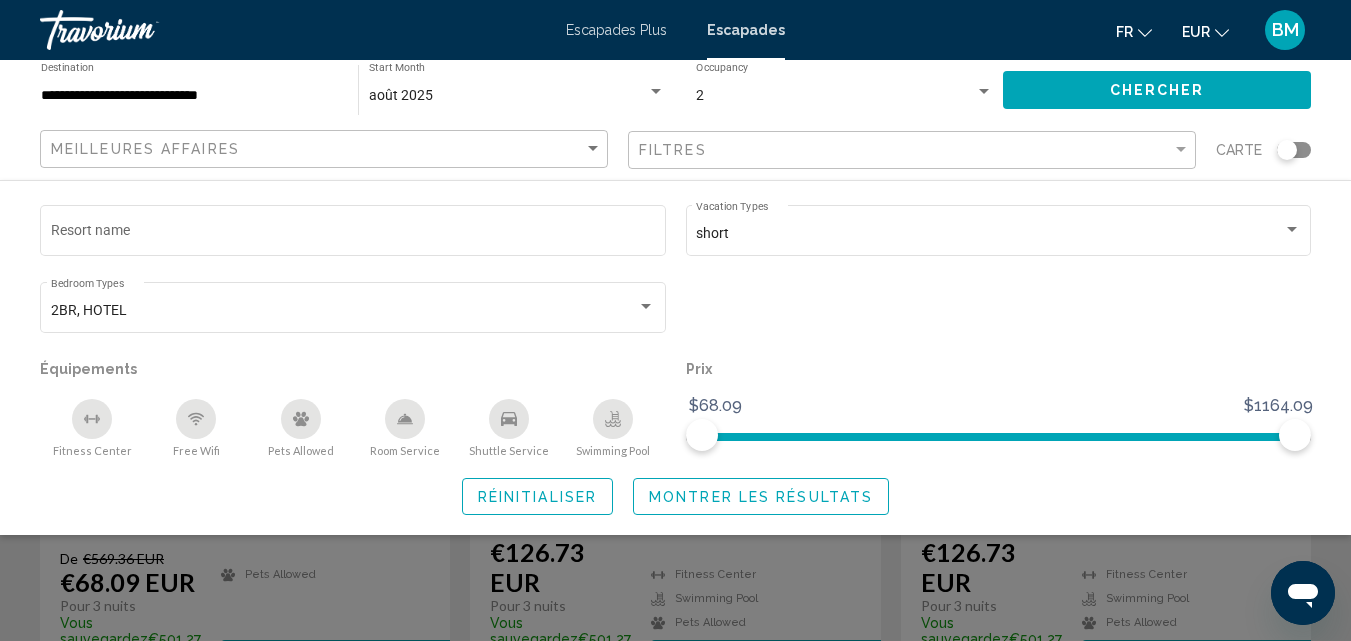 click 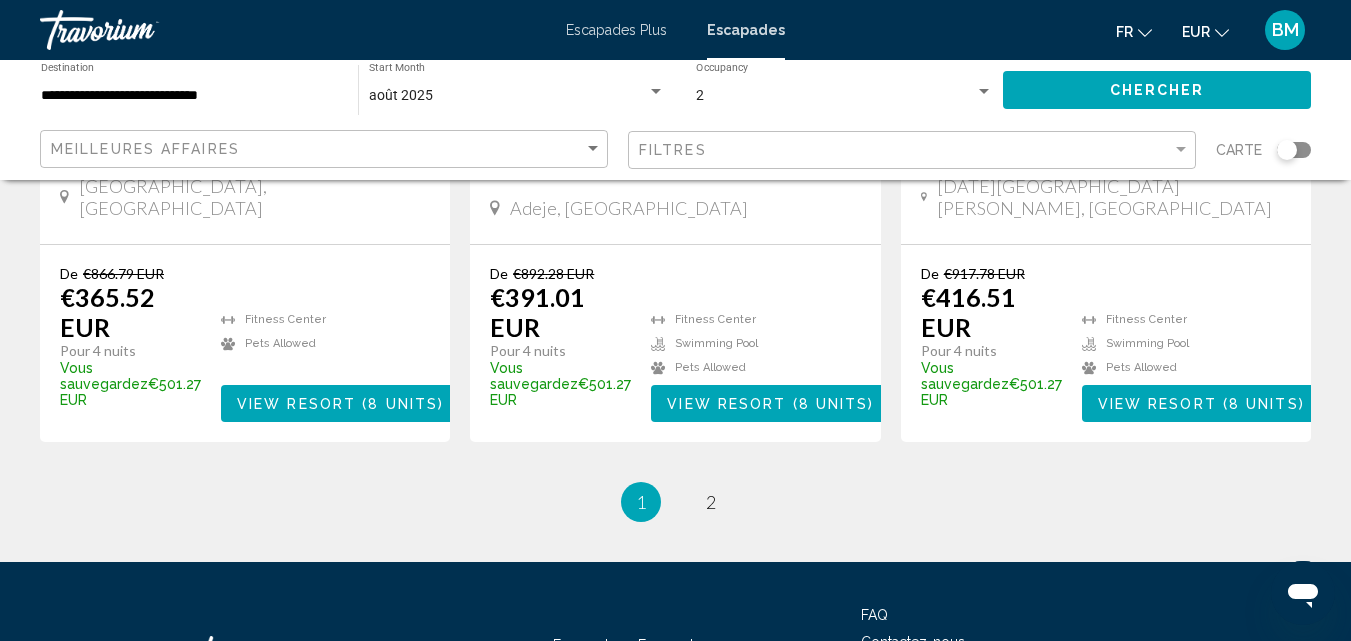 scroll, scrollTop: 2748, scrollLeft: 0, axis: vertical 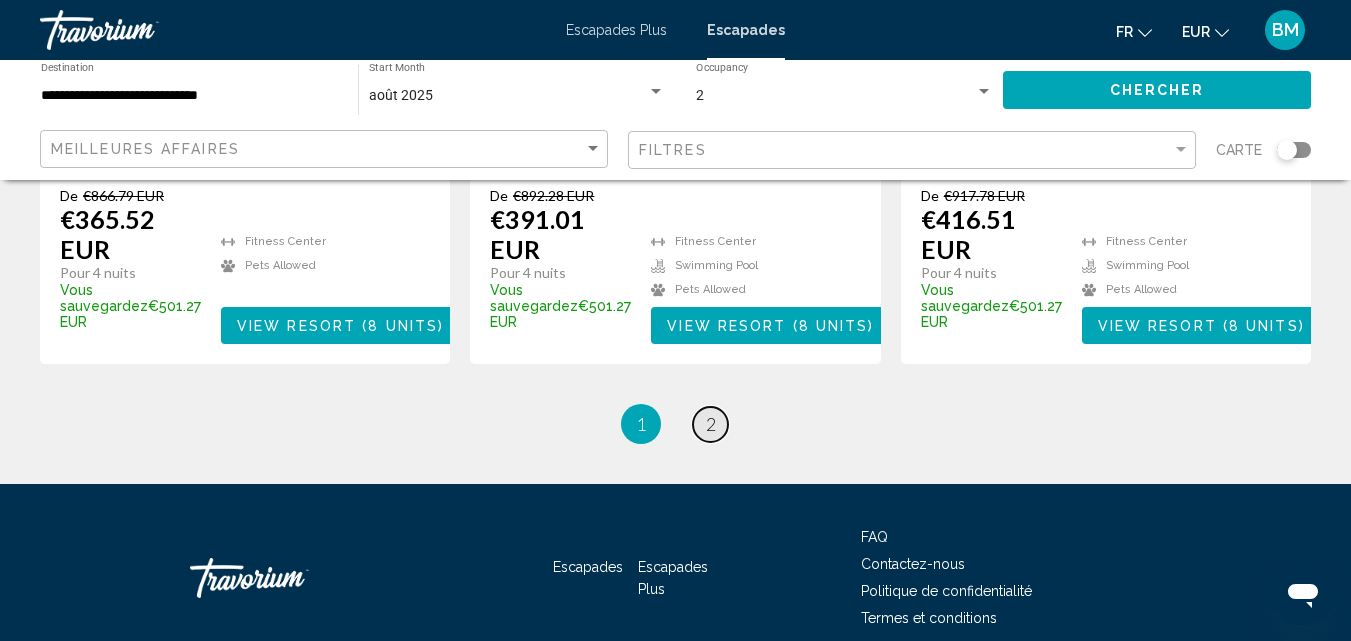 click on "page  2" at bounding box center [710, 424] 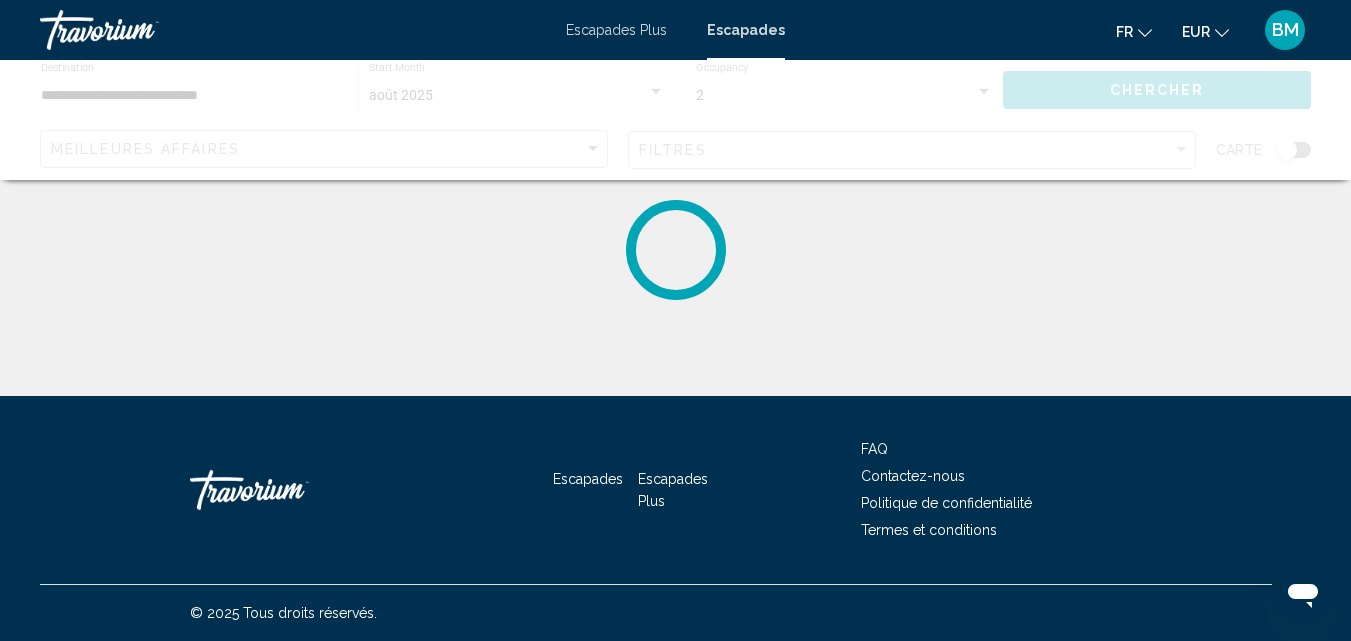scroll, scrollTop: 0, scrollLeft: 0, axis: both 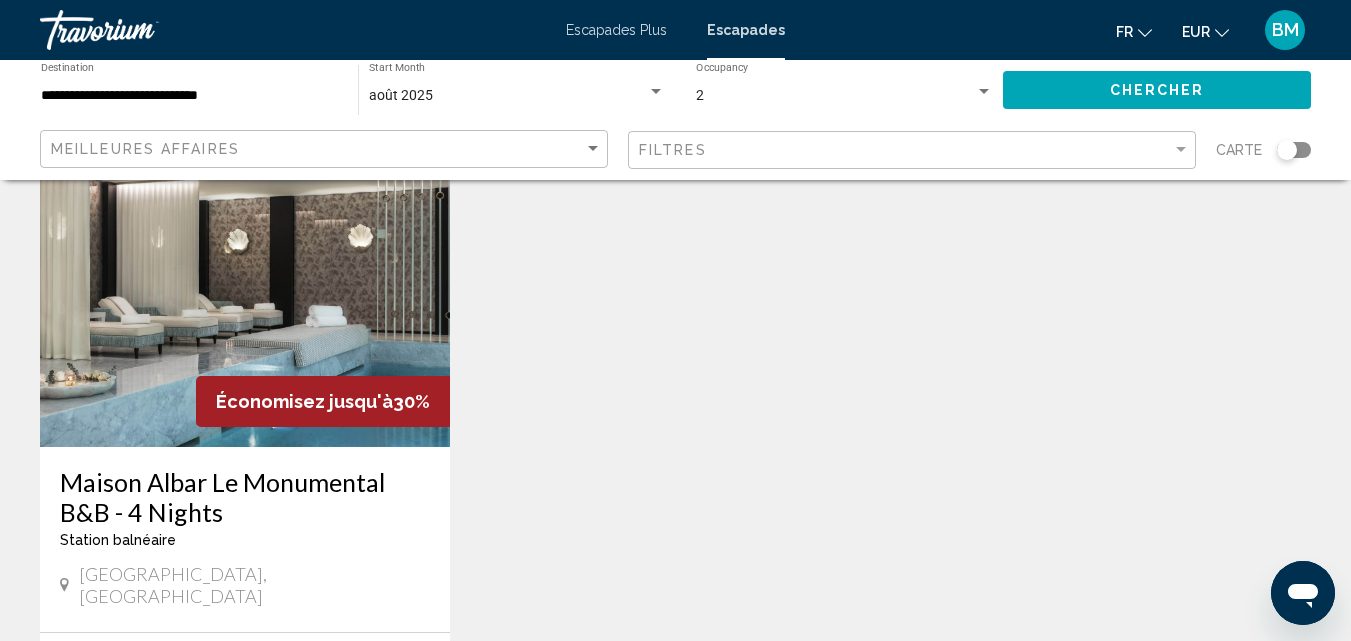 click at bounding box center [245, 287] 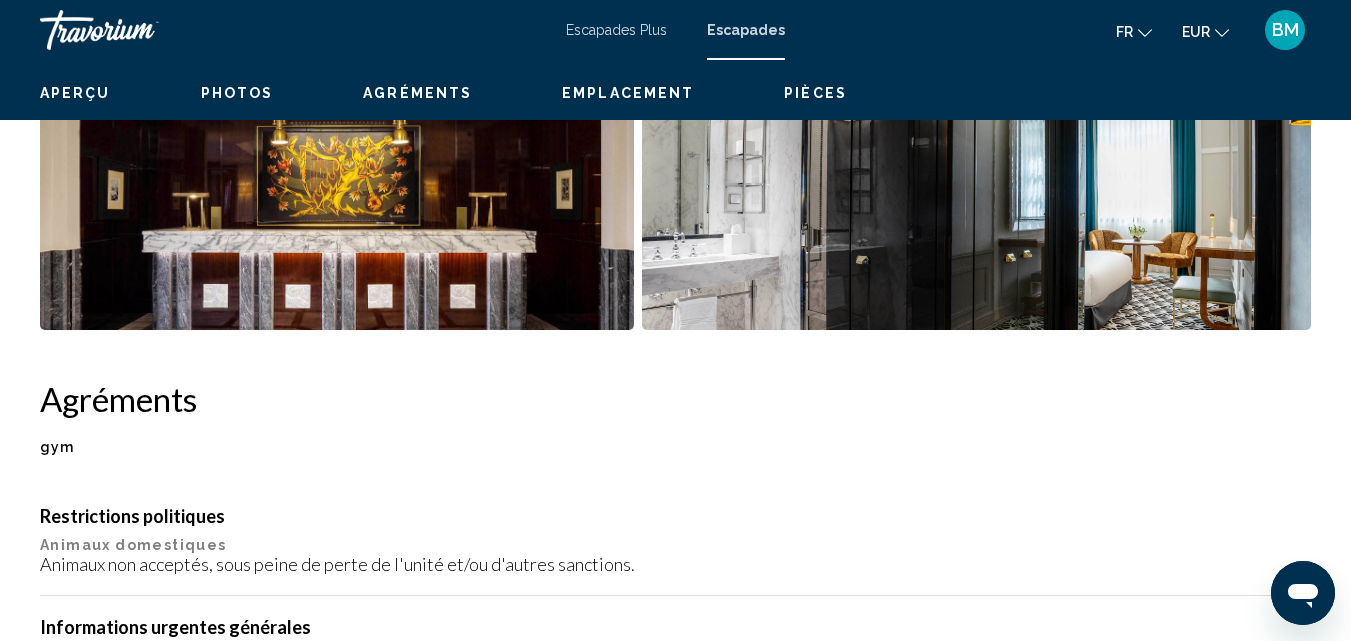 scroll, scrollTop: 215, scrollLeft: 0, axis: vertical 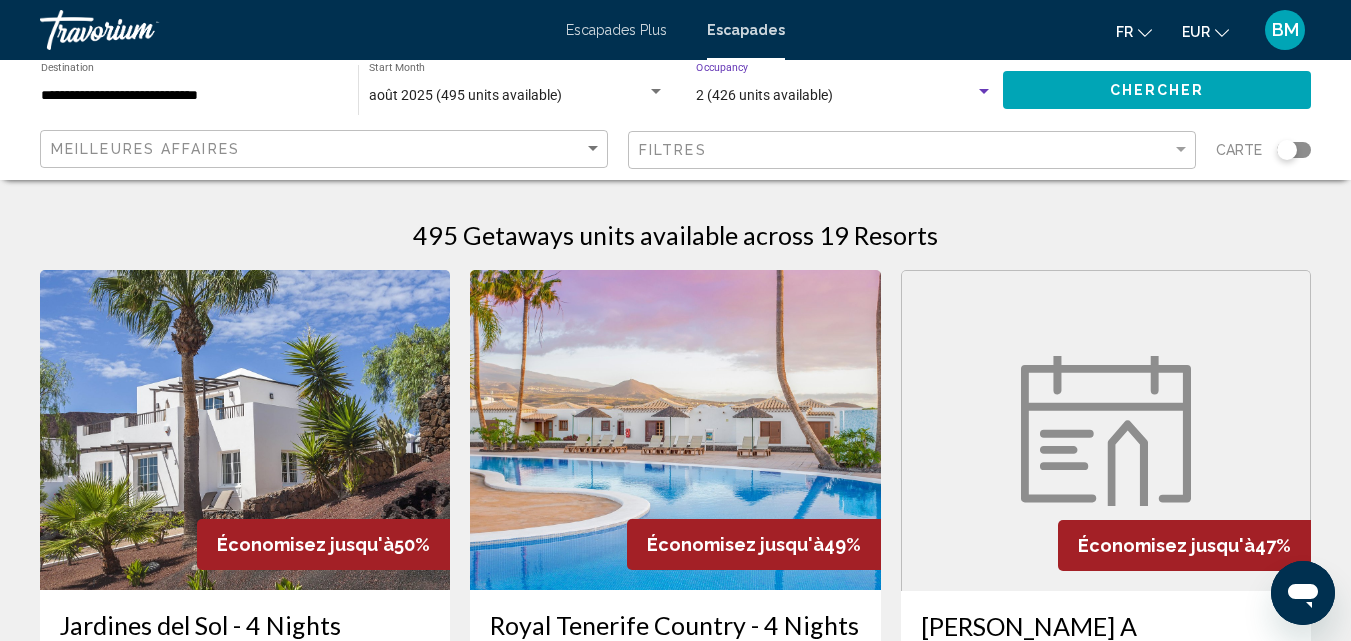 click at bounding box center (984, 91) 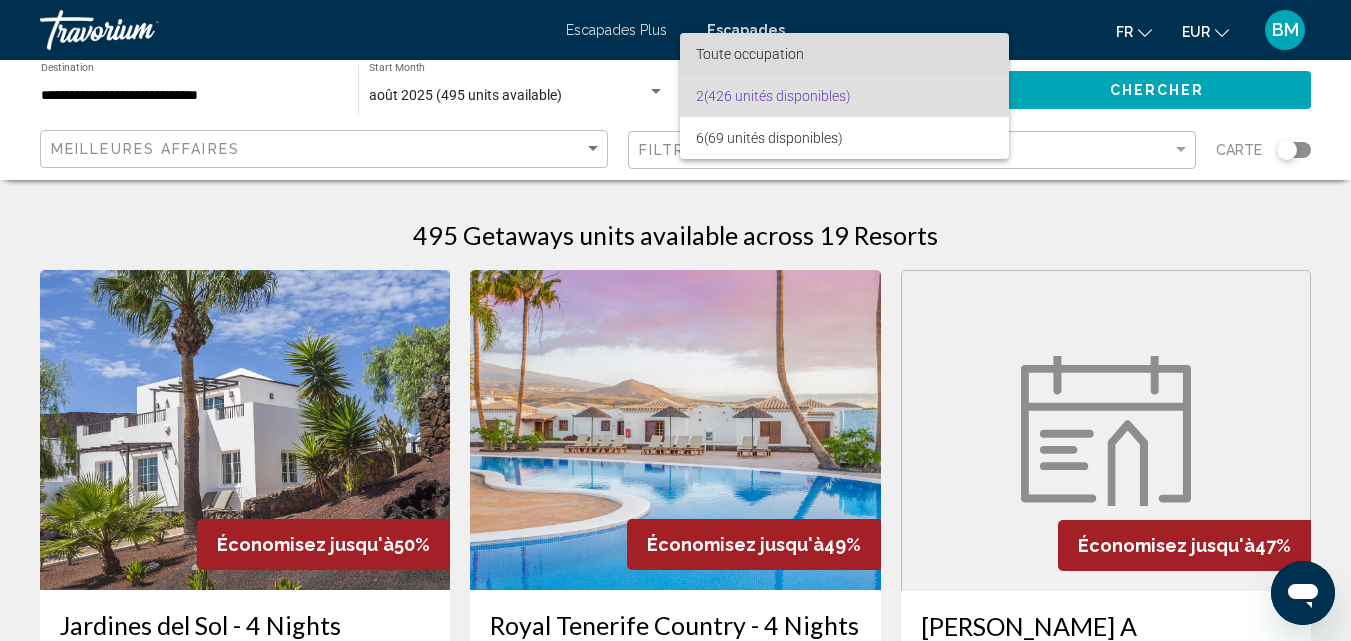 click on "Toute occupation" at bounding box center (844, 54) 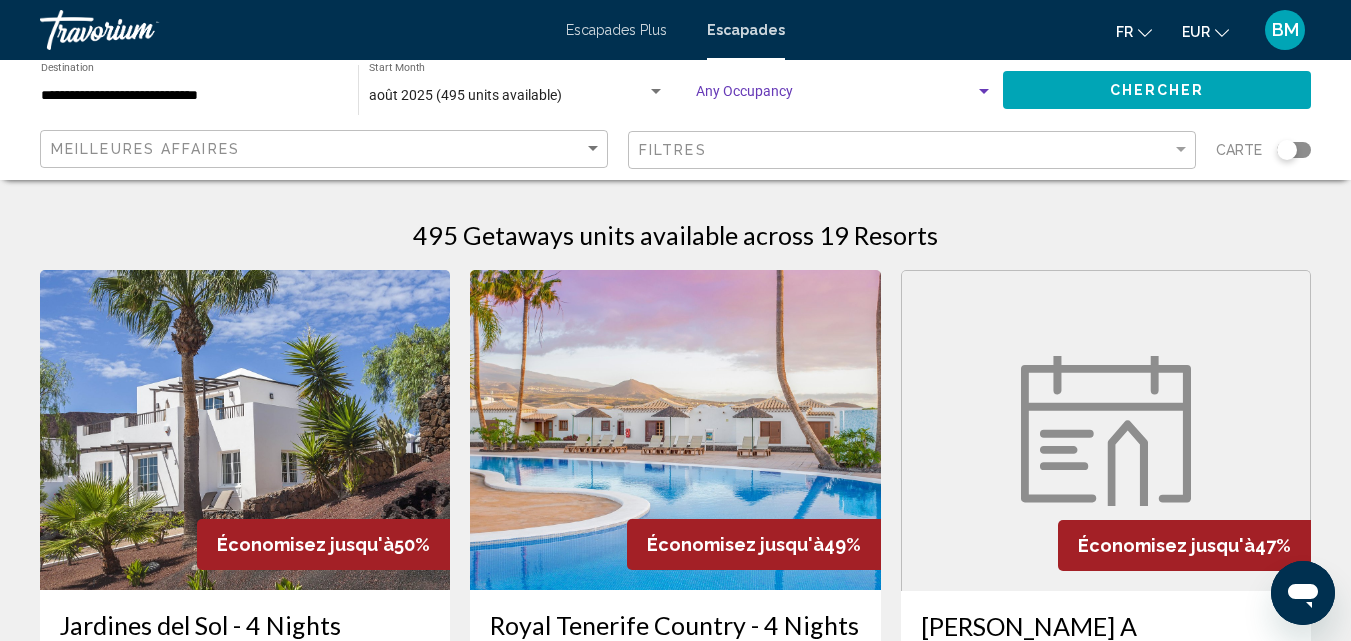 click on "Chercher" 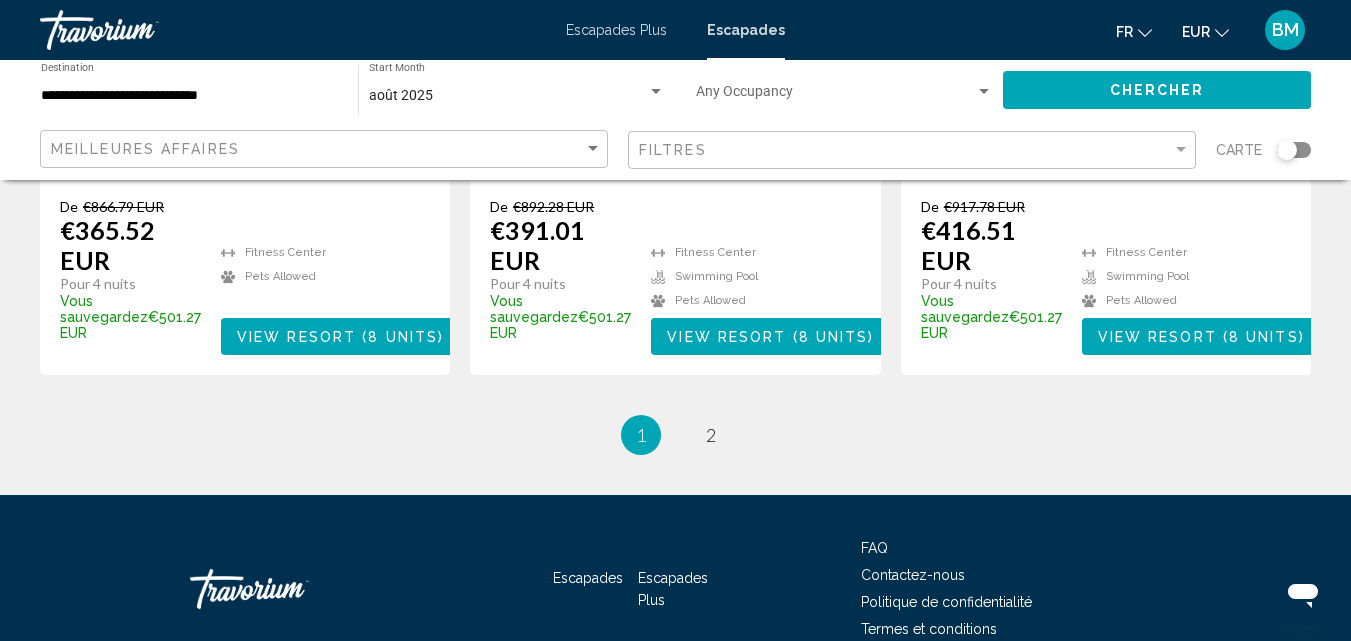 scroll, scrollTop: 2748, scrollLeft: 0, axis: vertical 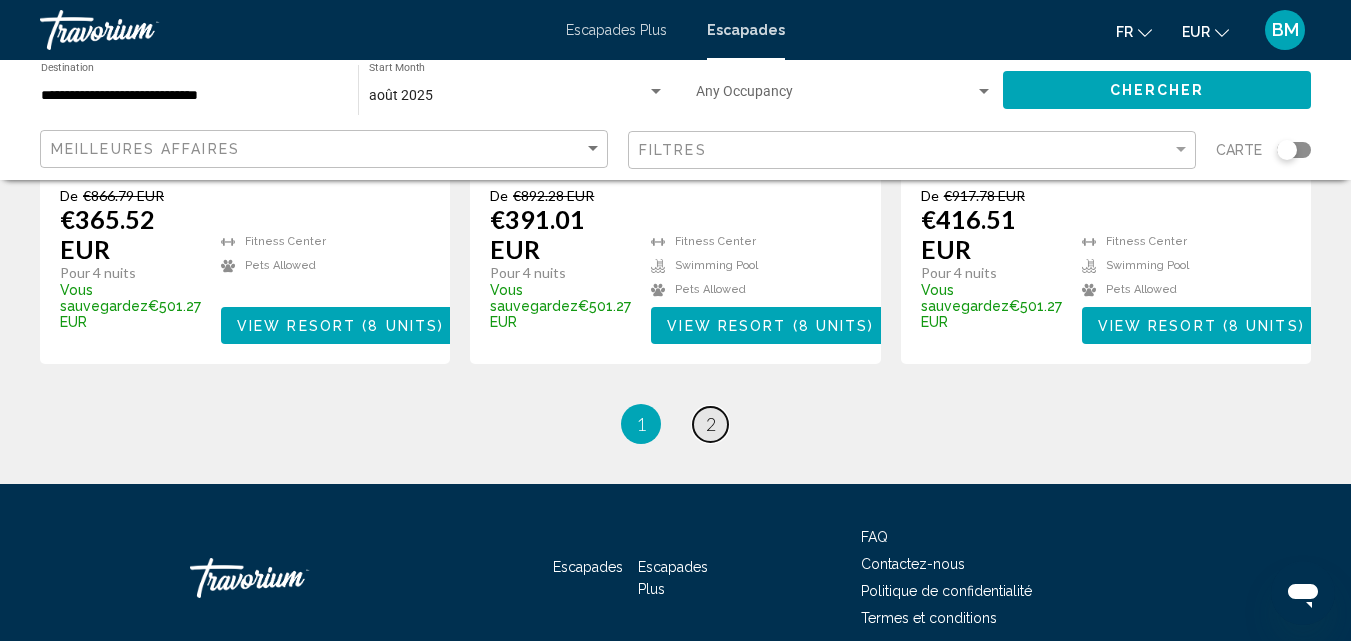 click on "2" at bounding box center [711, 424] 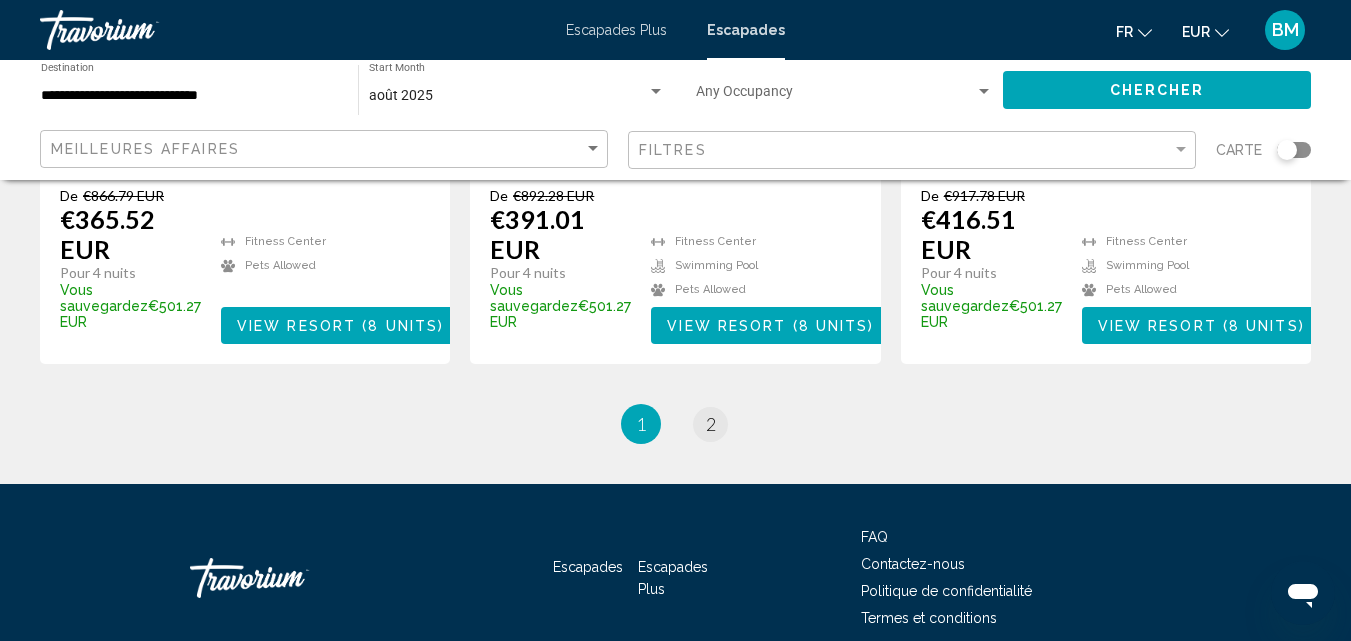 scroll, scrollTop: 0, scrollLeft: 0, axis: both 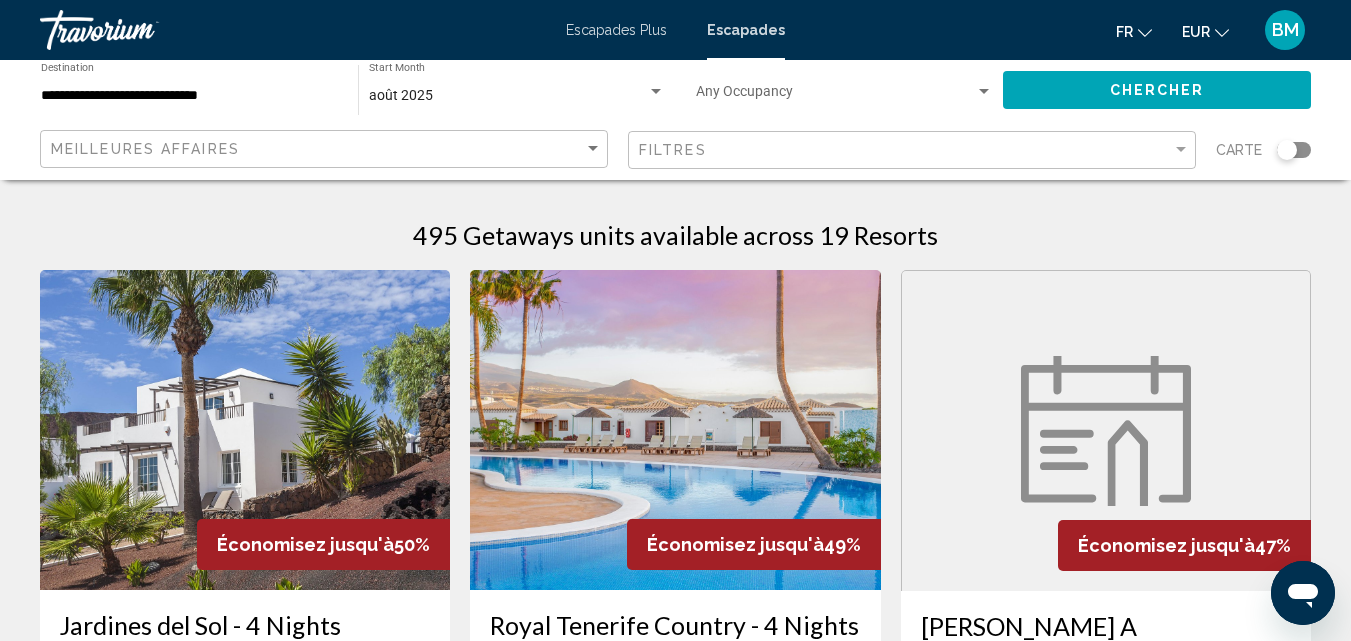 click on "Escapades Plus" at bounding box center (616, 30) 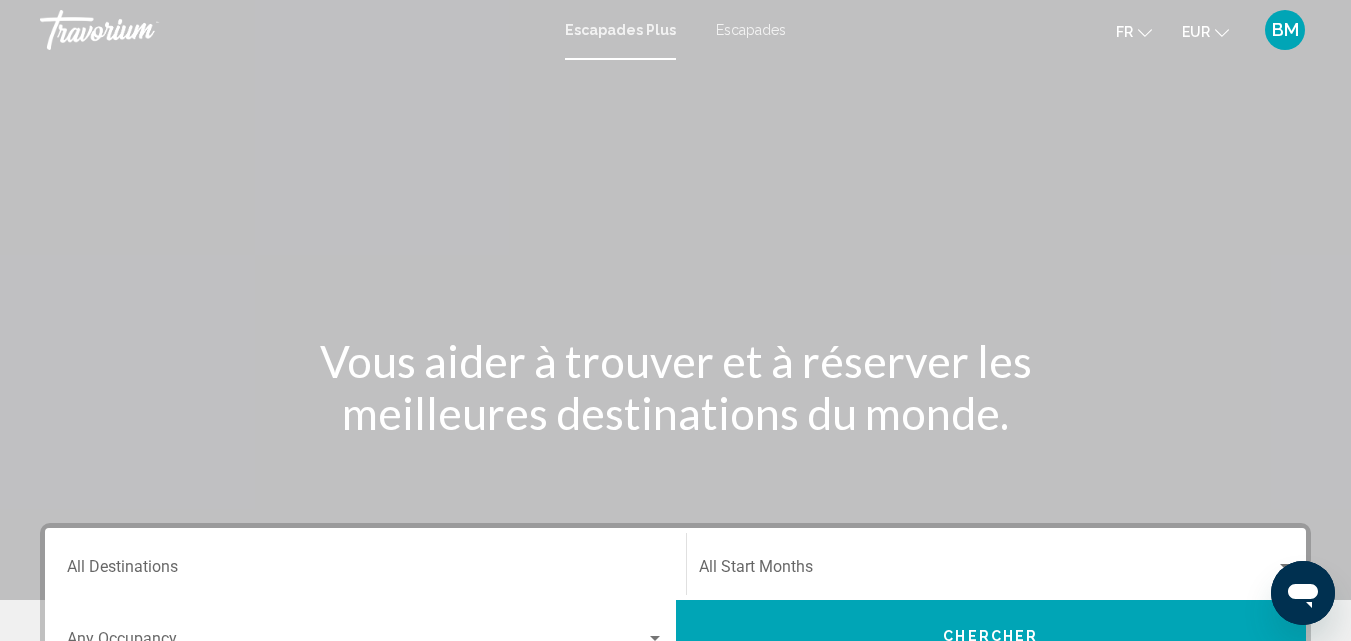 click on "Escapades Plus" at bounding box center [620, 30] 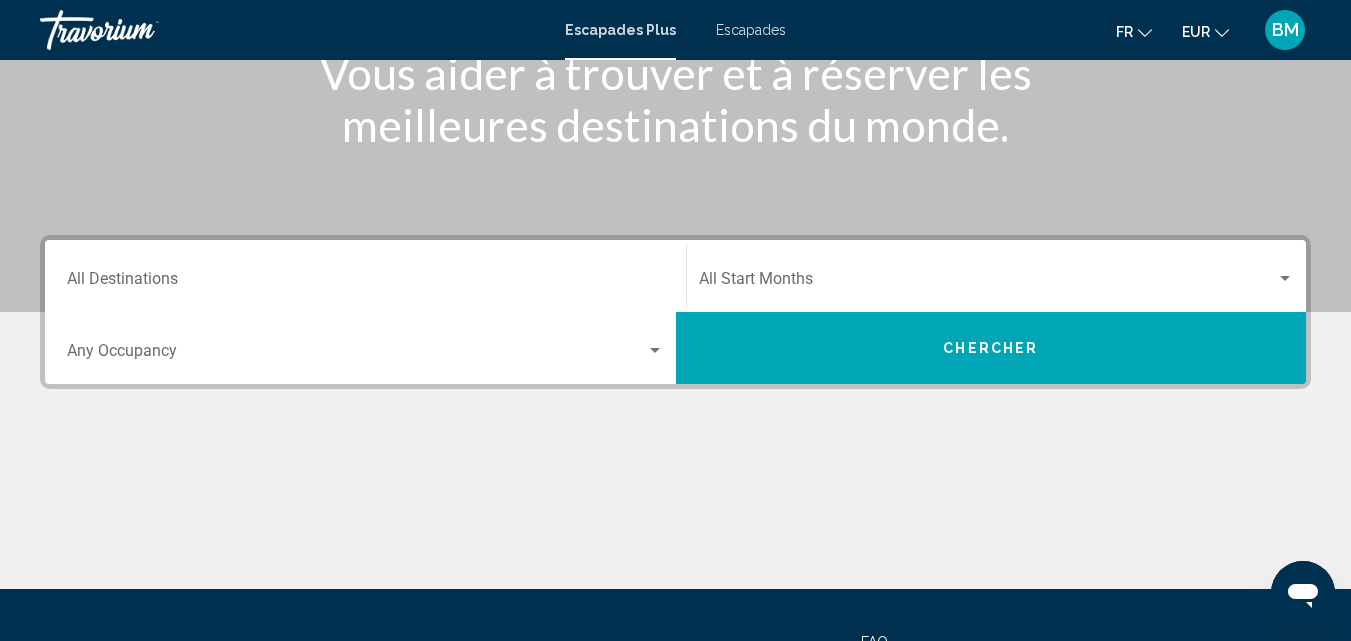 scroll, scrollTop: 290, scrollLeft: 0, axis: vertical 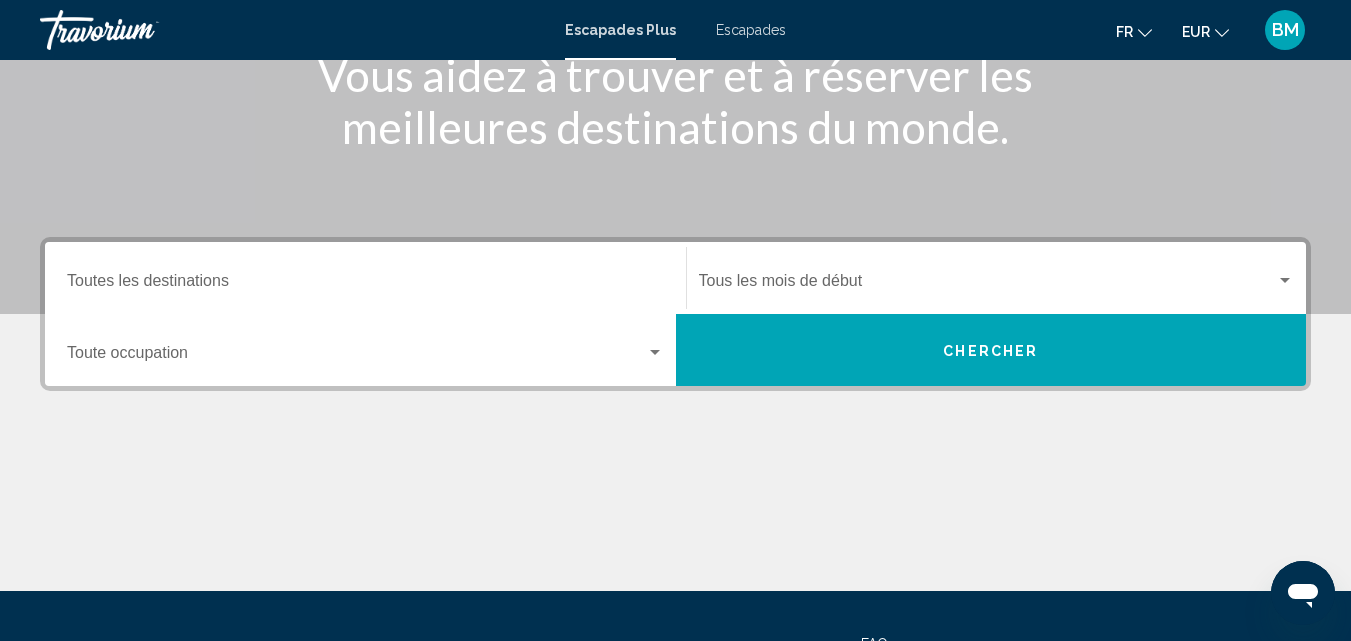 click on "Destination Toutes les destinations" at bounding box center (365, 285) 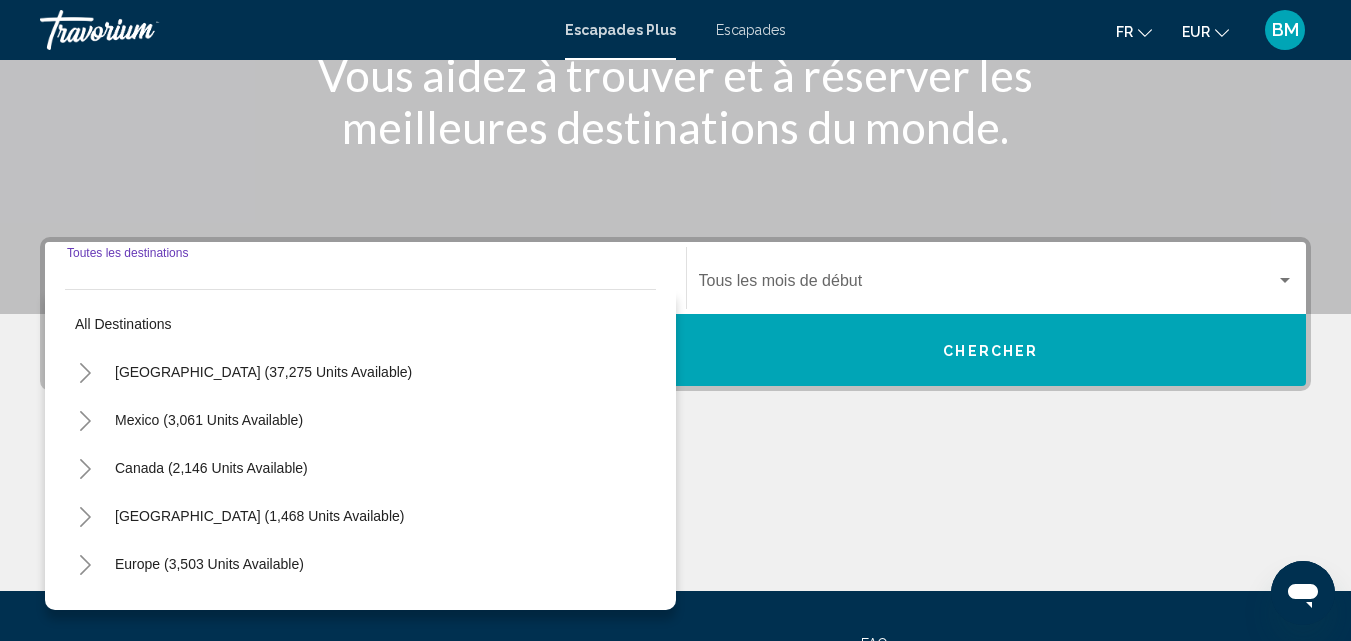 scroll, scrollTop: 458, scrollLeft: 0, axis: vertical 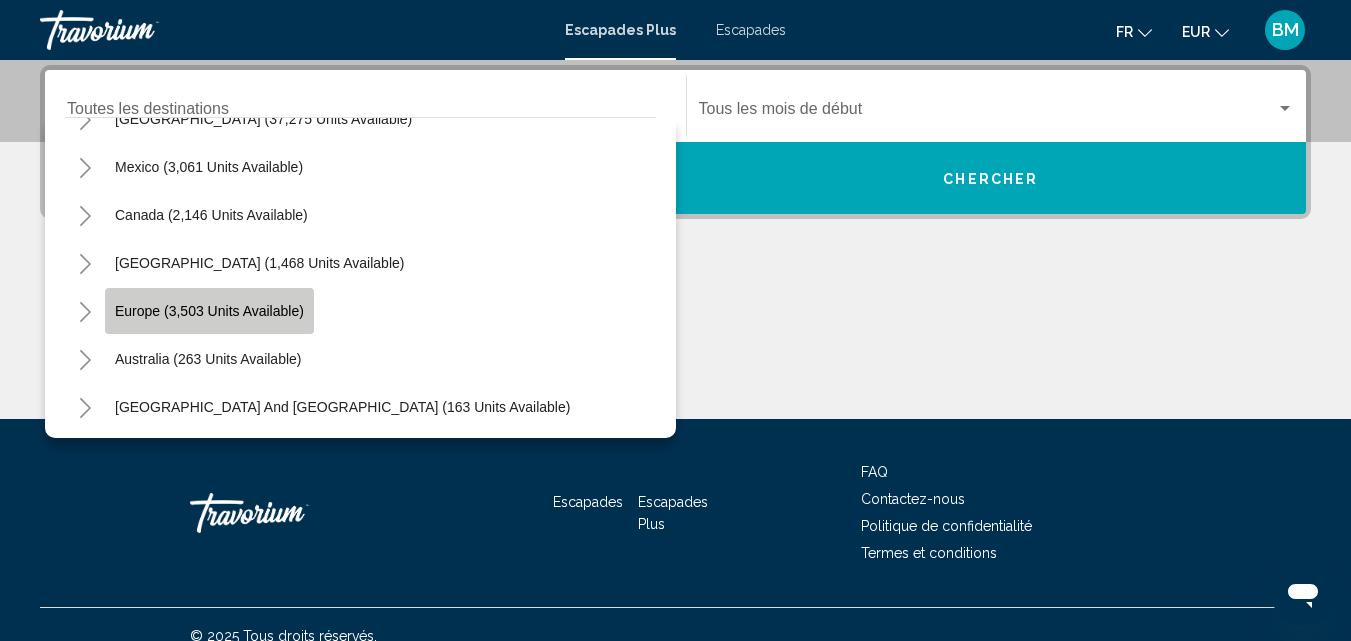 click on "Europe (3,503 units available)" 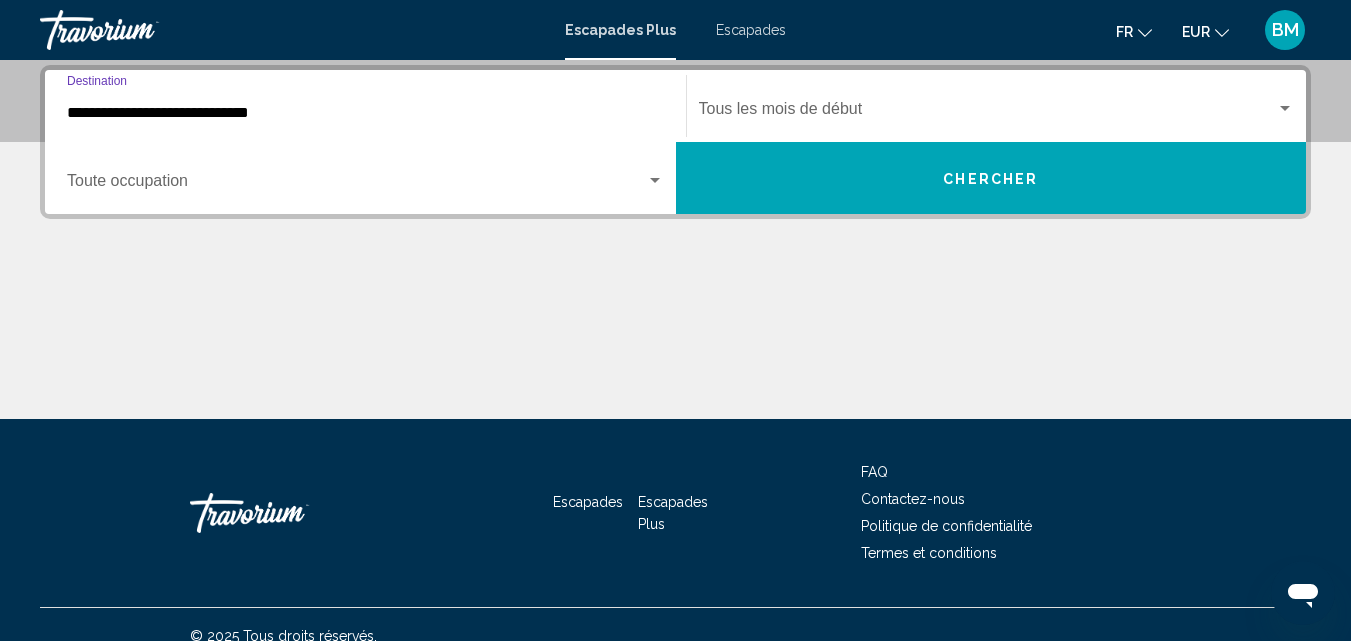 click at bounding box center (1285, 109) 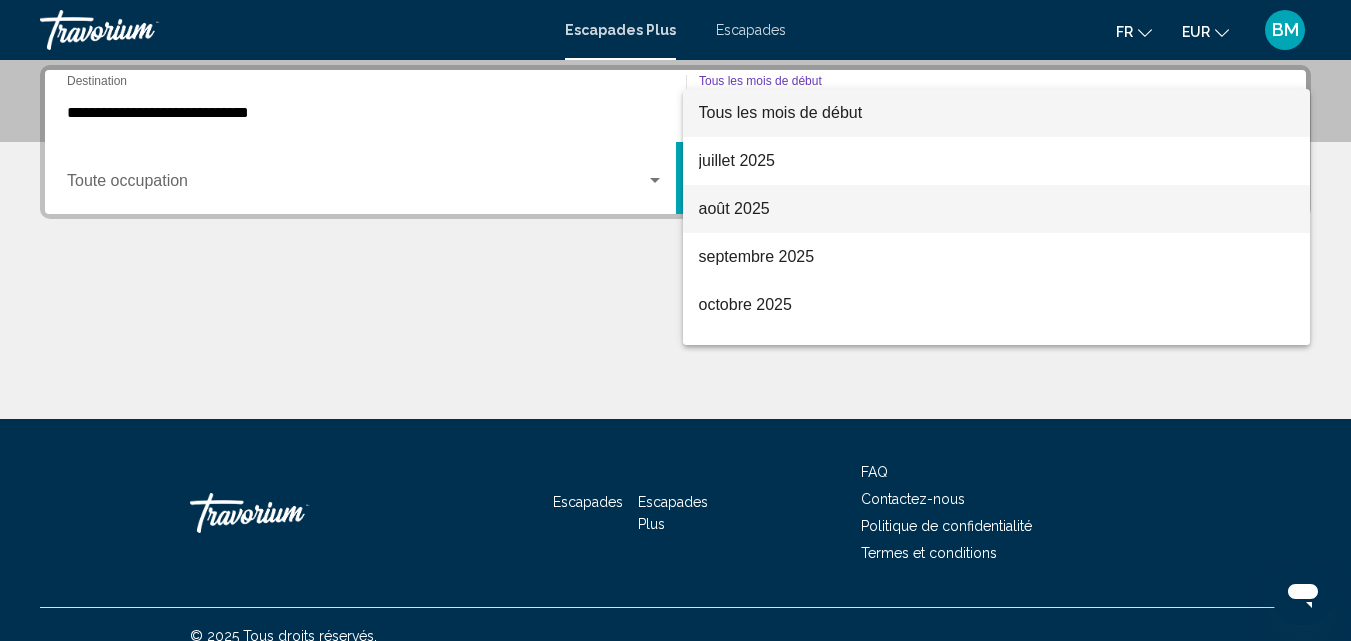 click on "août 2025" at bounding box center (997, 209) 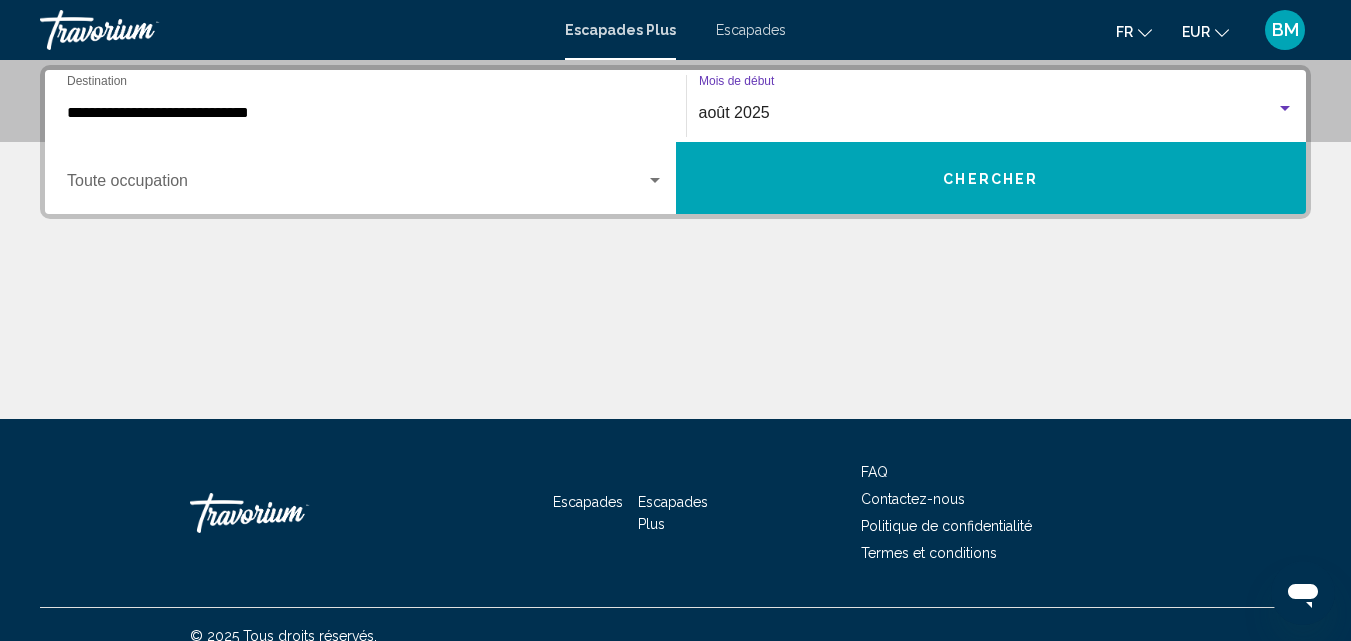 click on "Chercher" at bounding box center (990, 179) 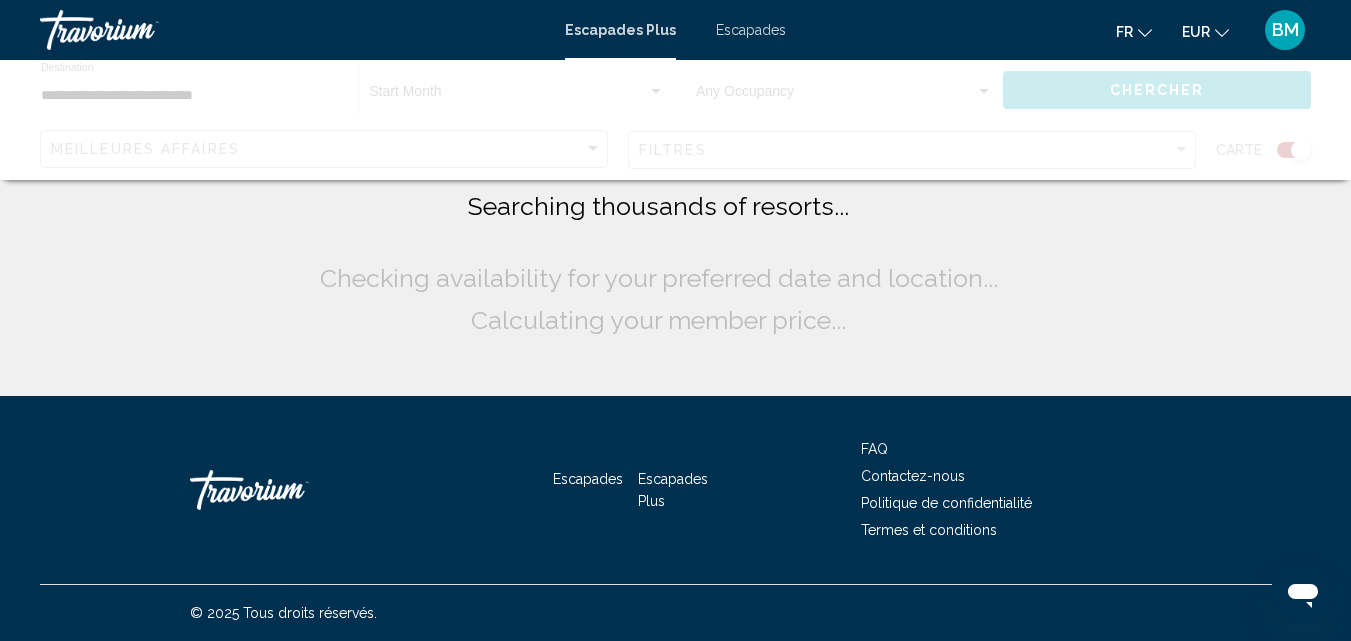 scroll, scrollTop: 0, scrollLeft: 0, axis: both 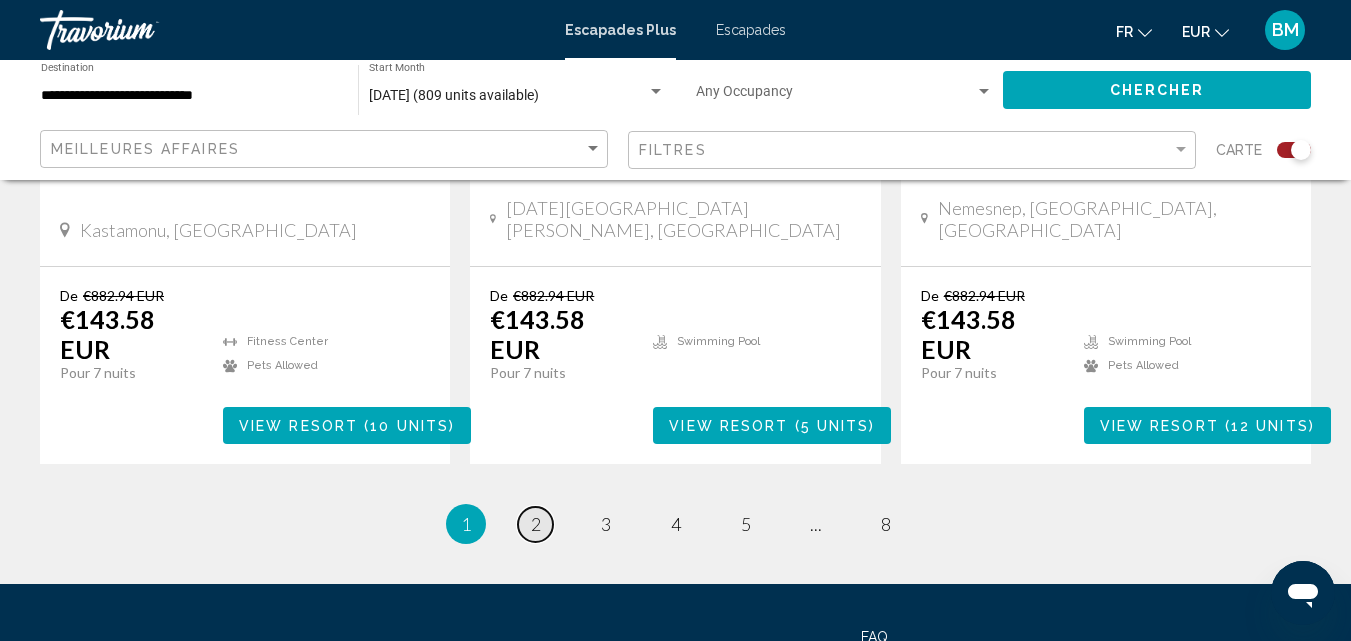 click on "page  2" at bounding box center (535, 524) 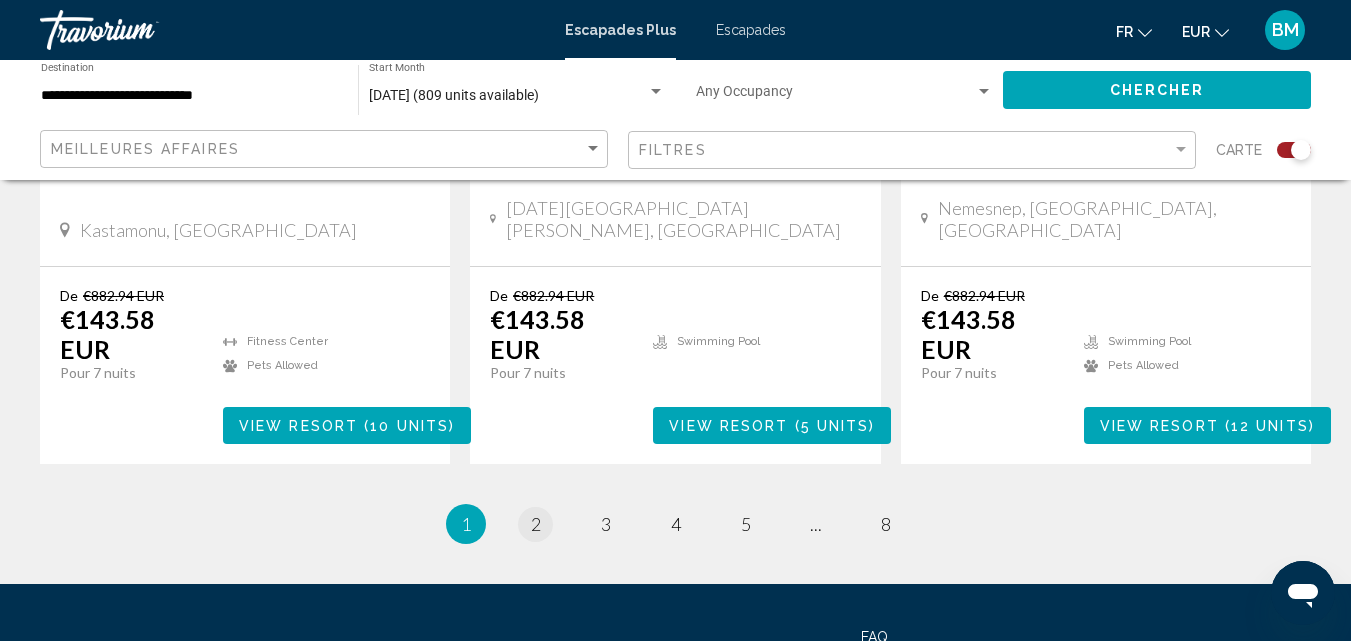 scroll, scrollTop: 0, scrollLeft: 0, axis: both 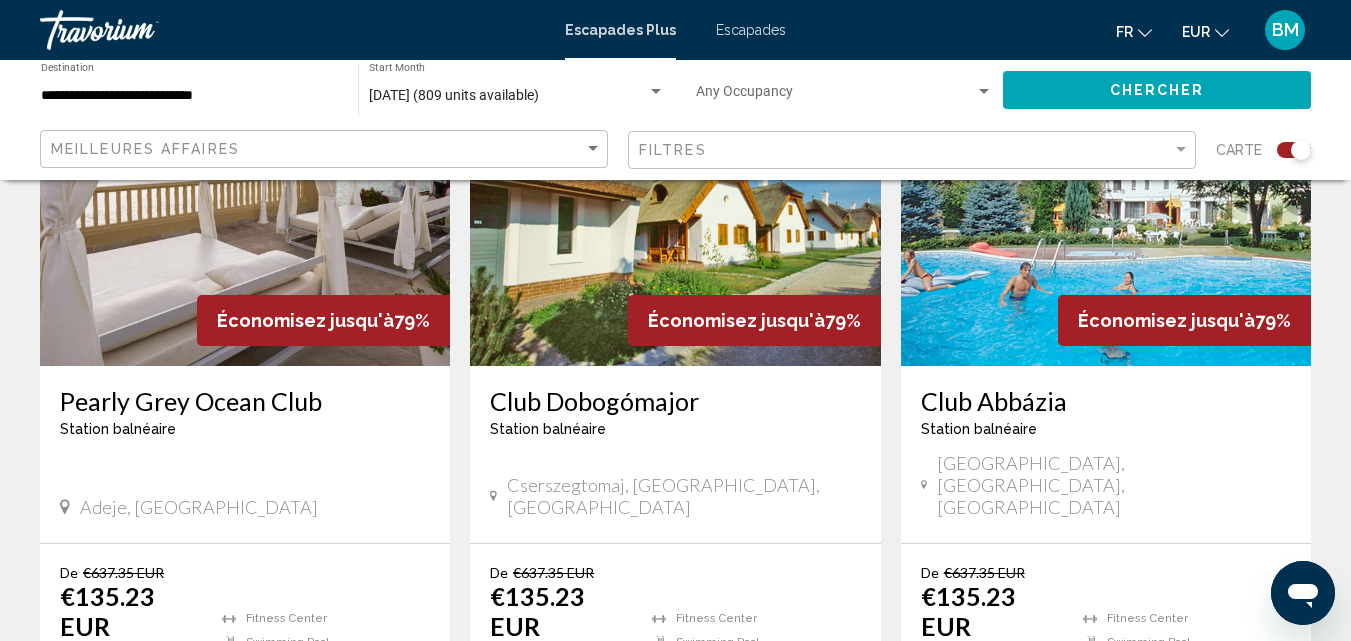 click at bounding box center [245, 206] 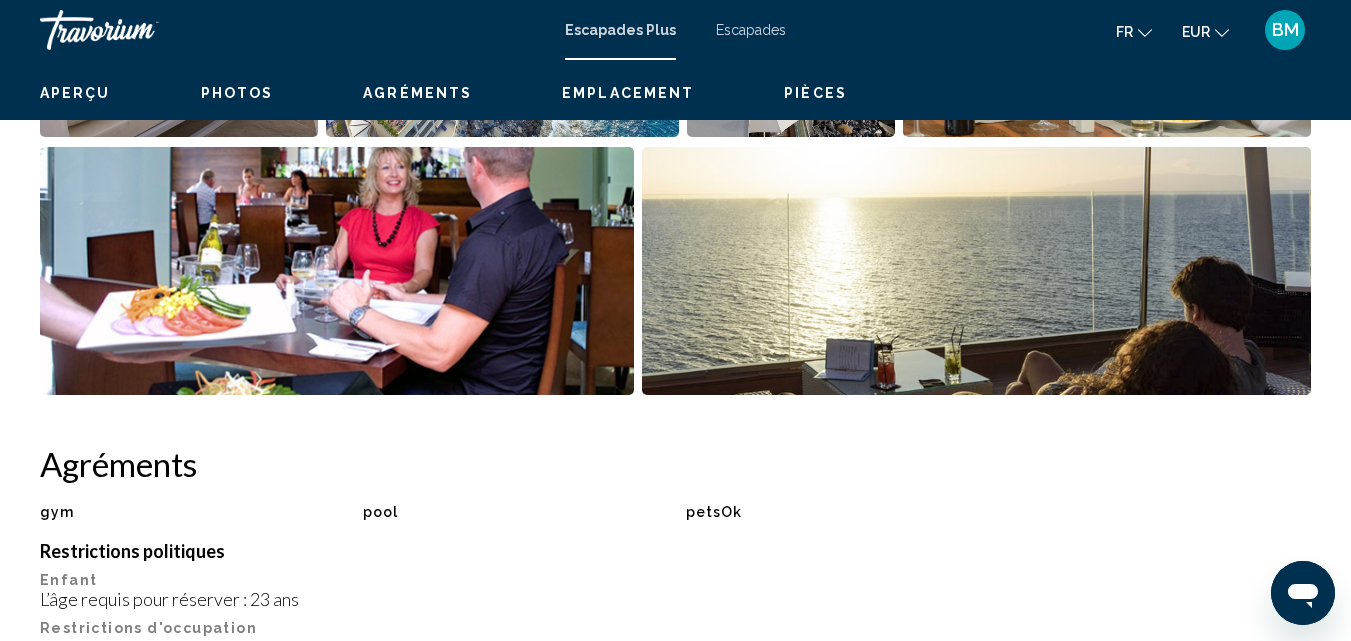 scroll, scrollTop: 215, scrollLeft: 0, axis: vertical 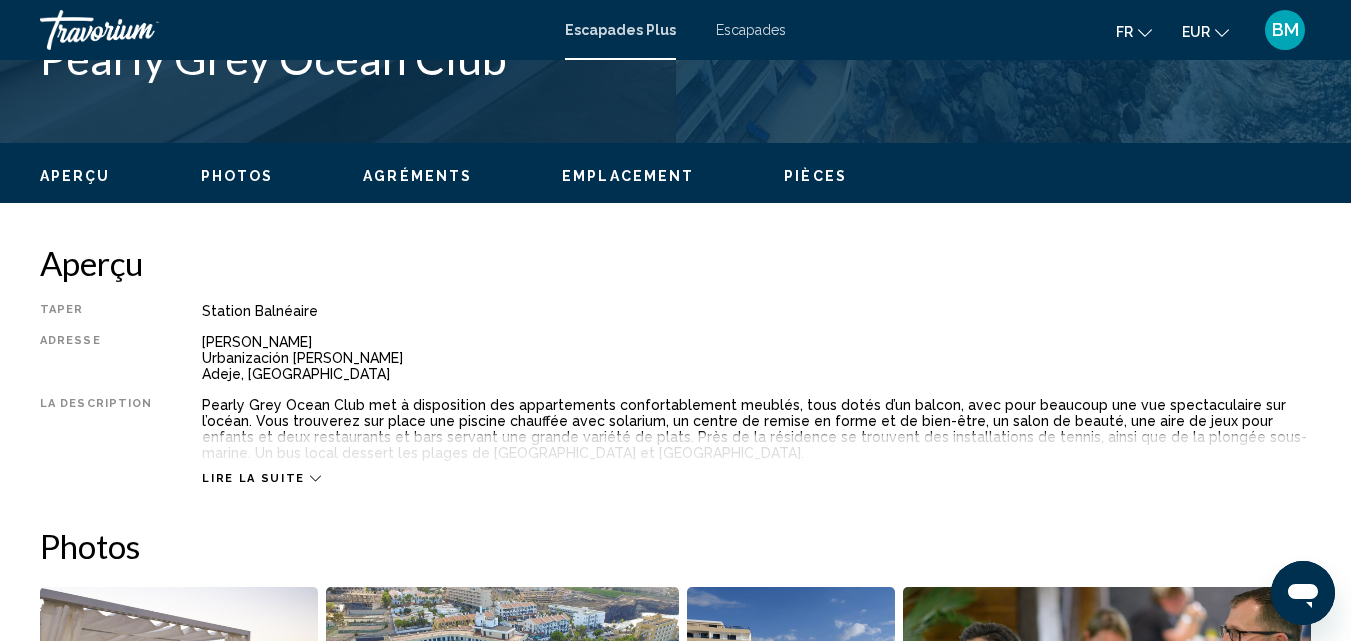 click on "Lire la suite" at bounding box center (756, 458) 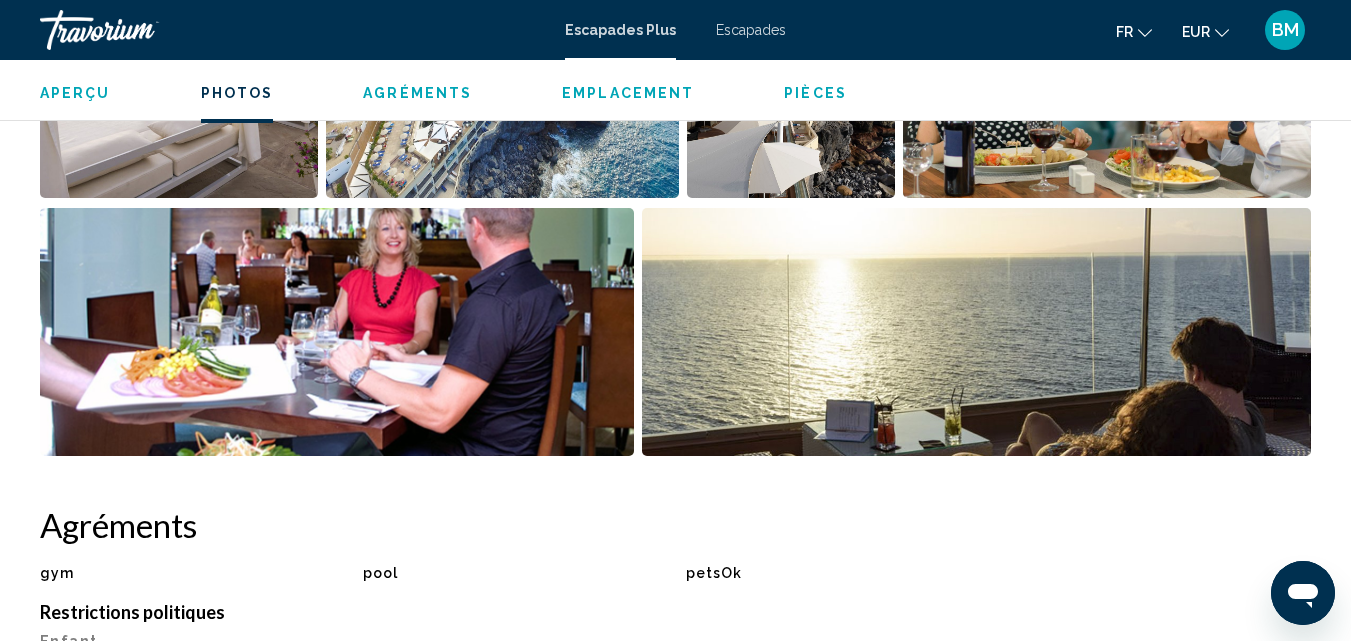 scroll, scrollTop: 1520, scrollLeft: 0, axis: vertical 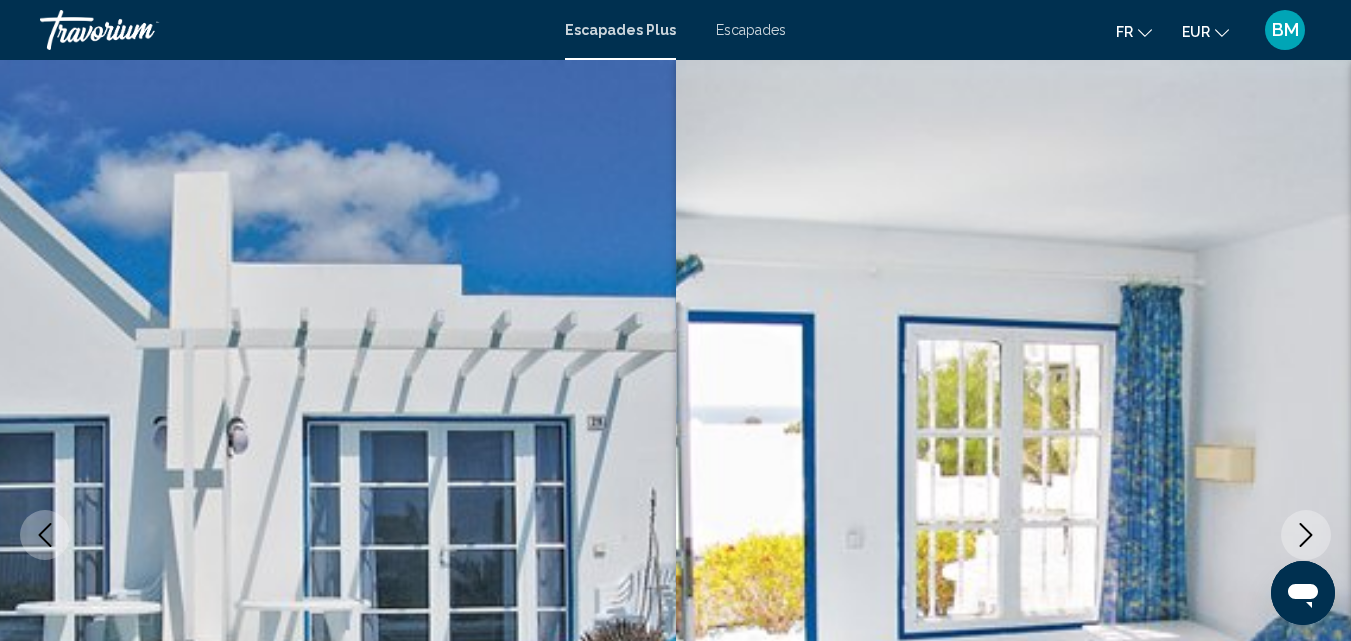 click on "Escapades" at bounding box center (751, 30) 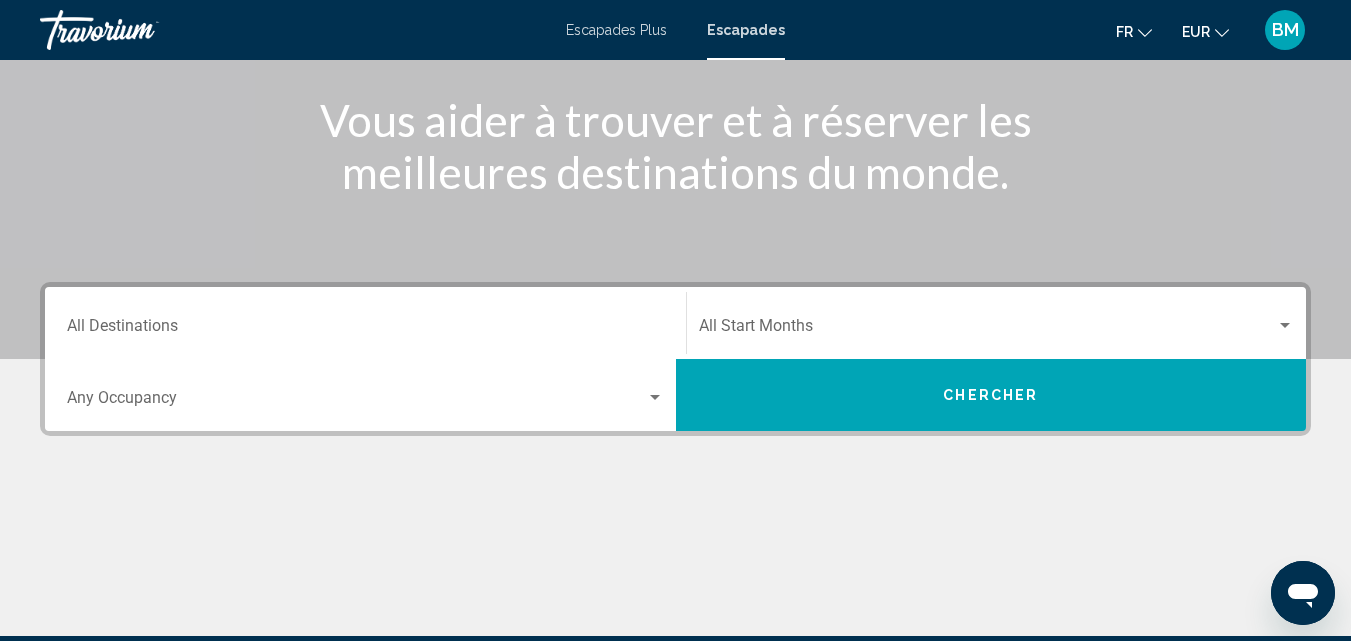 scroll, scrollTop: 256, scrollLeft: 0, axis: vertical 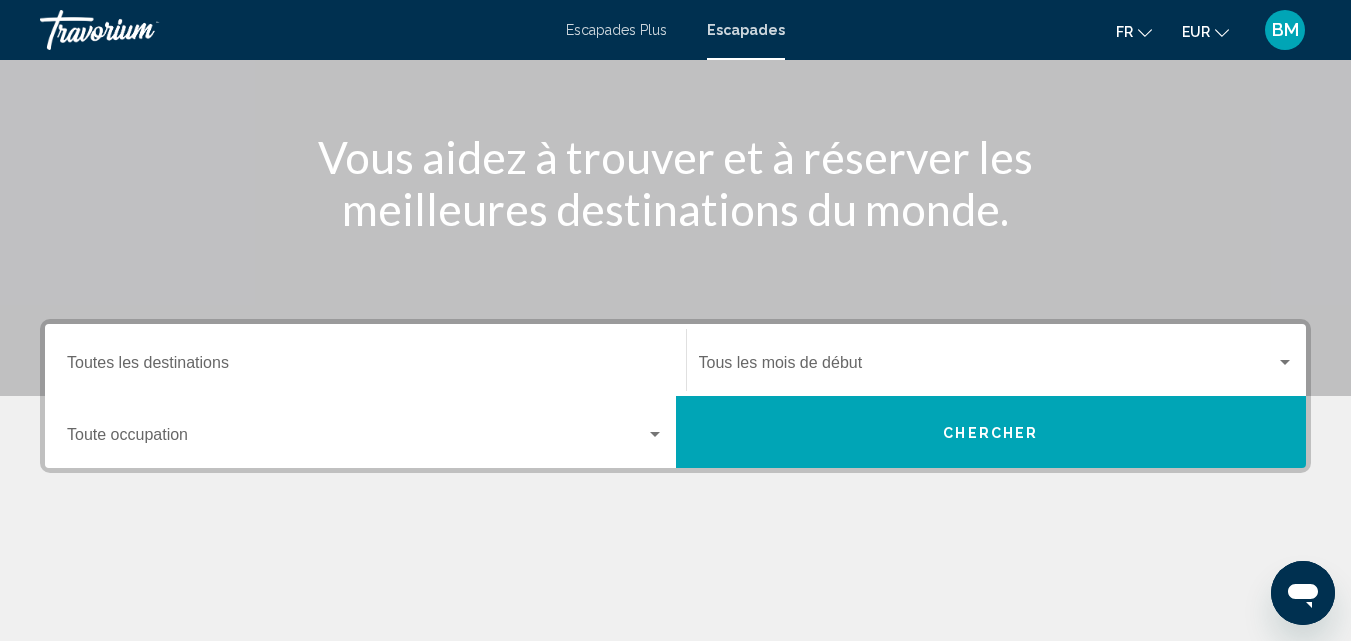 click at bounding box center (1285, 362) 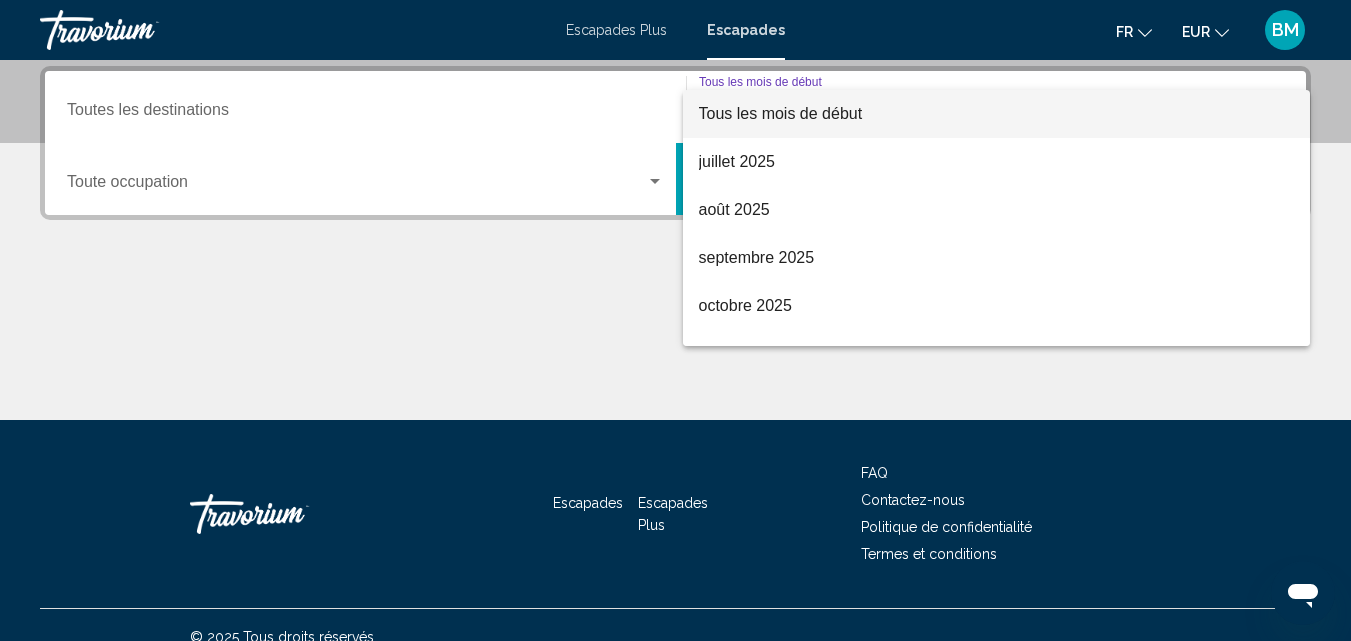 scroll, scrollTop: 458, scrollLeft: 0, axis: vertical 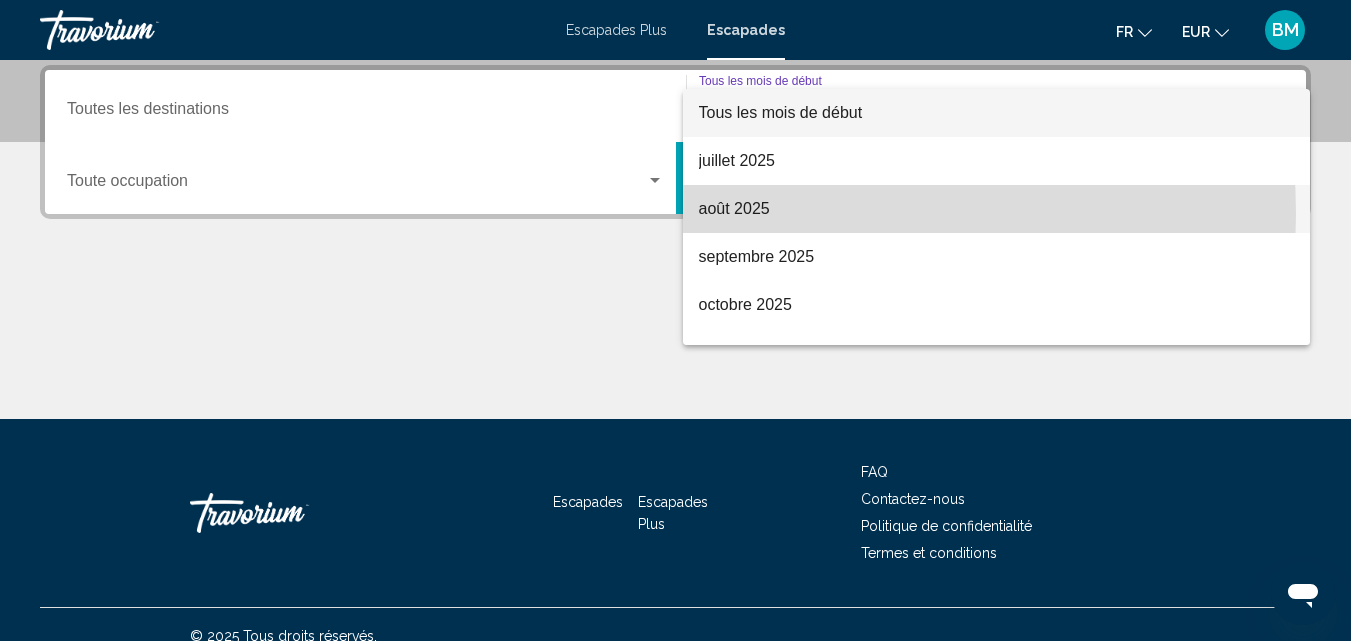 click on "août 2025" at bounding box center [734, 208] 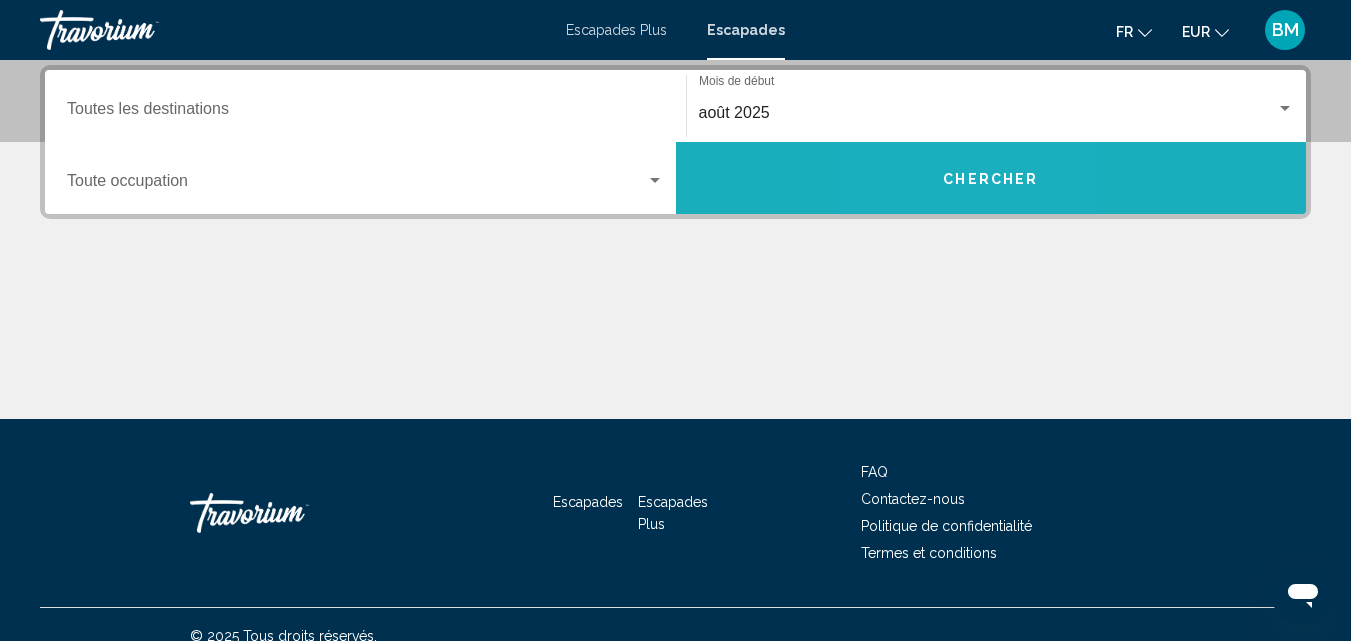 click on "Chercher" at bounding box center [990, 179] 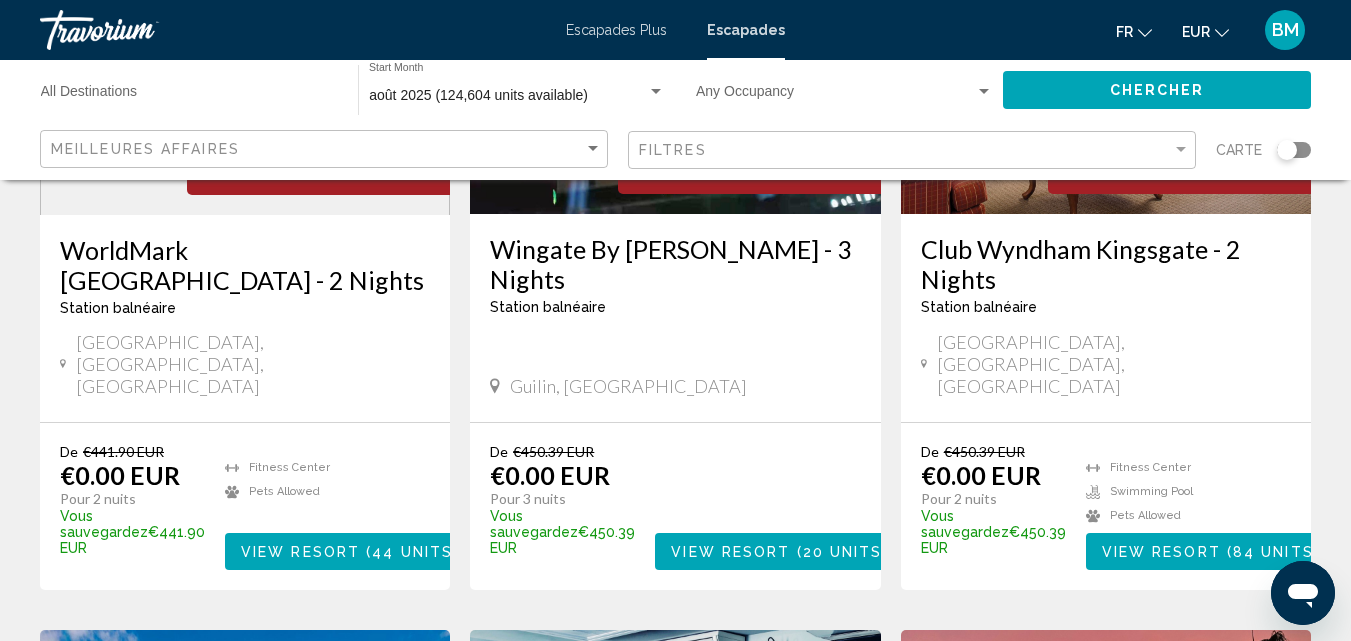 scroll, scrollTop: 1892, scrollLeft: 0, axis: vertical 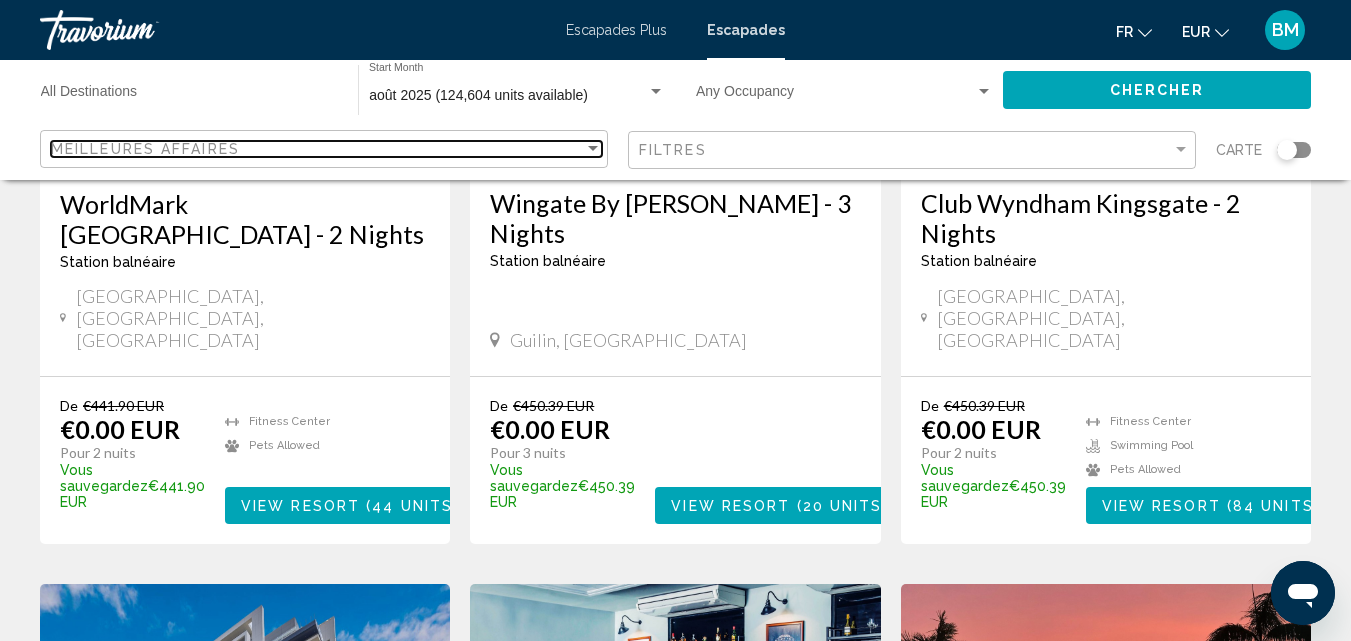 click at bounding box center [593, 148] 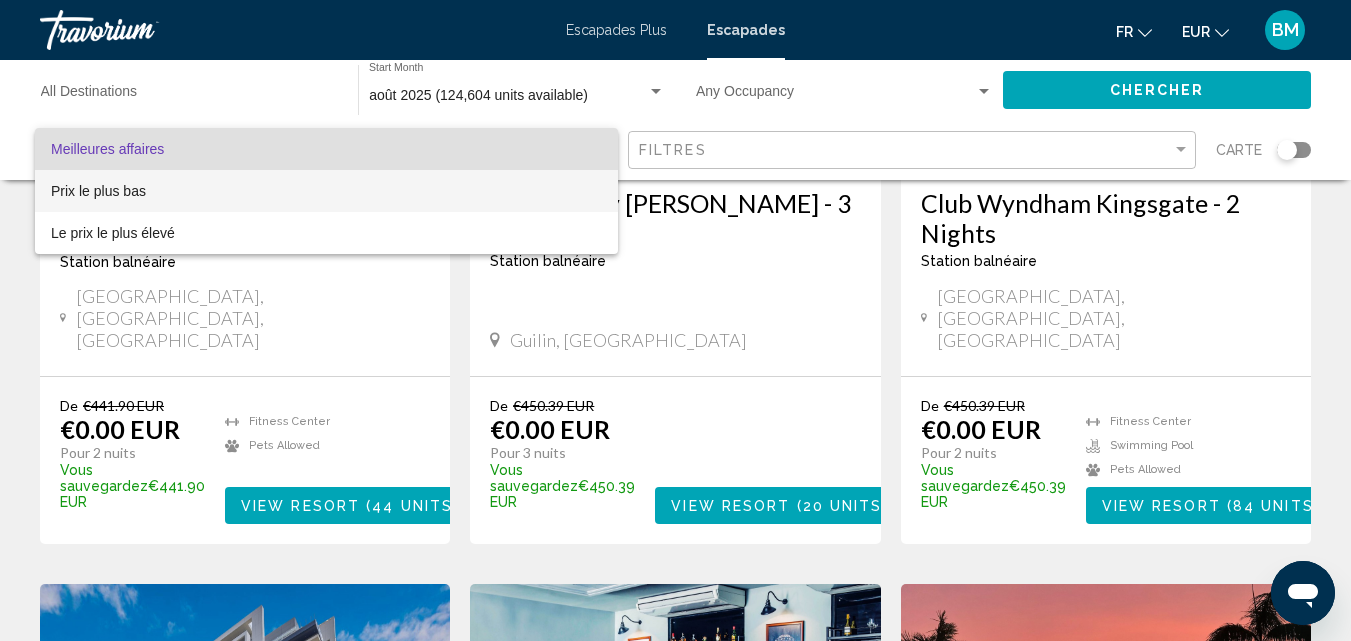 click on "Prix ​​le plus bas" at bounding box center (326, 191) 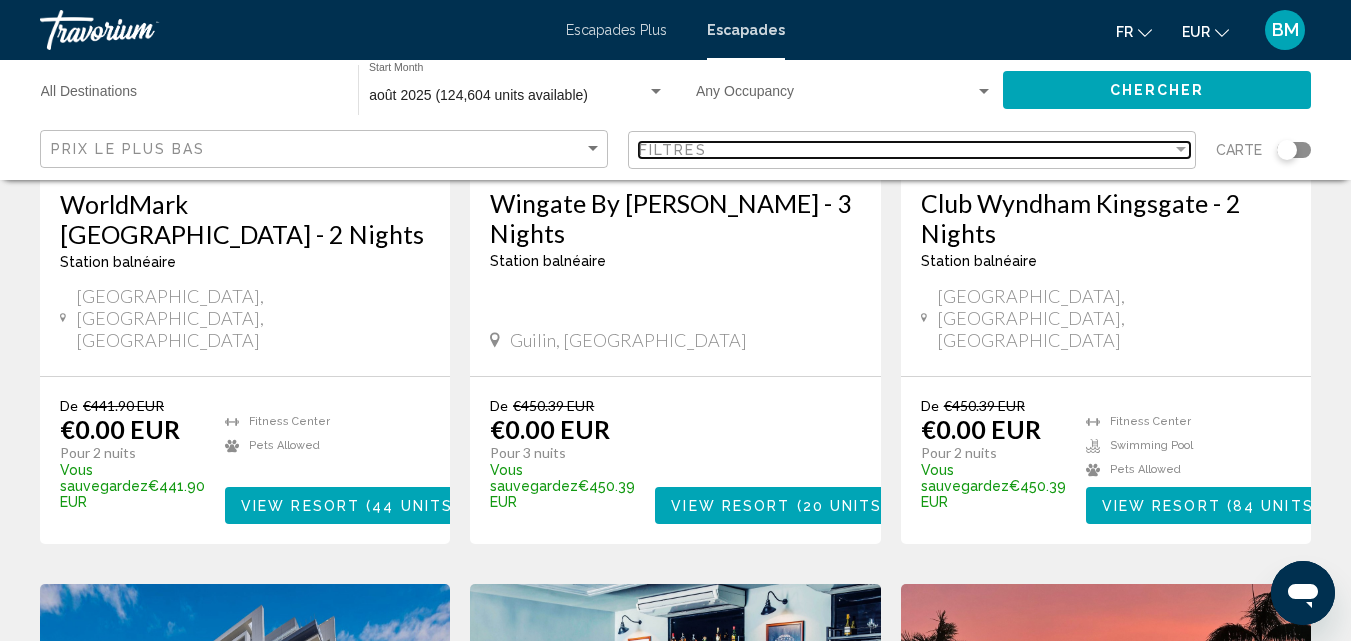 click at bounding box center (1181, 150) 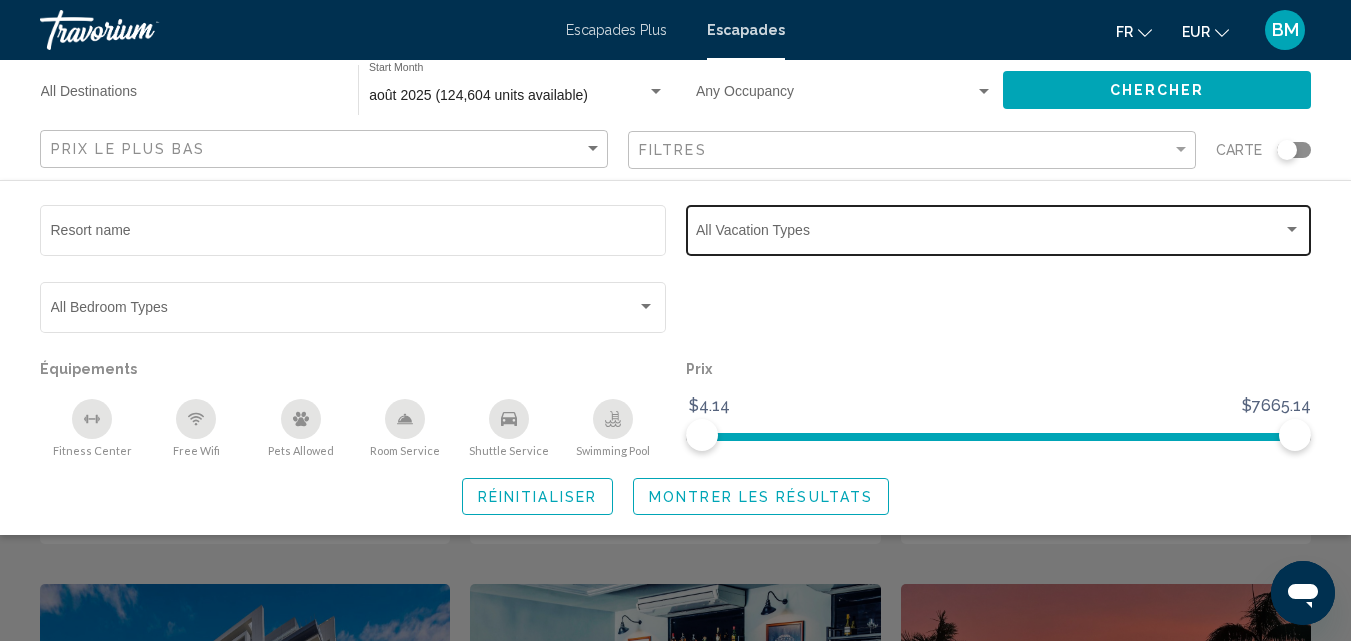 click at bounding box center (1292, 230) 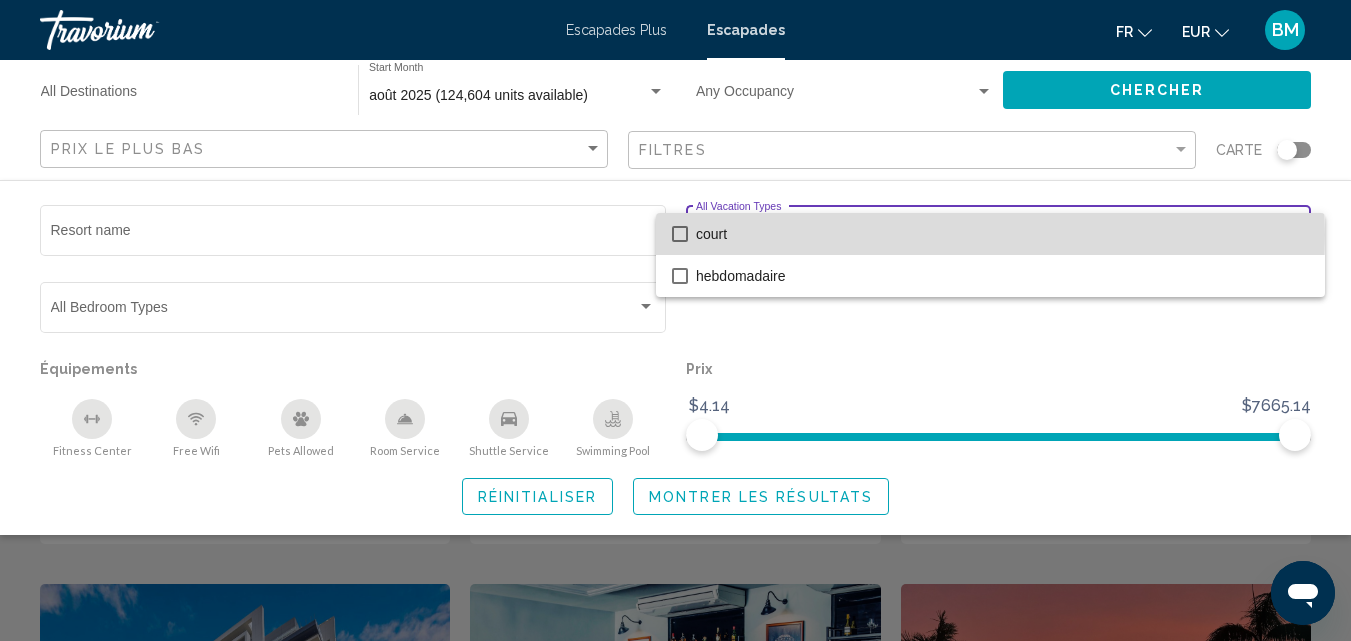 click at bounding box center [680, 234] 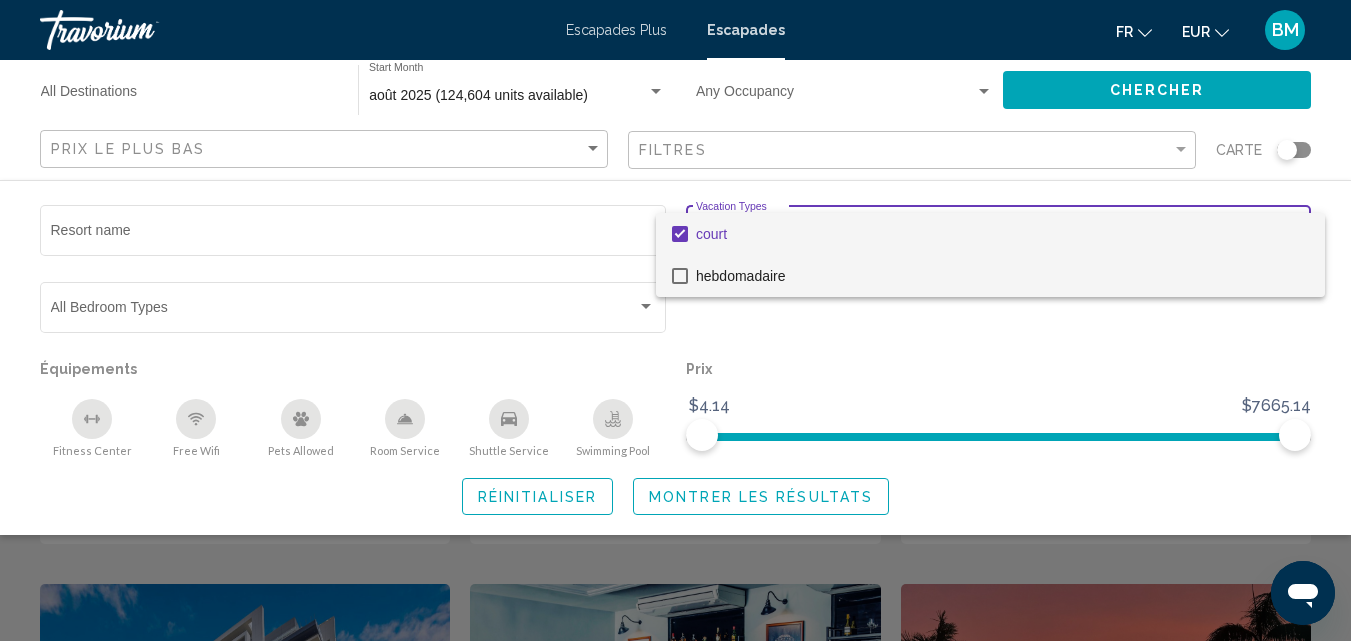 click at bounding box center [680, 276] 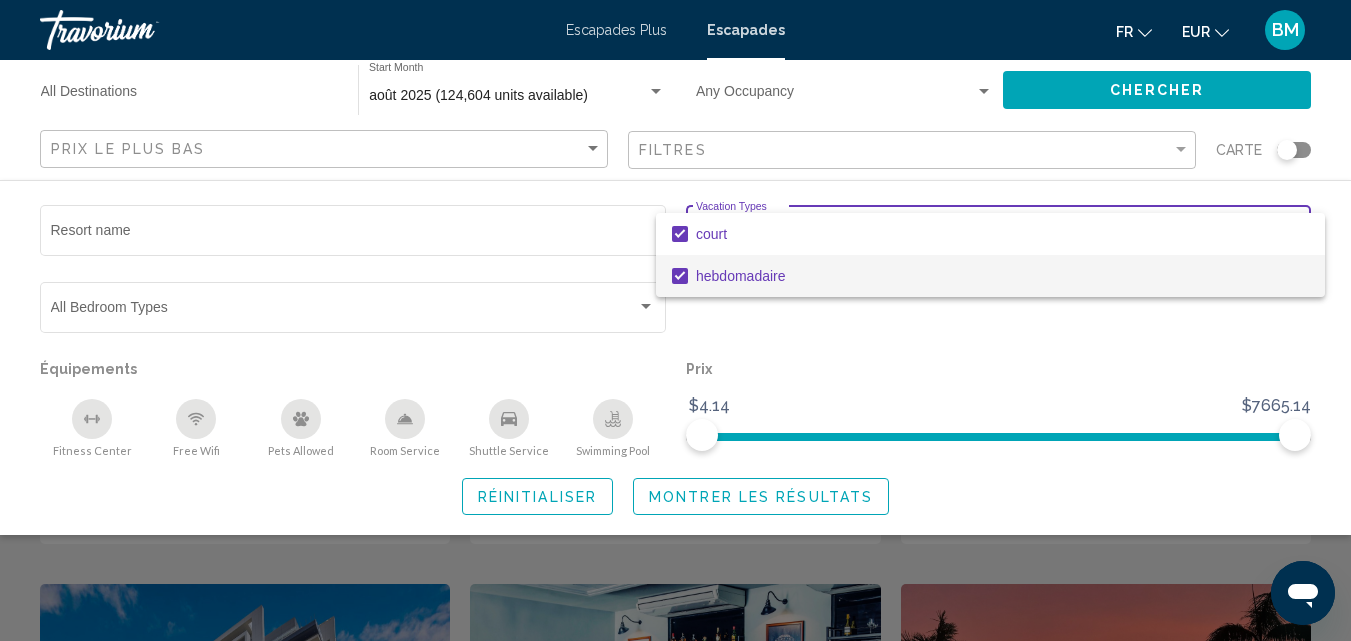 click at bounding box center [675, 320] 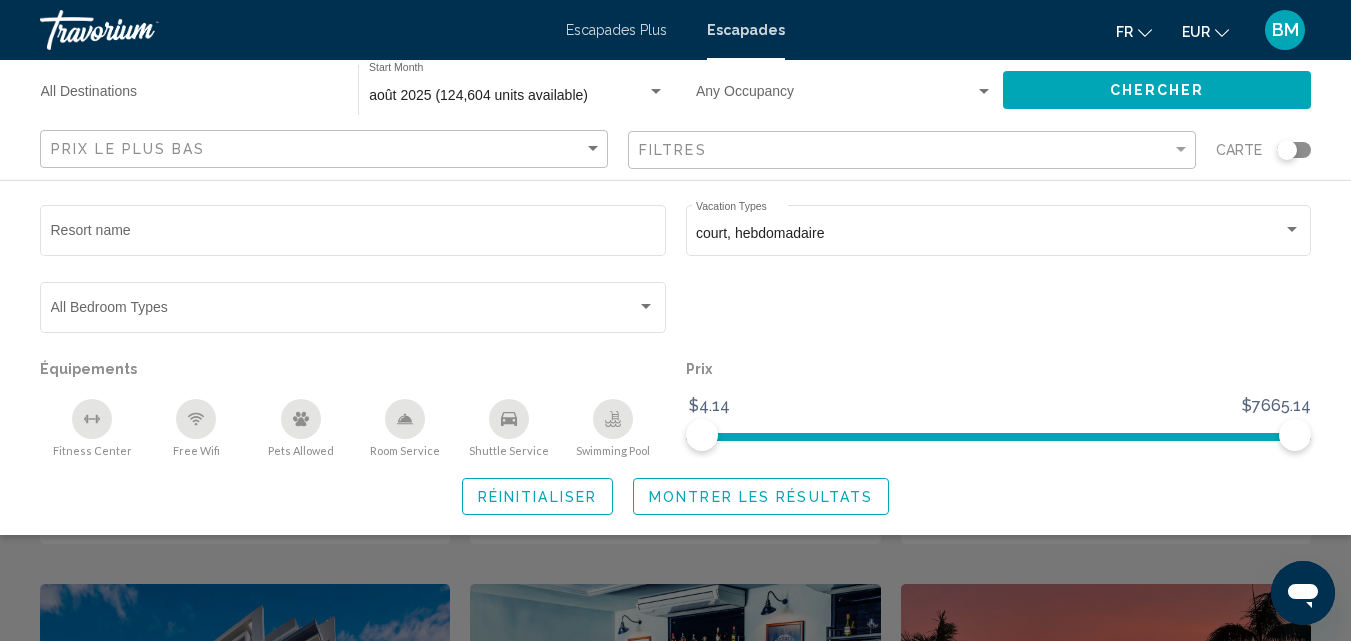 click on "Chercher" 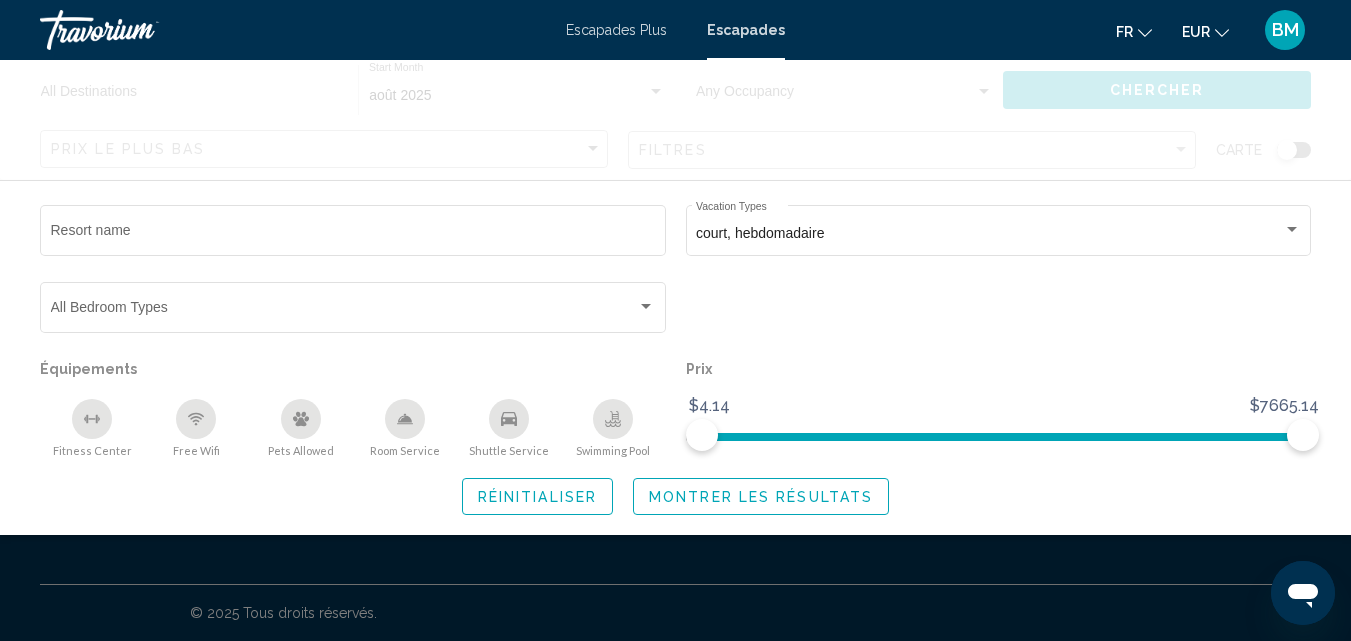 scroll, scrollTop: 0, scrollLeft: 0, axis: both 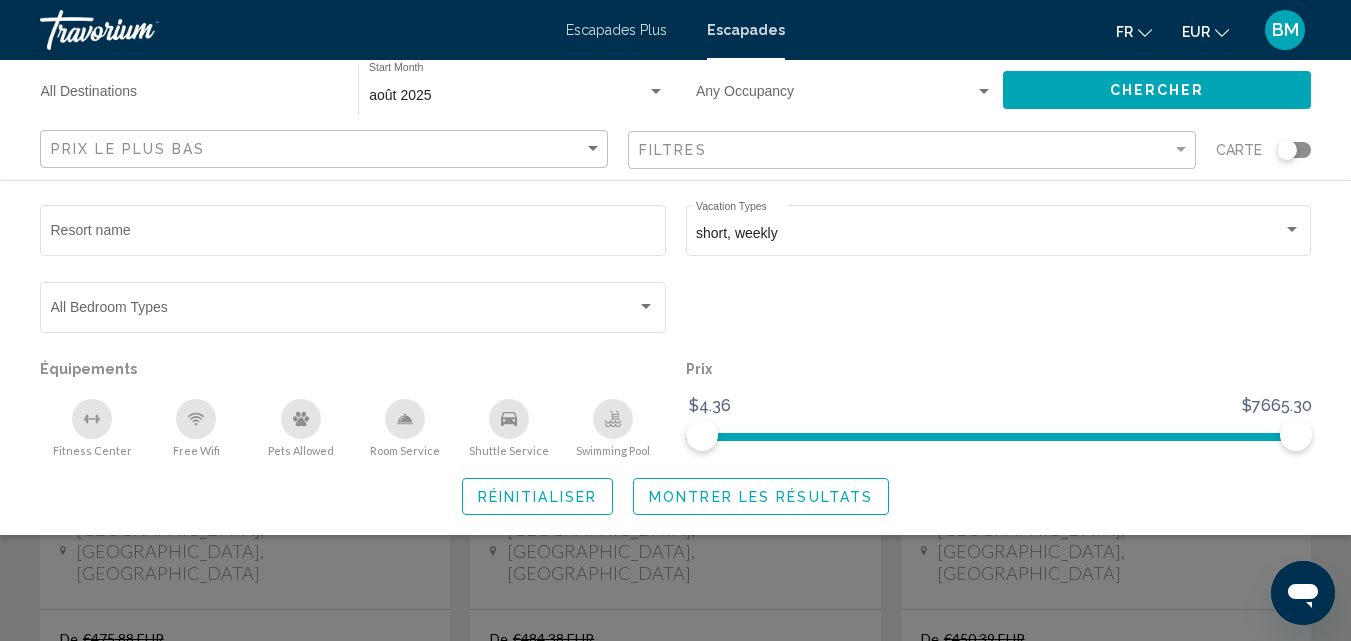click 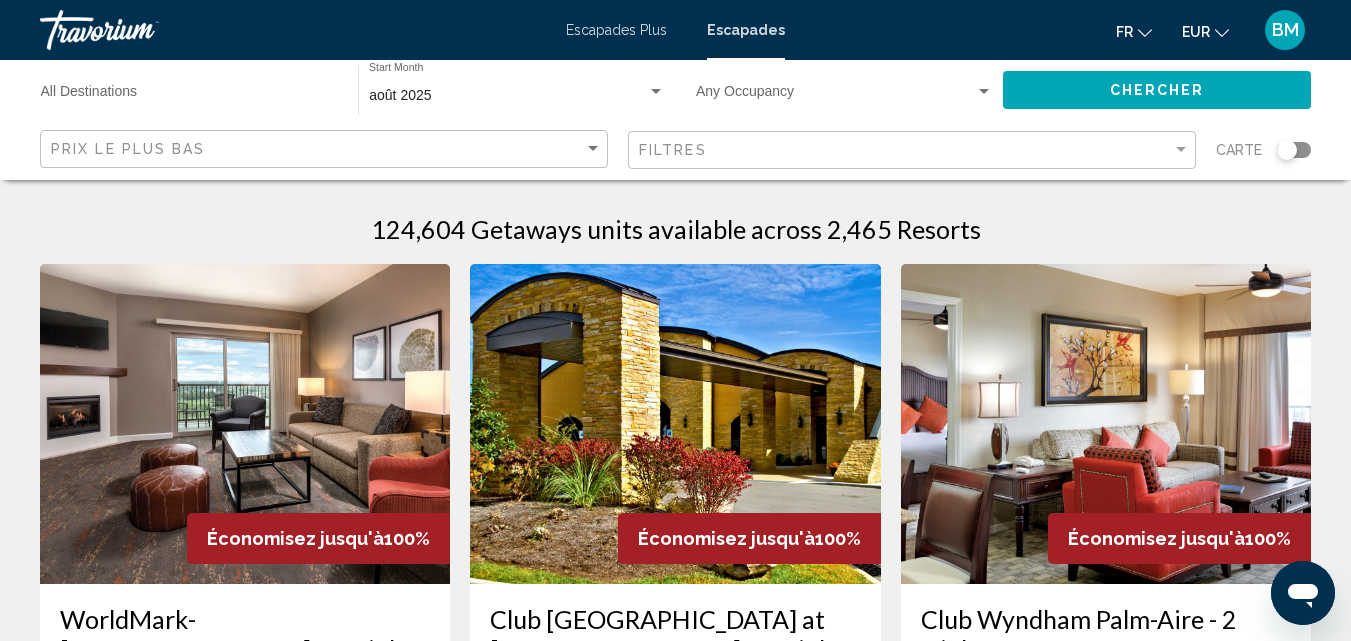 scroll, scrollTop: 0, scrollLeft: 0, axis: both 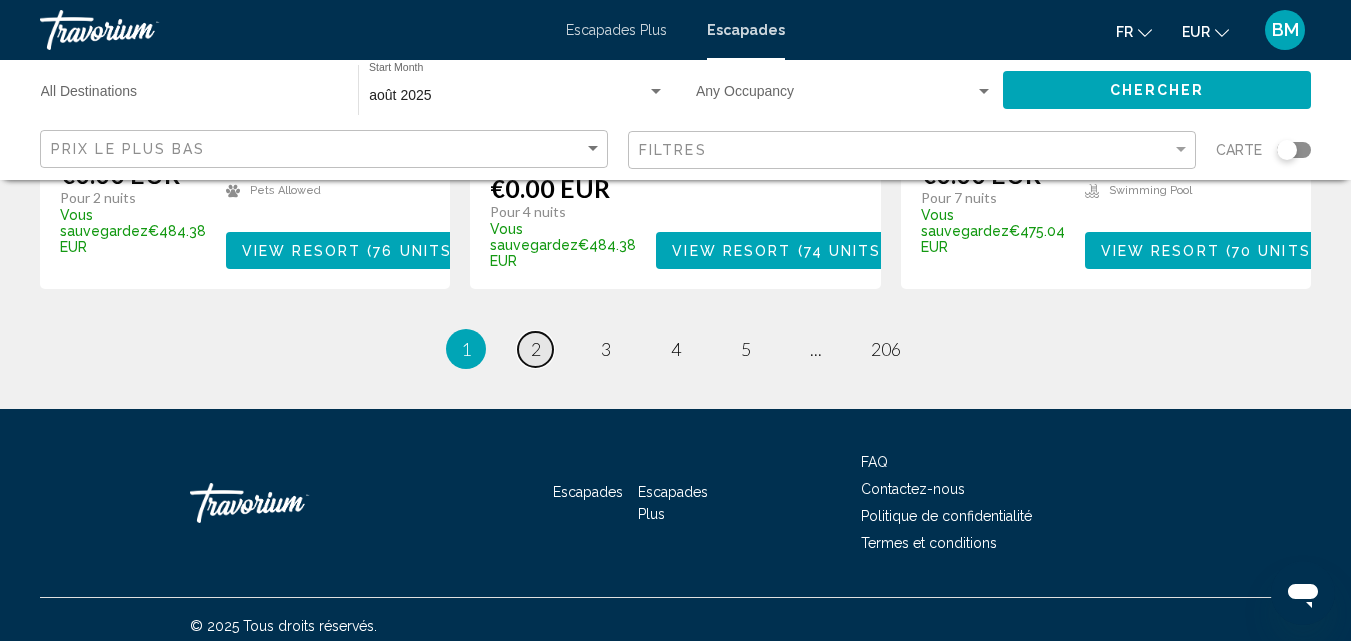 click on "2" at bounding box center [536, 349] 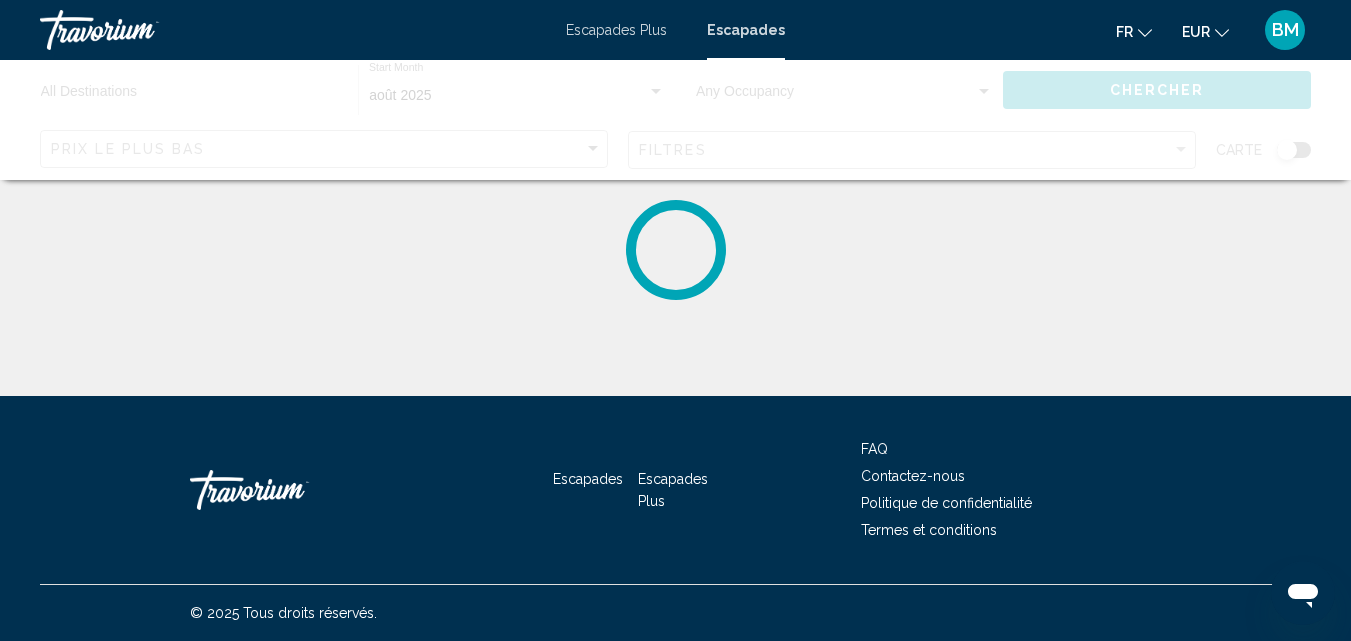 scroll, scrollTop: 0, scrollLeft: 0, axis: both 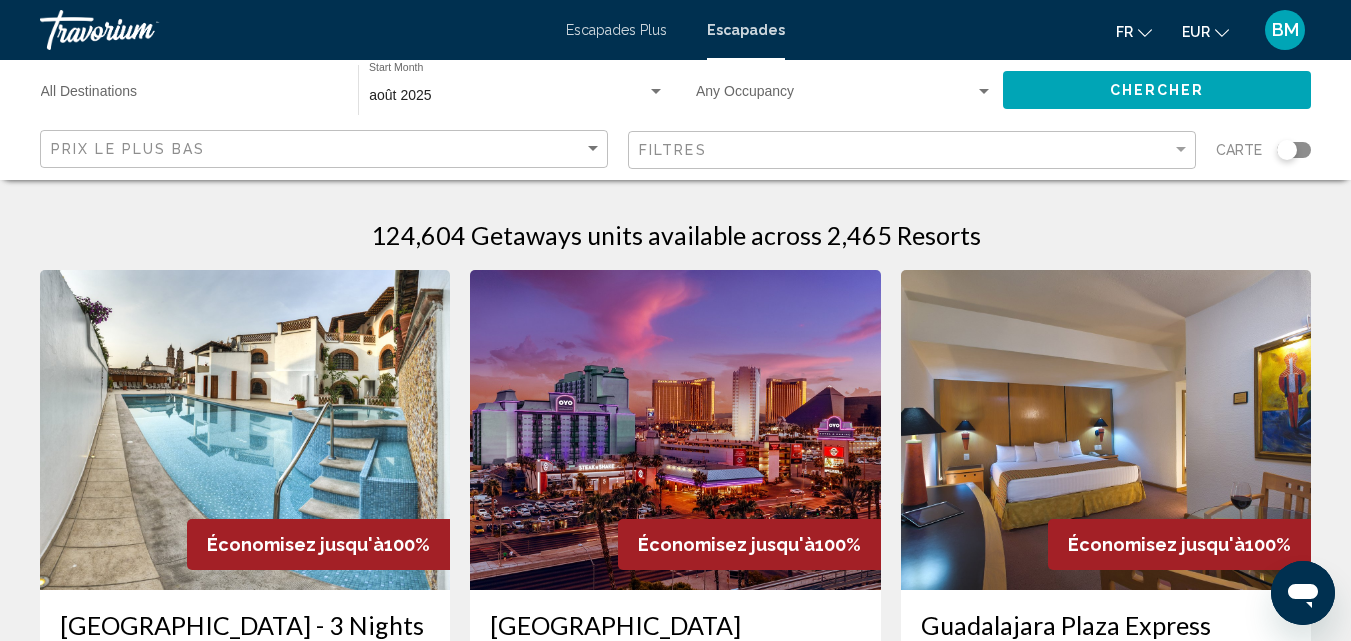 drag, startPoint x: 1284, startPoint y: 146, endPoint x: 1309, endPoint y: 148, distance: 25.079872 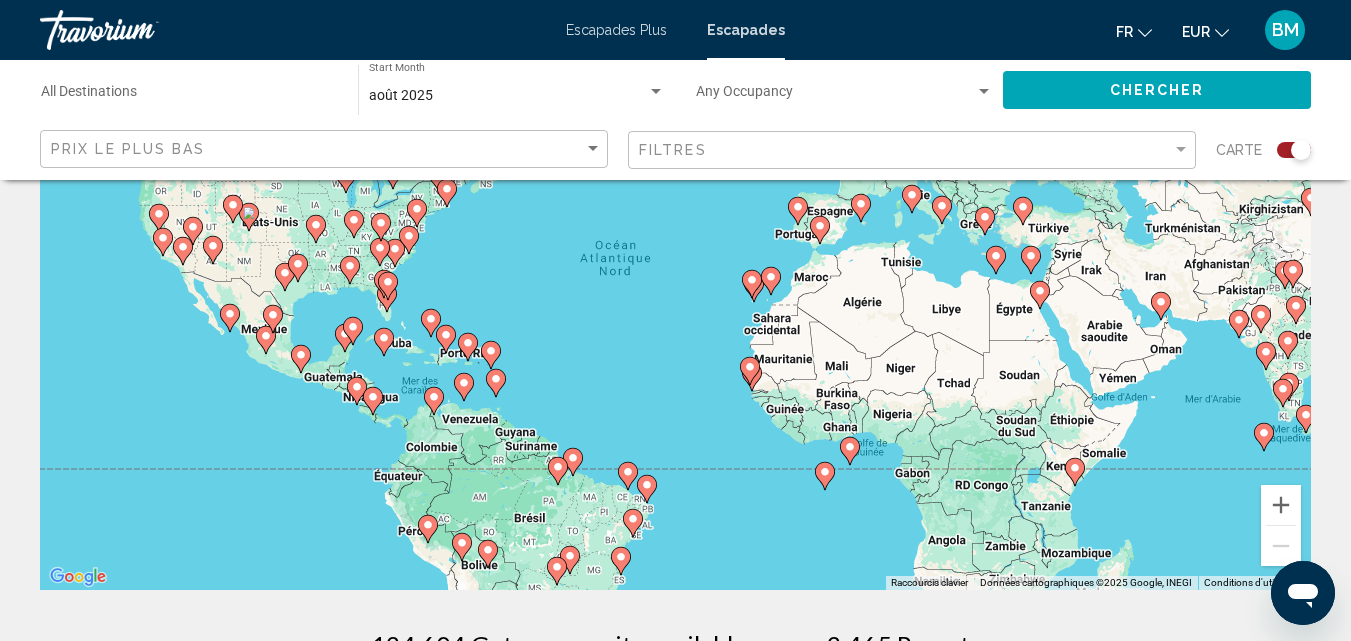 scroll, scrollTop: 109, scrollLeft: 0, axis: vertical 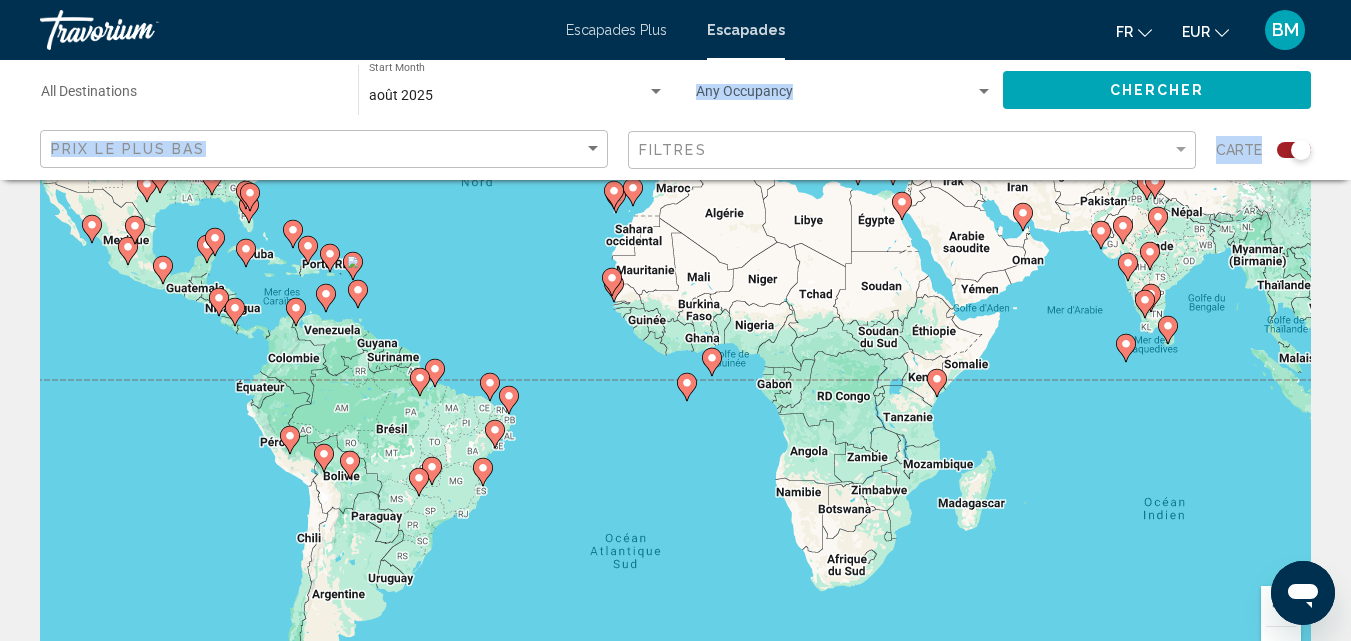 drag, startPoint x: 962, startPoint y: 91, endPoint x: 975, endPoint y: 151, distance: 61.39218 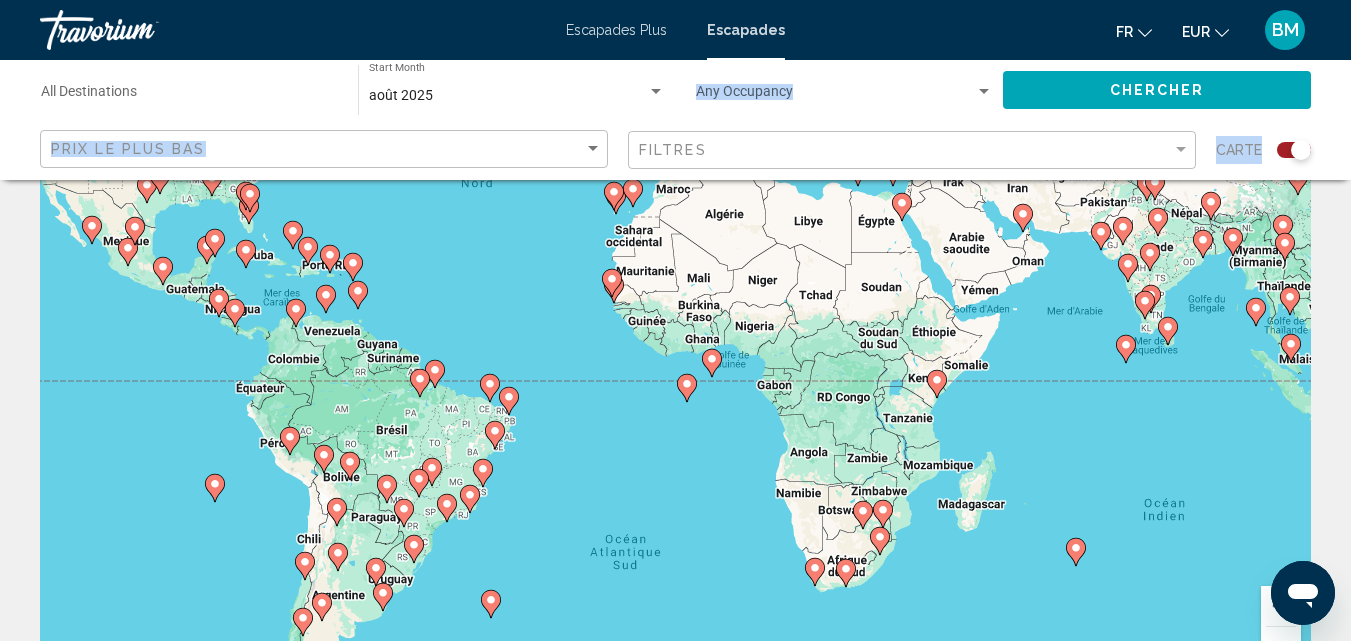 drag, startPoint x: 975, startPoint y: 151, endPoint x: 1164, endPoint y: 380, distance: 296.92087 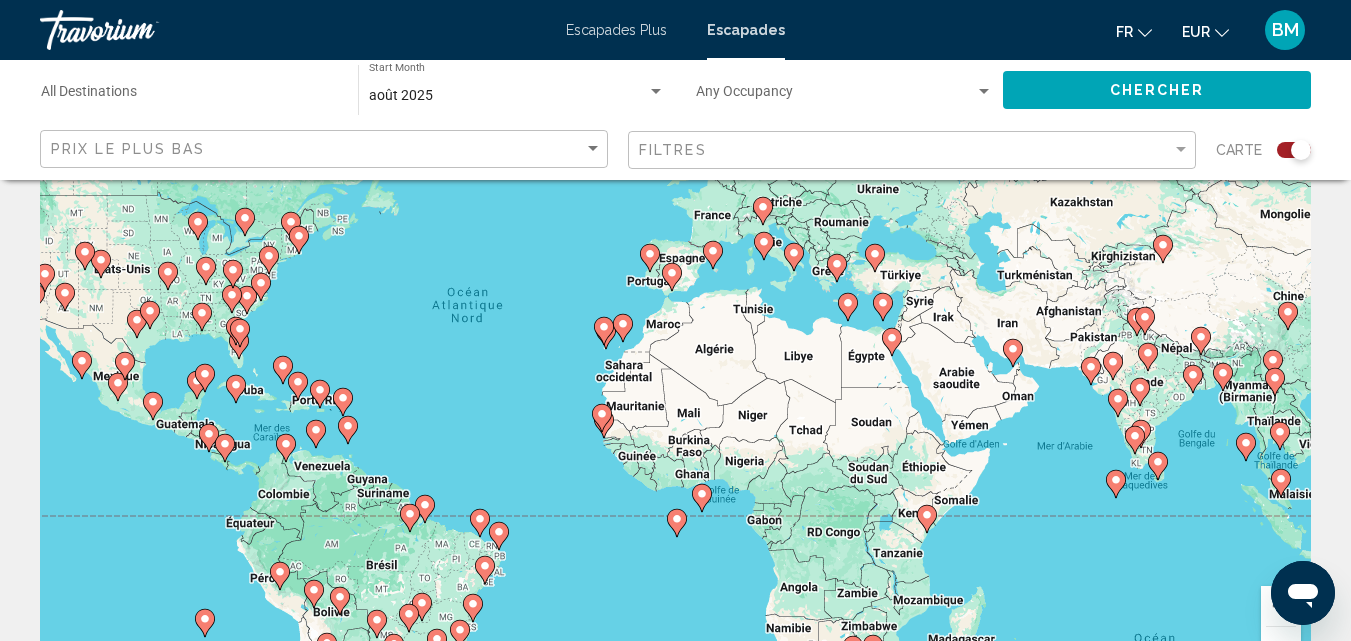 drag, startPoint x: 1031, startPoint y: 457, endPoint x: 1022, endPoint y: 597, distance: 140.28899 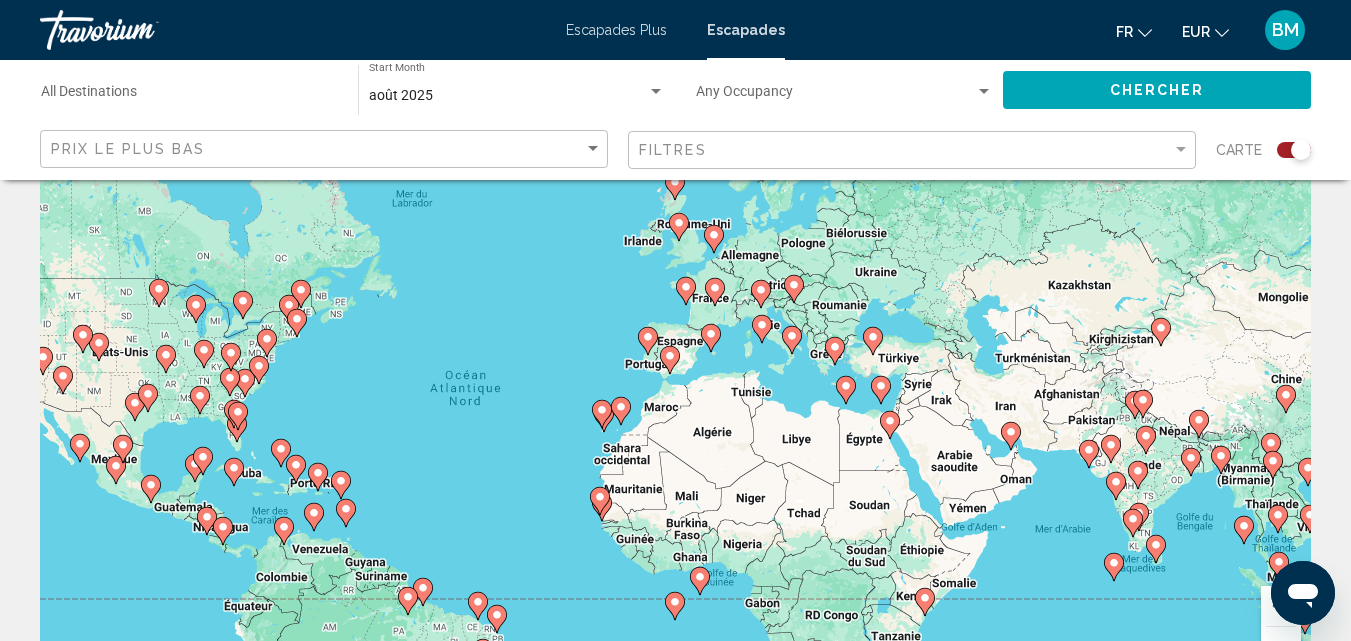drag, startPoint x: 767, startPoint y: 281, endPoint x: 765, endPoint y: 367, distance: 86.023254 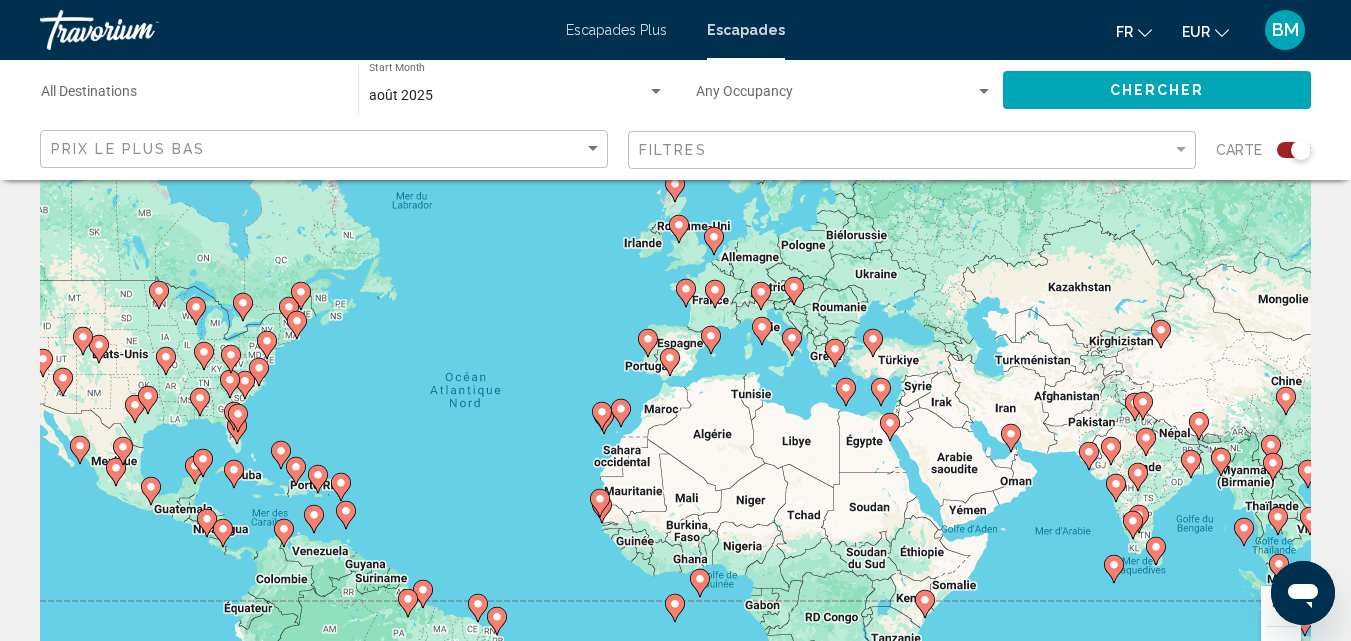 click 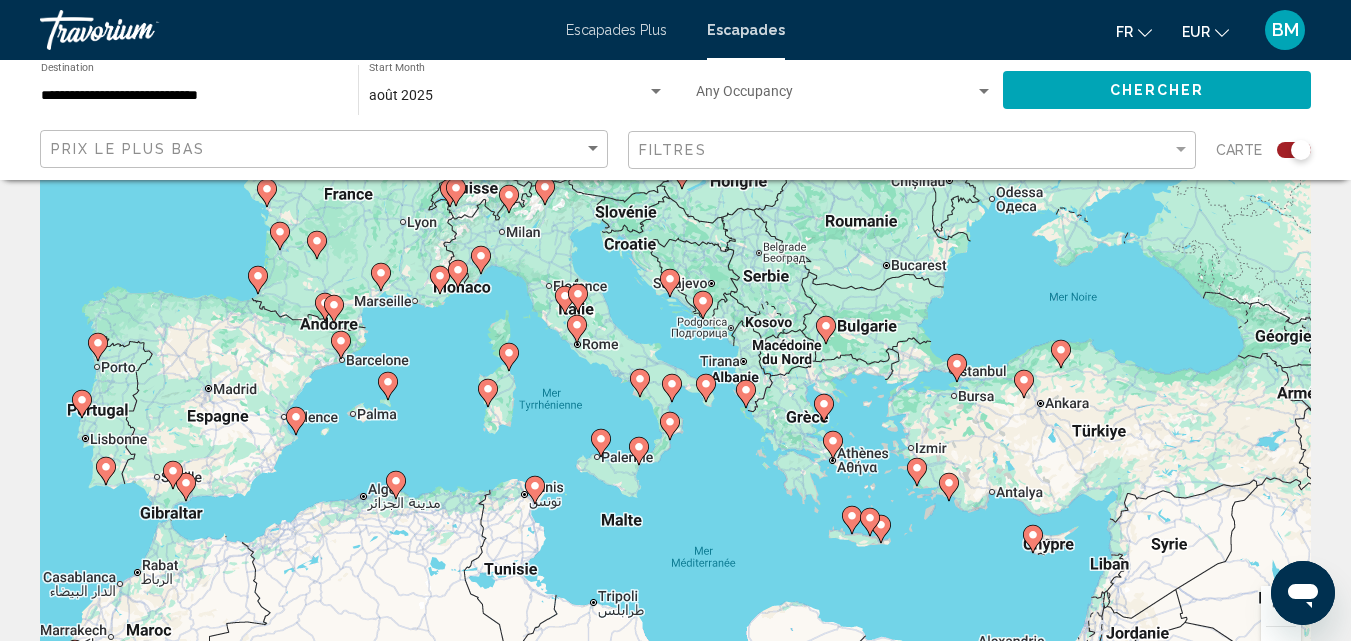 click 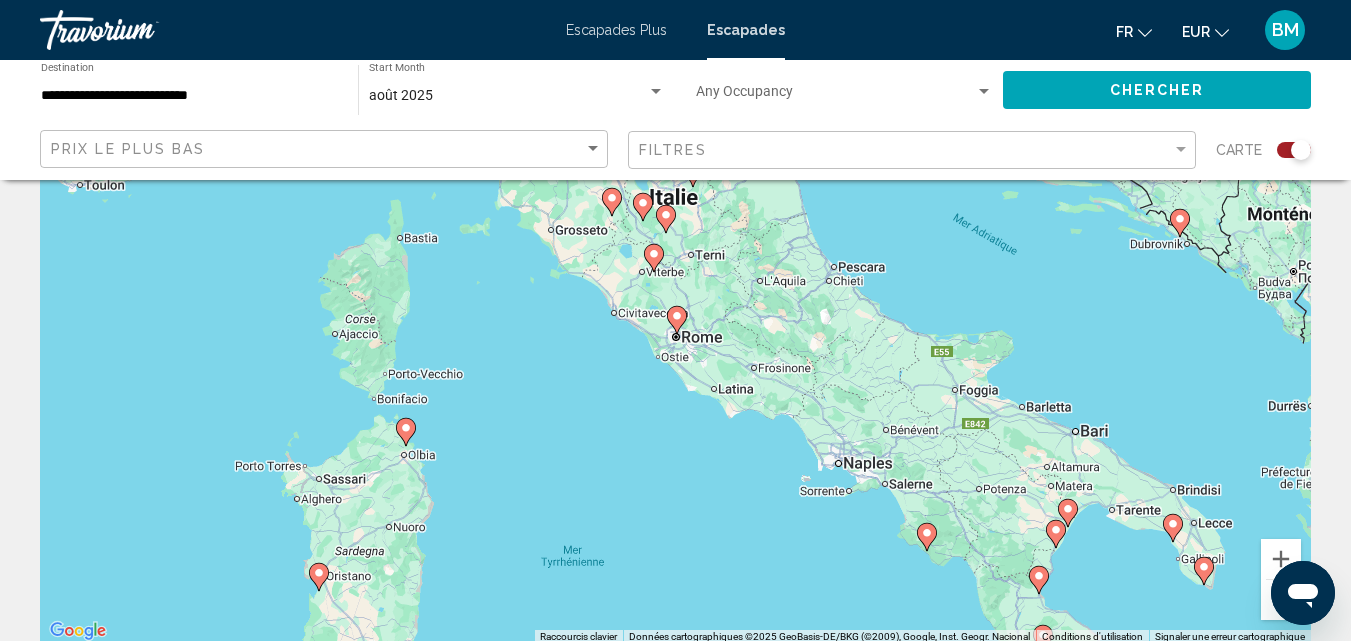 scroll, scrollTop: 176, scrollLeft: 0, axis: vertical 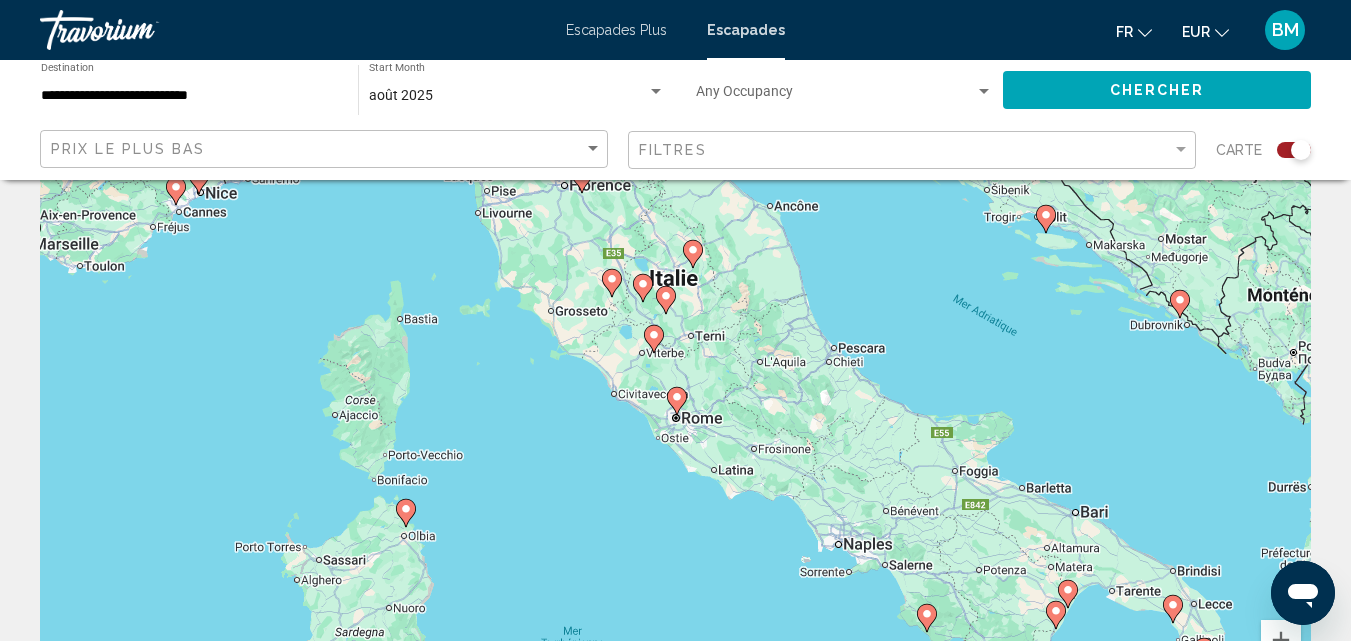click 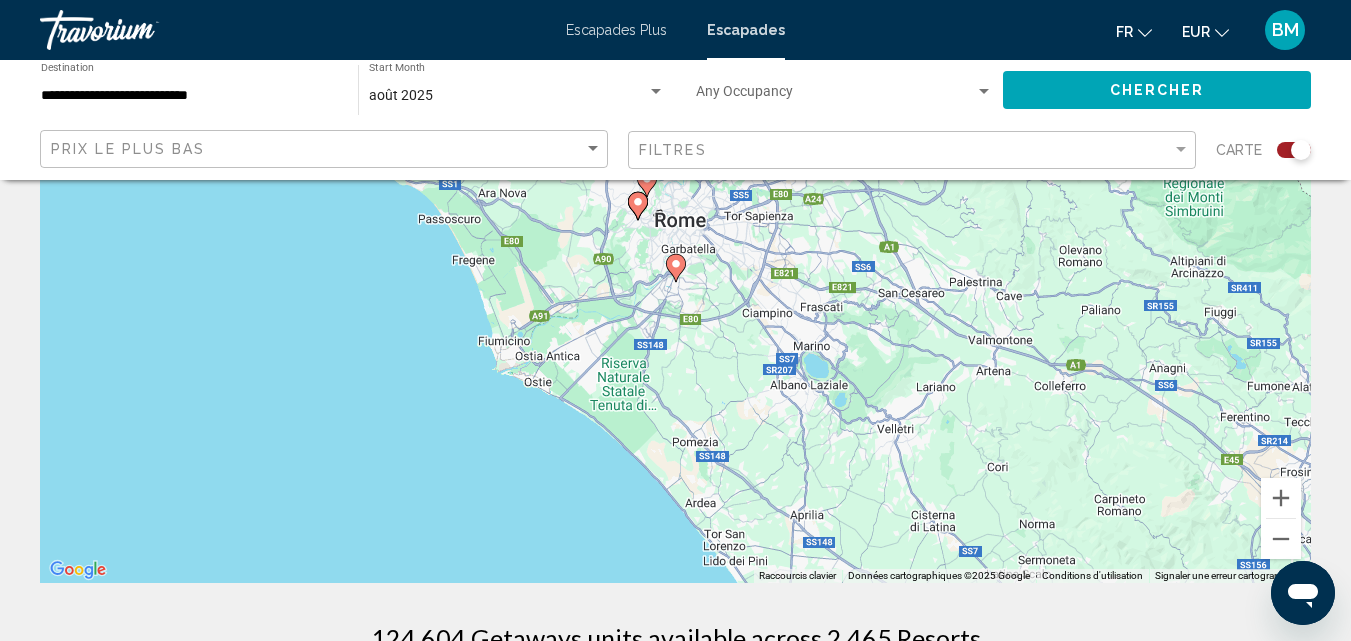 scroll, scrollTop: 61, scrollLeft: 0, axis: vertical 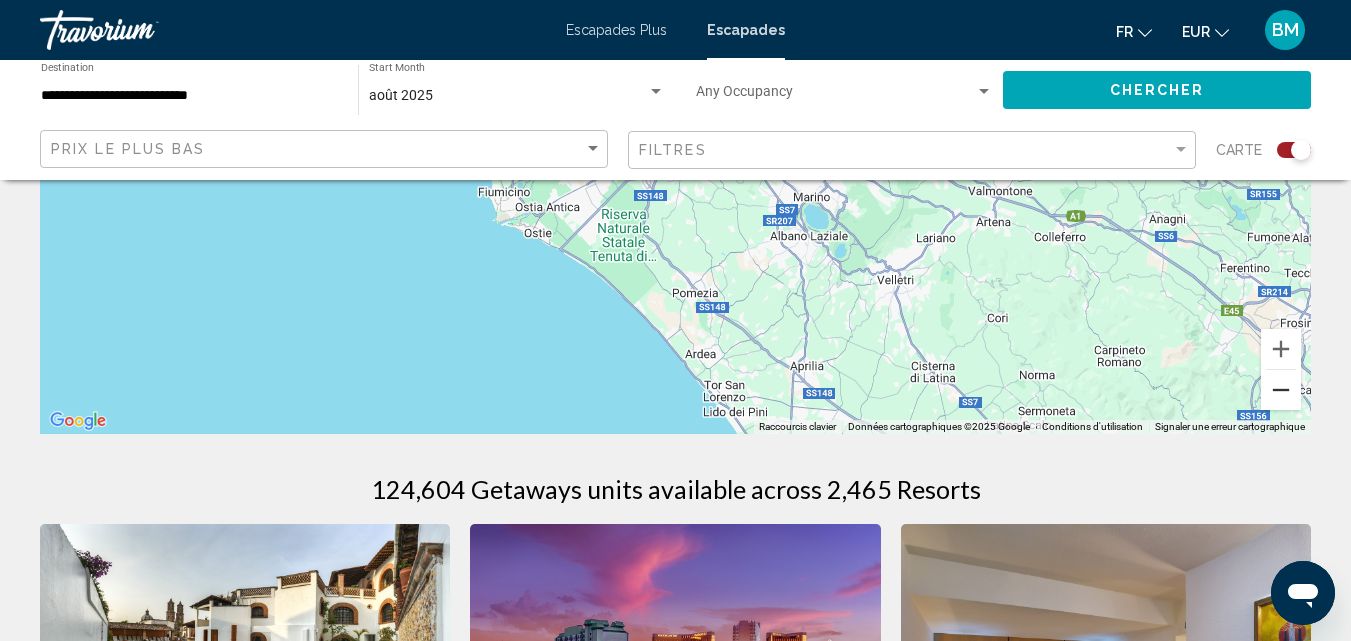 click at bounding box center [1281, 390] 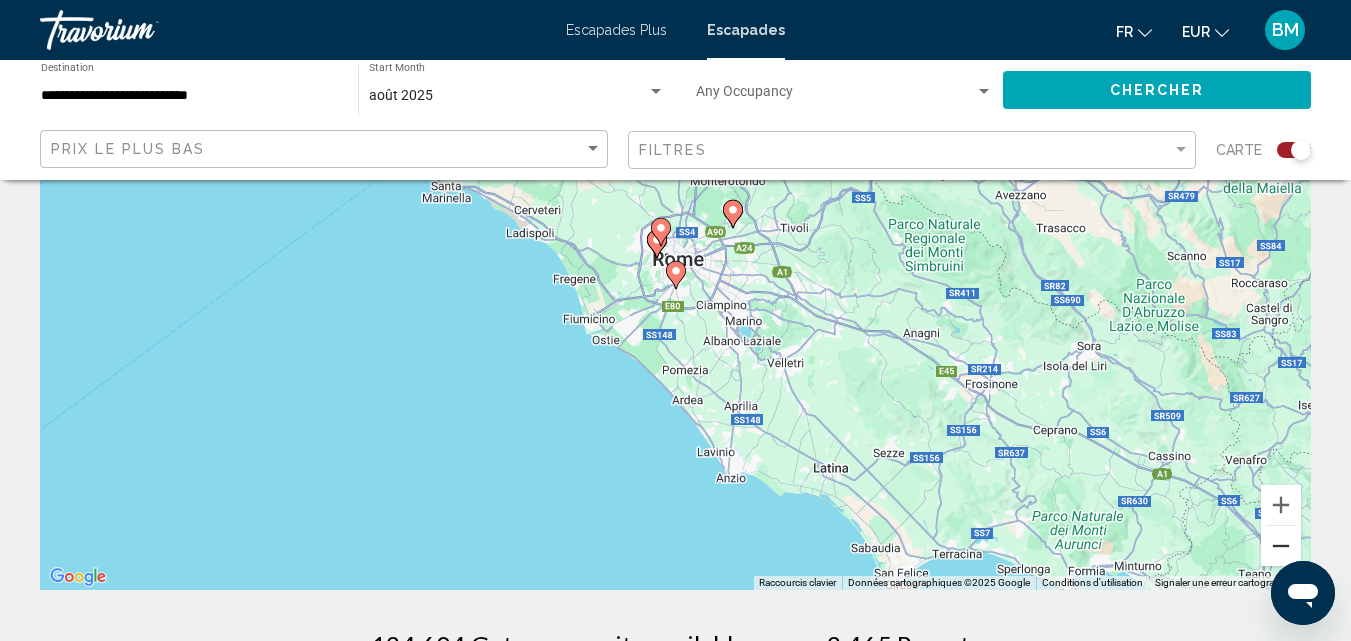 scroll, scrollTop: 75, scrollLeft: 0, axis: vertical 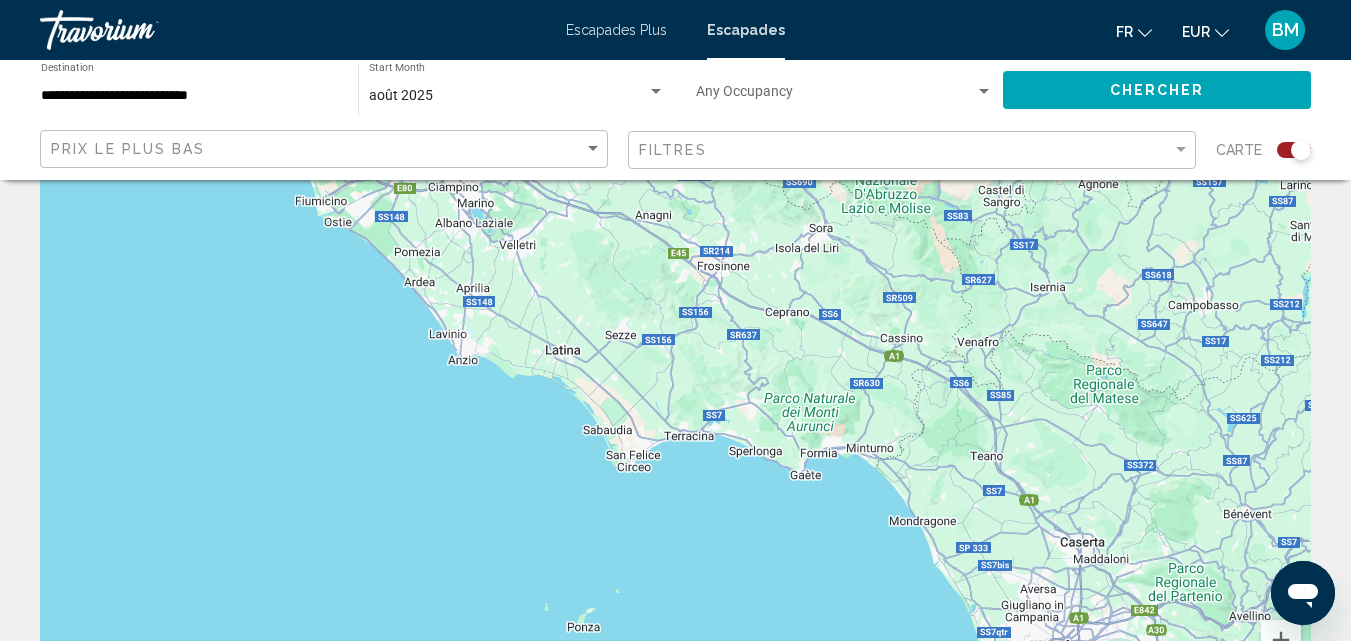 drag, startPoint x: 879, startPoint y: 433, endPoint x: 601, endPoint y: 180, distance: 375.88962 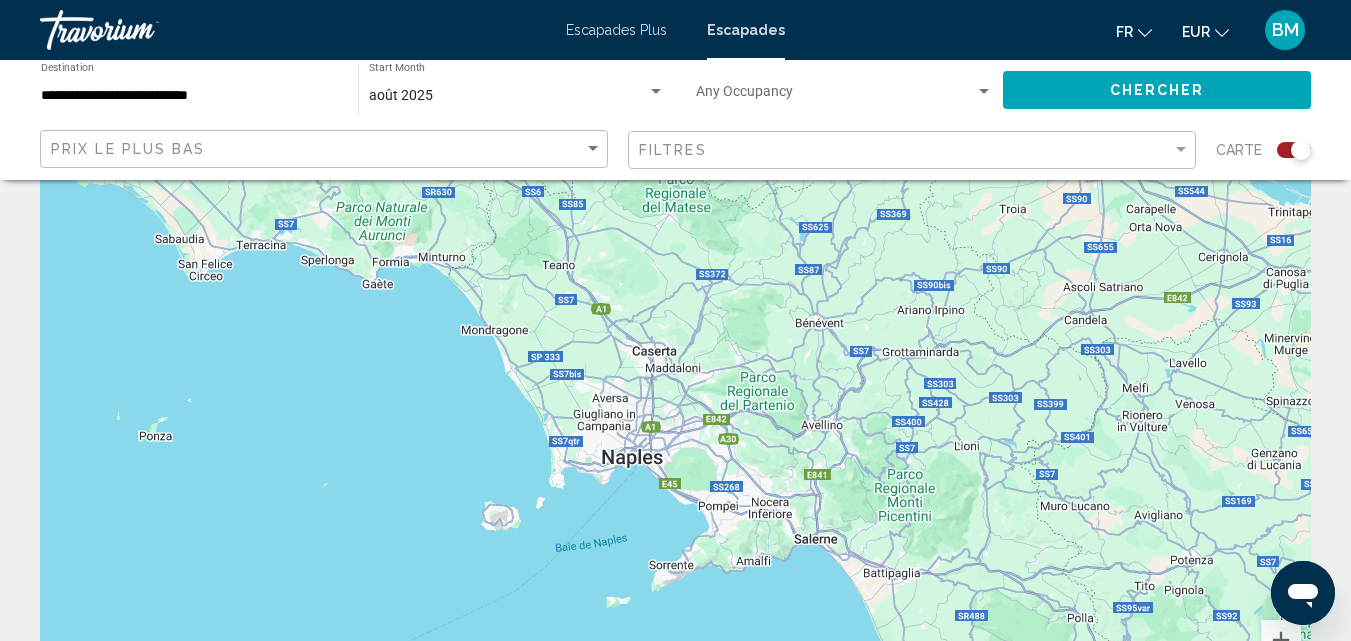drag, startPoint x: 863, startPoint y: 360, endPoint x: 433, endPoint y: 169, distance: 470.5114 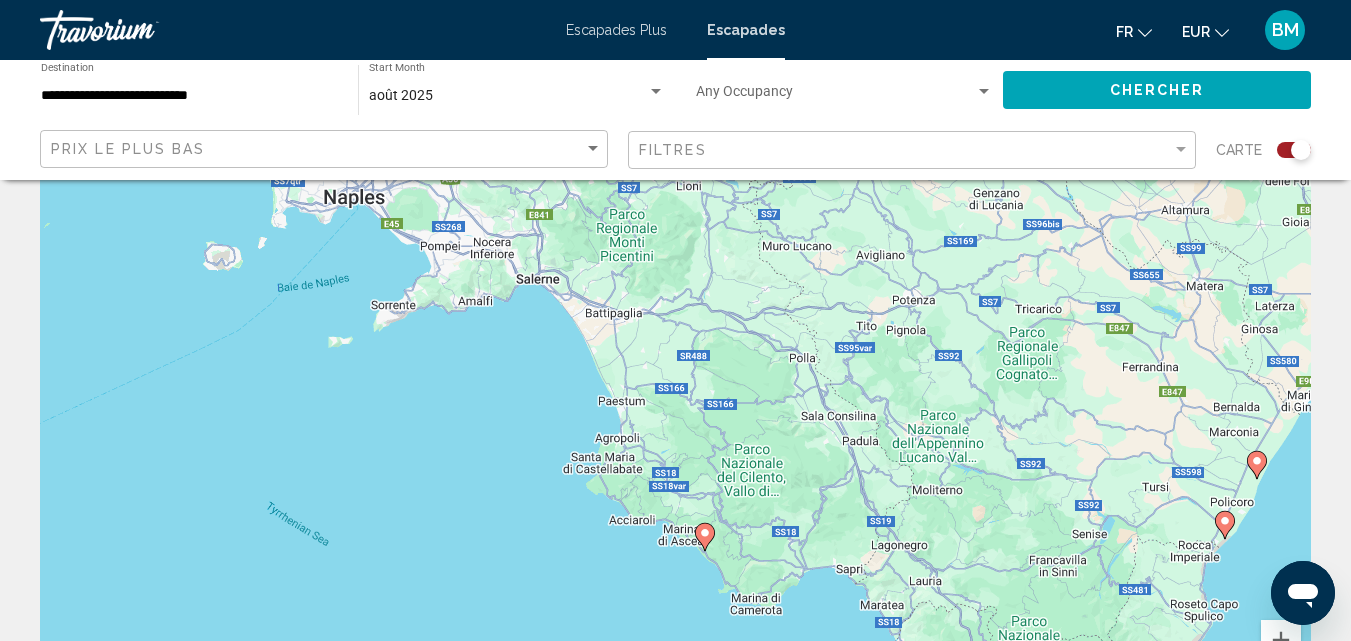 drag, startPoint x: 972, startPoint y: 473, endPoint x: 693, endPoint y: 211, distance: 382.73358 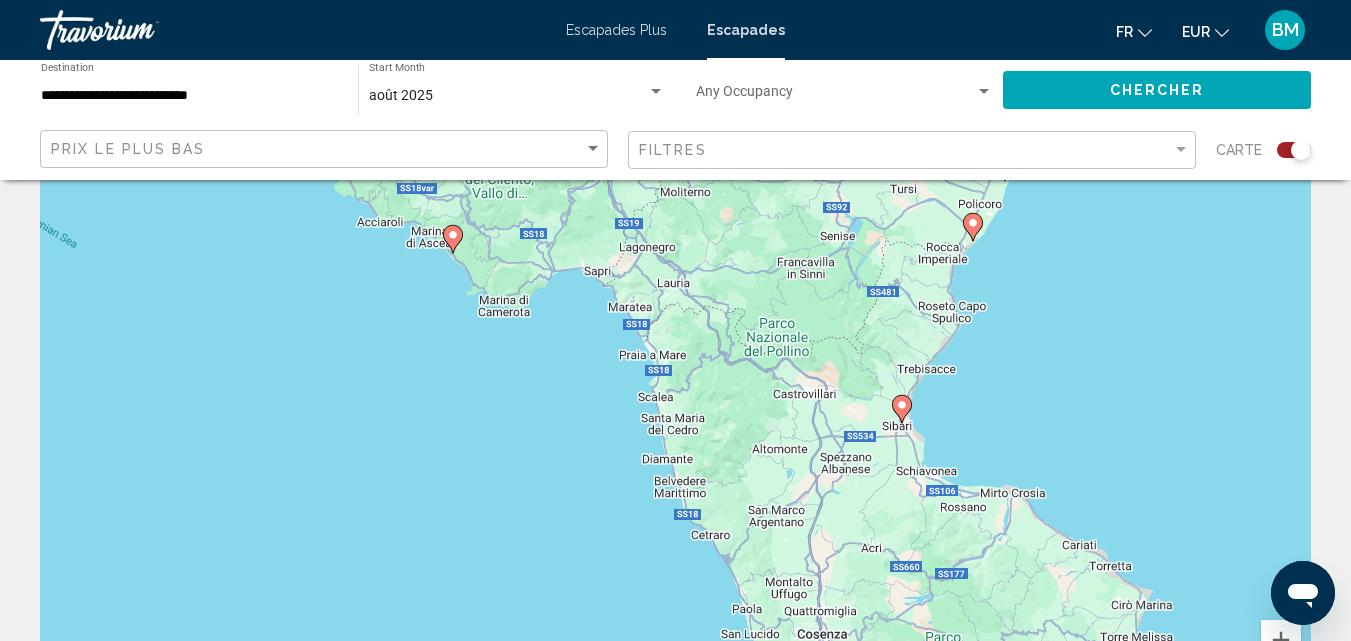 drag, startPoint x: 918, startPoint y: 473, endPoint x: 659, endPoint y: 171, distance: 397.85046 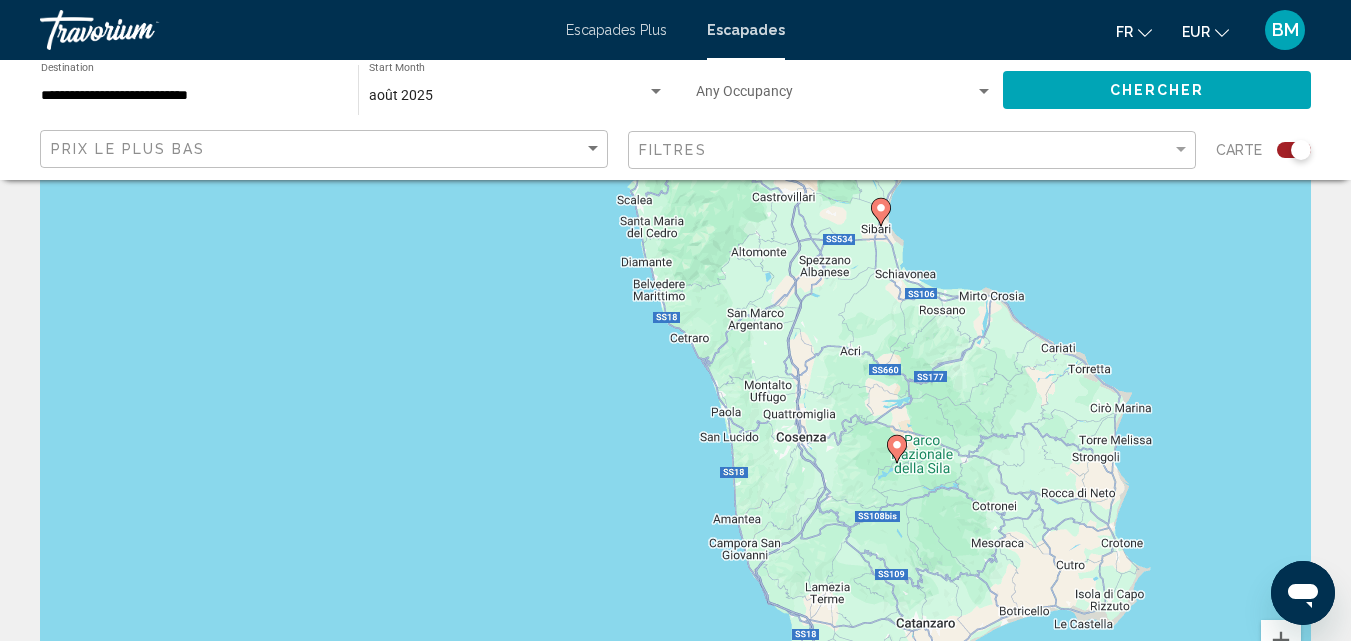 drag, startPoint x: 779, startPoint y: 448, endPoint x: 758, endPoint y: 249, distance: 200.10497 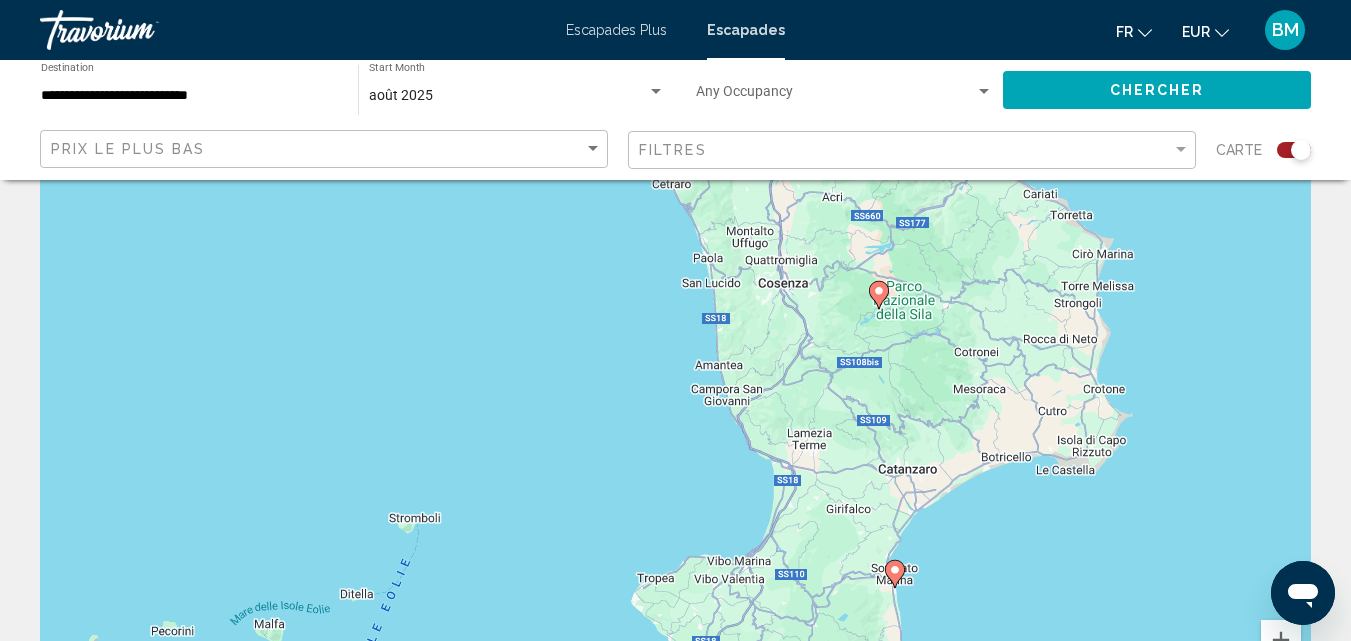 drag, startPoint x: 835, startPoint y: 481, endPoint x: 817, endPoint y: 322, distance: 160.01562 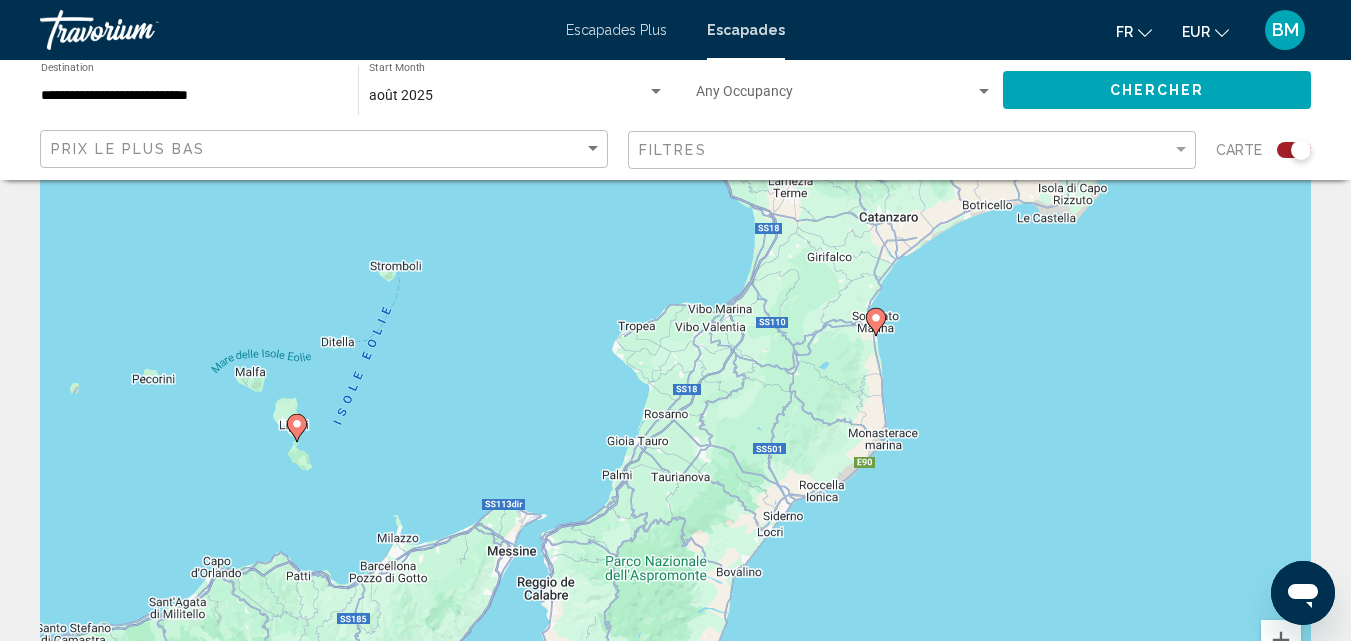 drag, startPoint x: 834, startPoint y: 544, endPoint x: 813, endPoint y: 310, distance: 234.94041 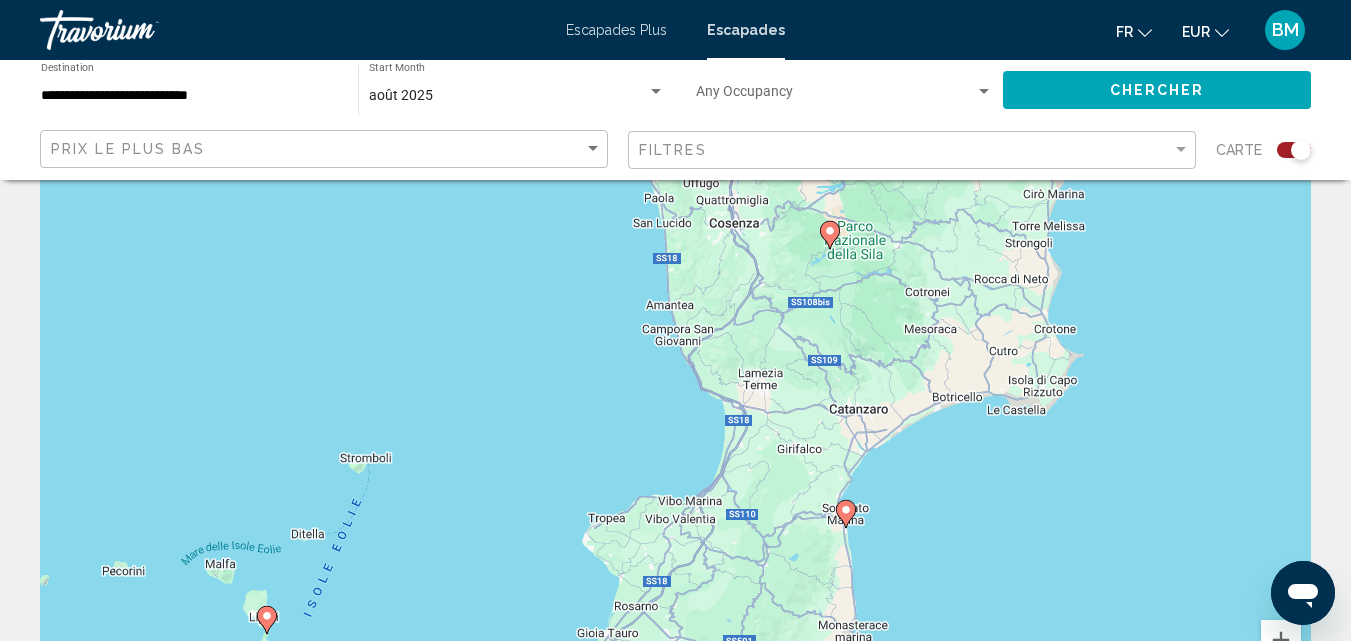 drag, startPoint x: 752, startPoint y: 409, endPoint x: 723, endPoint y: 619, distance: 211.99292 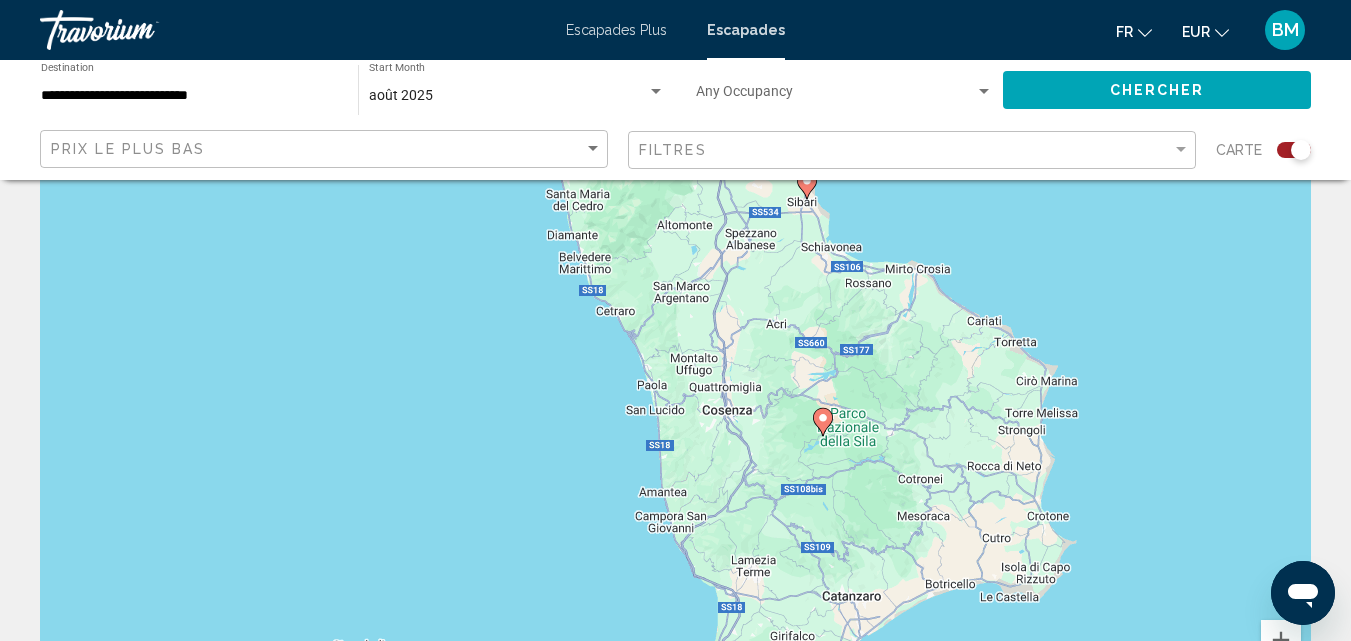 drag, startPoint x: 793, startPoint y: 293, endPoint x: 783, endPoint y: 481, distance: 188.26576 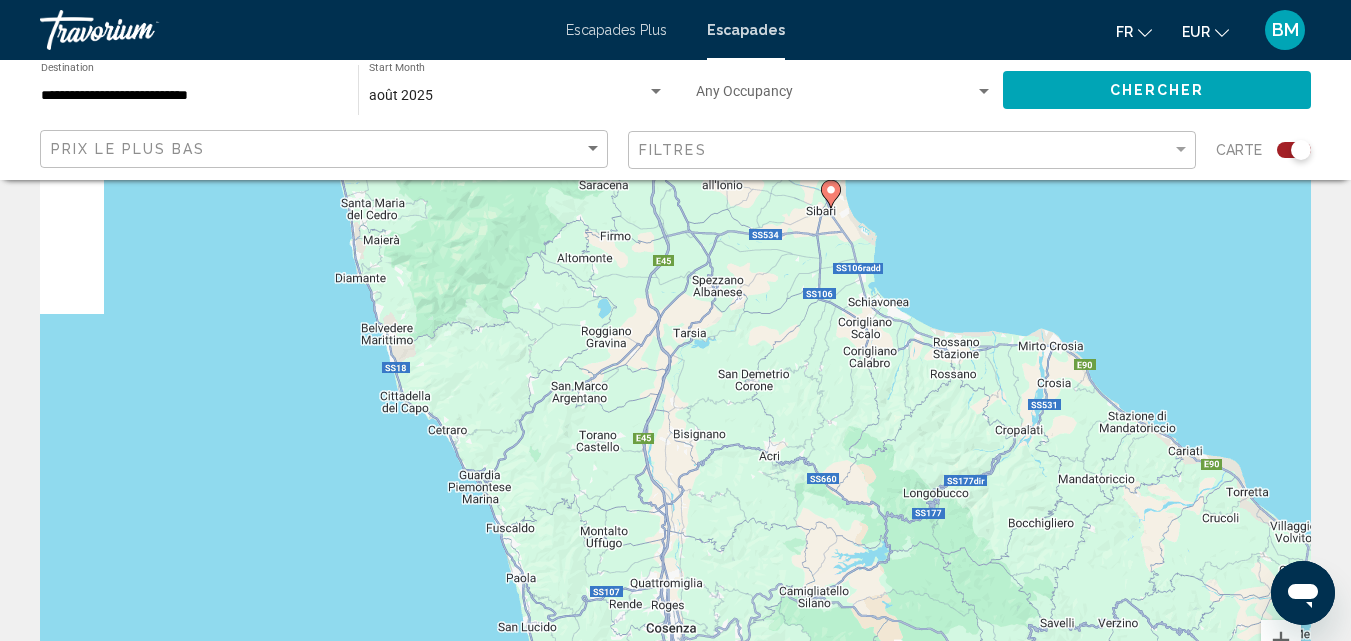 drag, startPoint x: 601, startPoint y: 361, endPoint x: 806, endPoint y: 640, distance: 346.2167 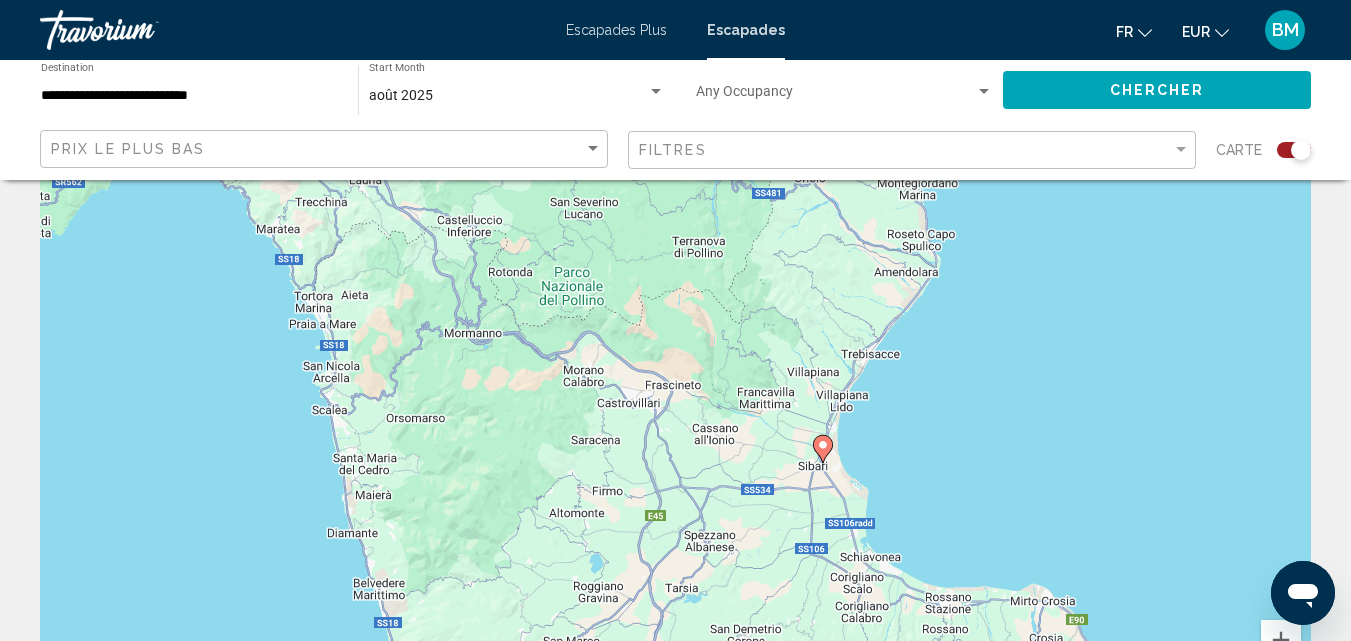 drag, startPoint x: 763, startPoint y: 361, endPoint x: 716, endPoint y: 574, distance: 218.12383 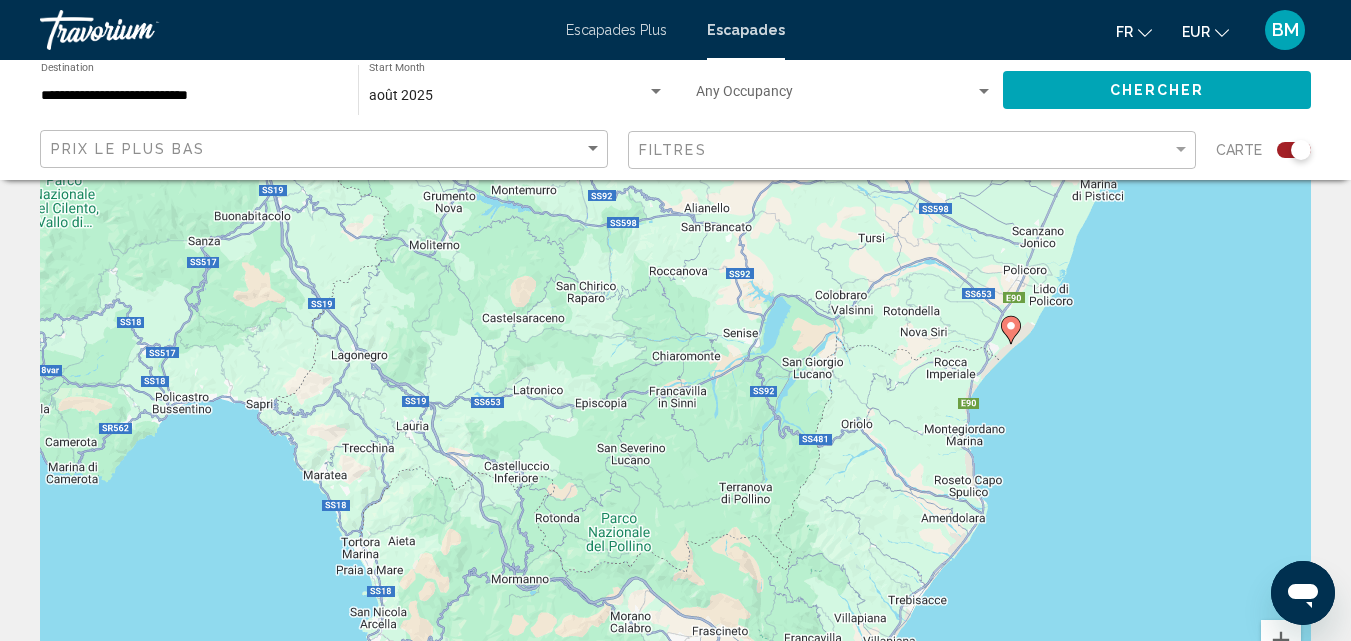 drag, startPoint x: 682, startPoint y: 344, endPoint x: 729, endPoint y: 595, distance: 255.36249 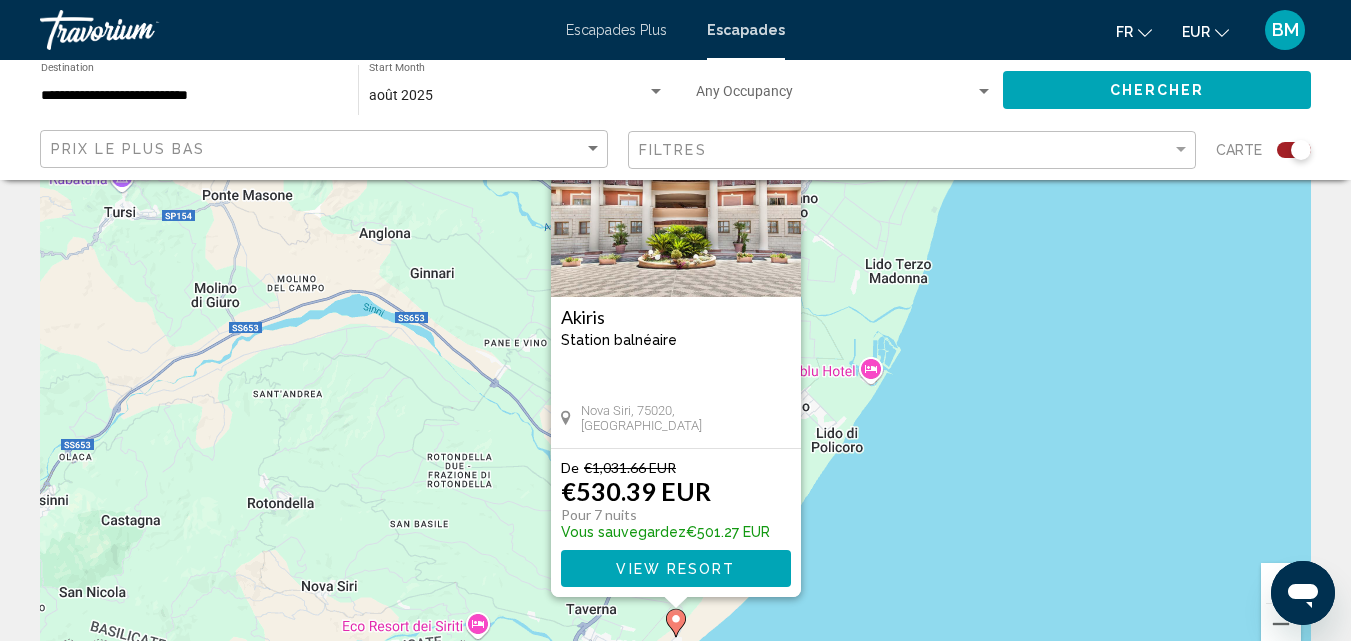 scroll, scrollTop: 0, scrollLeft: 0, axis: both 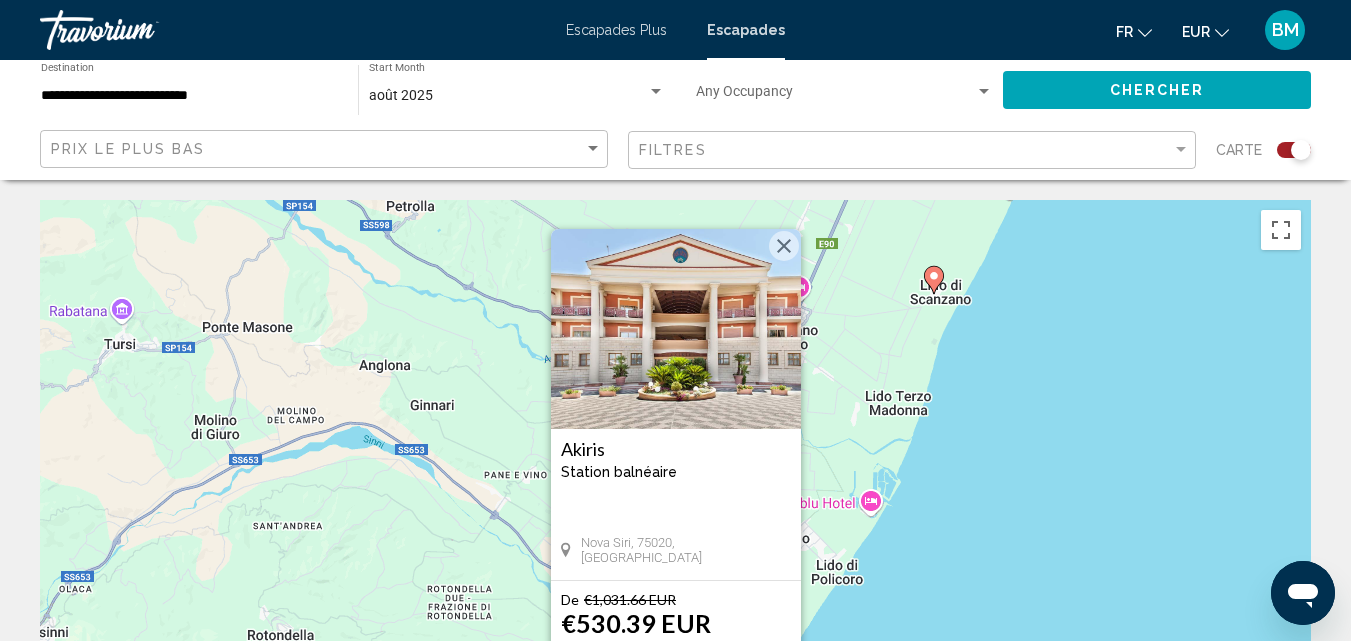 click at bounding box center (784, 246) 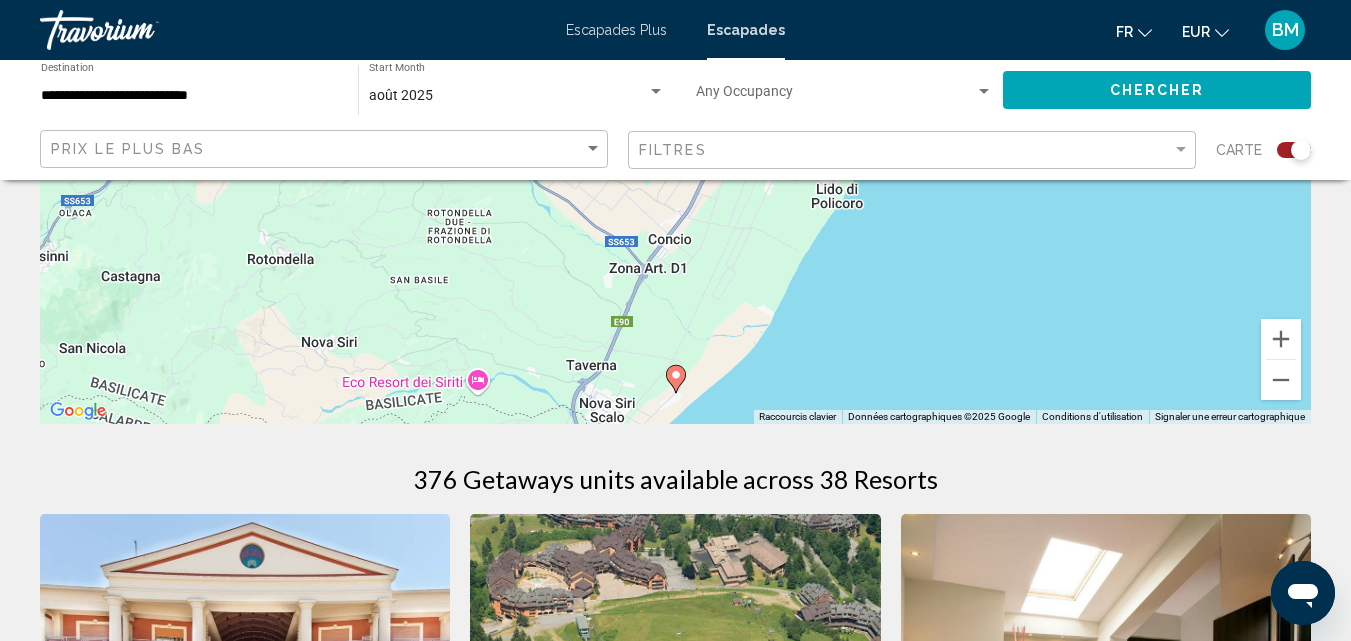 scroll, scrollTop: 383, scrollLeft: 0, axis: vertical 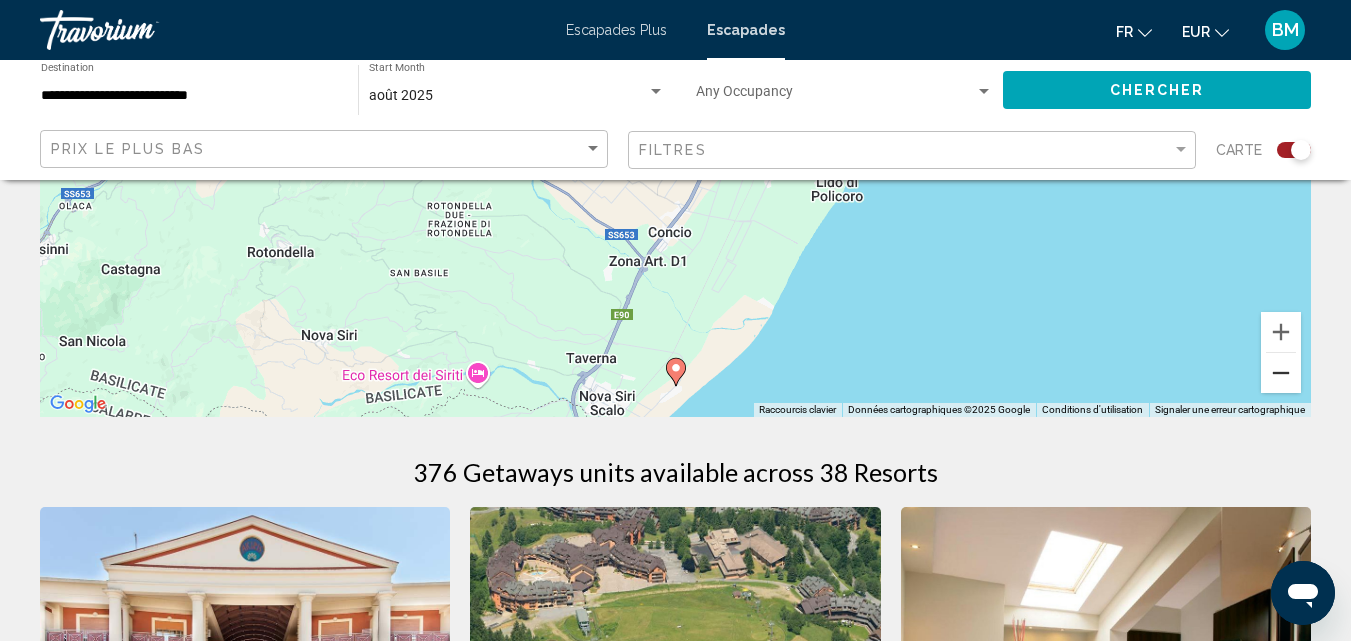click at bounding box center (1281, 373) 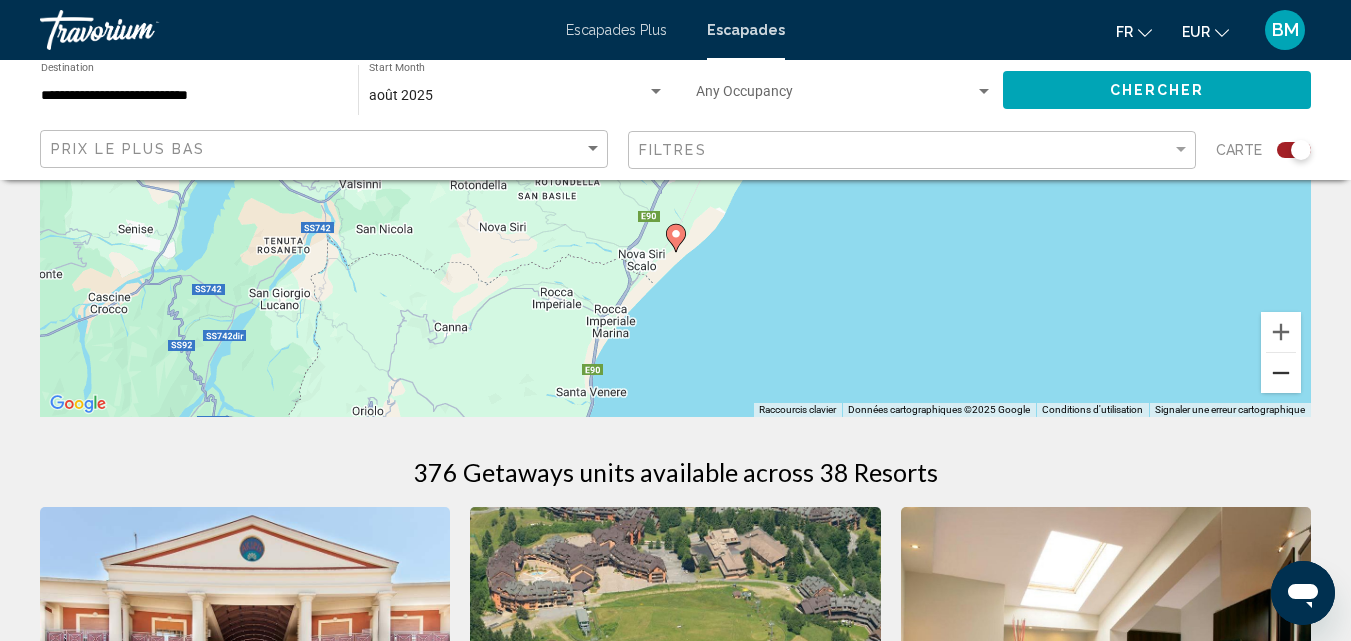 click at bounding box center (1281, 373) 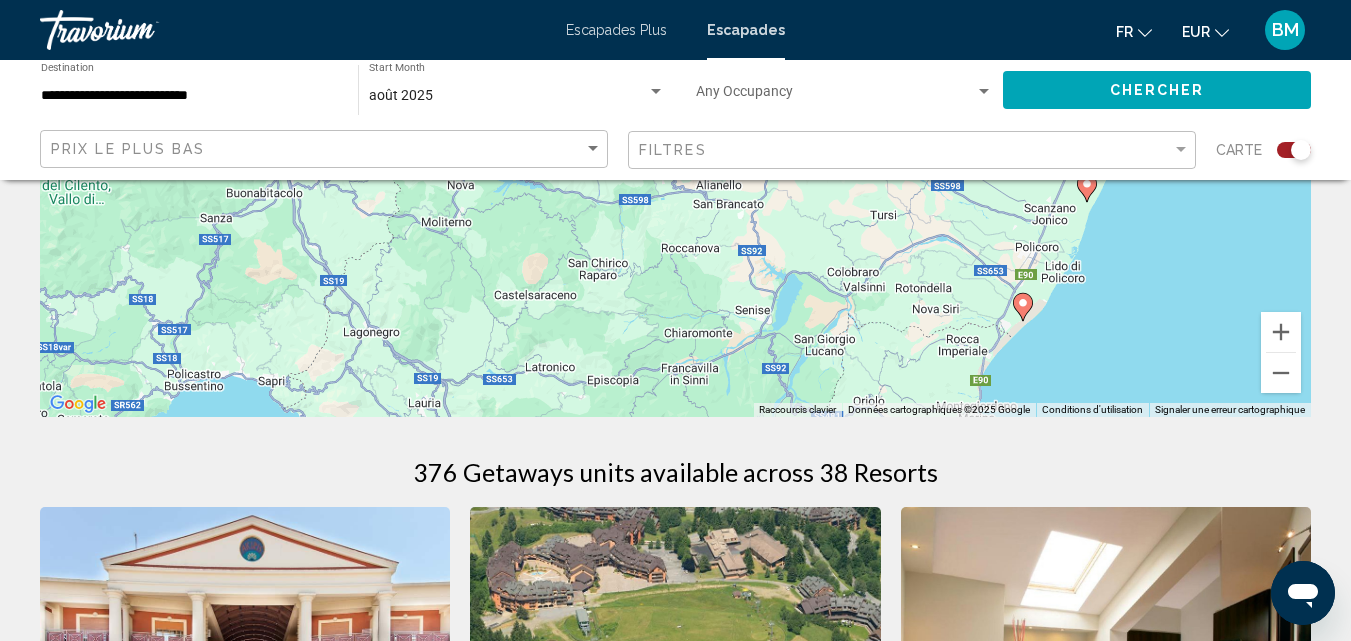 drag, startPoint x: 1004, startPoint y: 297, endPoint x: 1364, endPoint y: 466, distance: 397.6946 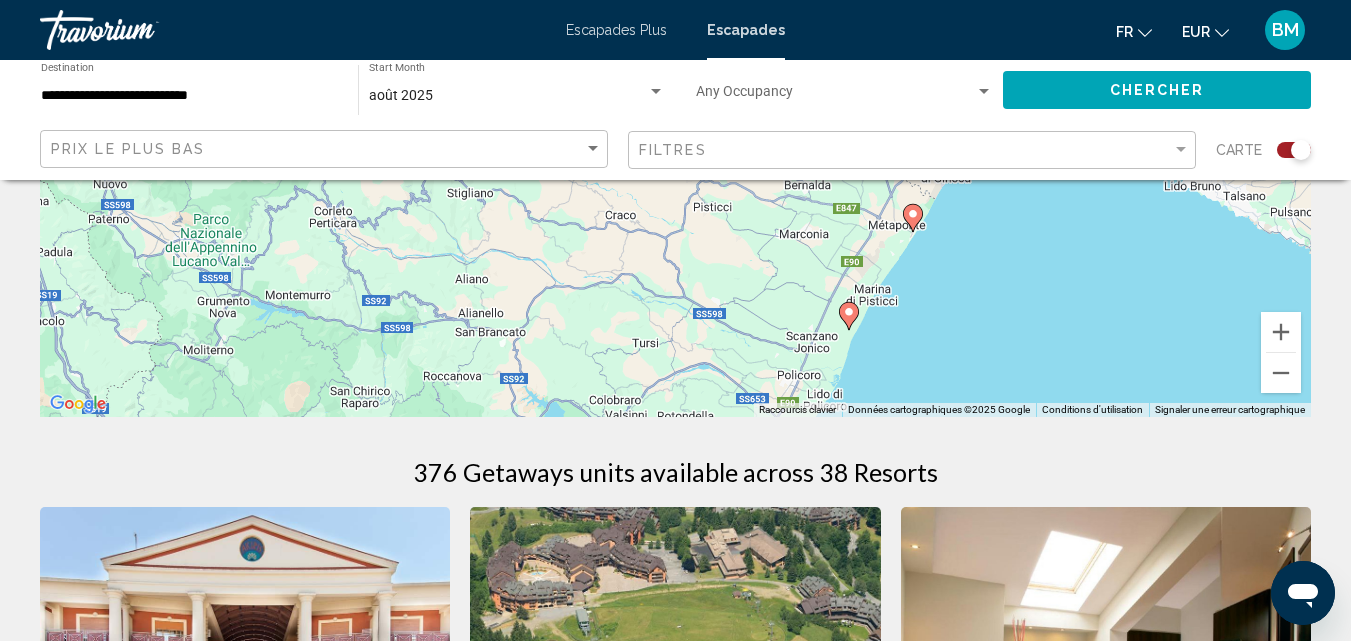 drag, startPoint x: 784, startPoint y: 215, endPoint x: 531, endPoint y: 326, distance: 276.27884 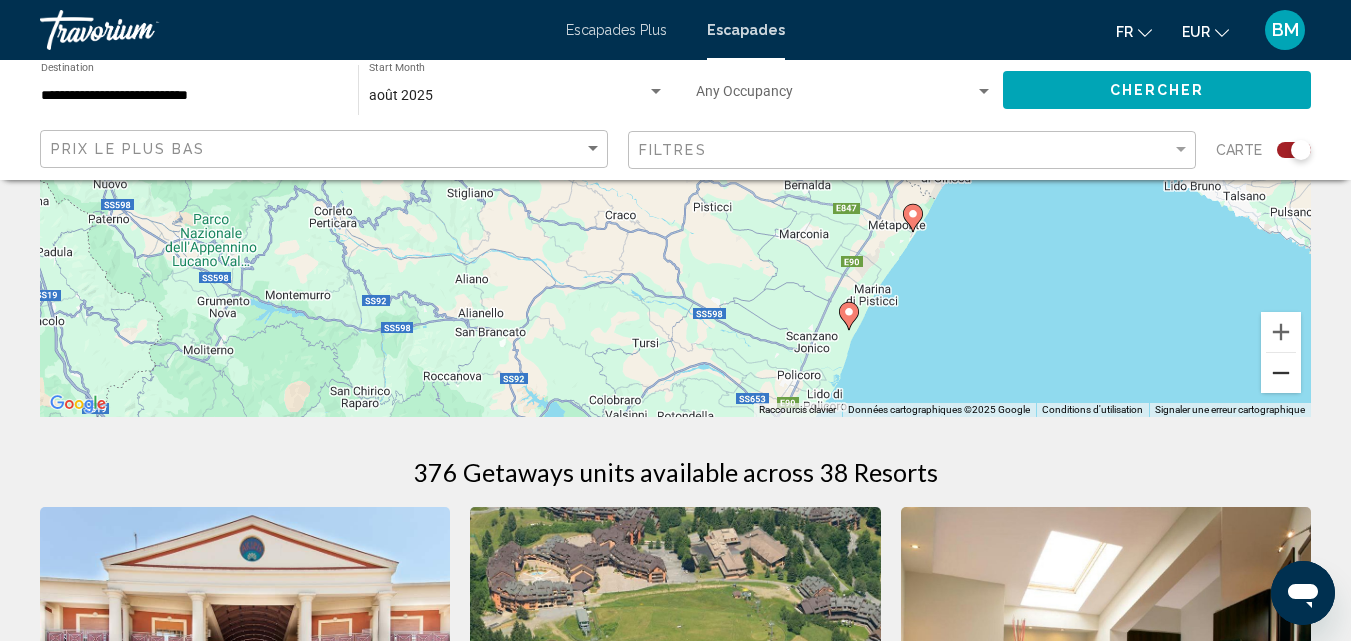 click at bounding box center (1281, 373) 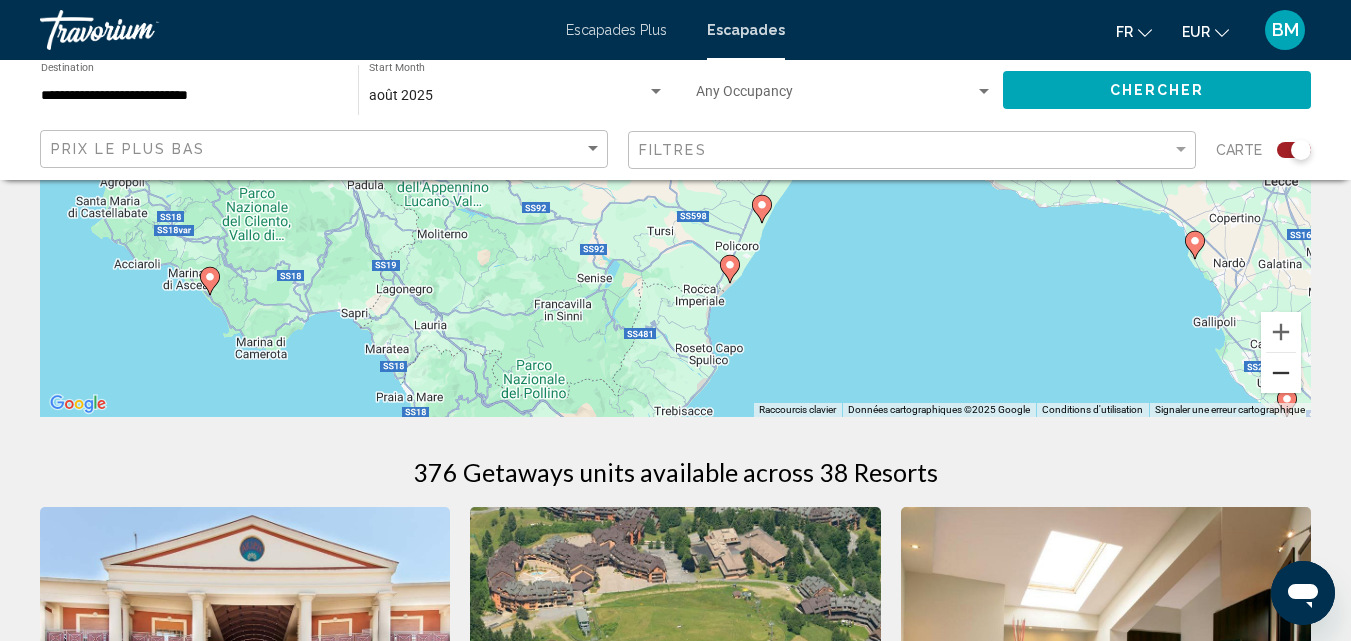 click at bounding box center [1281, 373] 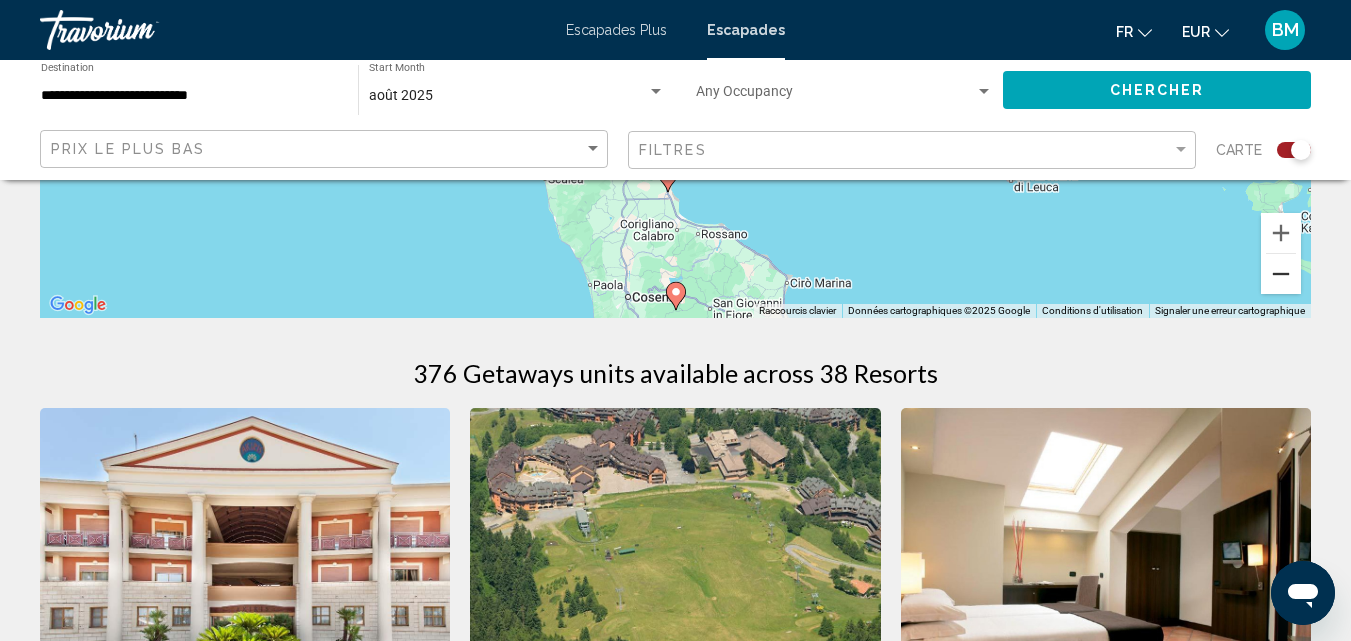 scroll, scrollTop: 106, scrollLeft: 0, axis: vertical 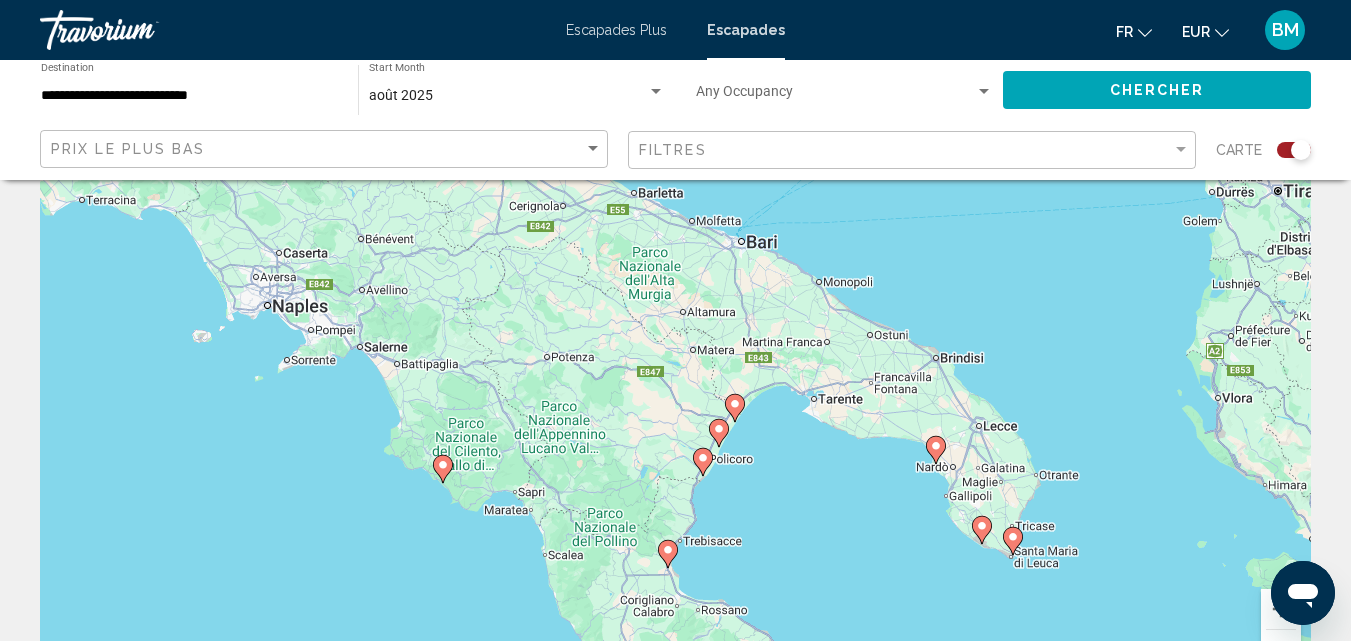 click on "Pour naviguer, appuyez sur les touches fléchées. Pour activer le glissement avec le clavier, appuyez sur Alt+Entrée. Une fois ce mode activé, utilisez les touches fléchées pour déplacer le repère. Pour valider le déplacement, appuyez sur Entrée. Pour annuler, appuyez sur Échap." at bounding box center (675, 394) 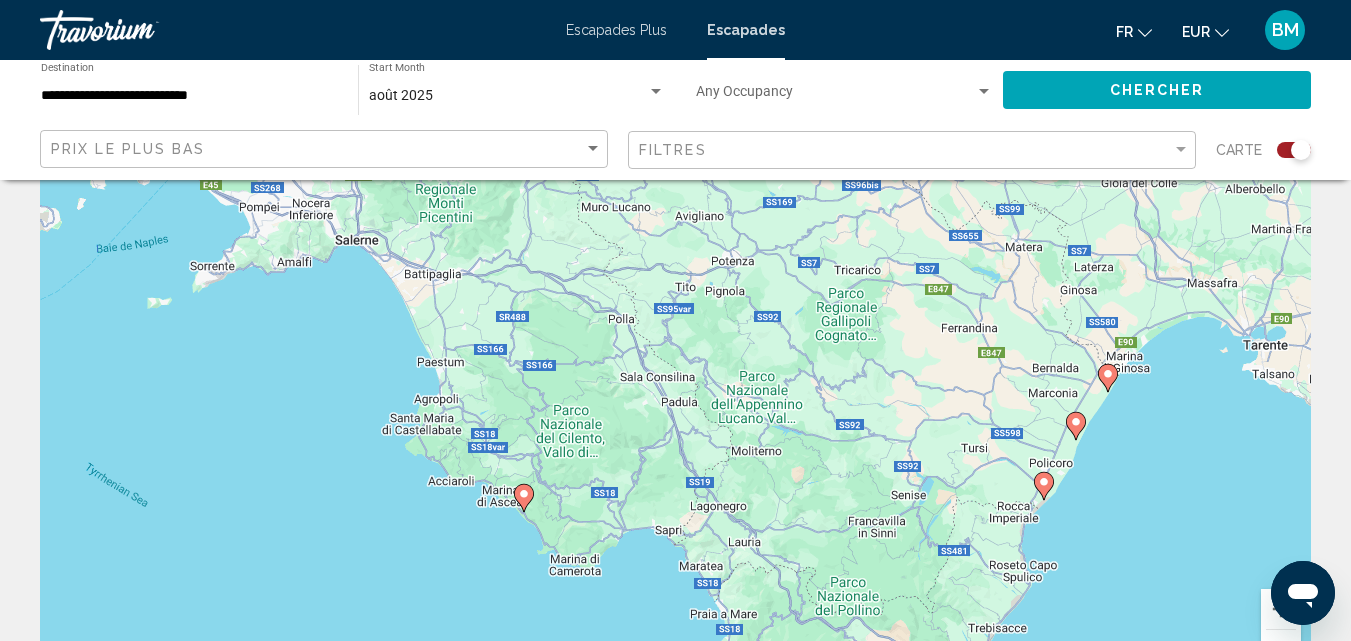 drag, startPoint x: 205, startPoint y: 430, endPoint x: 880, endPoint y: 296, distance: 688.17224 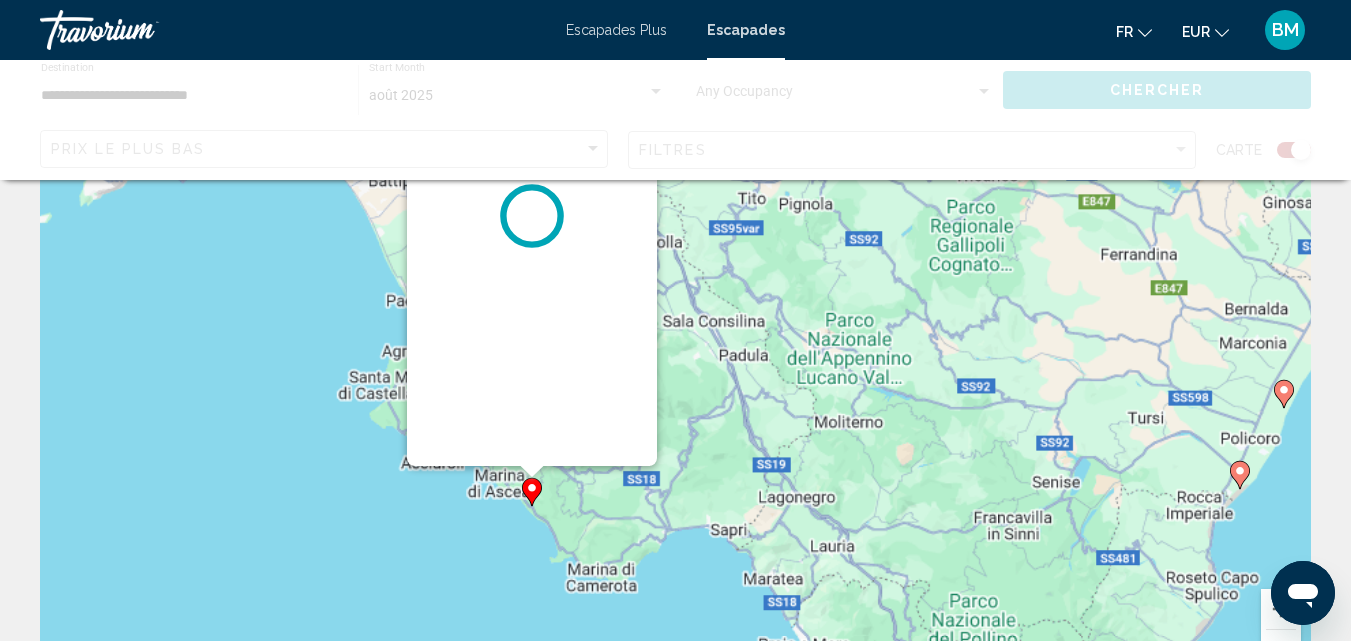 scroll, scrollTop: 0, scrollLeft: 0, axis: both 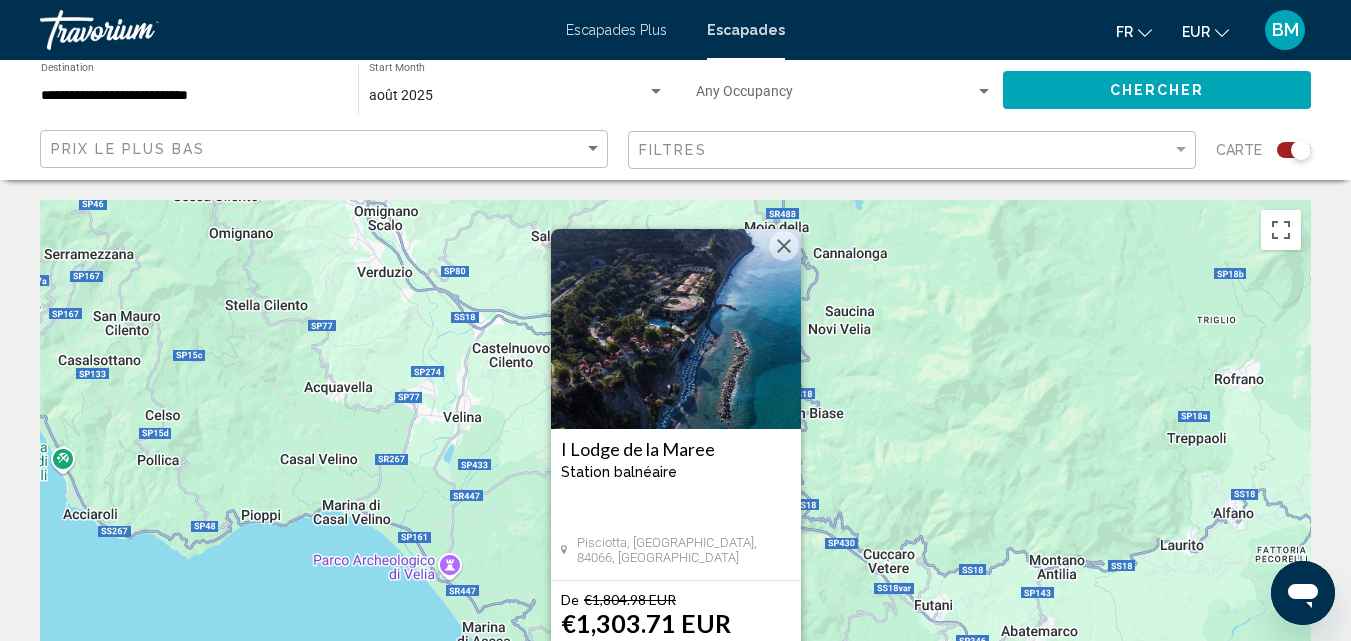 click at bounding box center (784, 246) 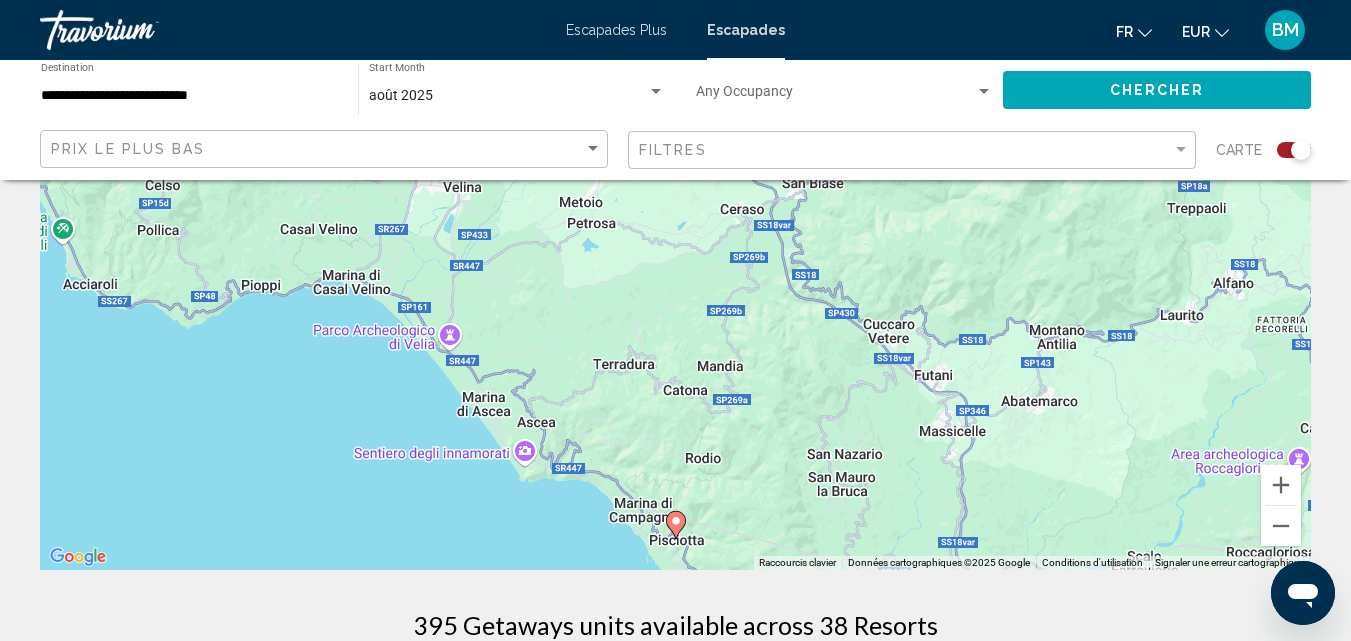 scroll, scrollTop: 315, scrollLeft: 0, axis: vertical 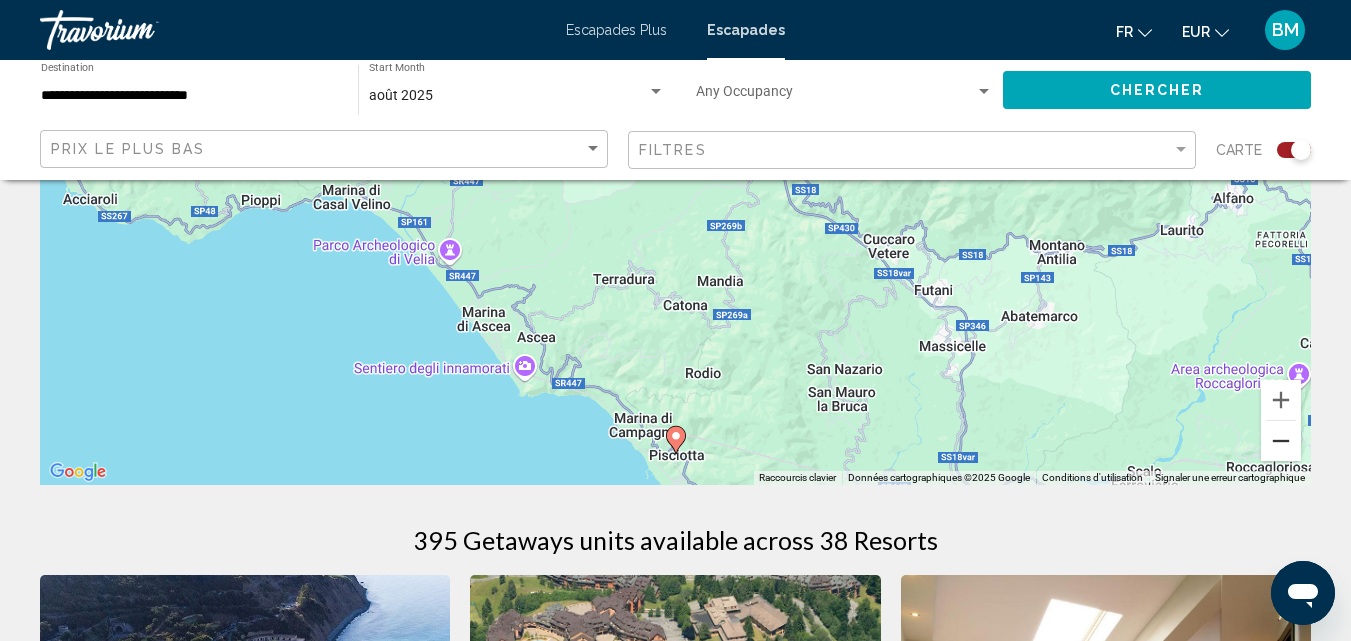 click at bounding box center [1281, 441] 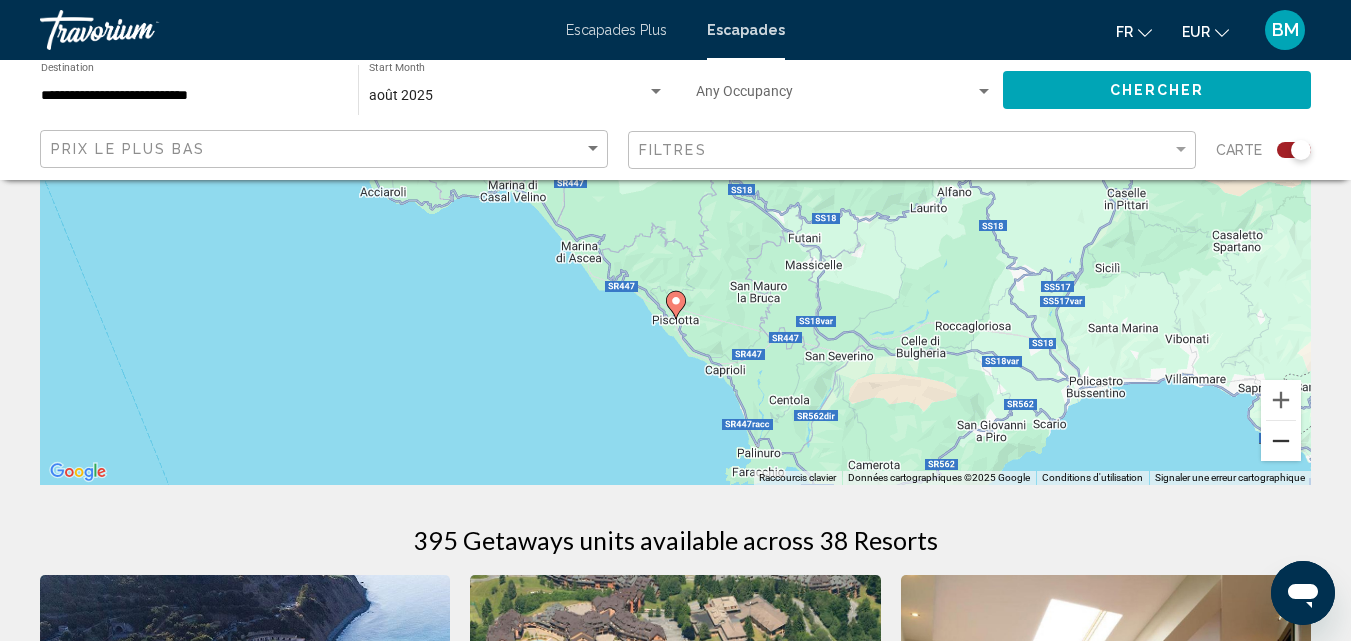 click at bounding box center (1281, 441) 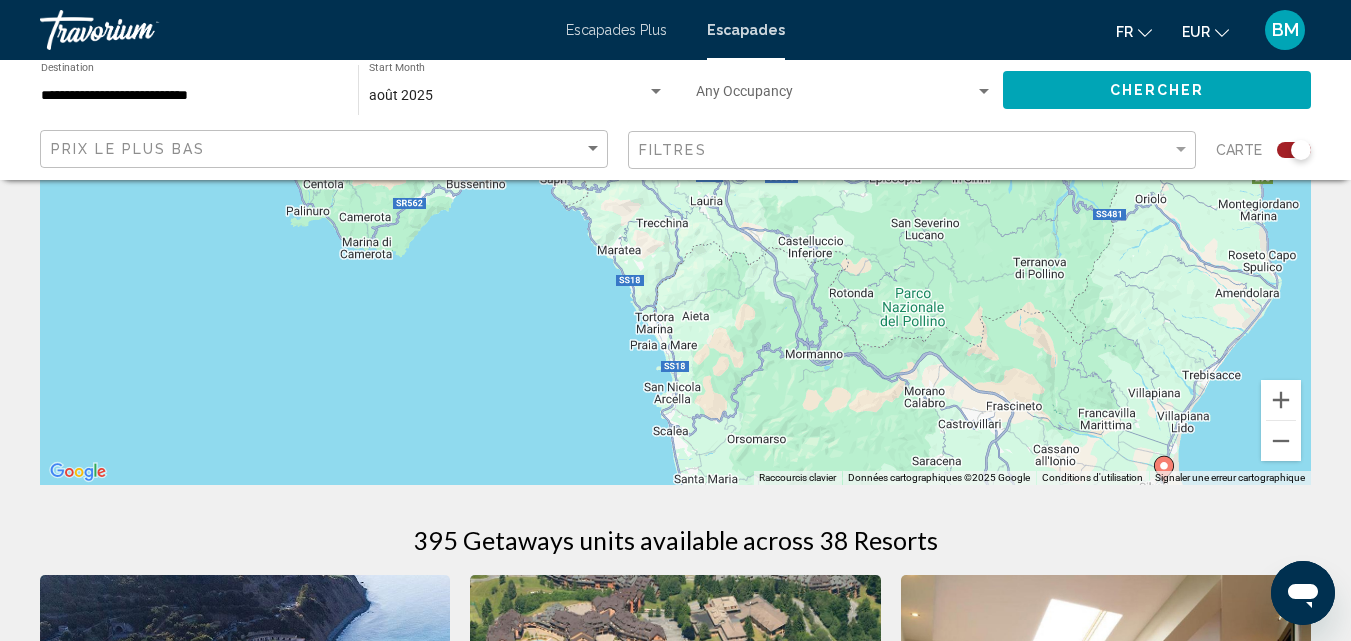 drag, startPoint x: 892, startPoint y: 301, endPoint x: 471, endPoint y: 188, distance: 435.90137 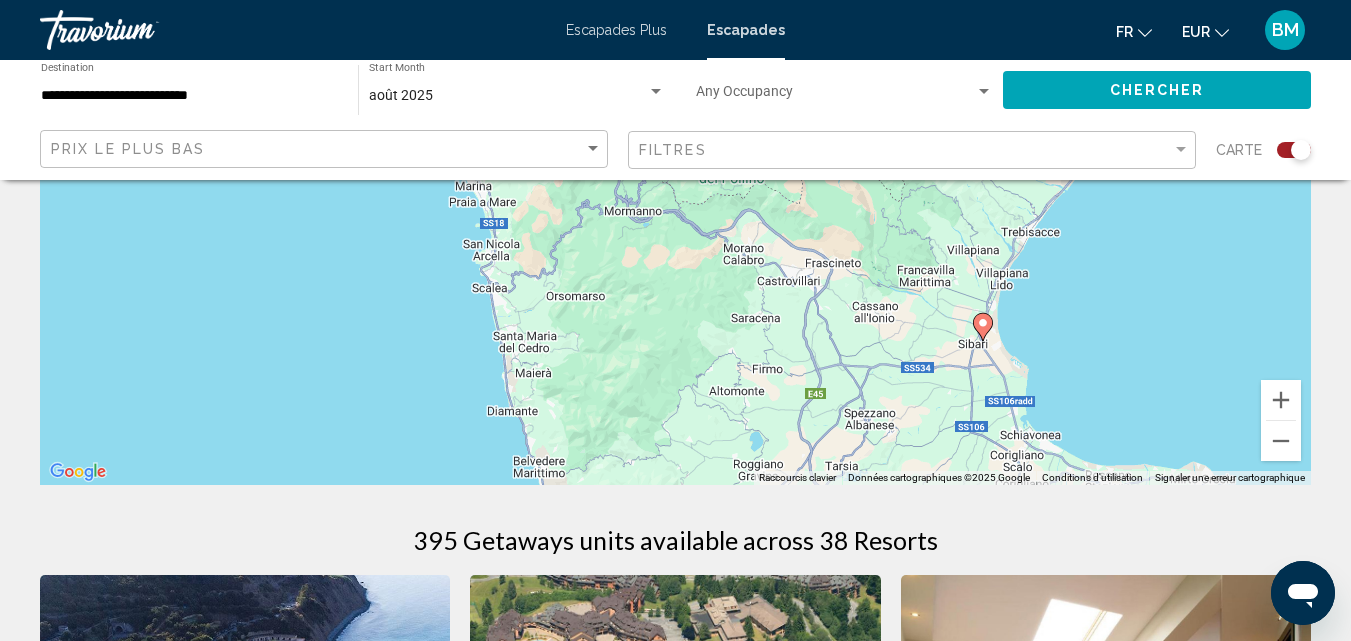 drag, startPoint x: 808, startPoint y: 278, endPoint x: 619, endPoint y: 129, distance: 240.66989 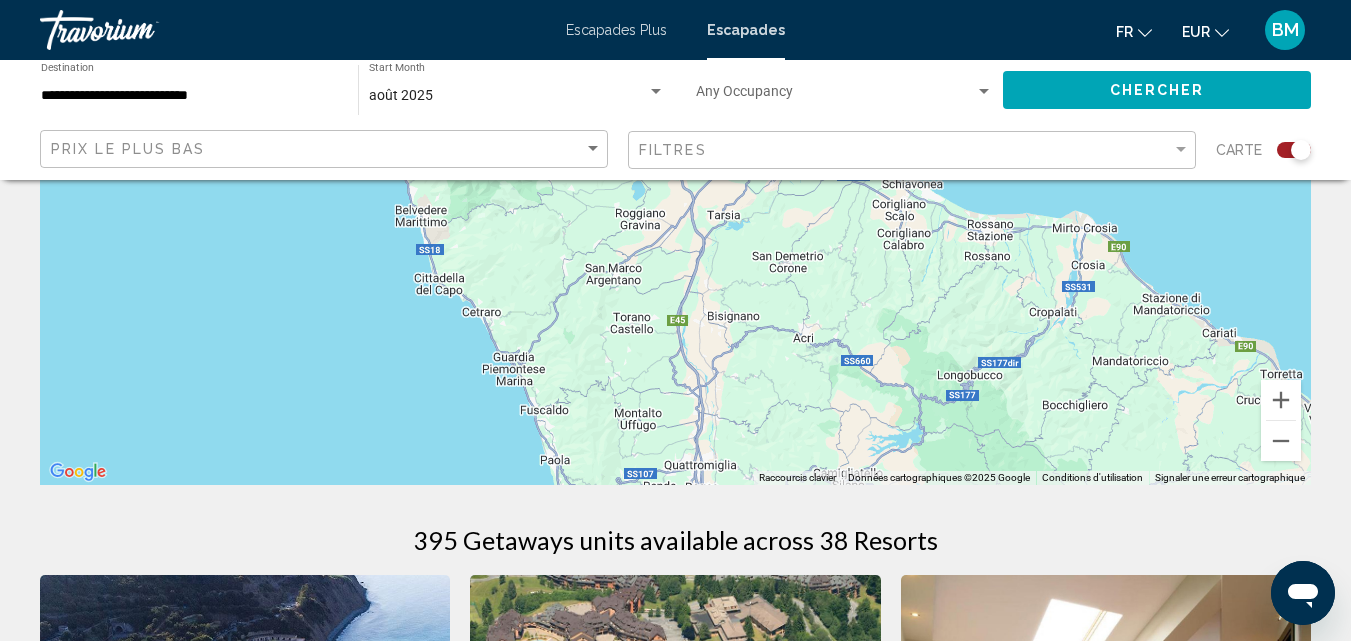 drag, startPoint x: 925, startPoint y: 372, endPoint x: 804, endPoint y: 114, distance: 284.9649 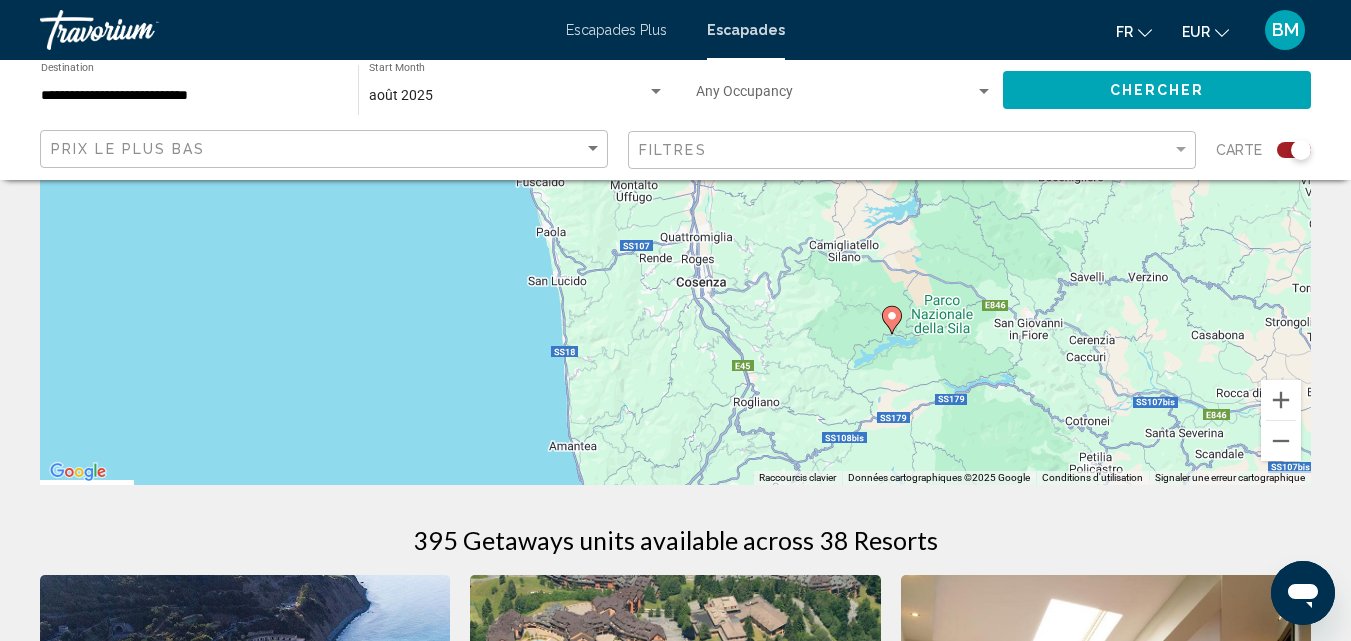 drag, startPoint x: 883, startPoint y: 319, endPoint x: 879, endPoint y: 85, distance: 234.03418 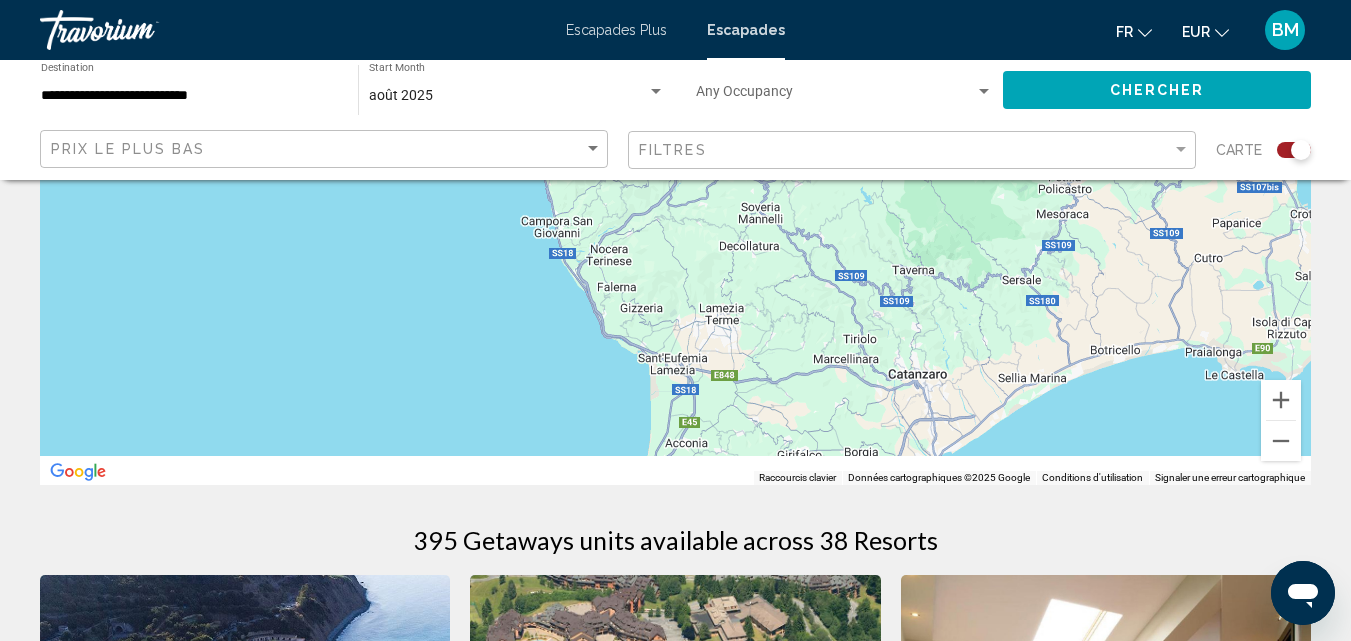 drag, startPoint x: 966, startPoint y: 370, endPoint x: 935, endPoint y: 85, distance: 286.681 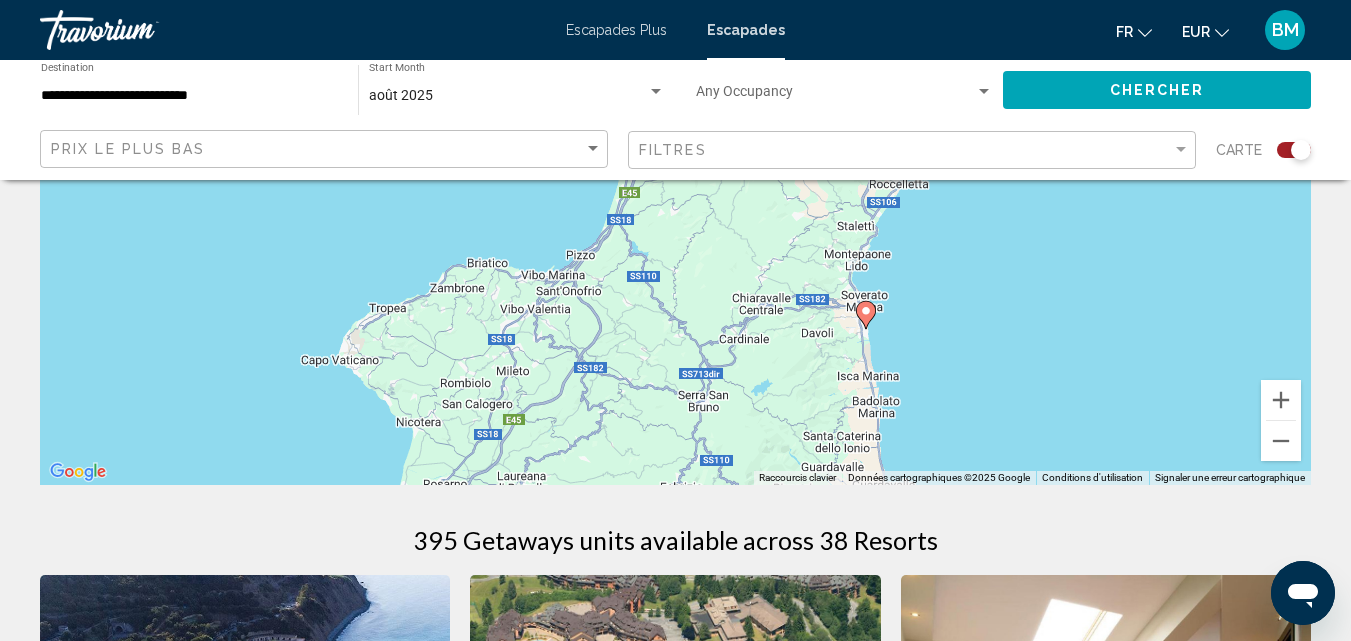 drag, startPoint x: 901, startPoint y: 366, endPoint x: 879, endPoint y: 83, distance: 283.85382 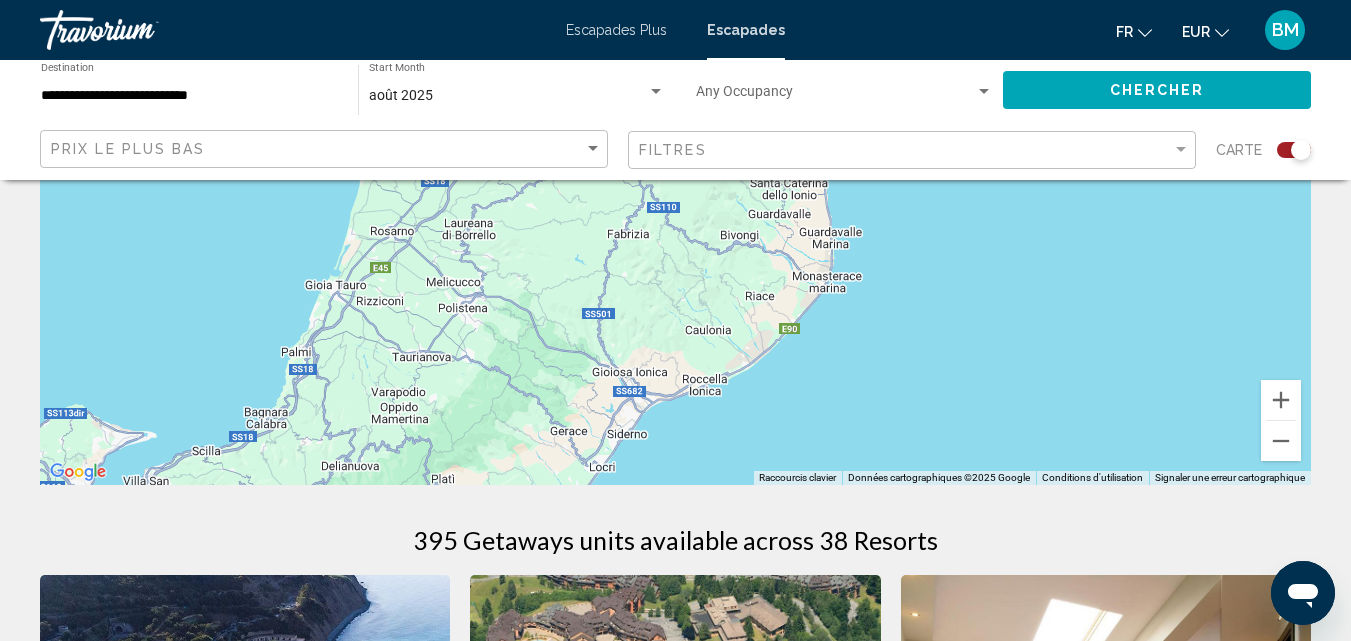 drag, startPoint x: 696, startPoint y: 288, endPoint x: 641, endPoint y: 29, distance: 264.7754 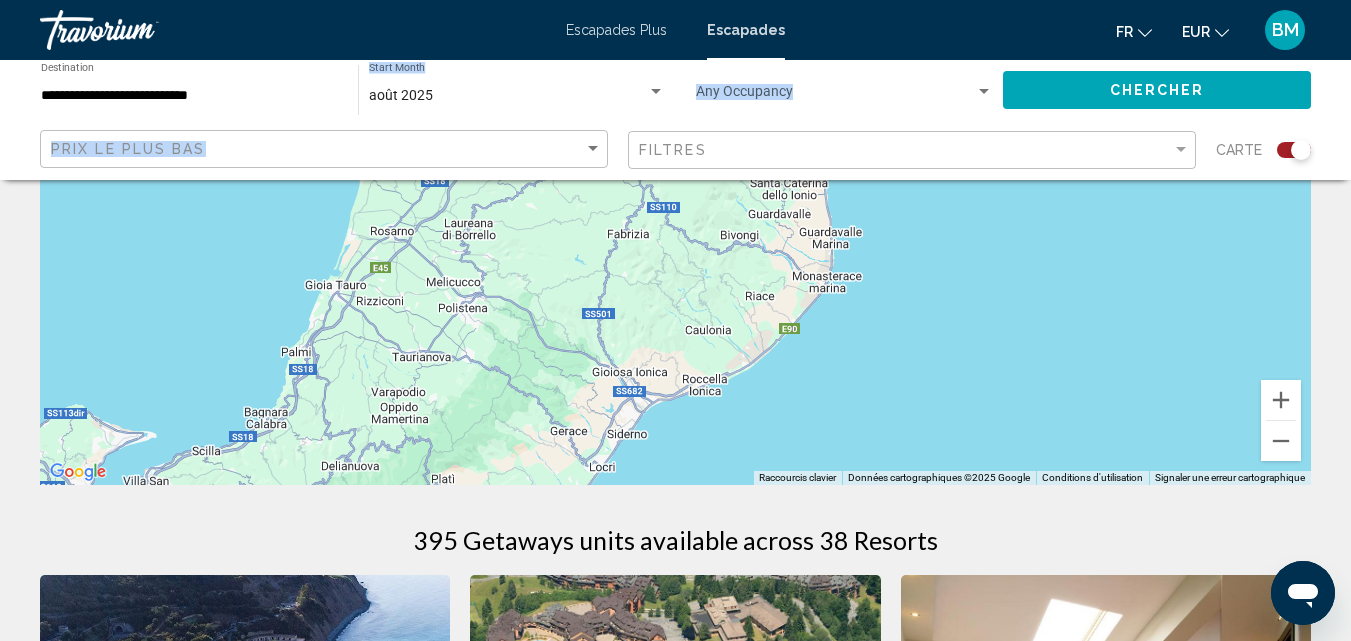 drag, startPoint x: 639, startPoint y: 115, endPoint x: 639, endPoint y: 127, distance: 12 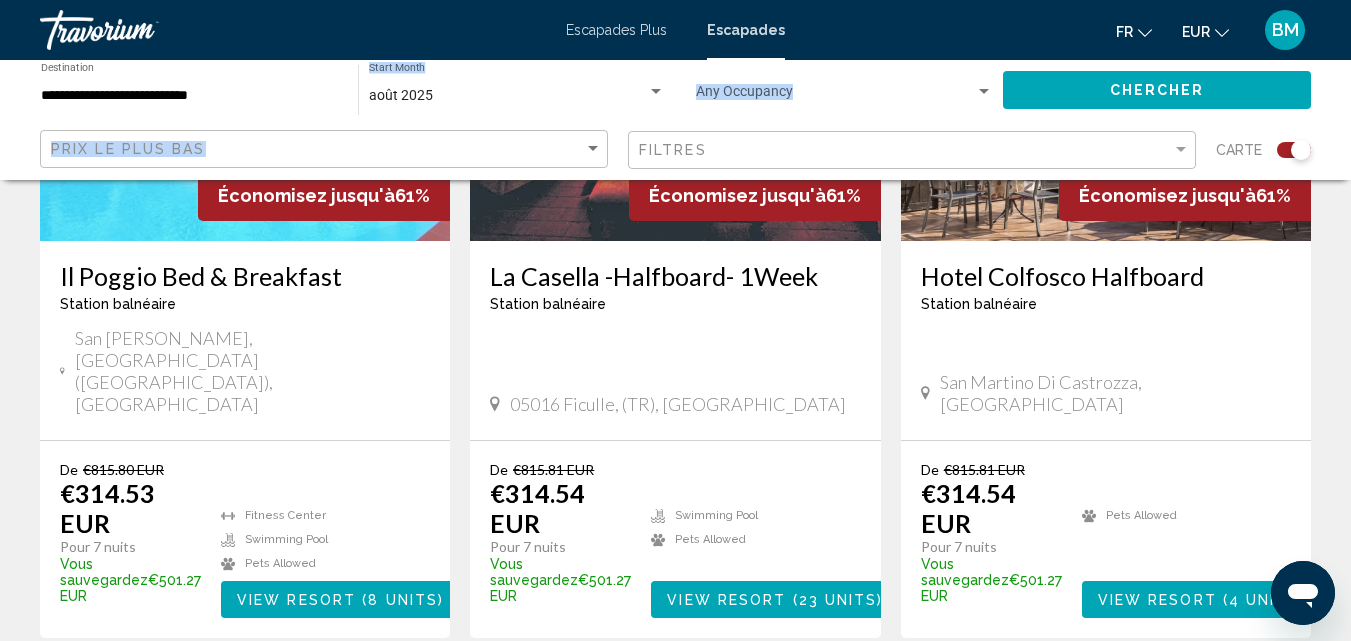 drag, startPoint x: 470, startPoint y: 296, endPoint x: 965, endPoint y: 453, distance: 519.30145 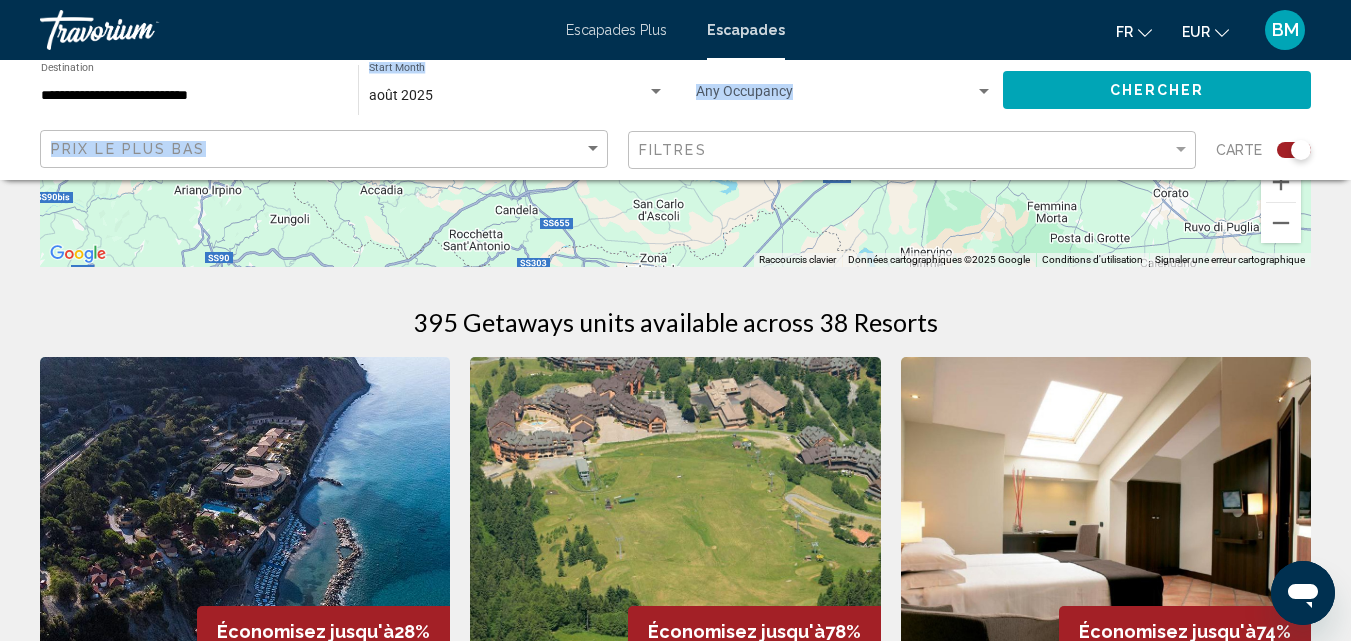 scroll, scrollTop: 310, scrollLeft: 0, axis: vertical 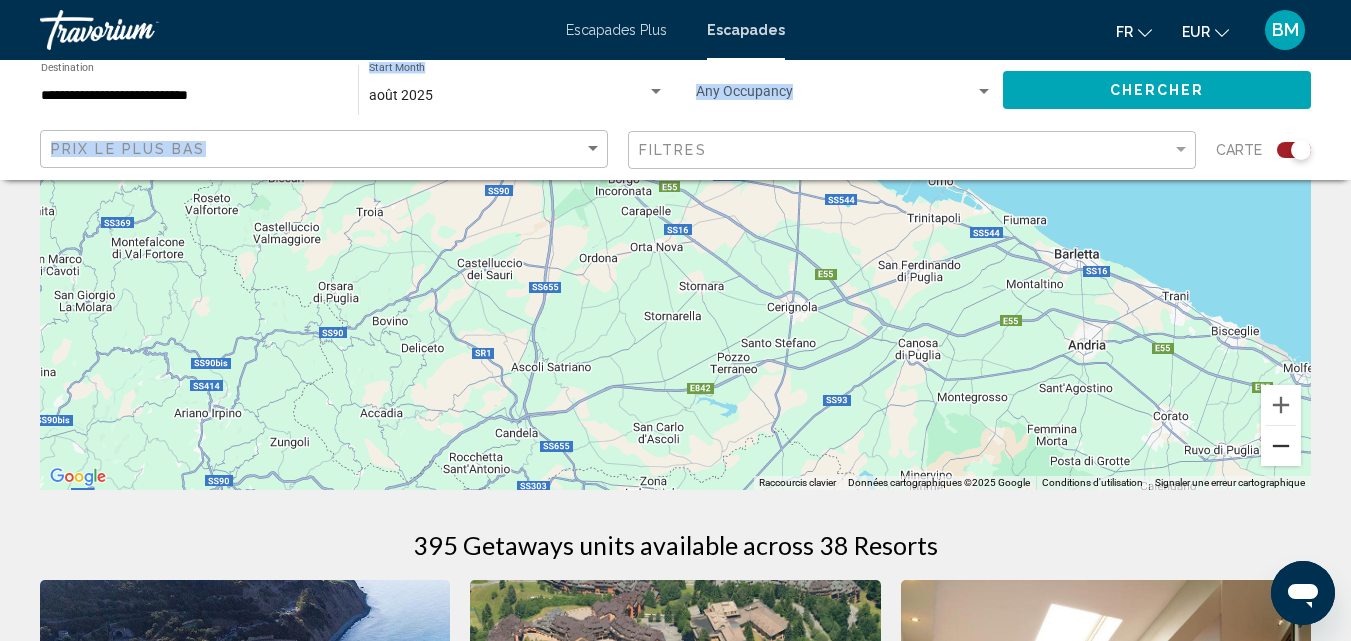click at bounding box center (1281, 446) 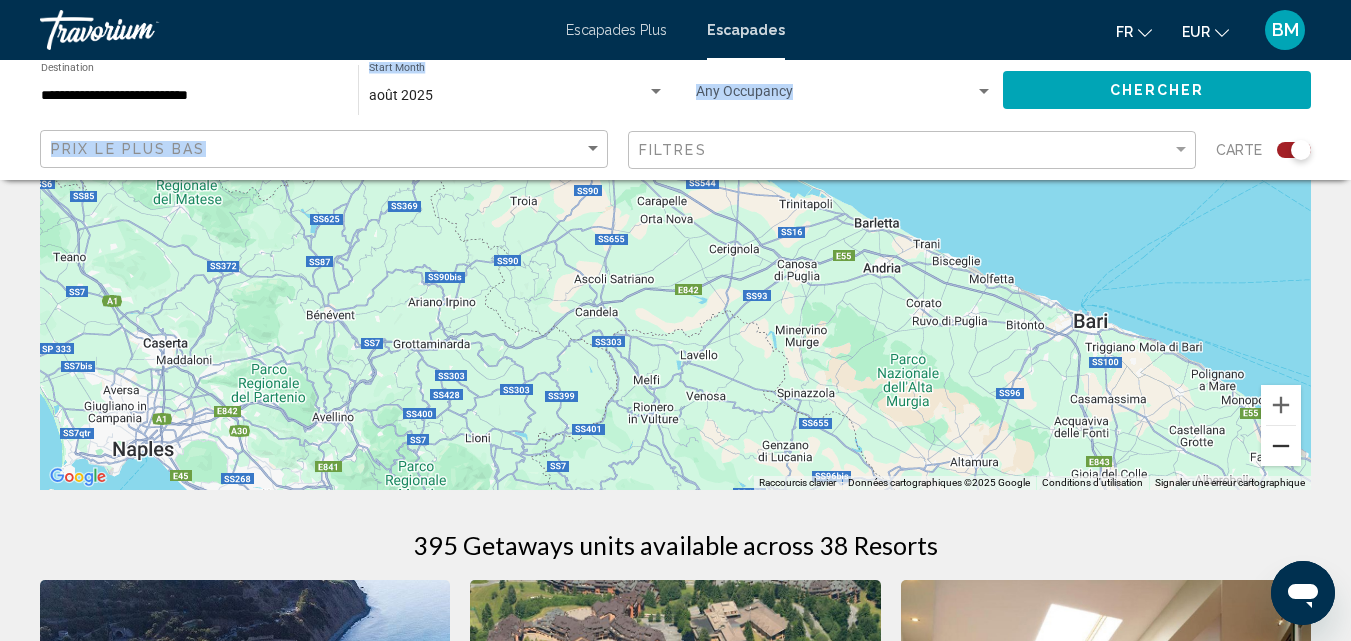 click at bounding box center (1281, 446) 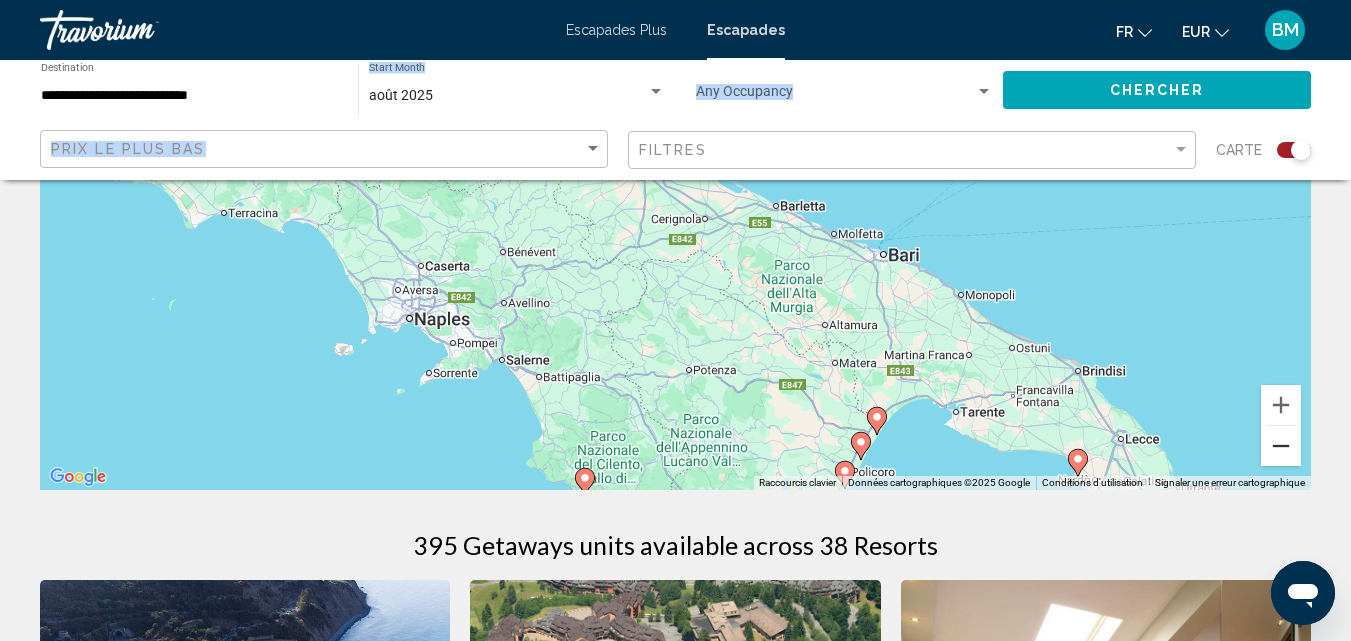 click at bounding box center [1281, 446] 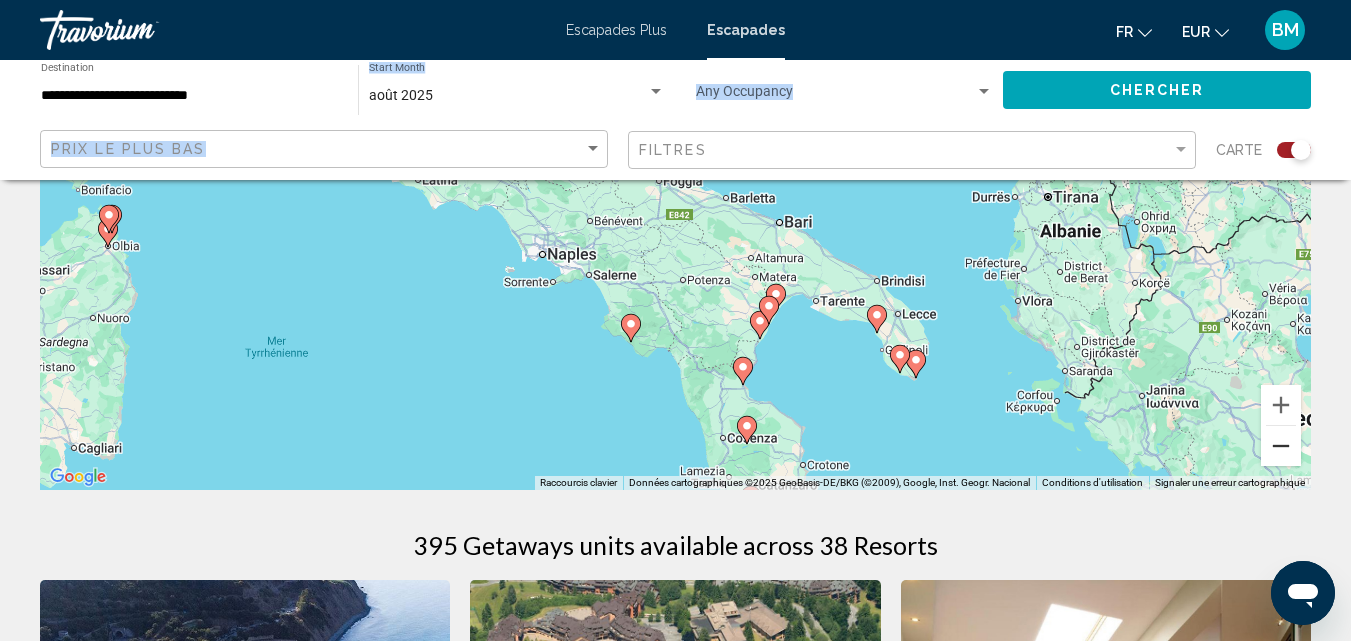 click at bounding box center (1281, 446) 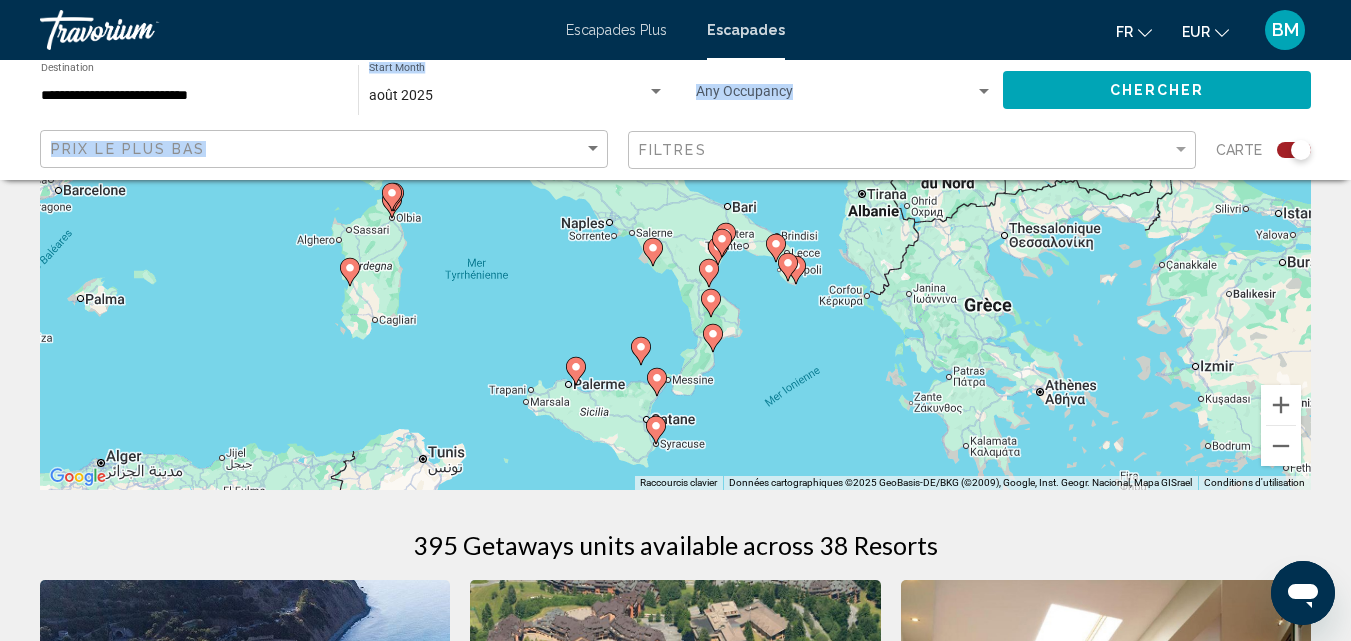 click 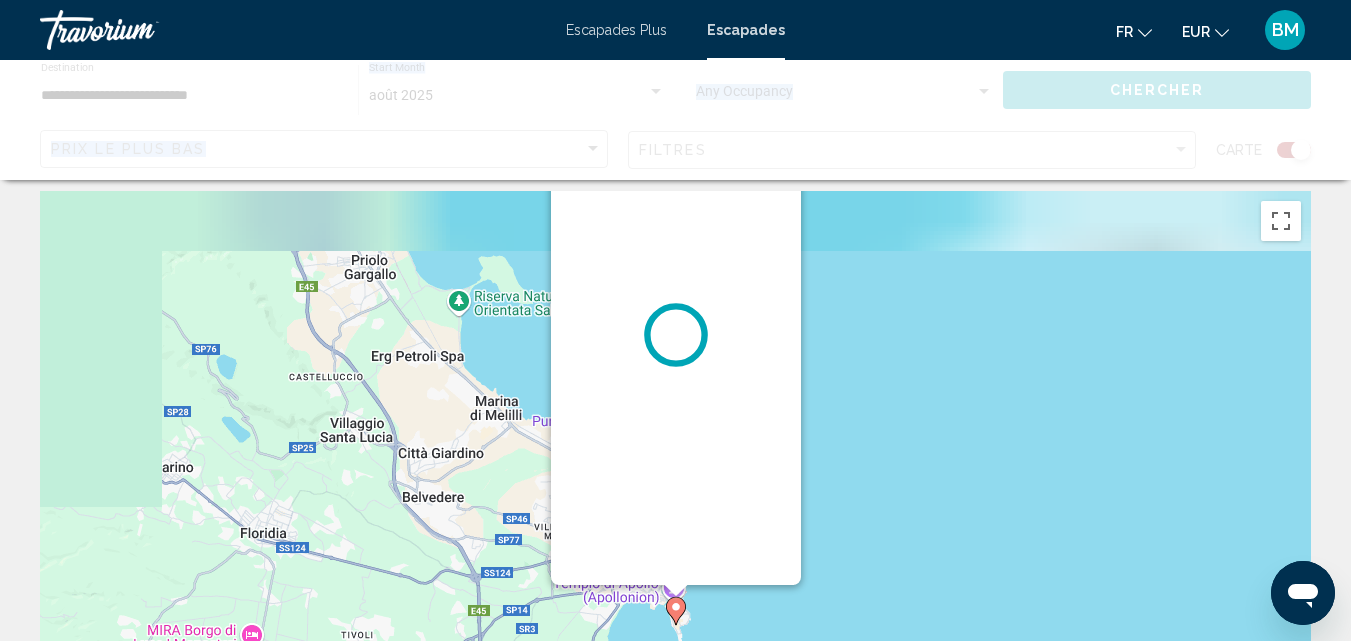 scroll, scrollTop: 0, scrollLeft: 0, axis: both 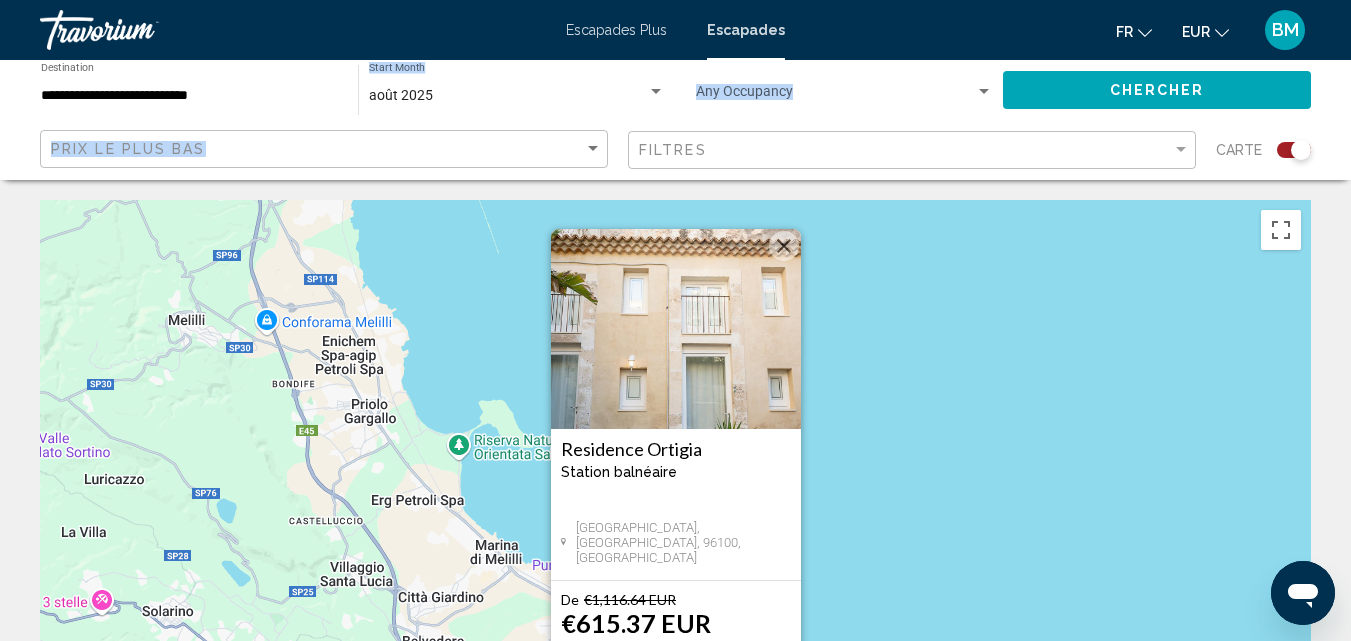 click at bounding box center [784, 246] 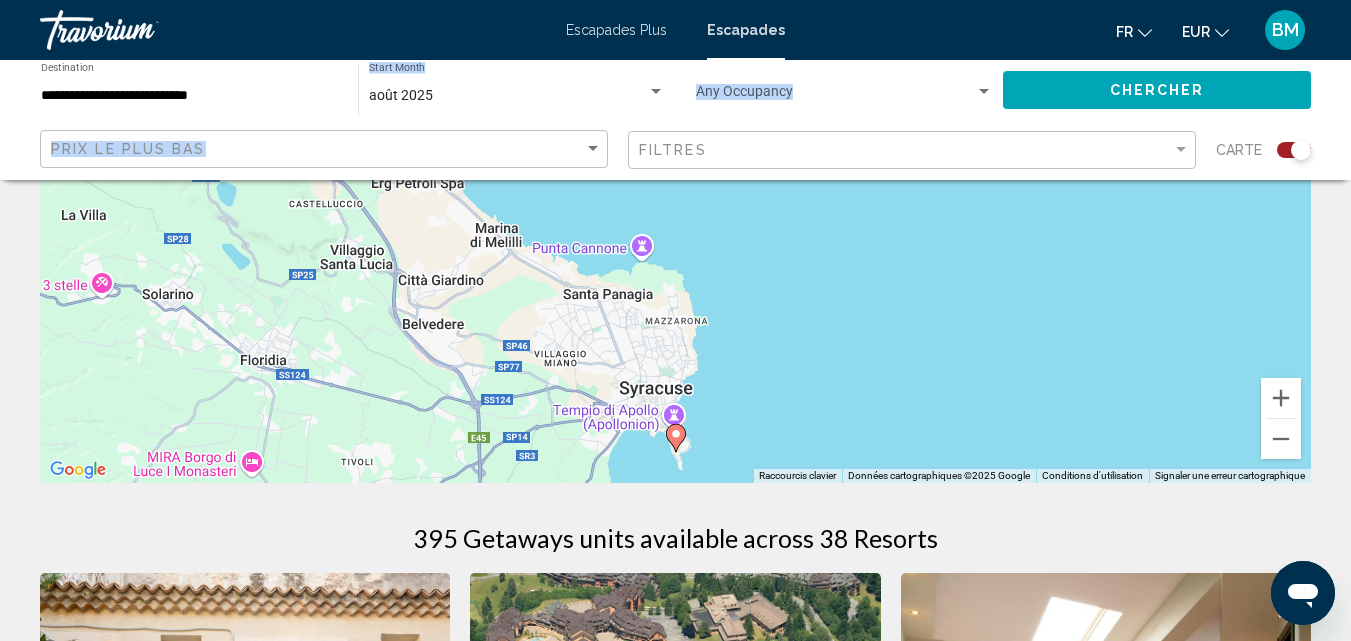 scroll, scrollTop: 390, scrollLeft: 0, axis: vertical 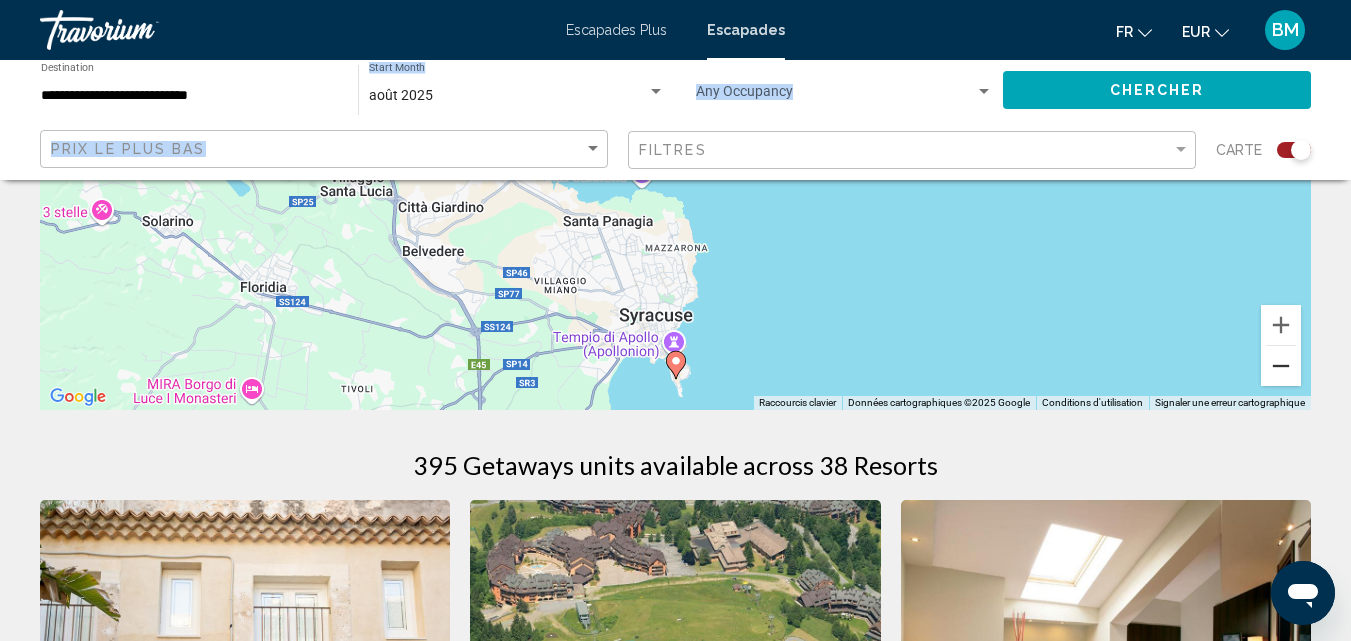 click at bounding box center [1281, 366] 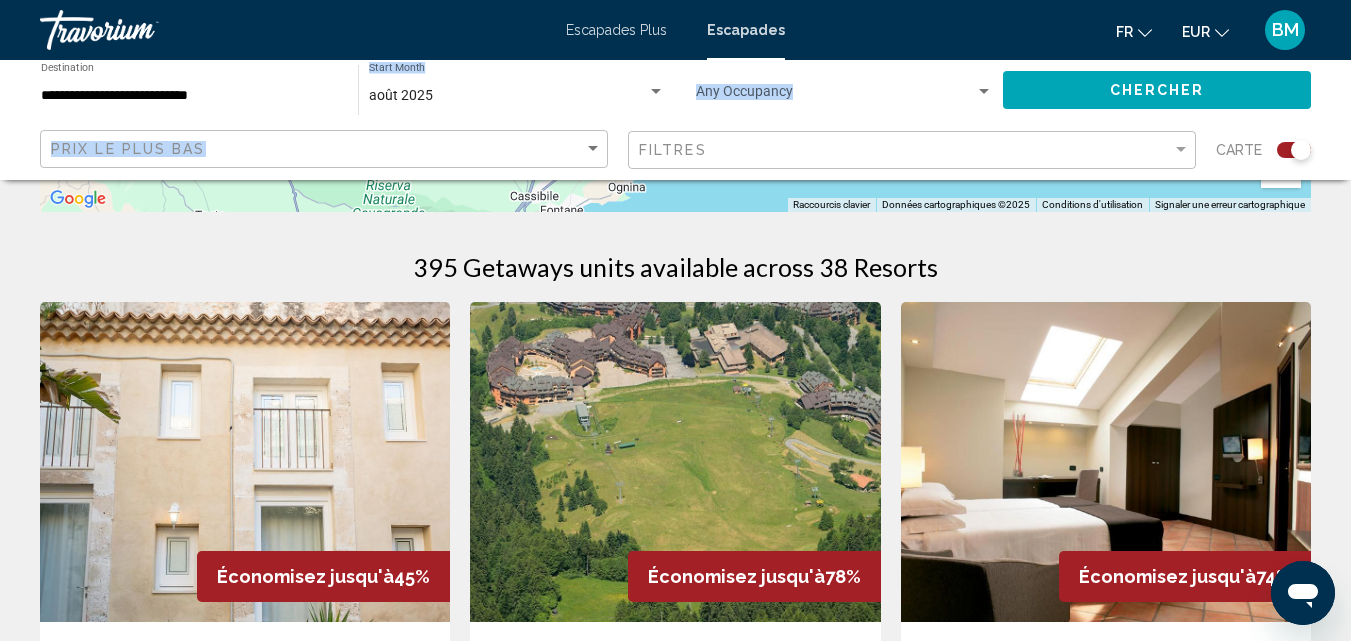 scroll, scrollTop: 244, scrollLeft: 0, axis: vertical 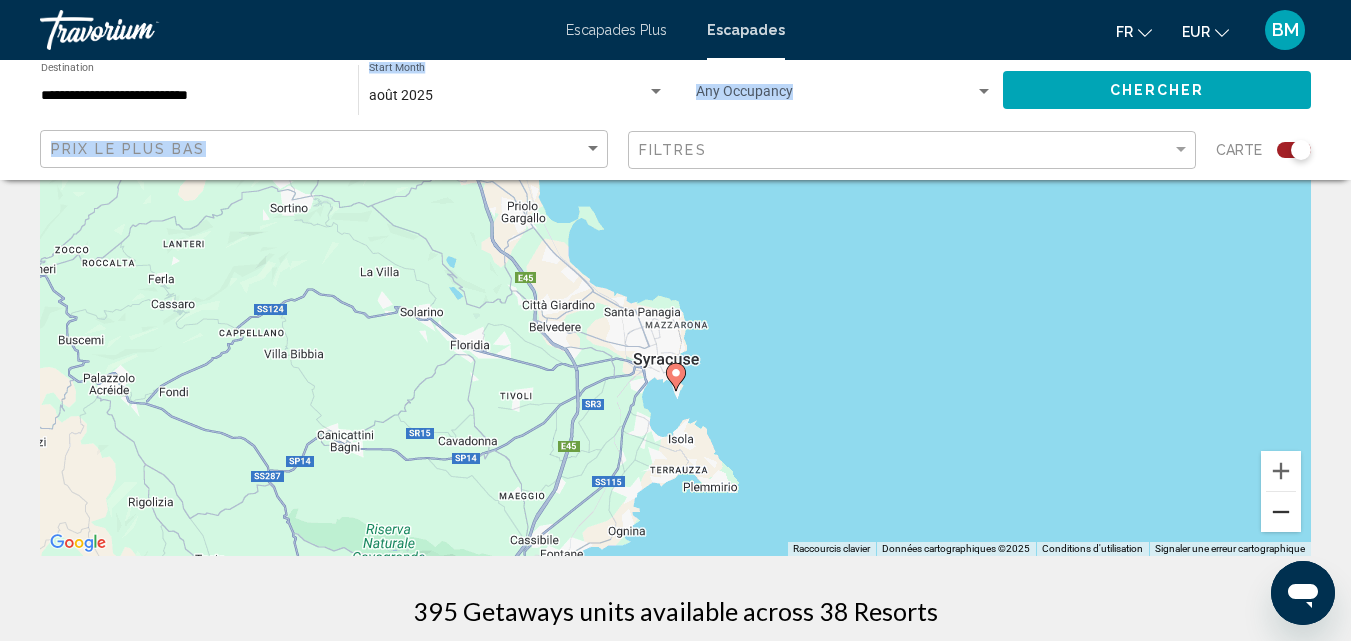 click at bounding box center (1281, 512) 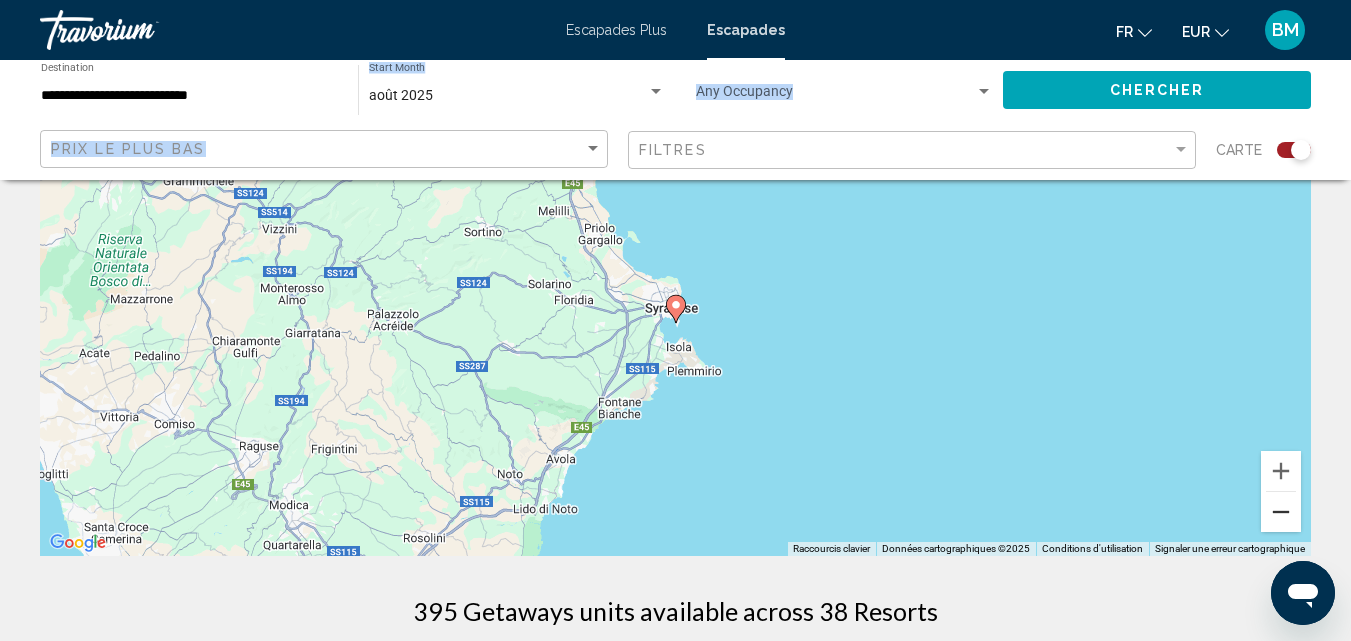 click at bounding box center (1281, 512) 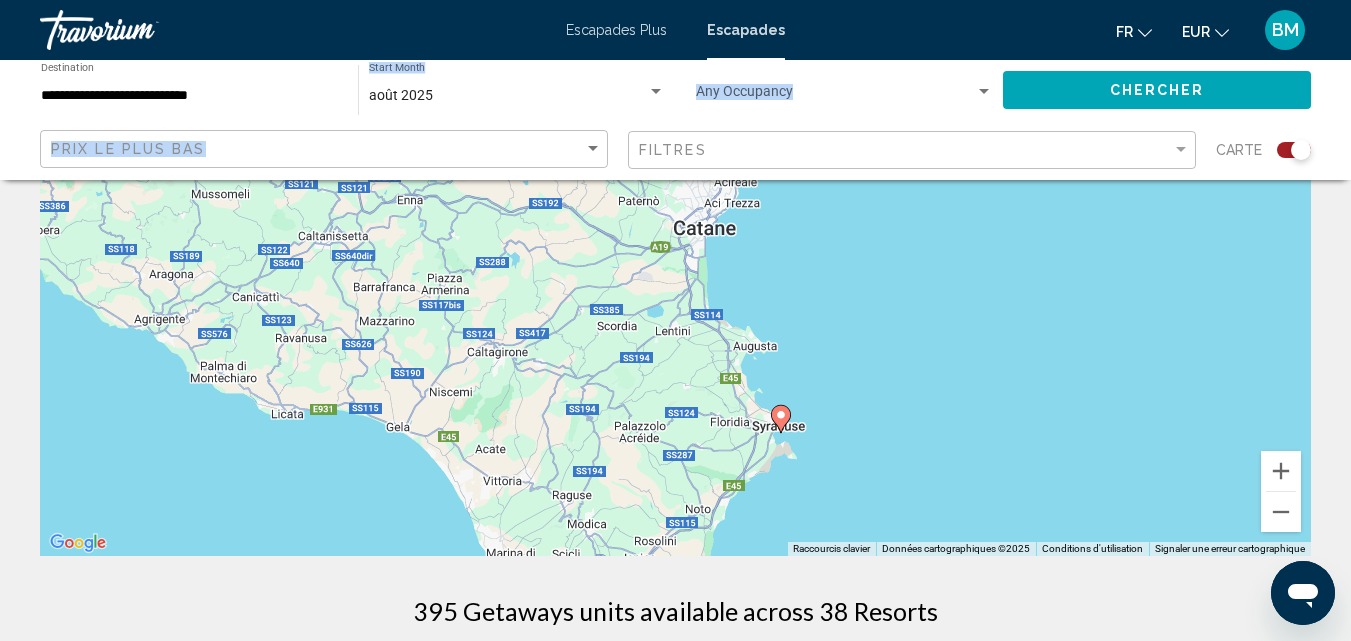 drag, startPoint x: 554, startPoint y: 331, endPoint x: 661, endPoint y: 474, distance: 178.60011 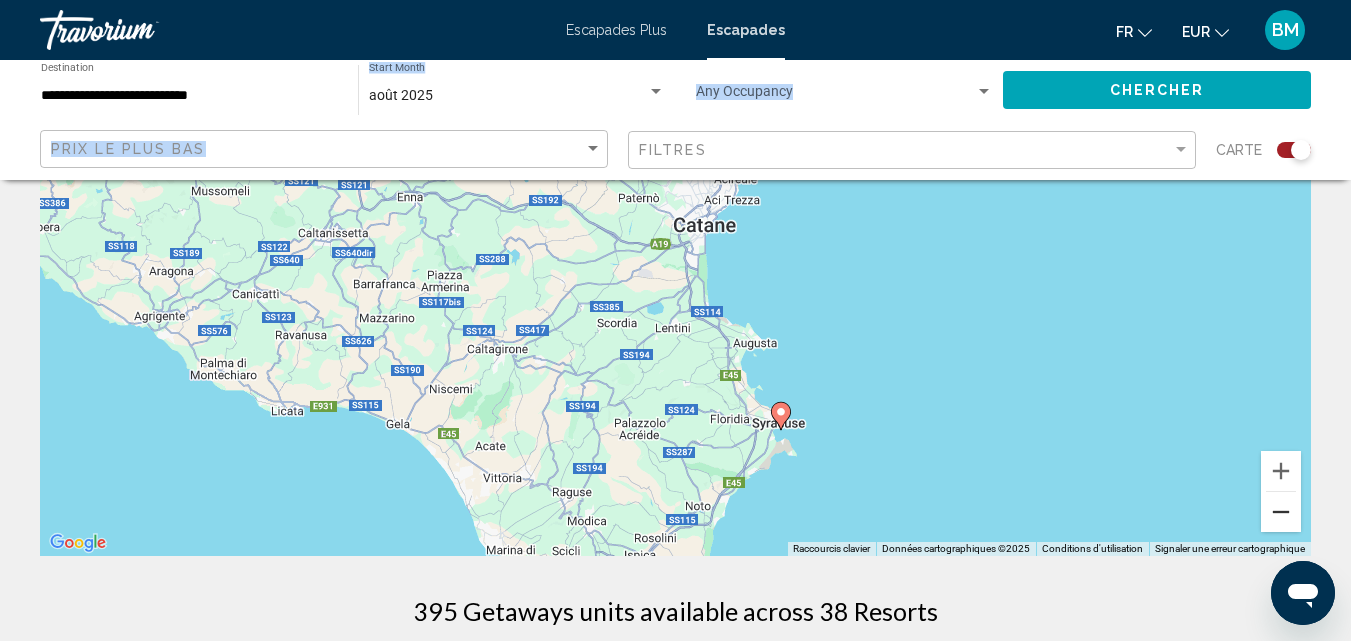 click at bounding box center [1281, 512] 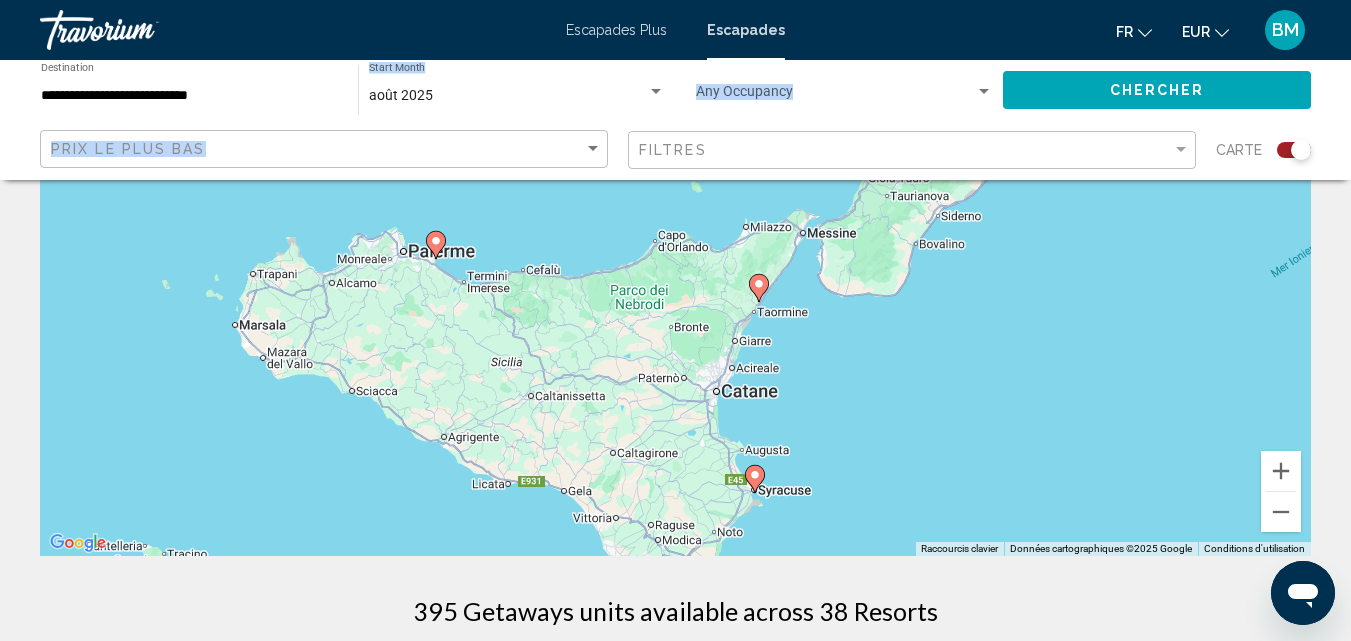 drag, startPoint x: 628, startPoint y: 316, endPoint x: 657, endPoint y: 491, distance: 177.38658 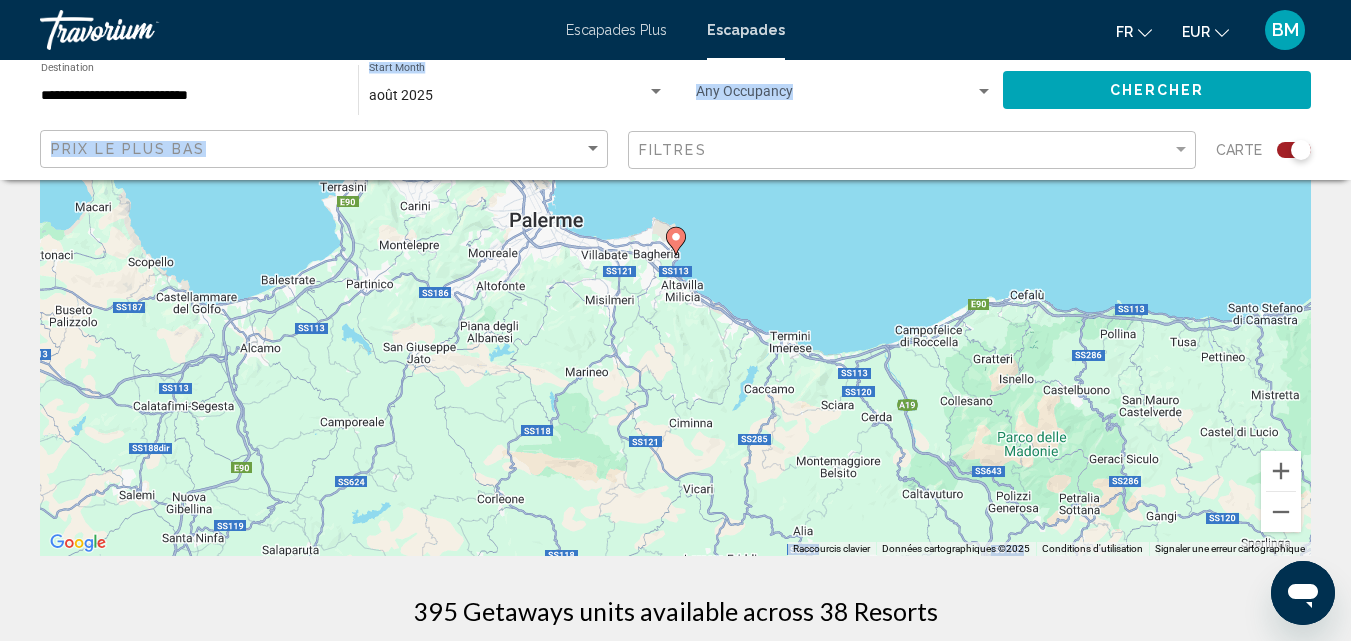 click 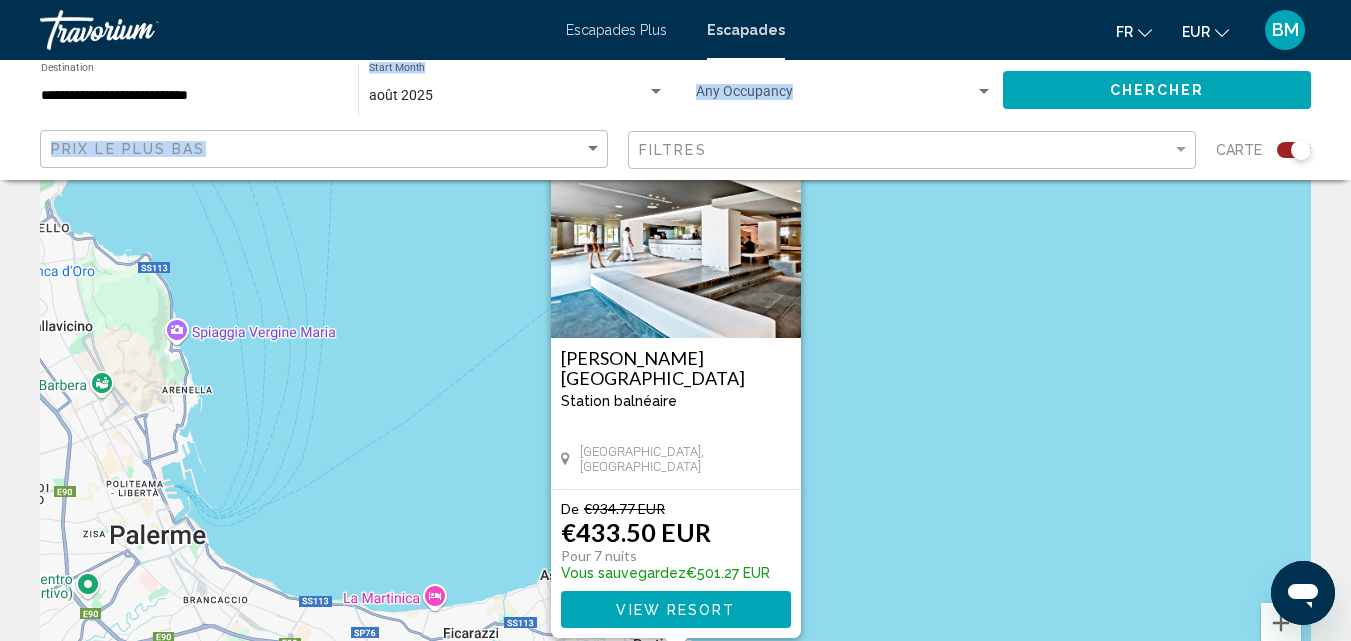 scroll, scrollTop: 138, scrollLeft: 0, axis: vertical 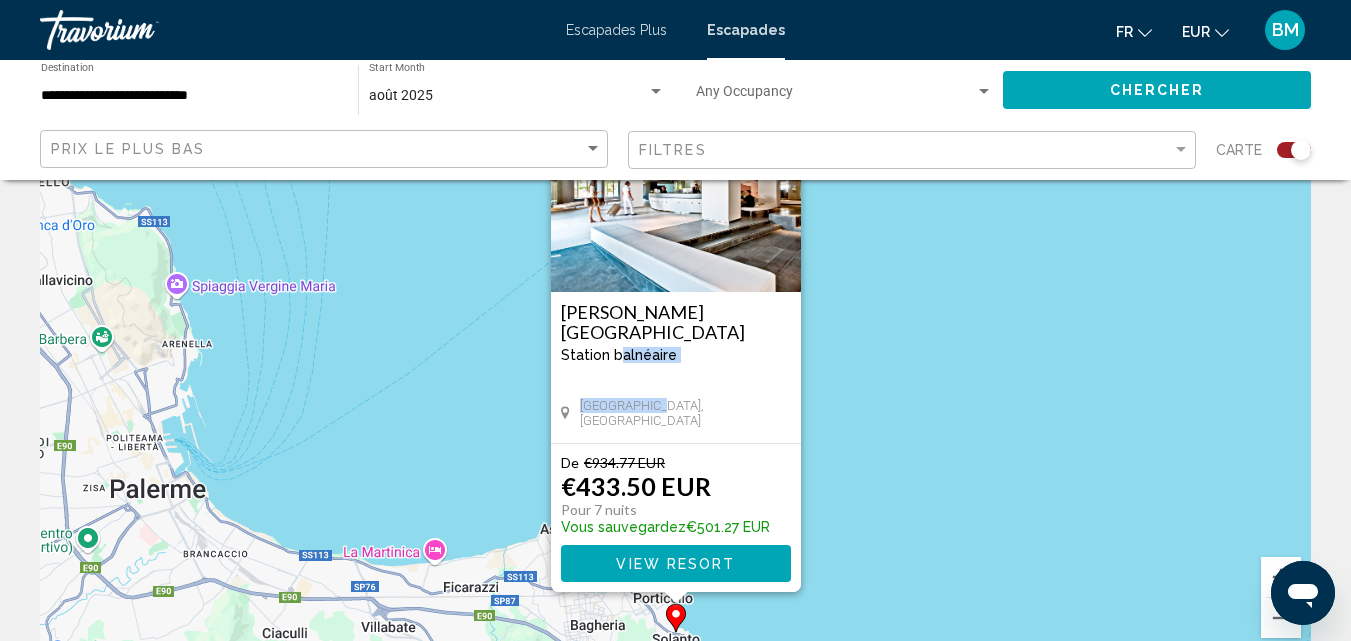 drag, startPoint x: 622, startPoint y: 374, endPoint x: 669, endPoint y: 405, distance: 56.302753 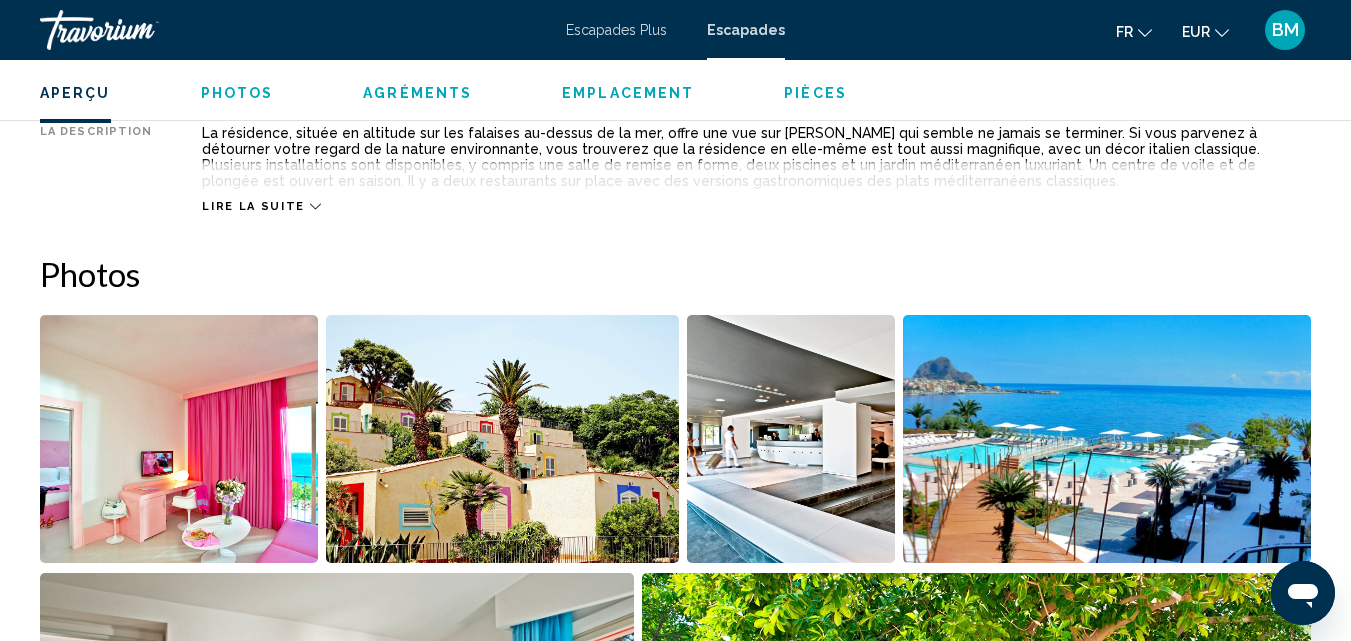 scroll, scrollTop: 991, scrollLeft: 0, axis: vertical 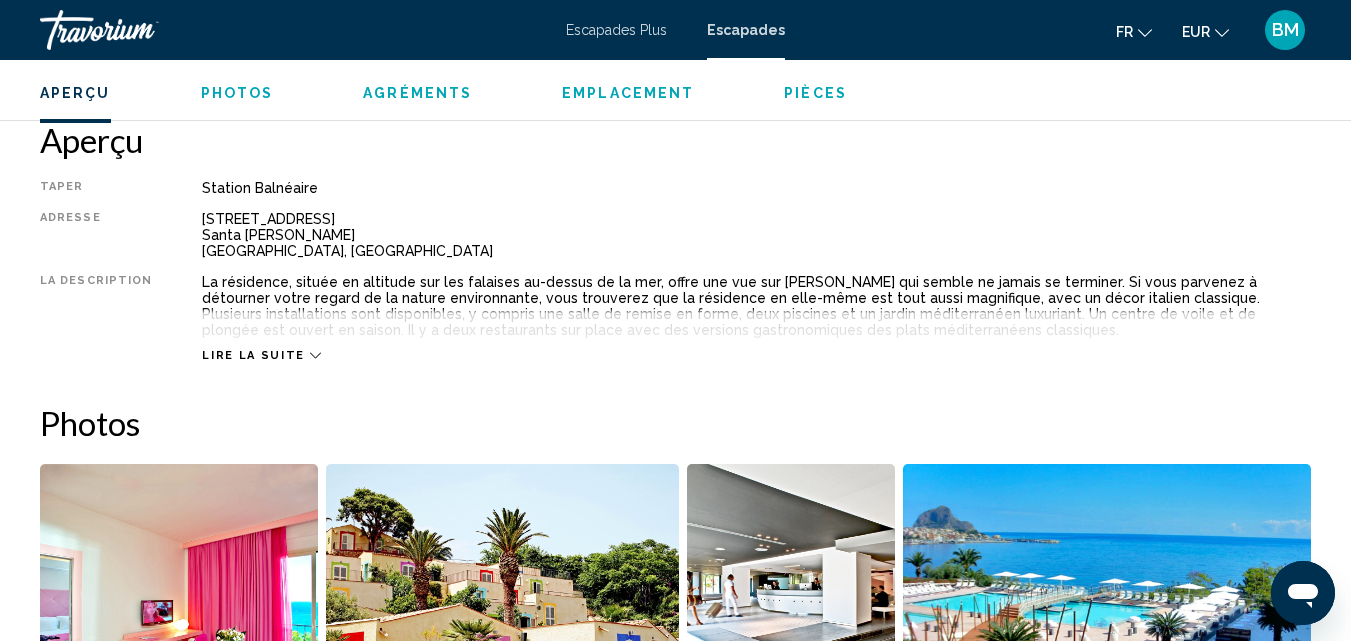 click 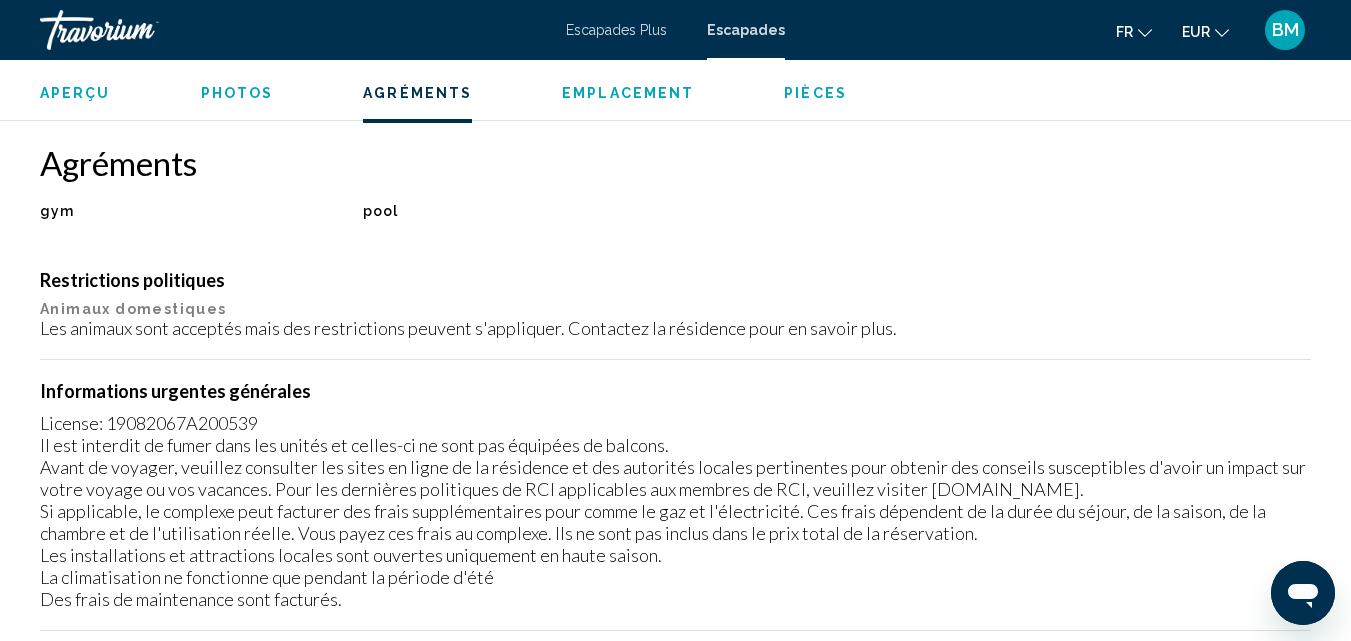 scroll, scrollTop: 2001, scrollLeft: 0, axis: vertical 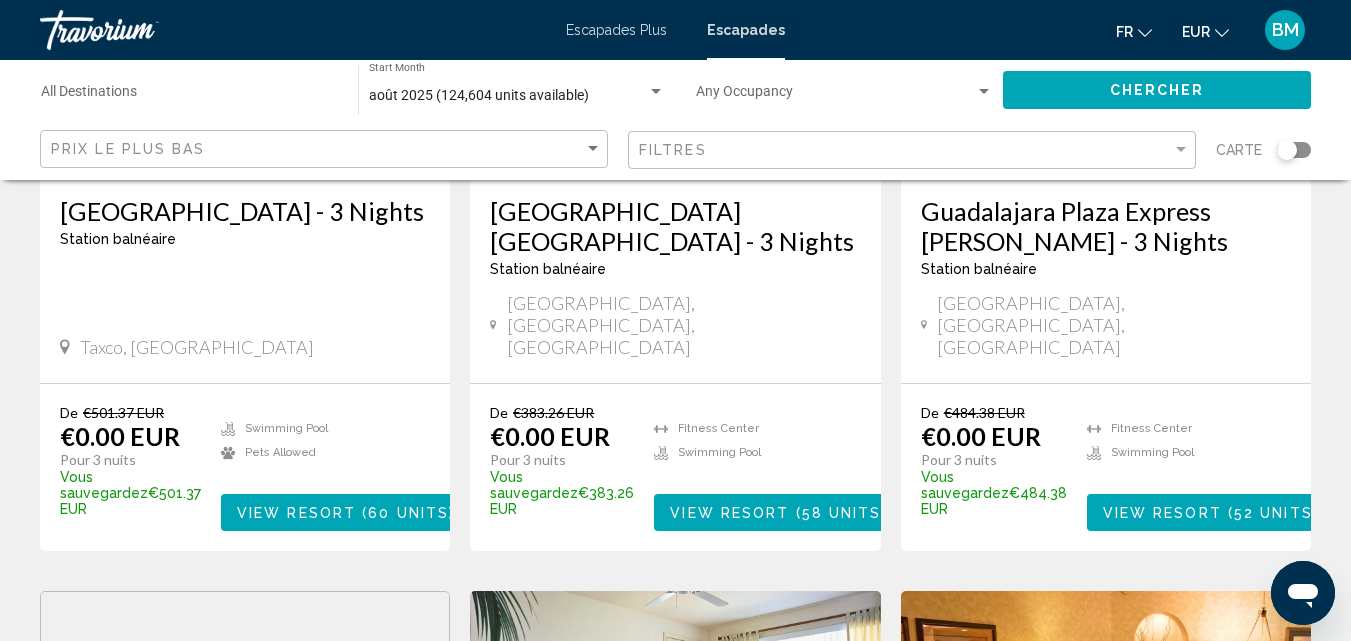 click 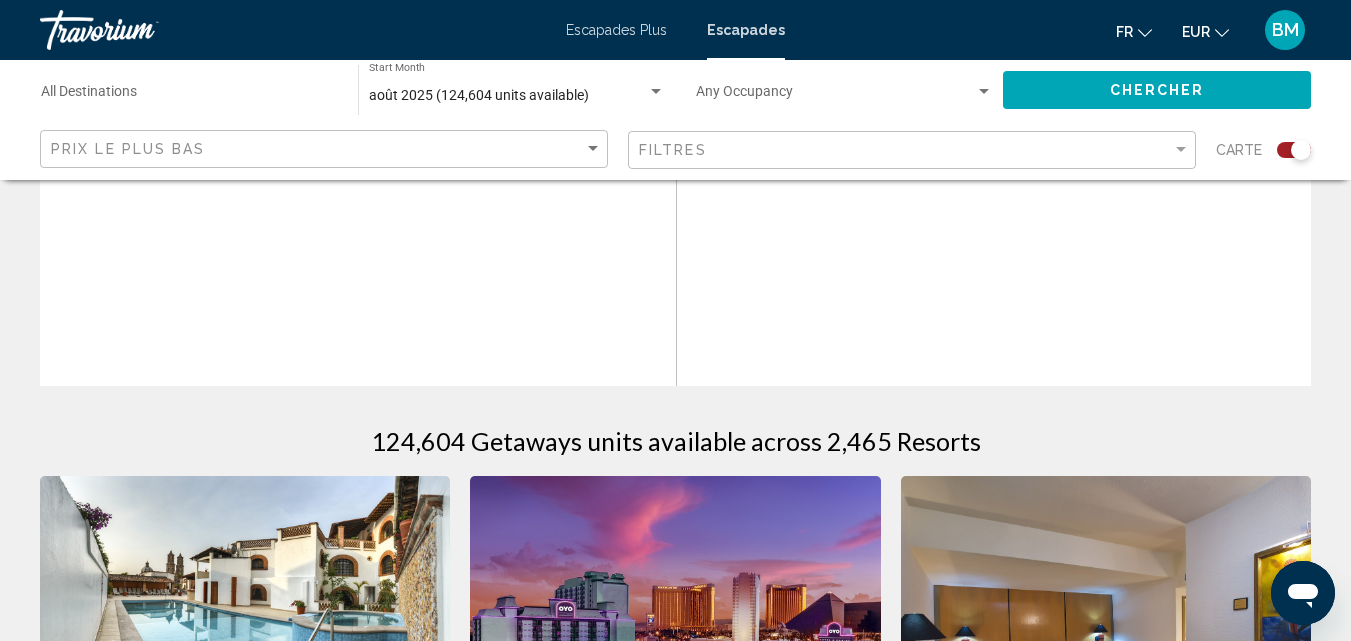 scroll, scrollTop: 1034, scrollLeft: 0, axis: vertical 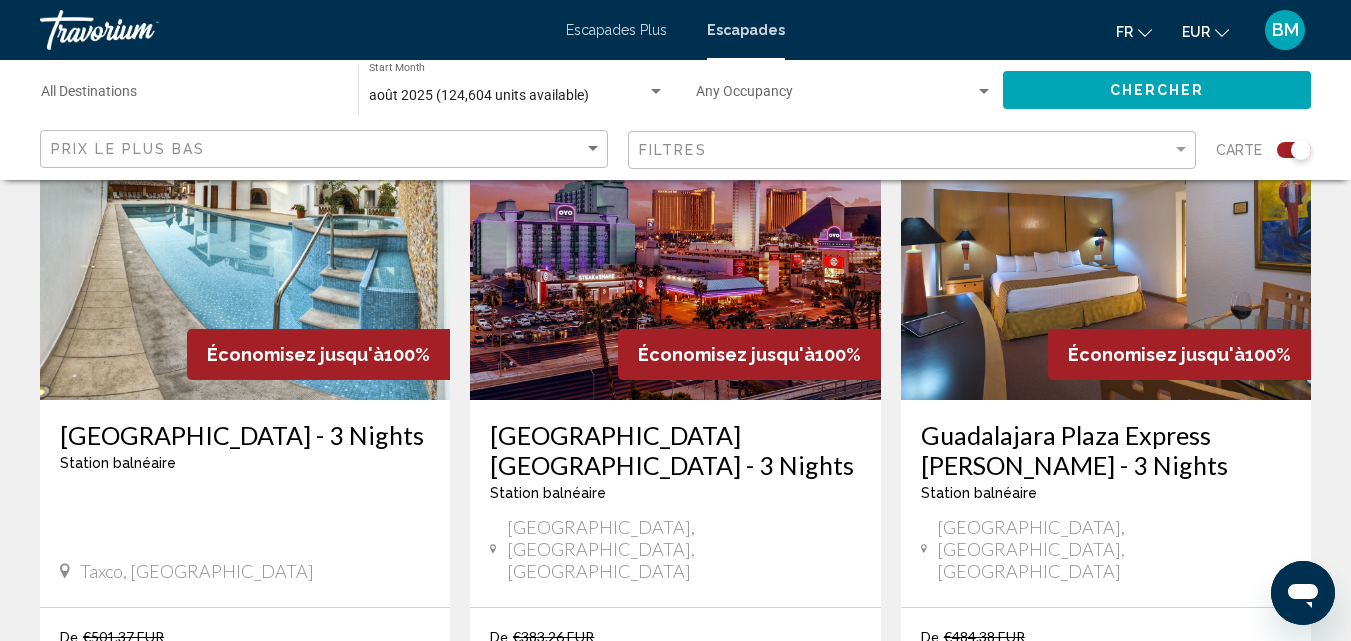 click on "Destination All Destinations" at bounding box center [189, 96] 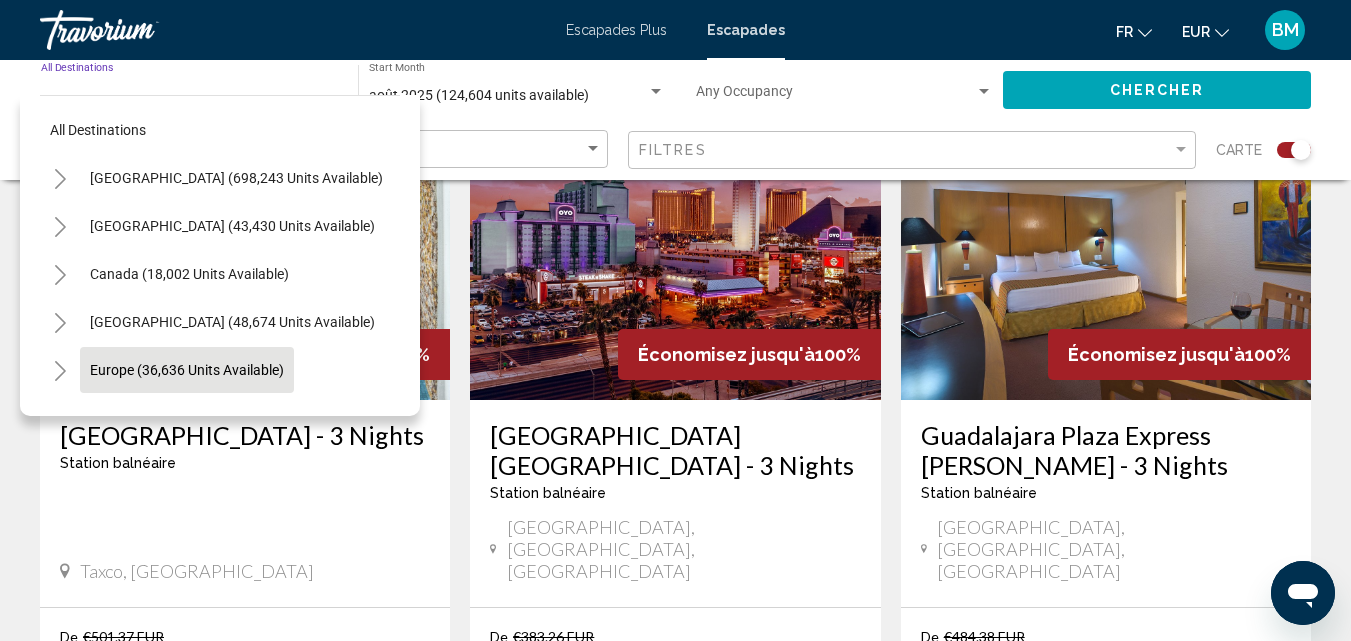 click on "Europe (36,636 units available)" at bounding box center (189, 418) 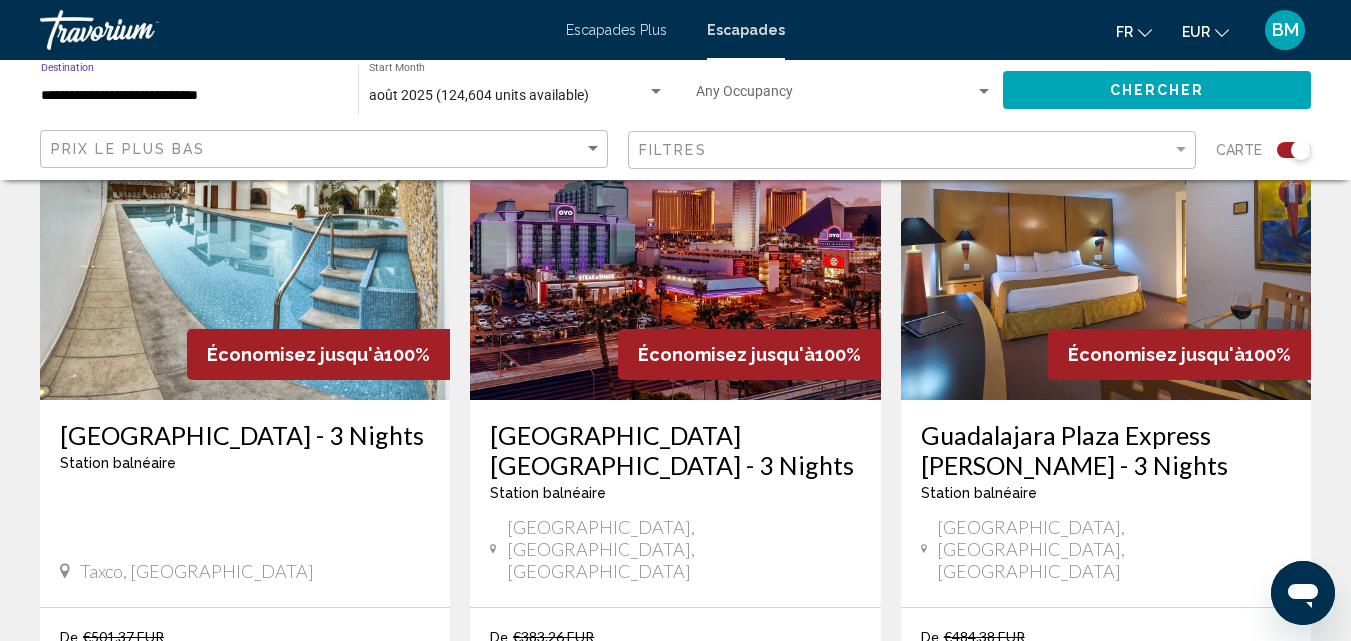 click 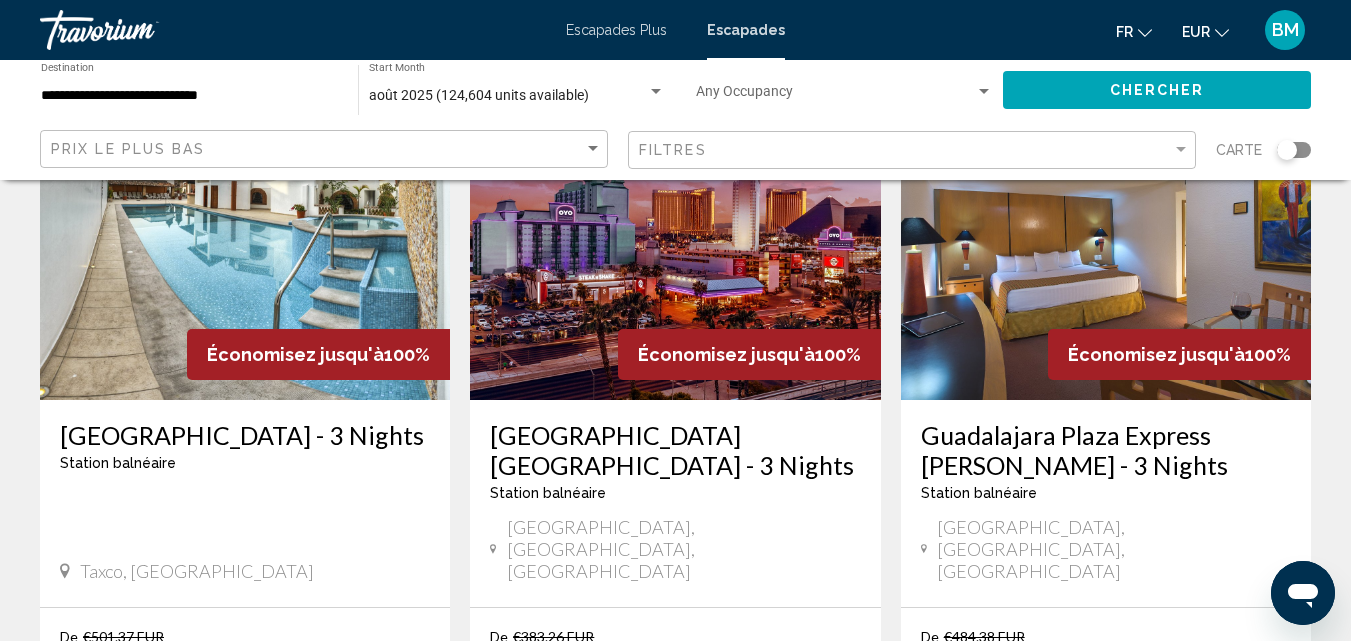 click 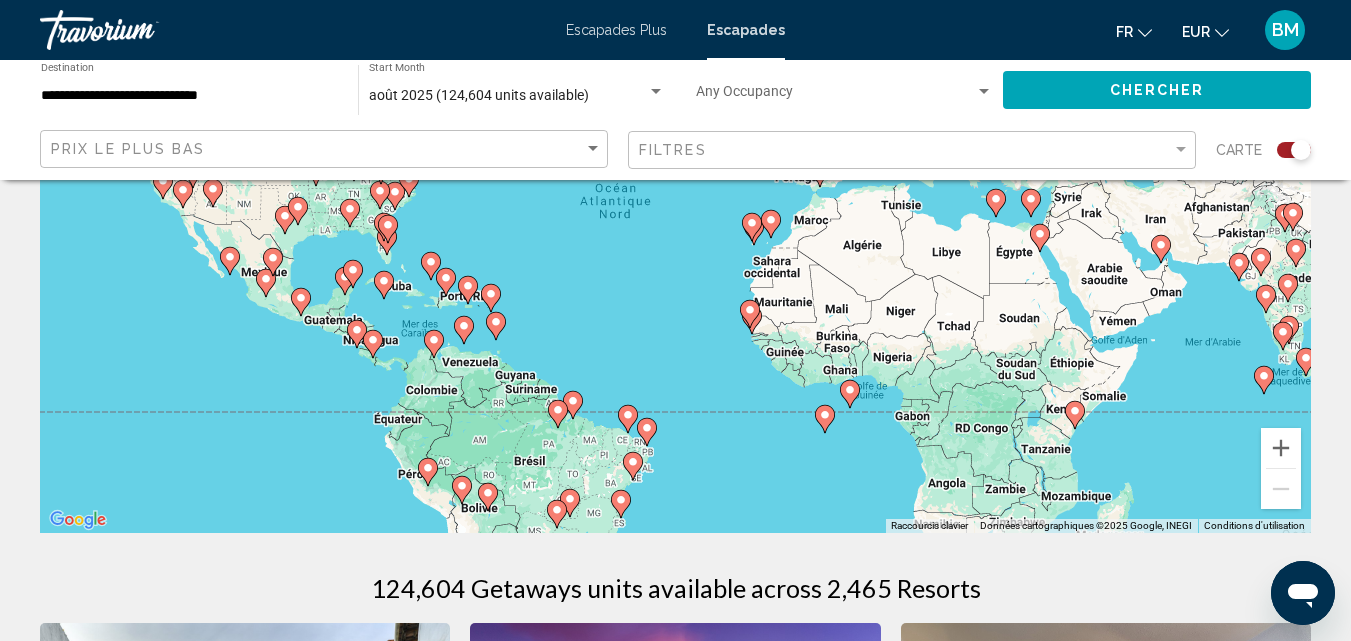 scroll, scrollTop: 274, scrollLeft: 0, axis: vertical 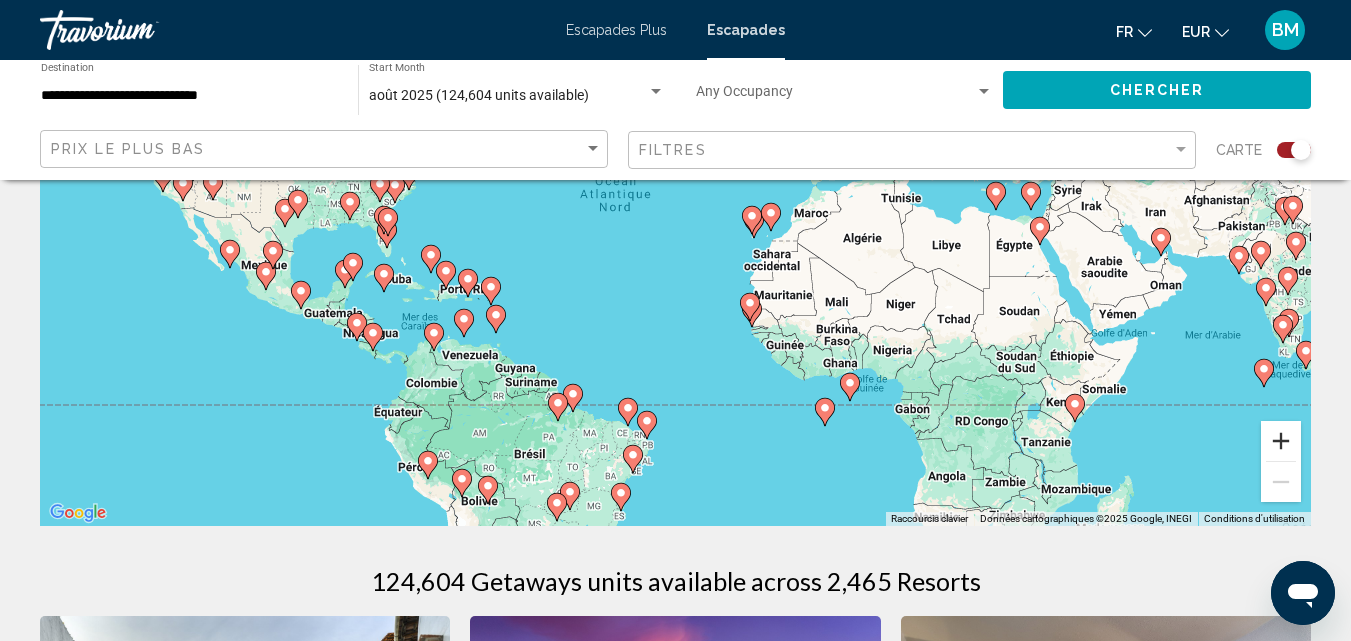 click at bounding box center [1281, 441] 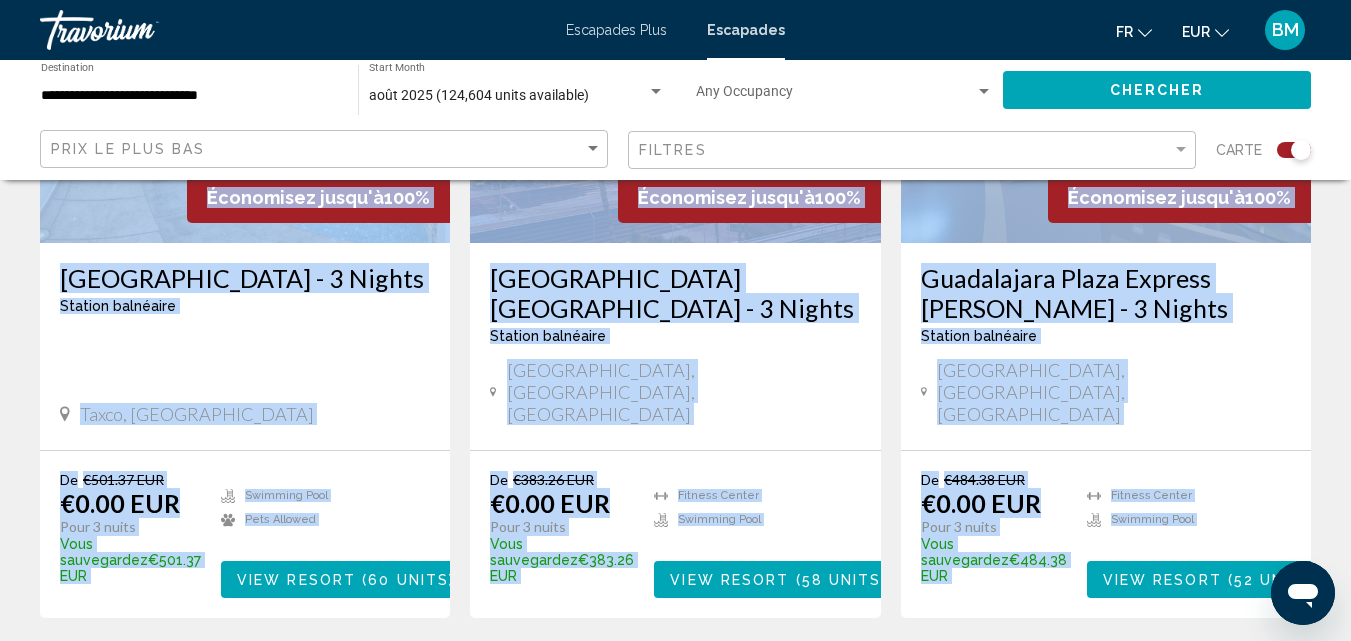 scroll, scrollTop: 1087, scrollLeft: 0, axis: vertical 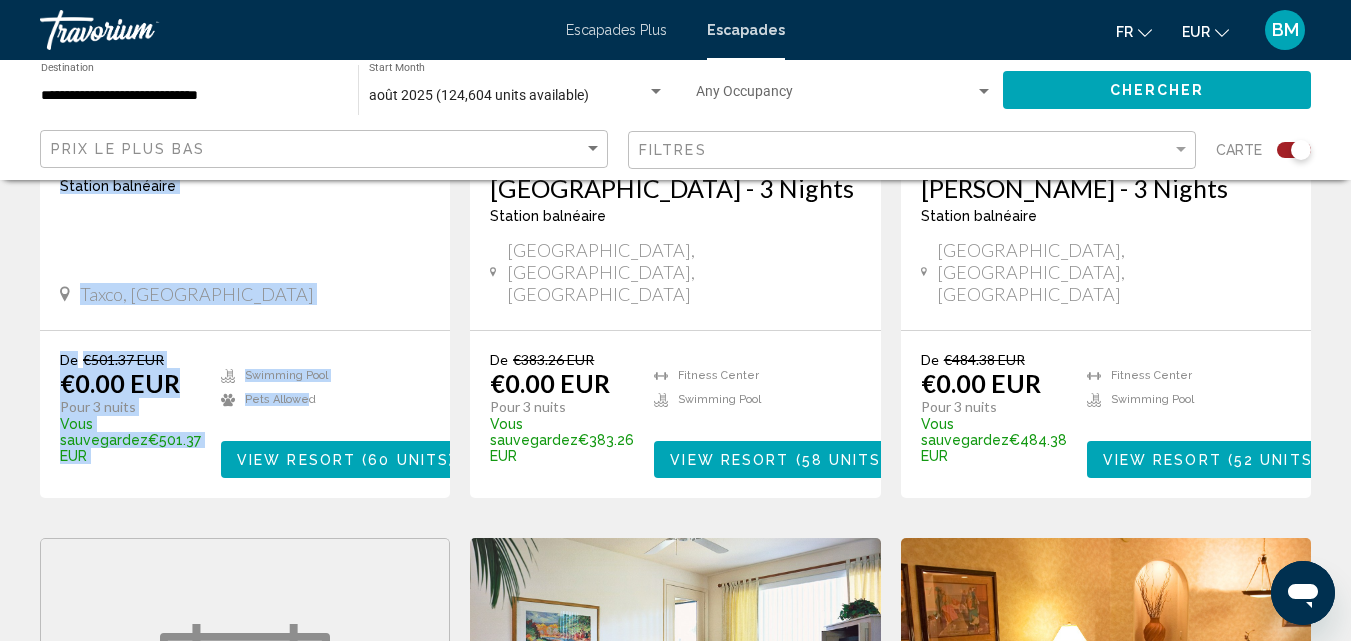 drag, startPoint x: 579, startPoint y: 304, endPoint x: 271, endPoint y: 399, distance: 322.31818 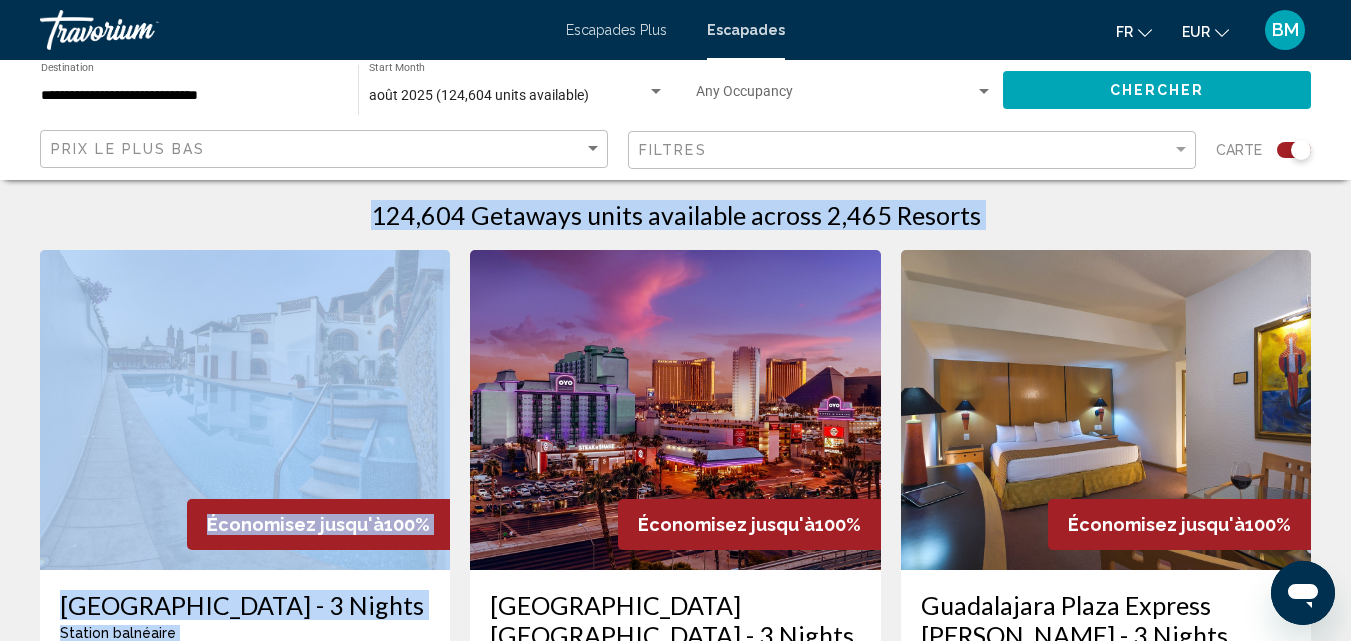 scroll, scrollTop: 0, scrollLeft: 0, axis: both 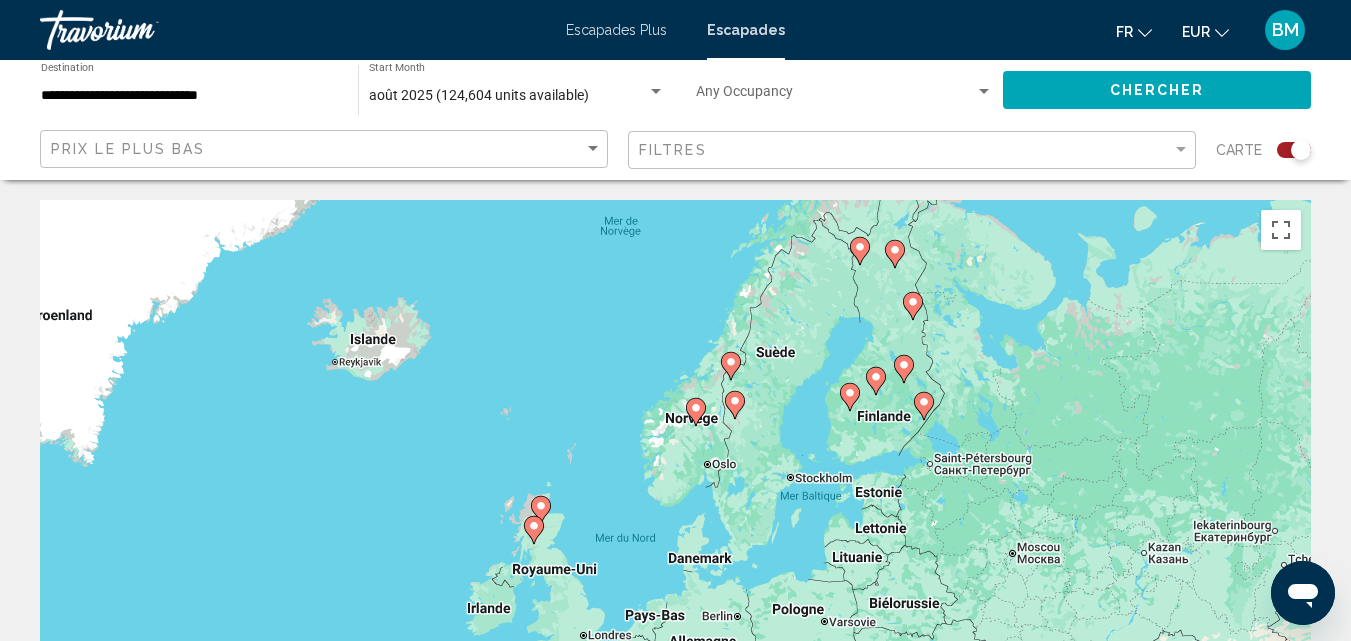 drag, startPoint x: 1058, startPoint y: 511, endPoint x: 981, endPoint y: 154, distance: 365.20953 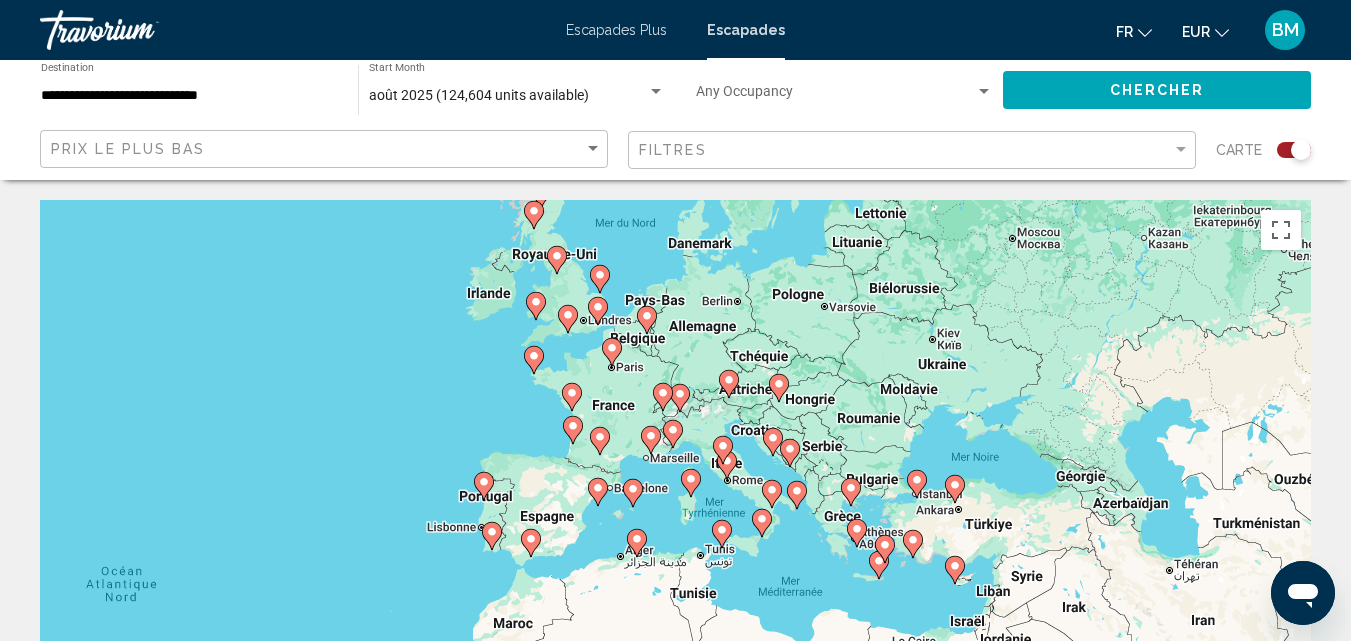 drag, startPoint x: 392, startPoint y: 514, endPoint x: 398, endPoint y: 182, distance: 332.0542 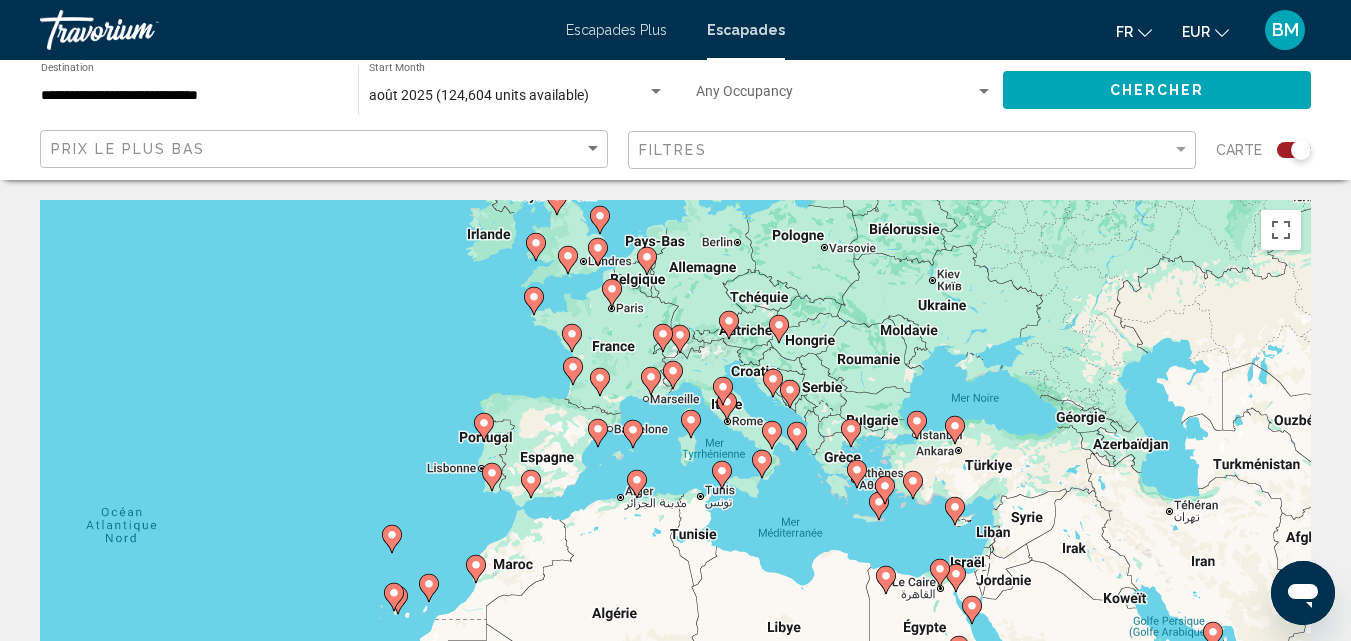 click 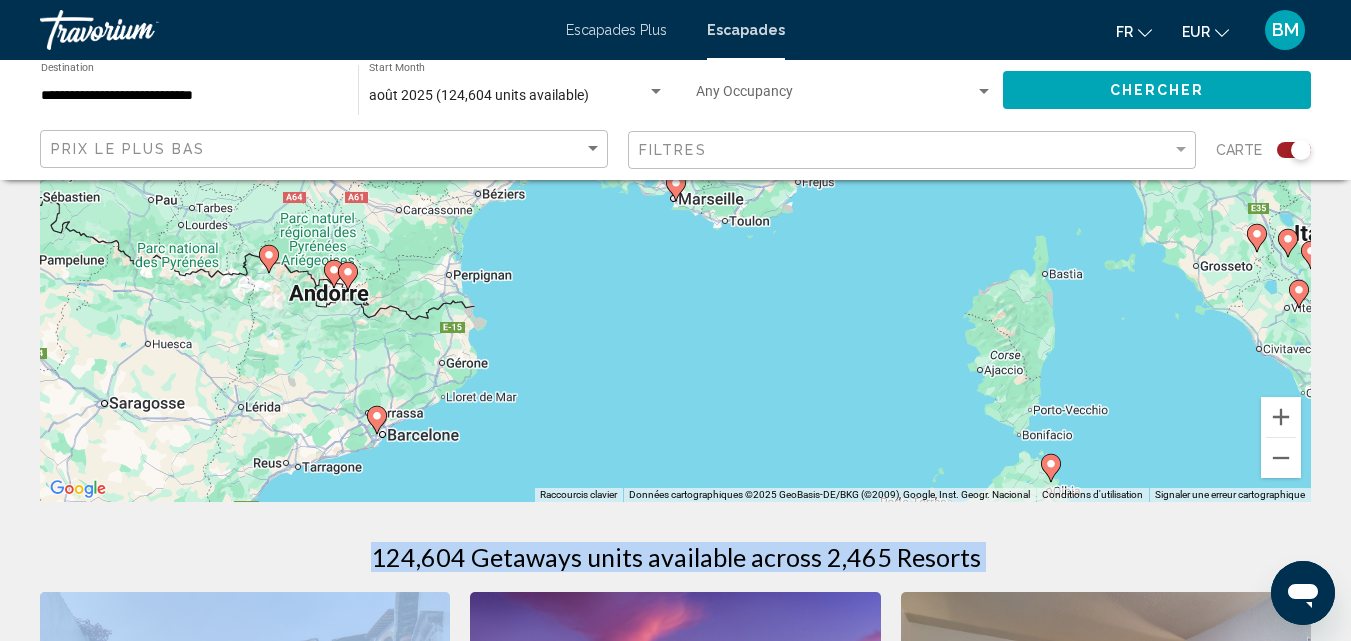 scroll, scrollTop: 312, scrollLeft: 0, axis: vertical 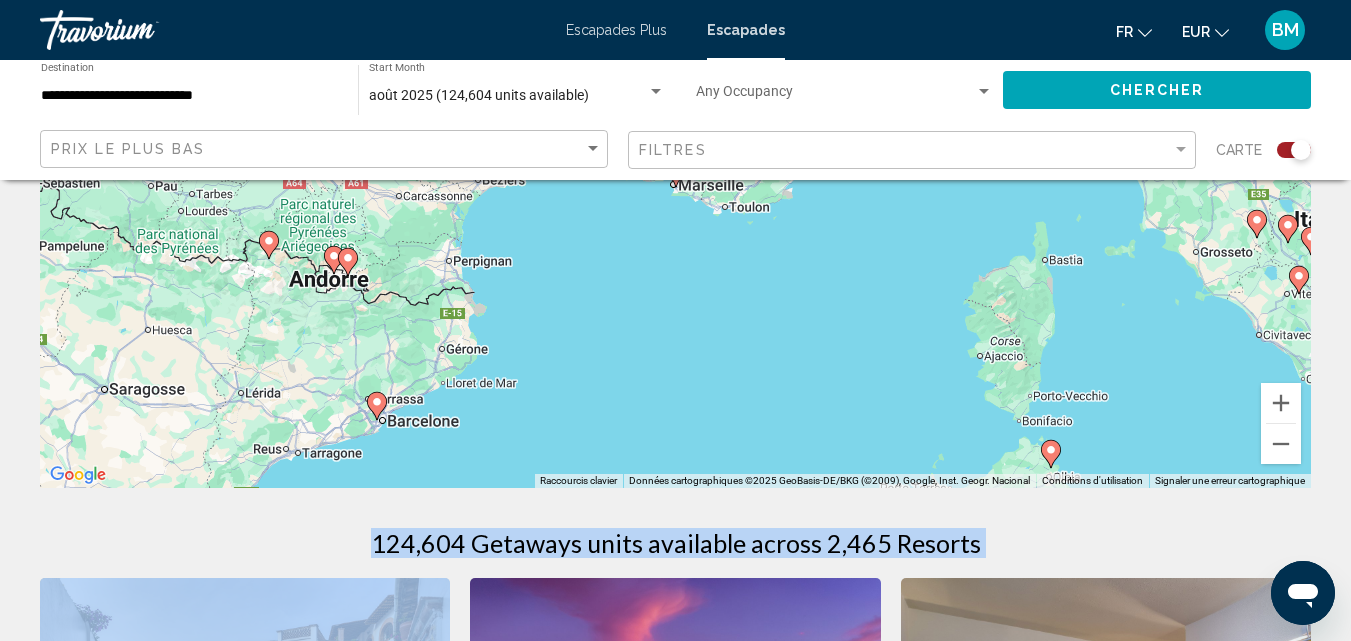 click 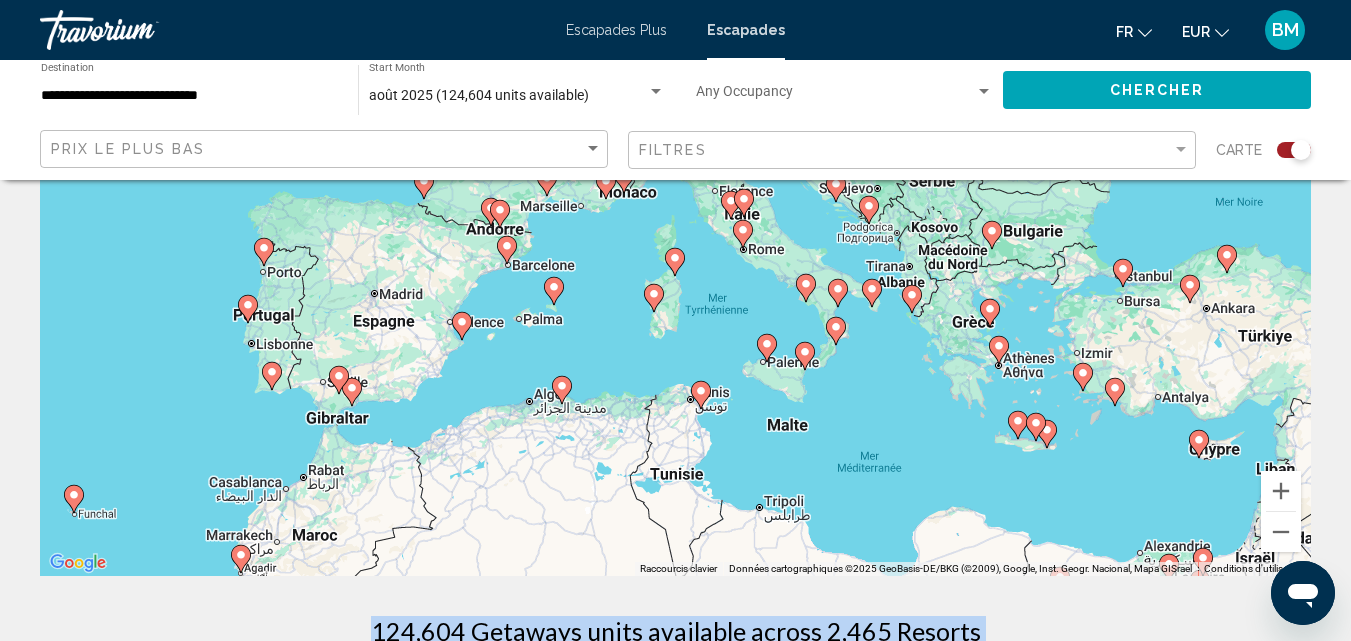 scroll, scrollTop: 149, scrollLeft: 0, axis: vertical 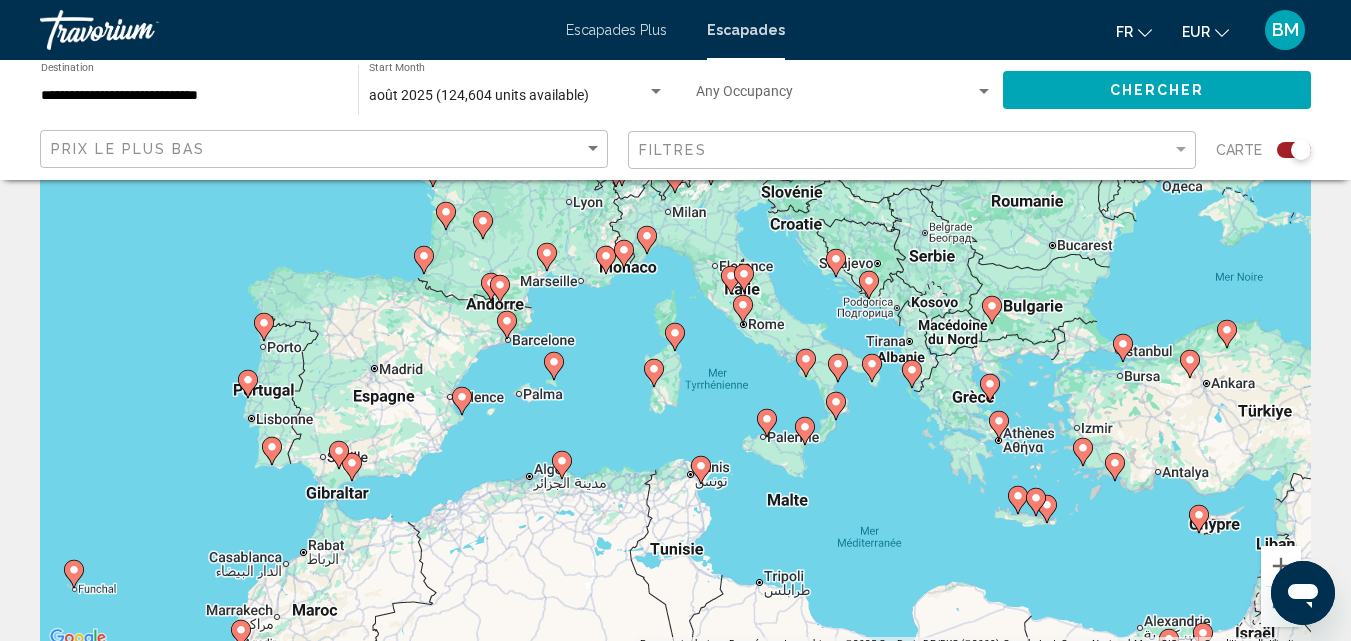 click 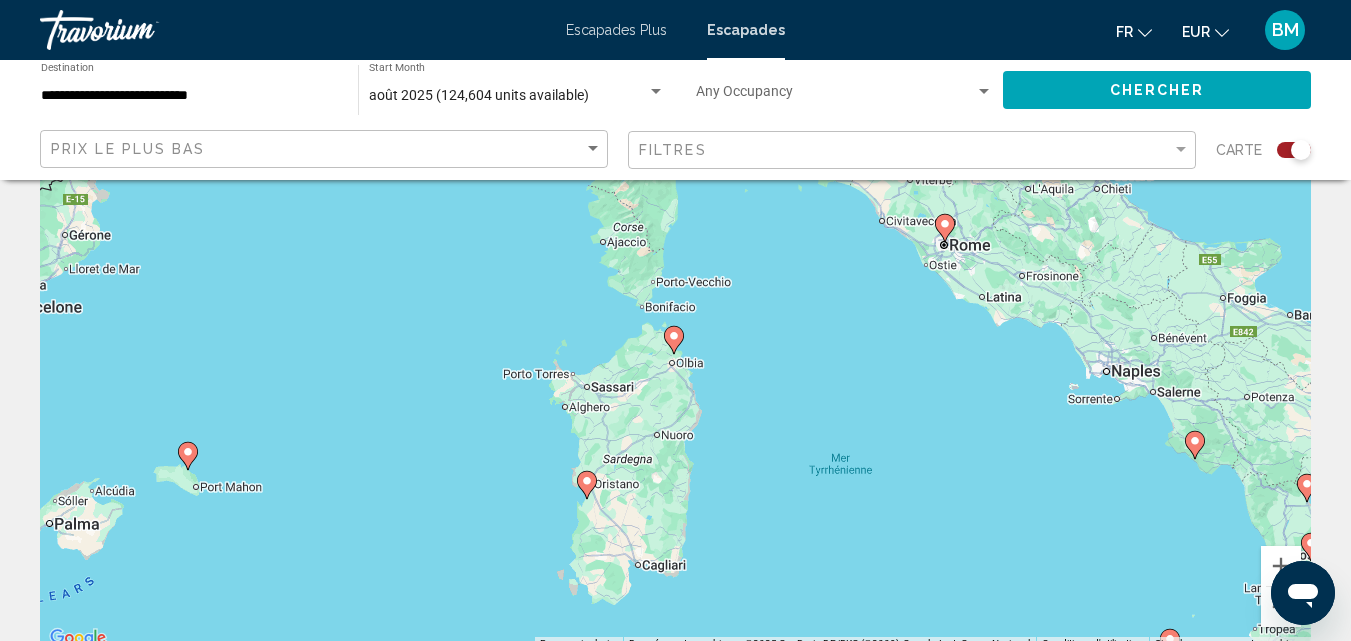 click 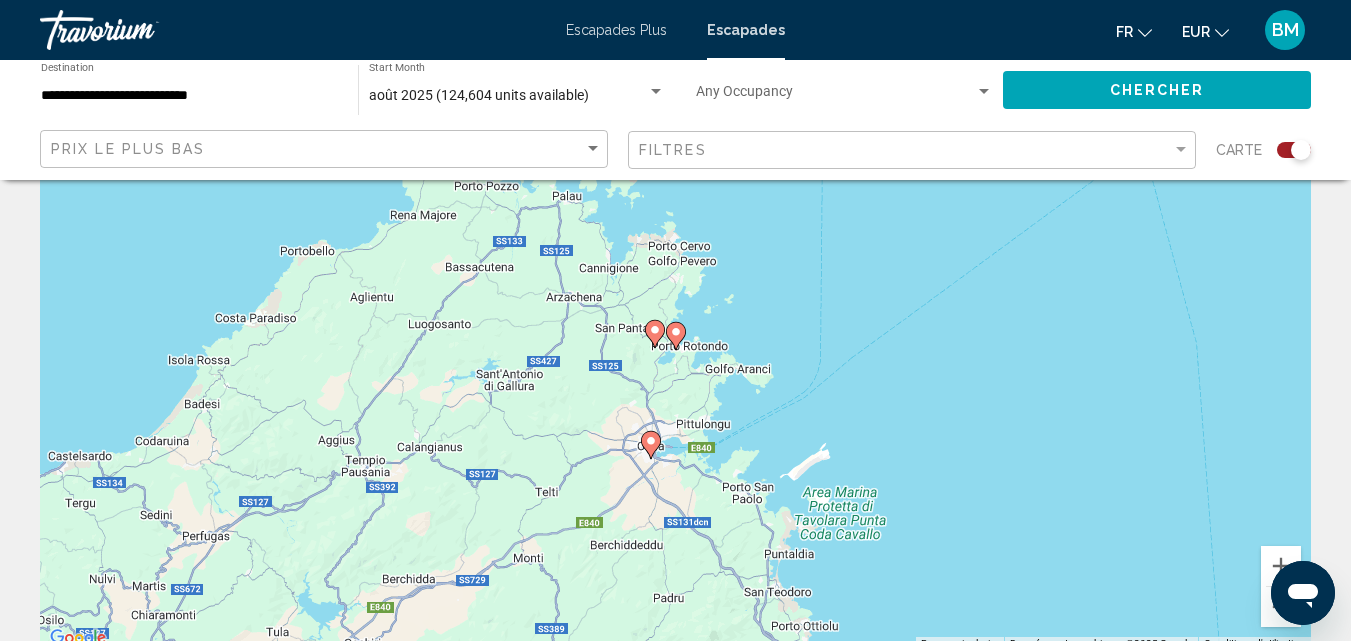 click 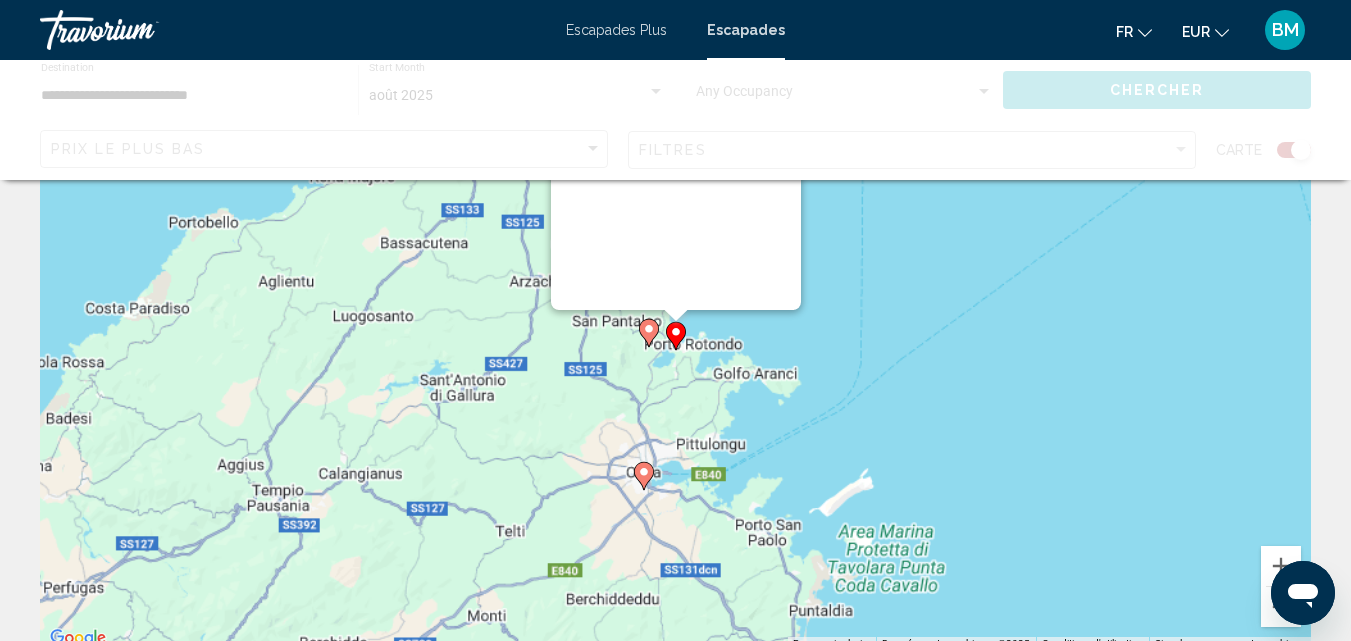 scroll, scrollTop: 0, scrollLeft: 0, axis: both 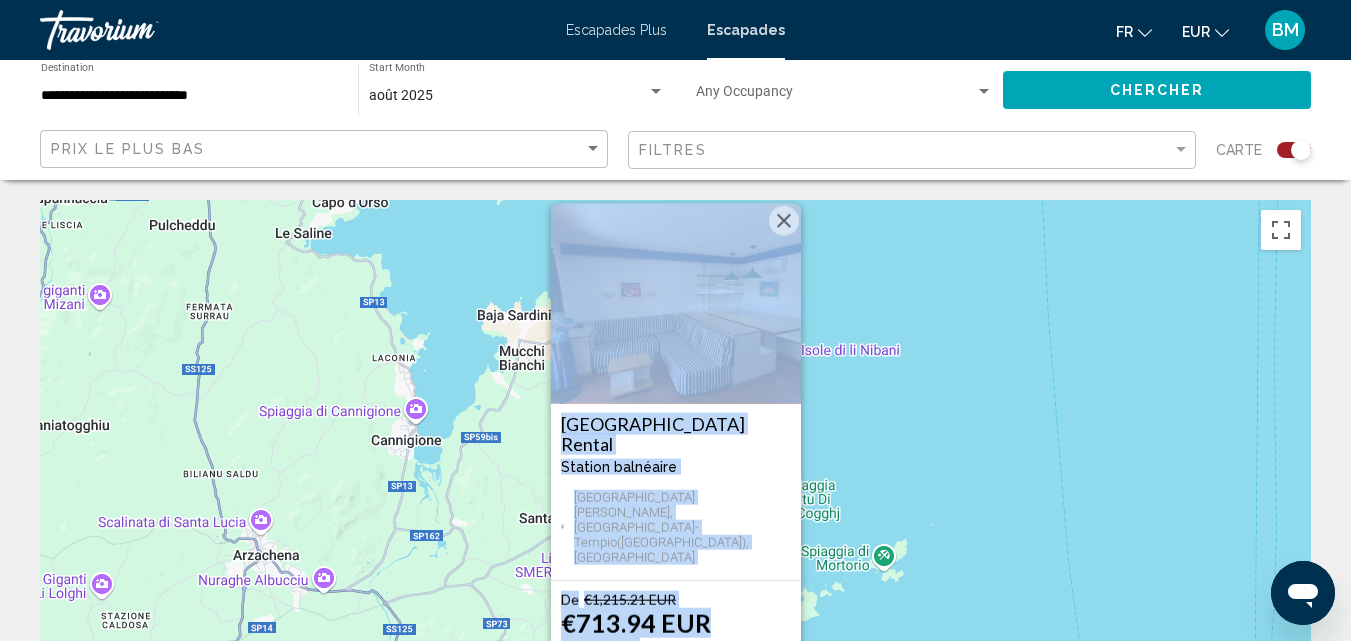 click at bounding box center (784, 221) 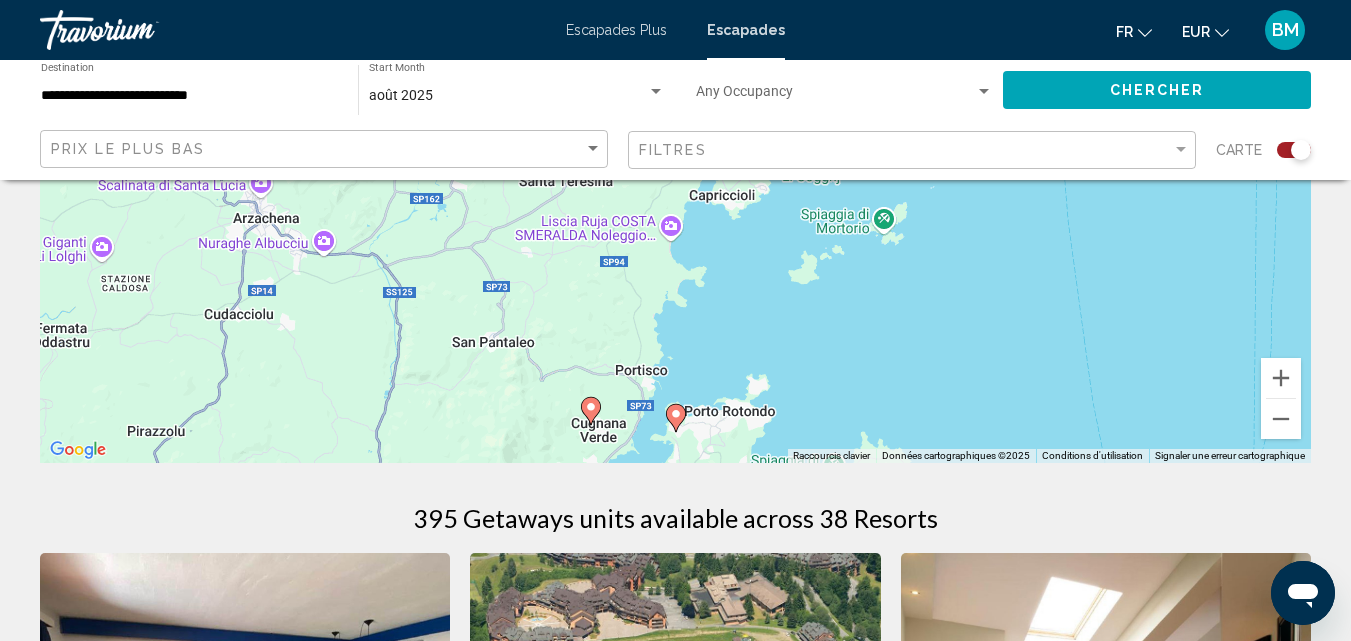 scroll, scrollTop: 409, scrollLeft: 0, axis: vertical 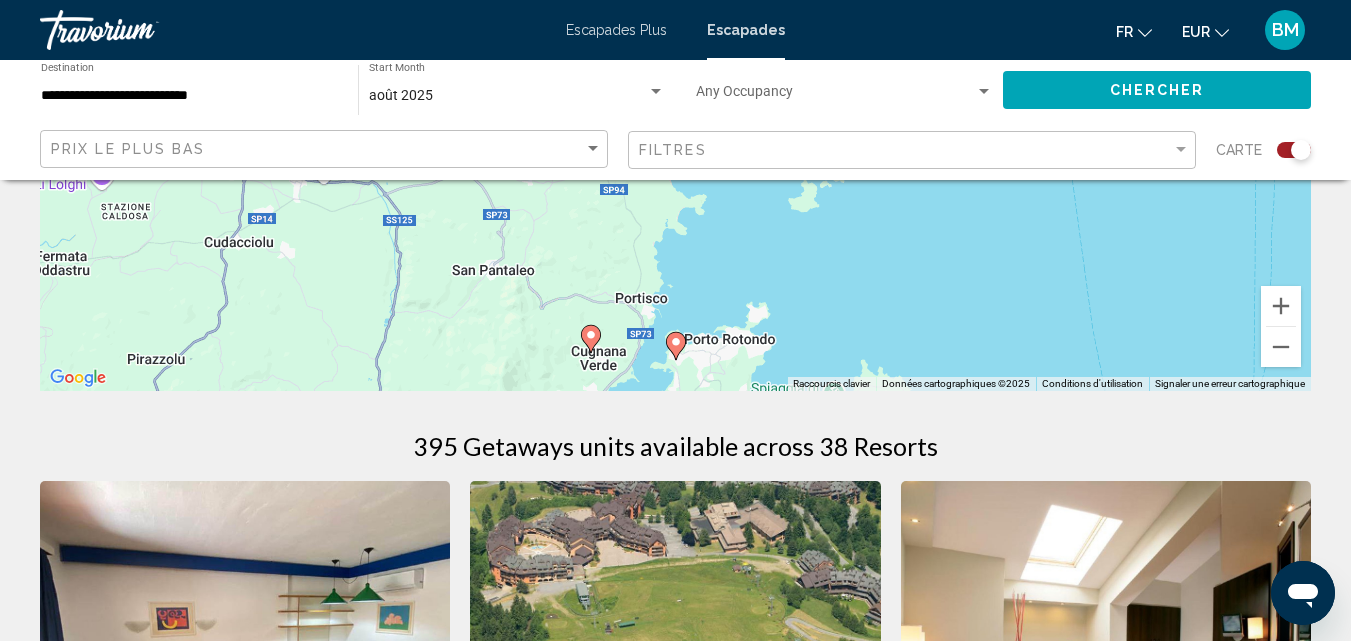click 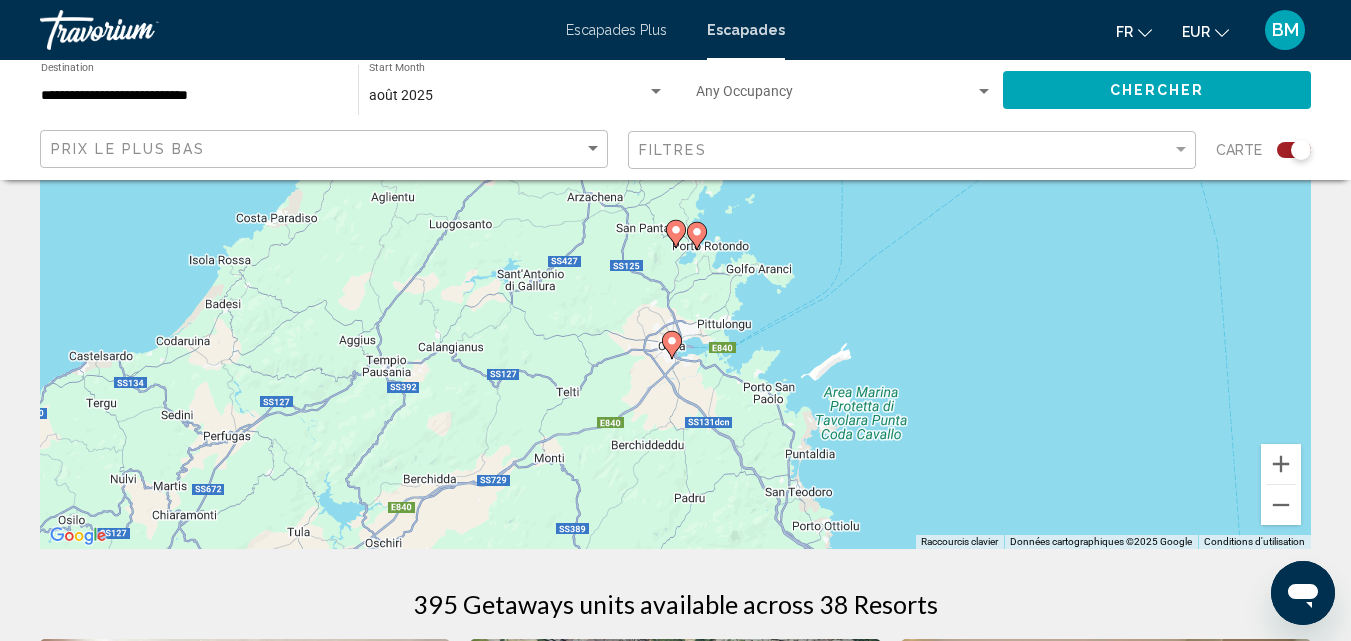 scroll, scrollTop: 139, scrollLeft: 0, axis: vertical 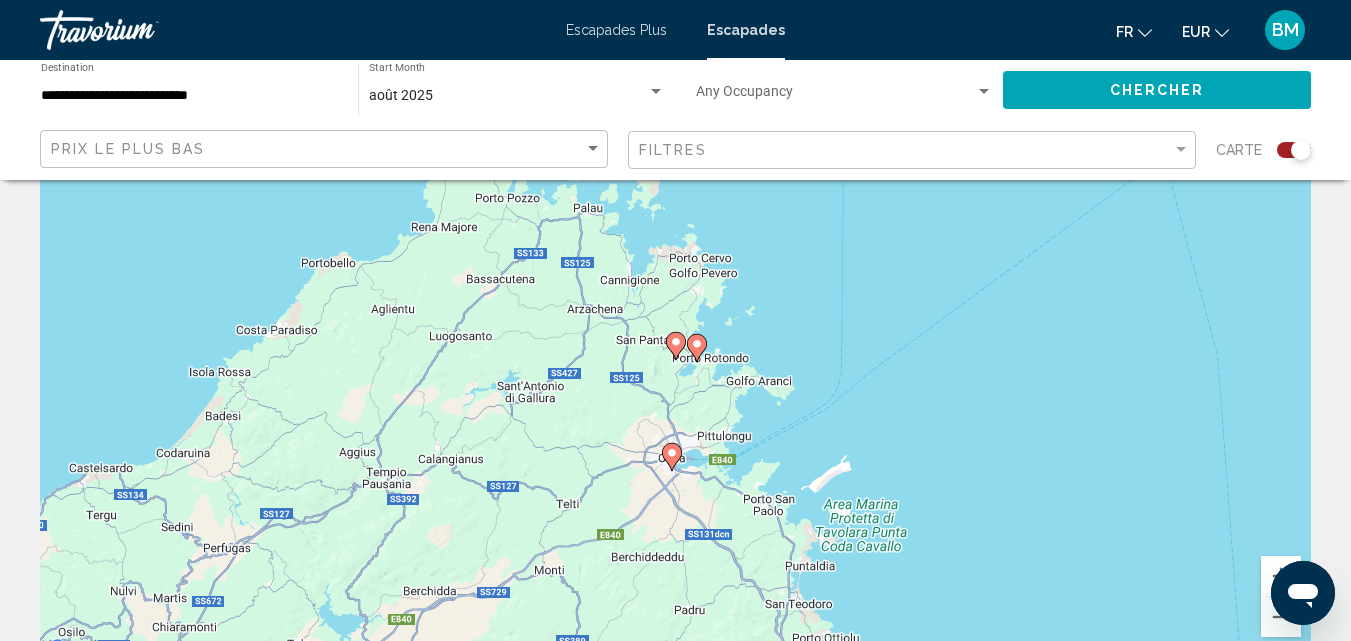 click 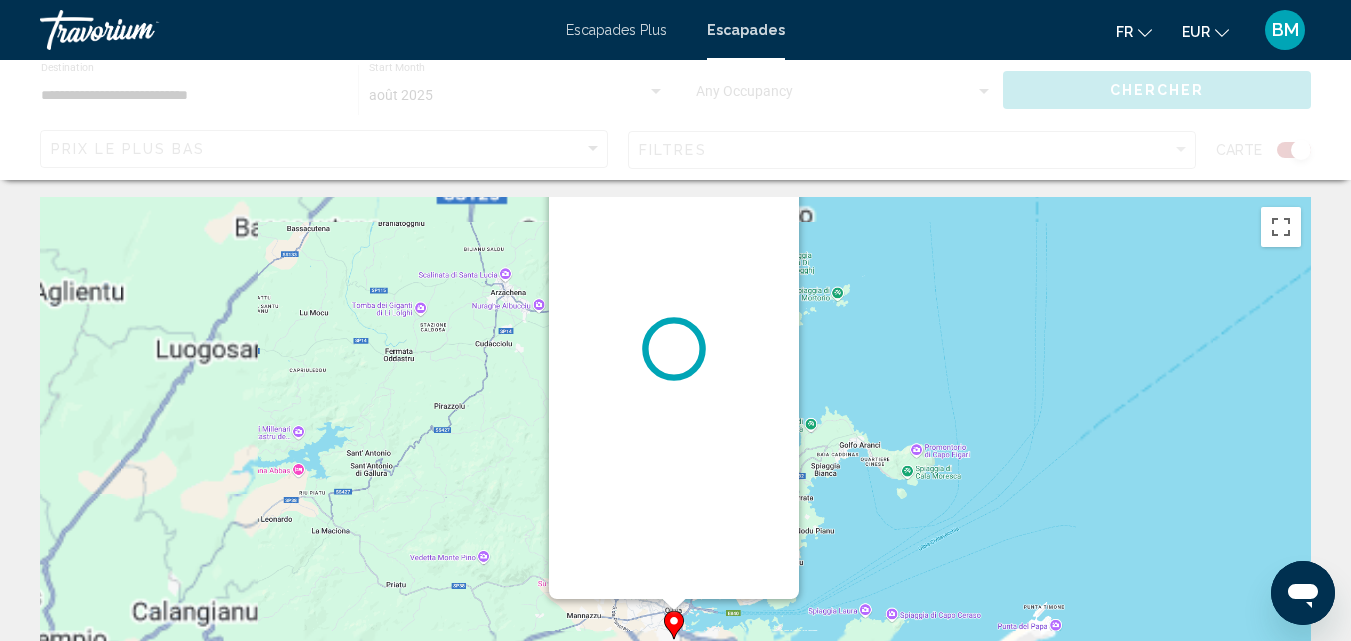 scroll, scrollTop: 0, scrollLeft: 0, axis: both 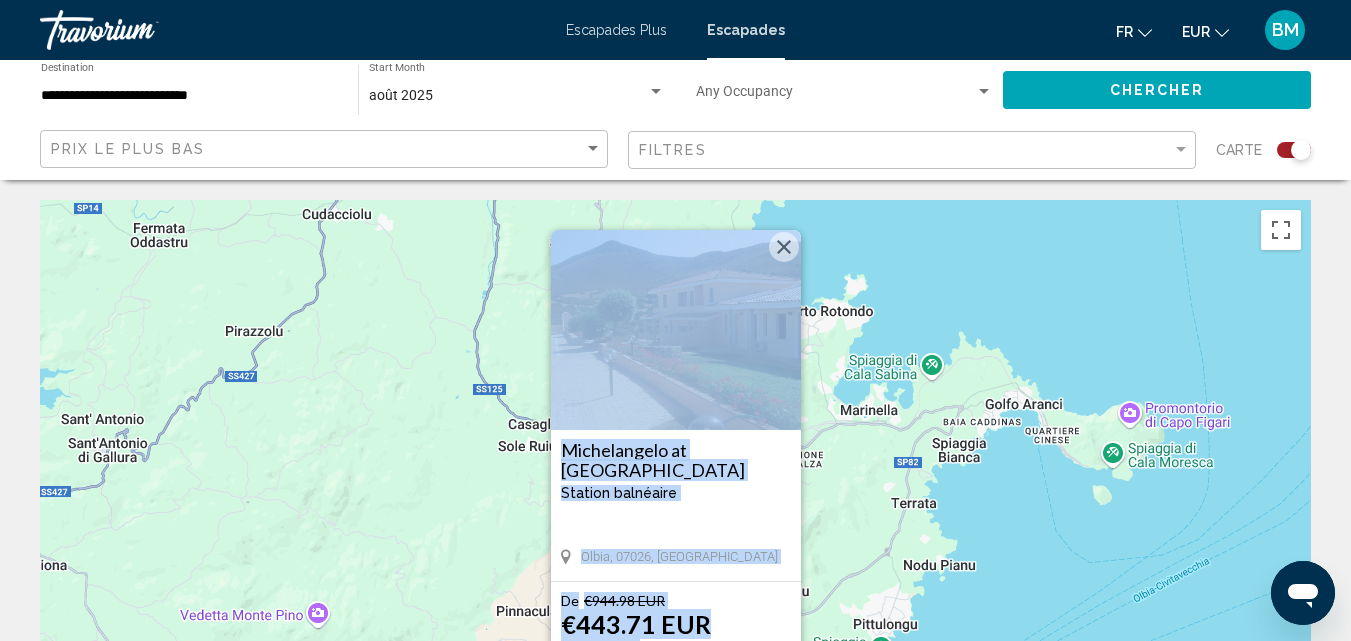 click at bounding box center [676, 330] 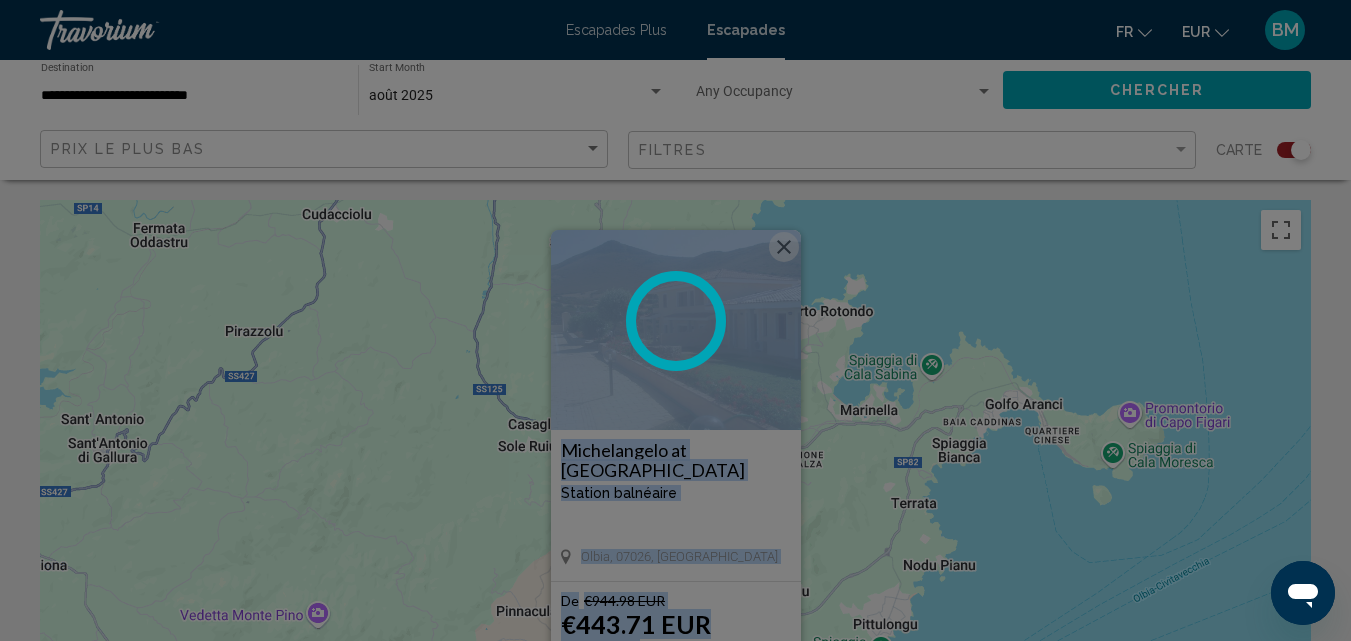 scroll, scrollTop: 215, scrollLeft: 0, axis: vertical 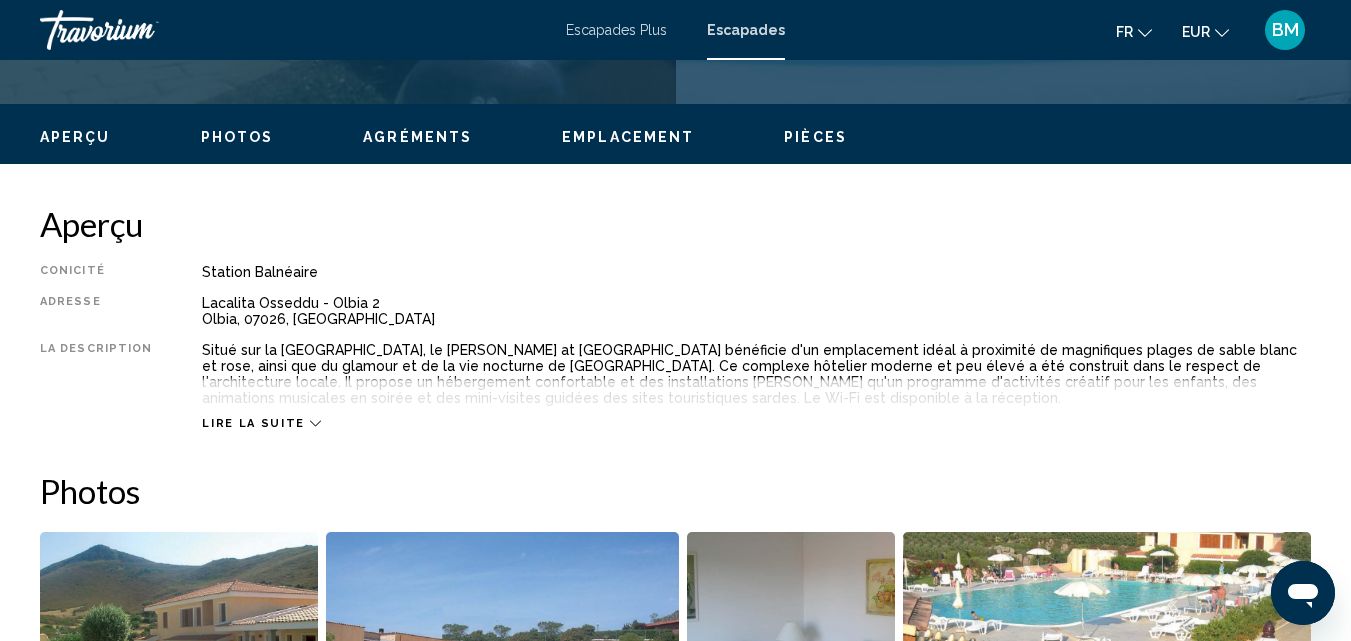 click on "Lire la suite" at bounding box center (261, 423) 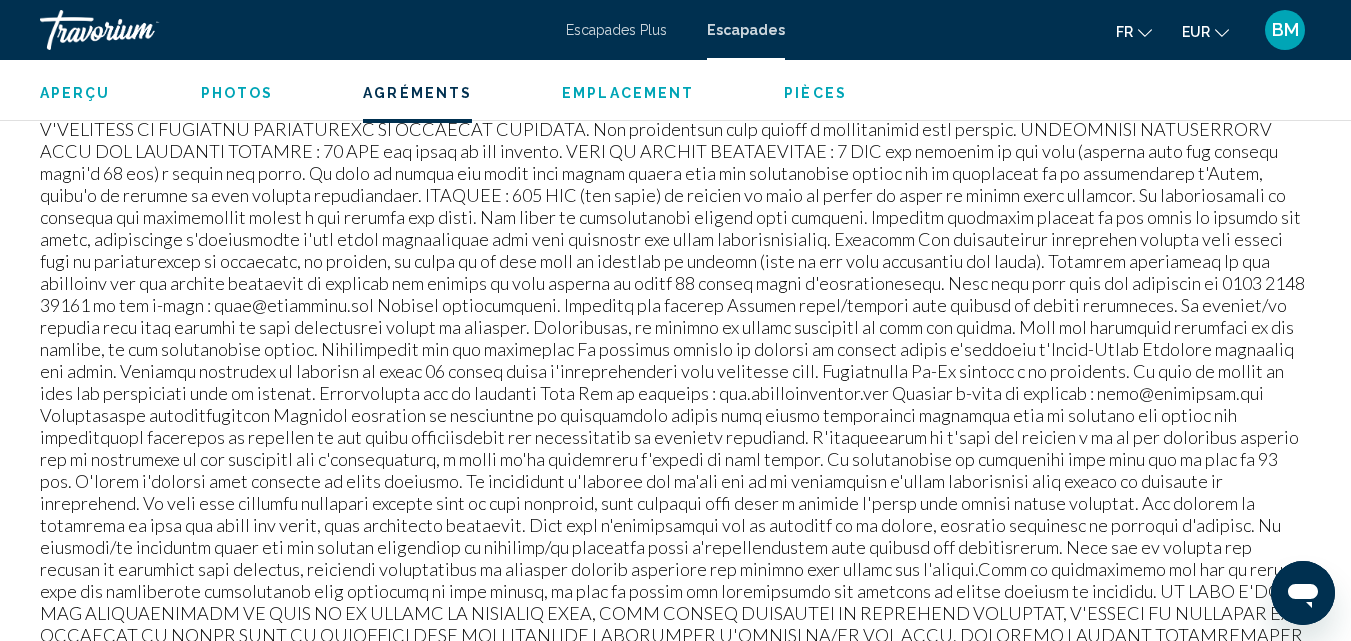 scroll, scrollTop: 2000, scrollLeft: 0, axis: vertical 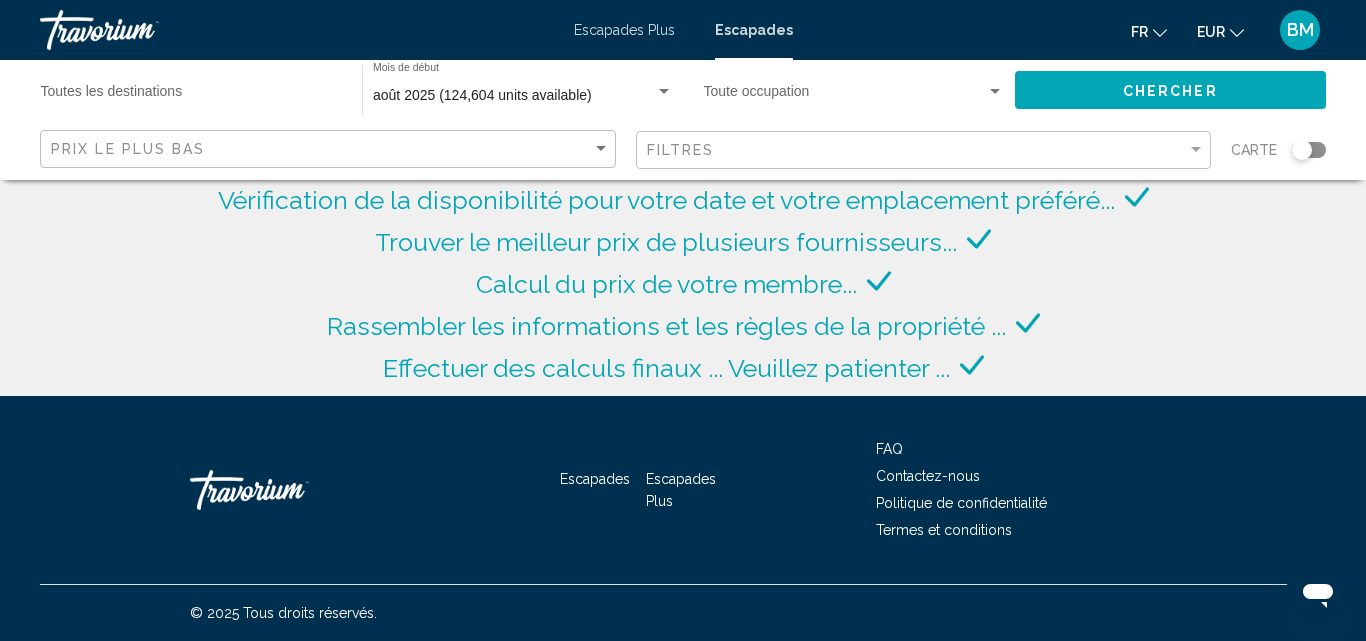 click 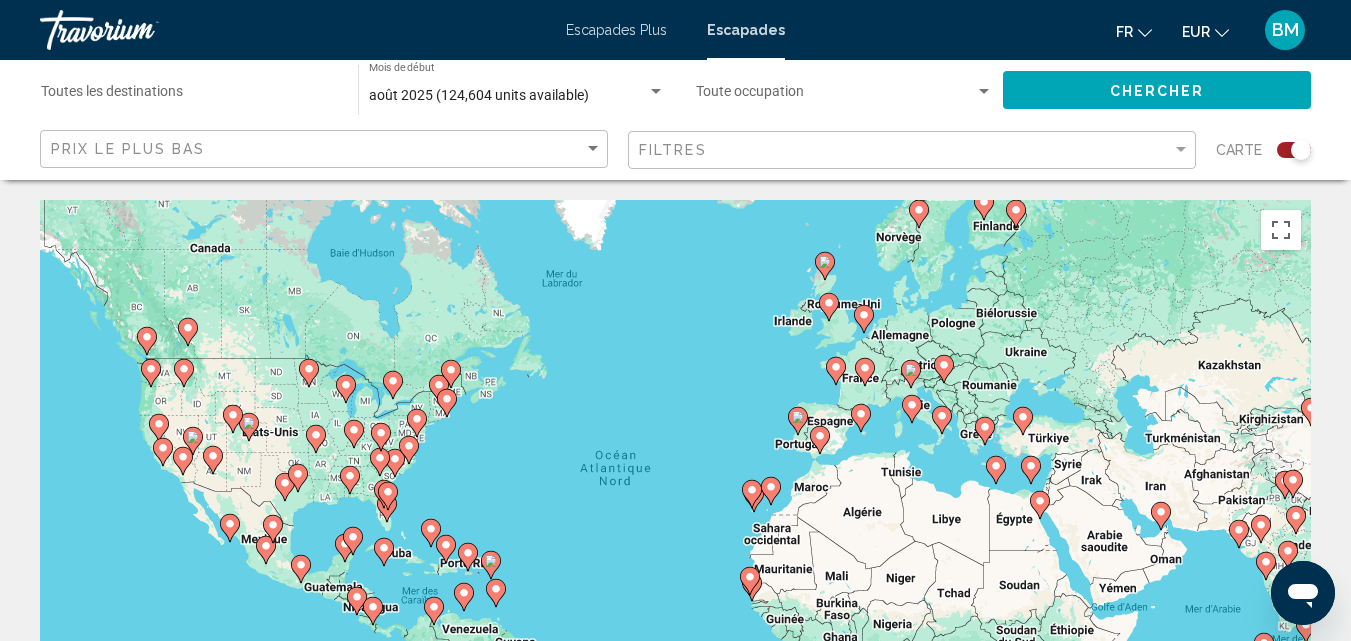 click at bounding box center (911, 374) 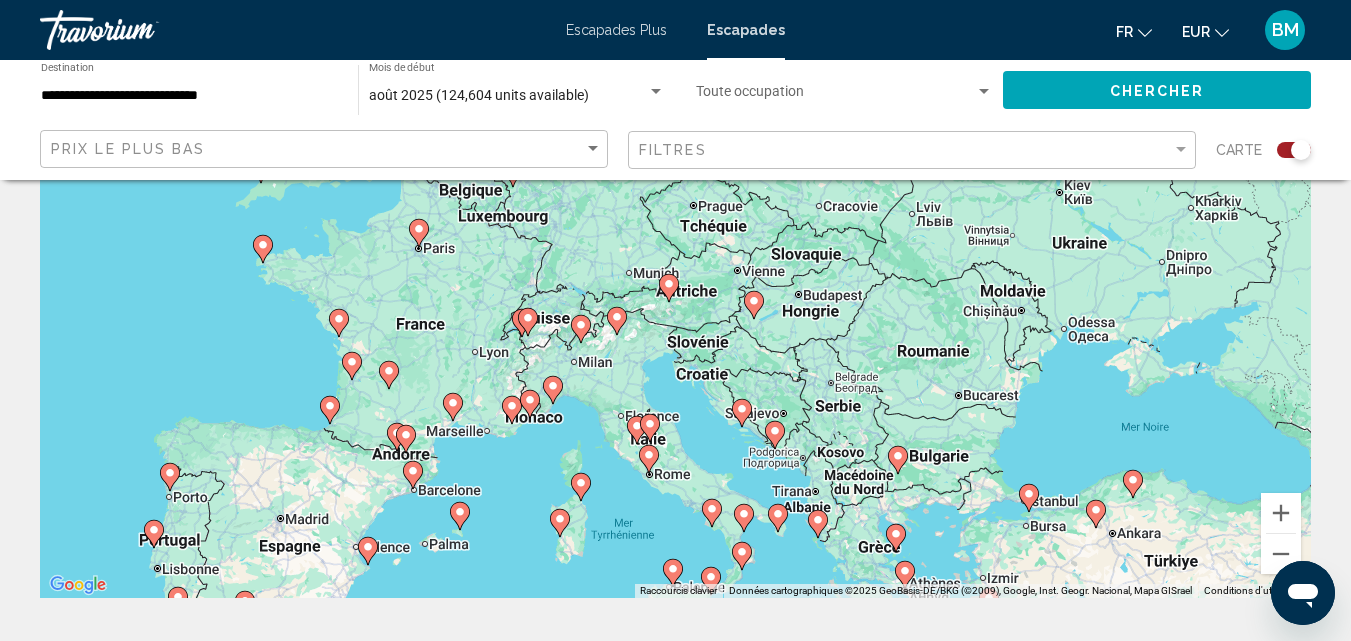 scroll, scrollTop: 300, scrollLeft: 0, axis: vertical 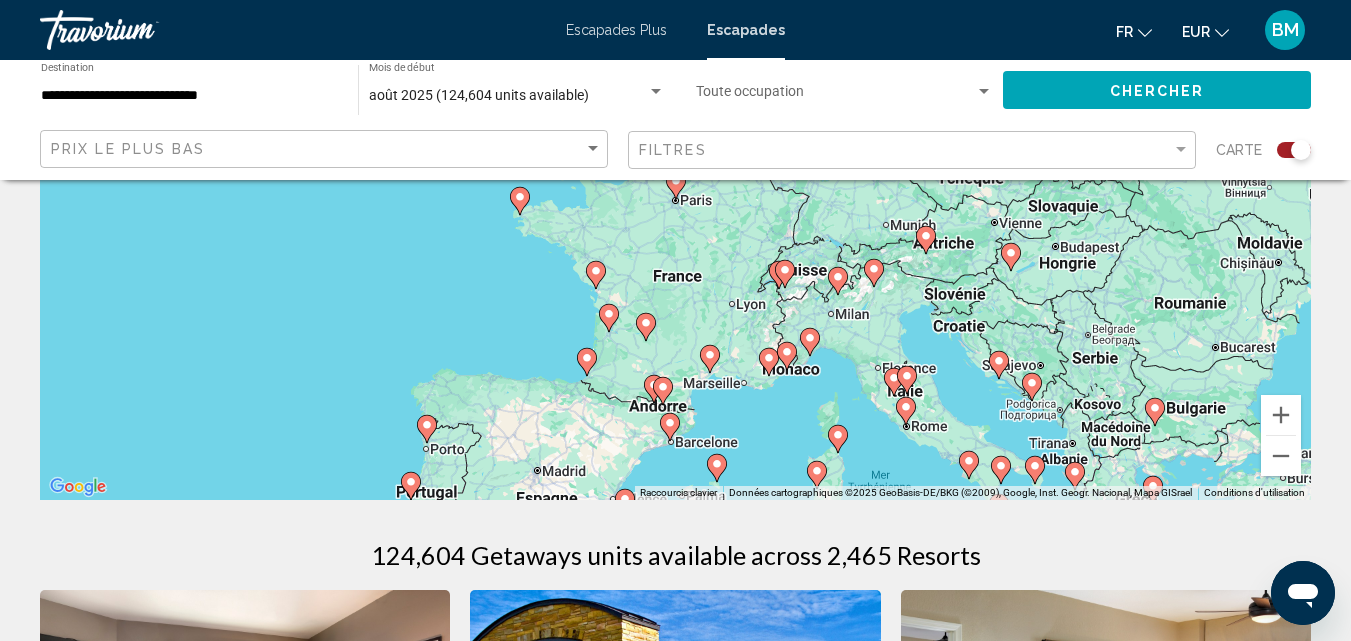 drag, startPoint x: 640, startPoint y: 402, endPoint x: 900, endPoint y: 455, distance: 265.34695 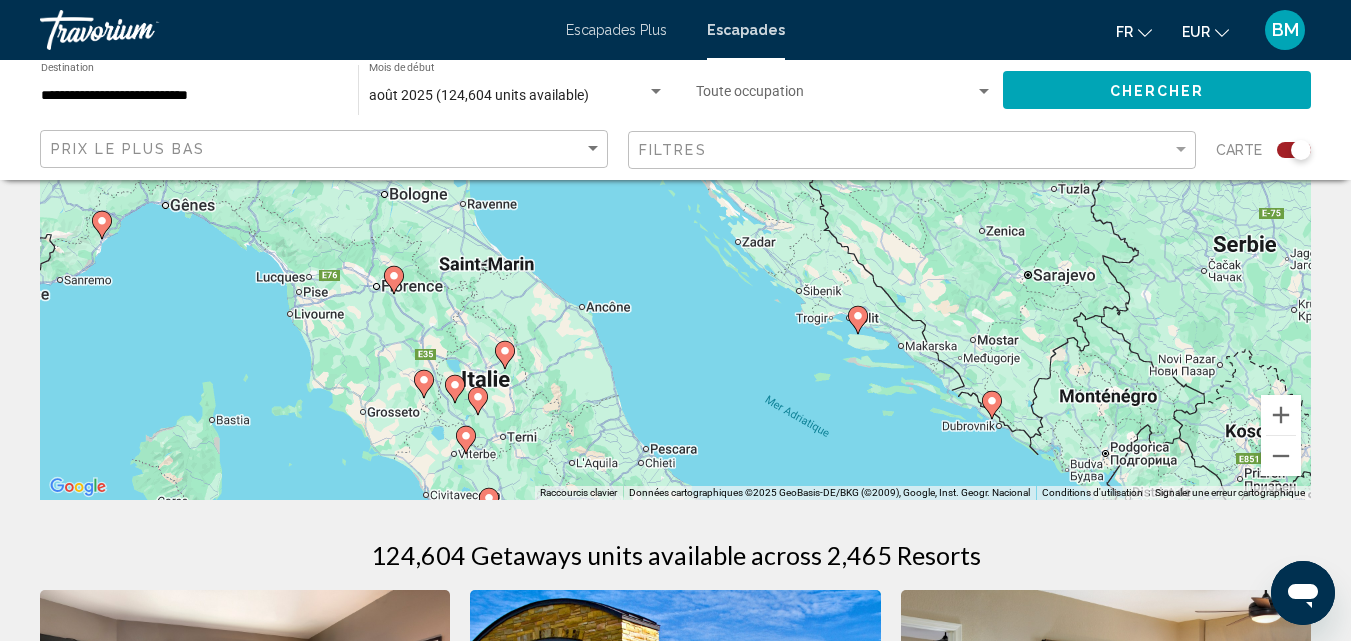 drag, startPoint x: 987, startPoint y: 315, endPoint x: 1174, endPoint y: 453, distance: 232.40697 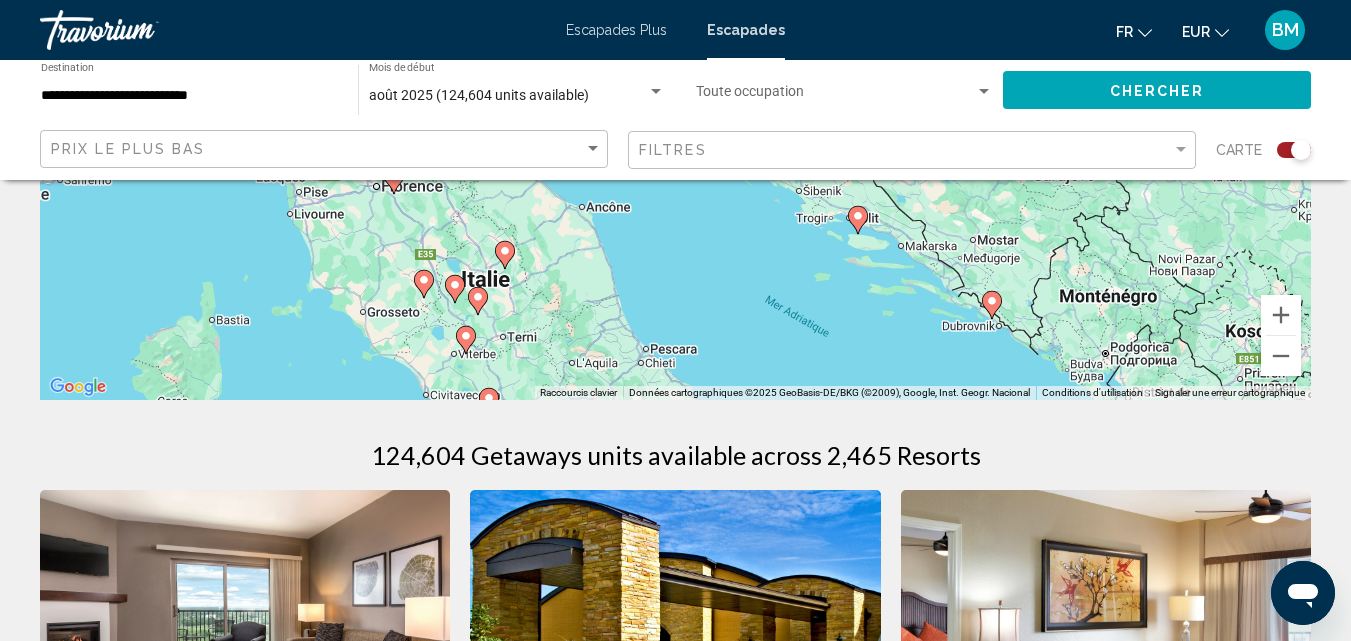 scroll, scrollTop: 300, scrollLeft: 0, axis: vertical 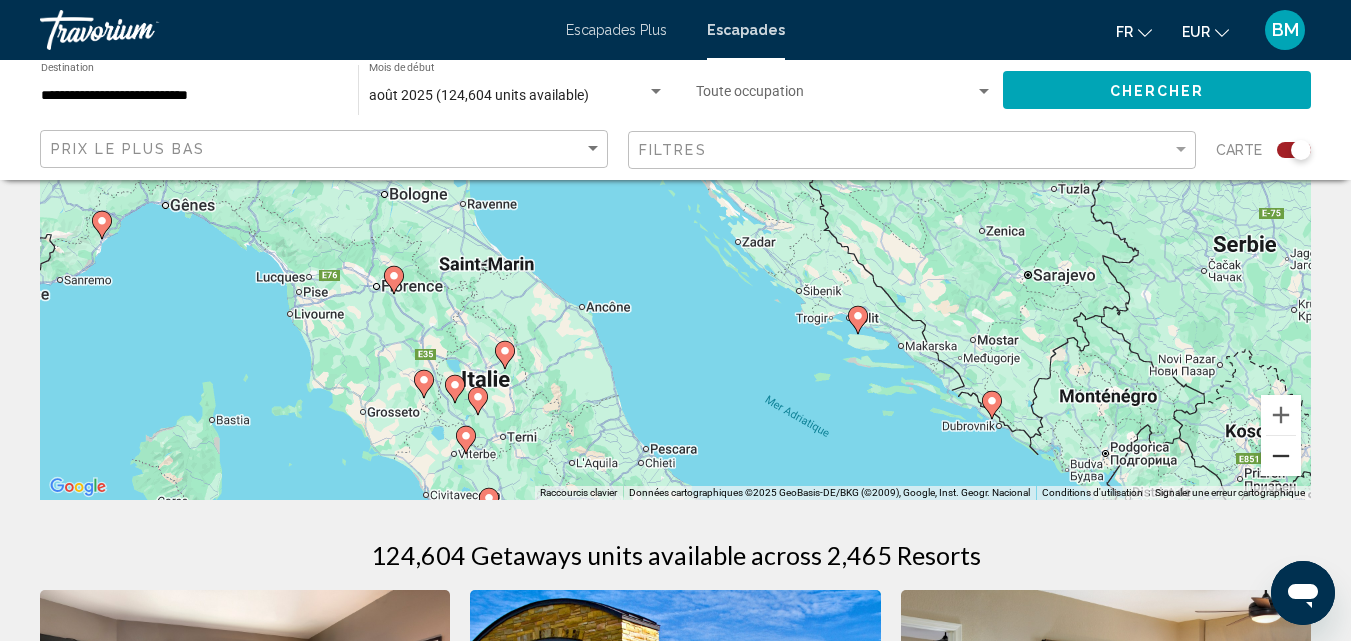 click at bounding box center [1281, 456] 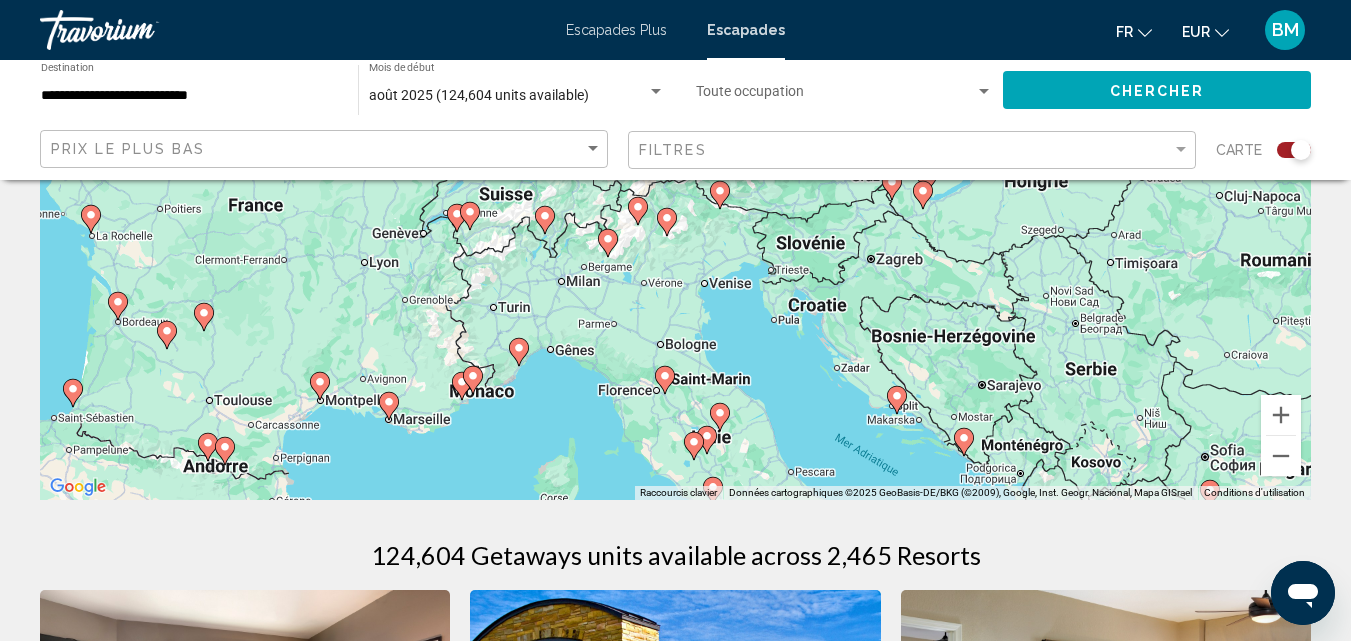 drag, startPoint x: 718, startPoint y: 301, endPoint x: 851, endPoint y: 455, distance: 203.4822 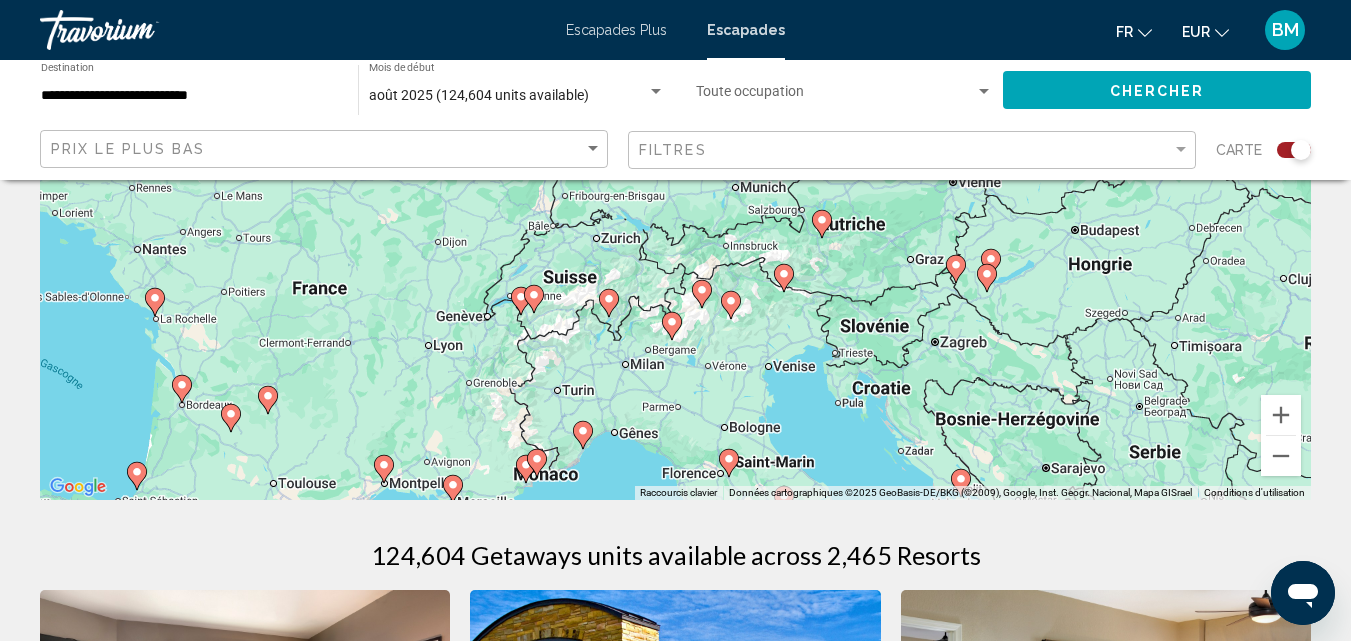 drag, startPoint x: 810, startPoint y: 329, endPoint x: 873, endPoint y: 415, distance: 106.60675 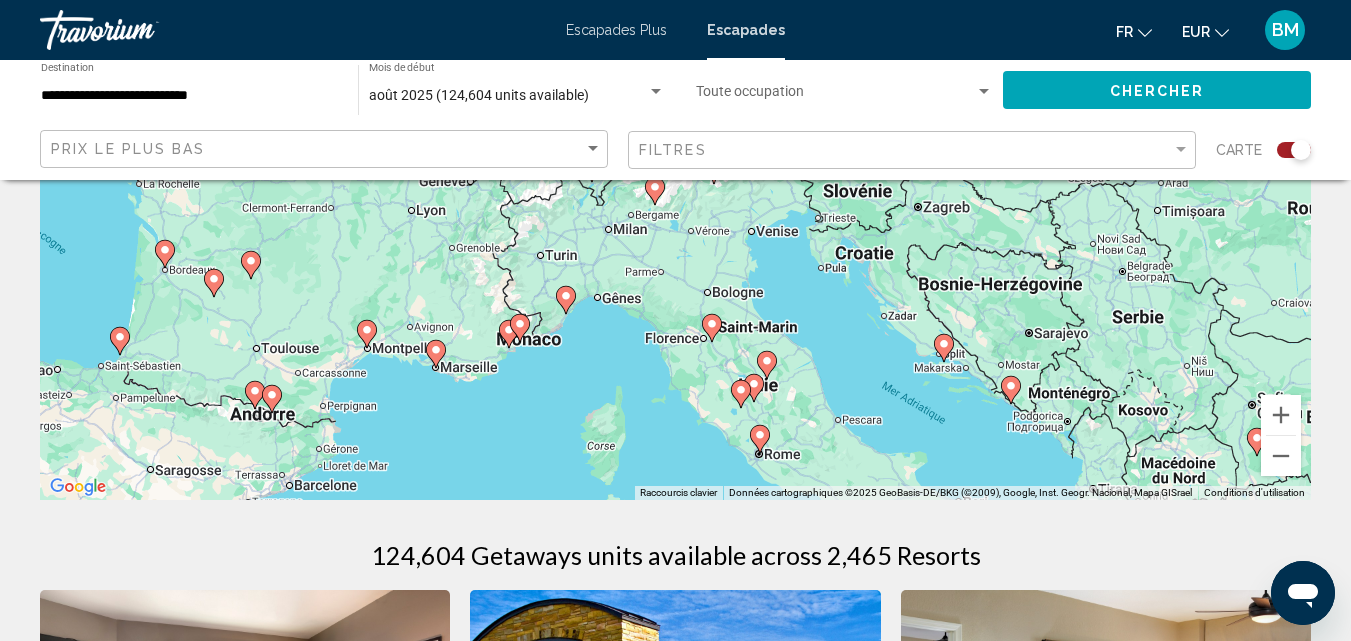 drag, startPoint x: 871, startPoint y: 433, endPoint x: 851, endPoint y: 295, distance: 139.44174 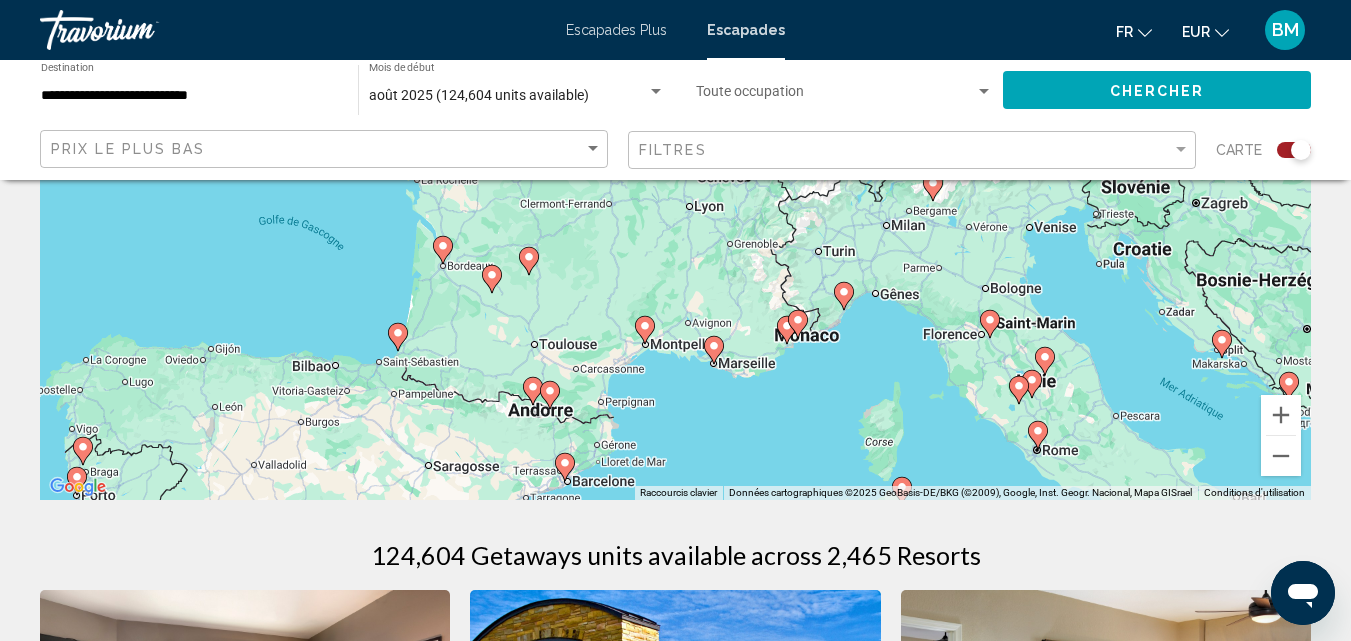 drag, startPoint x: 461, startPoint y: 393, endPoint x: 743, endPoint y: 388, distance: 282.0443 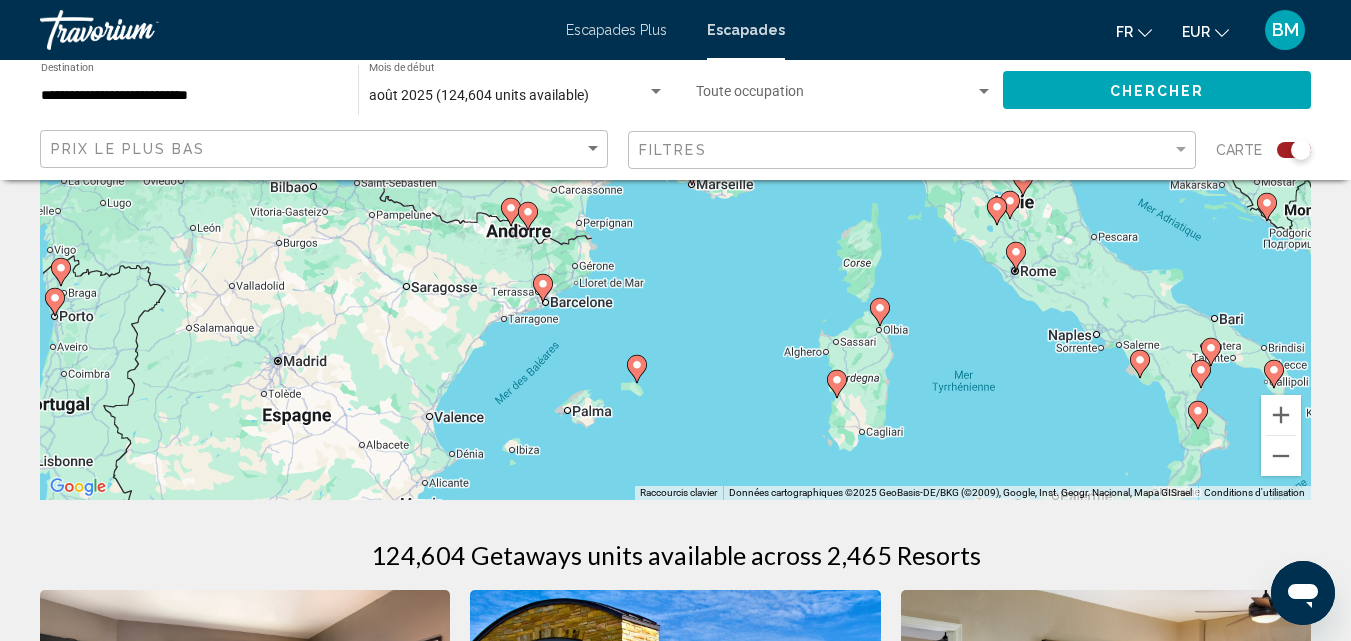 drag, startPoint x: 788, startPoint y: 434, endPoint x: 768, endPoint y: 258, distance: 177.13272 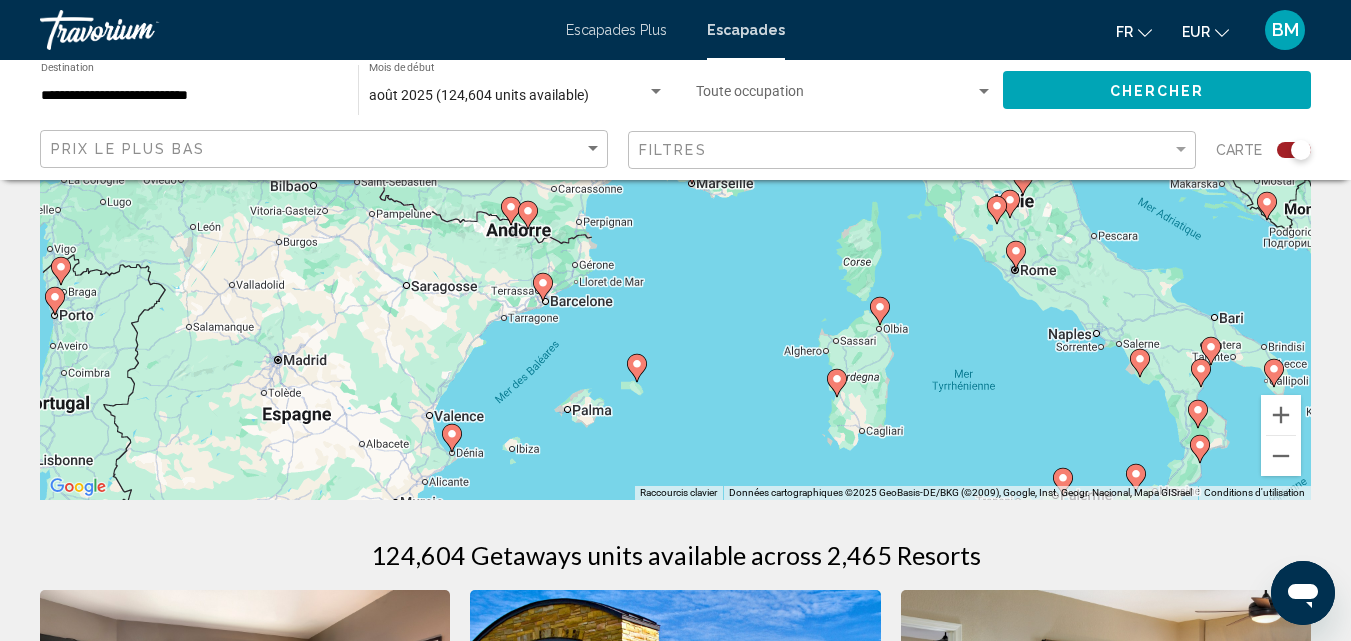 click 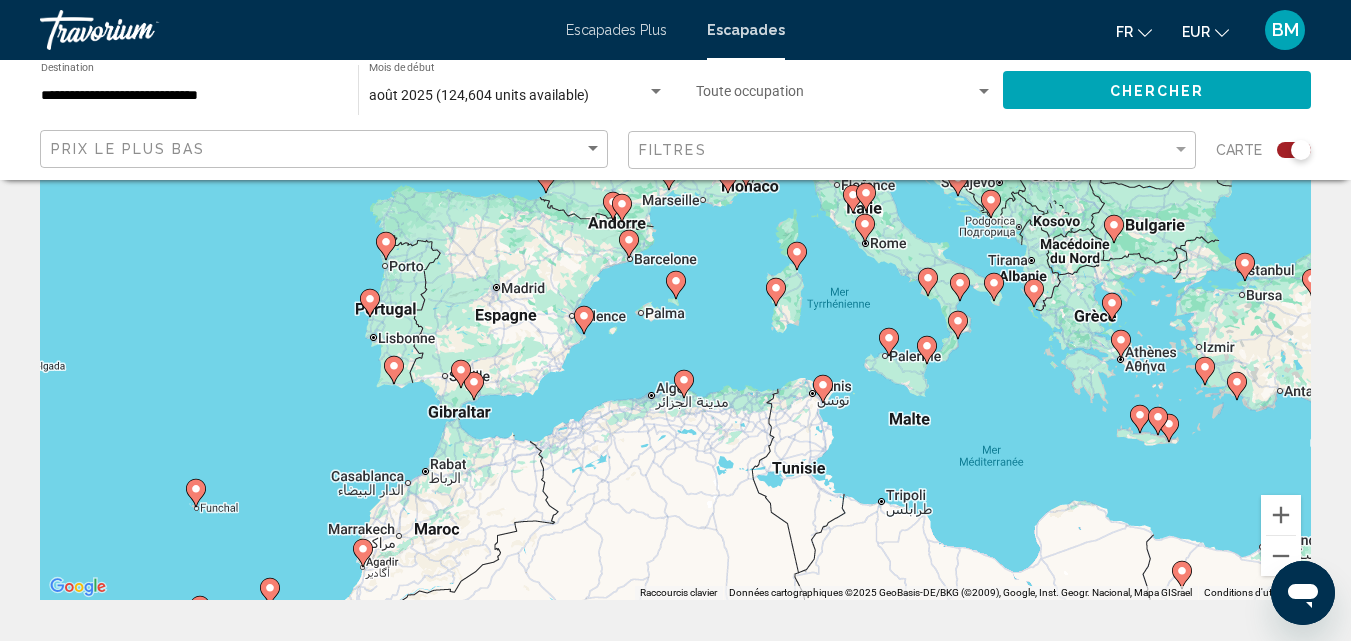 scroll, scrollTop: 100, scrollLeft: 0, axis: vertical 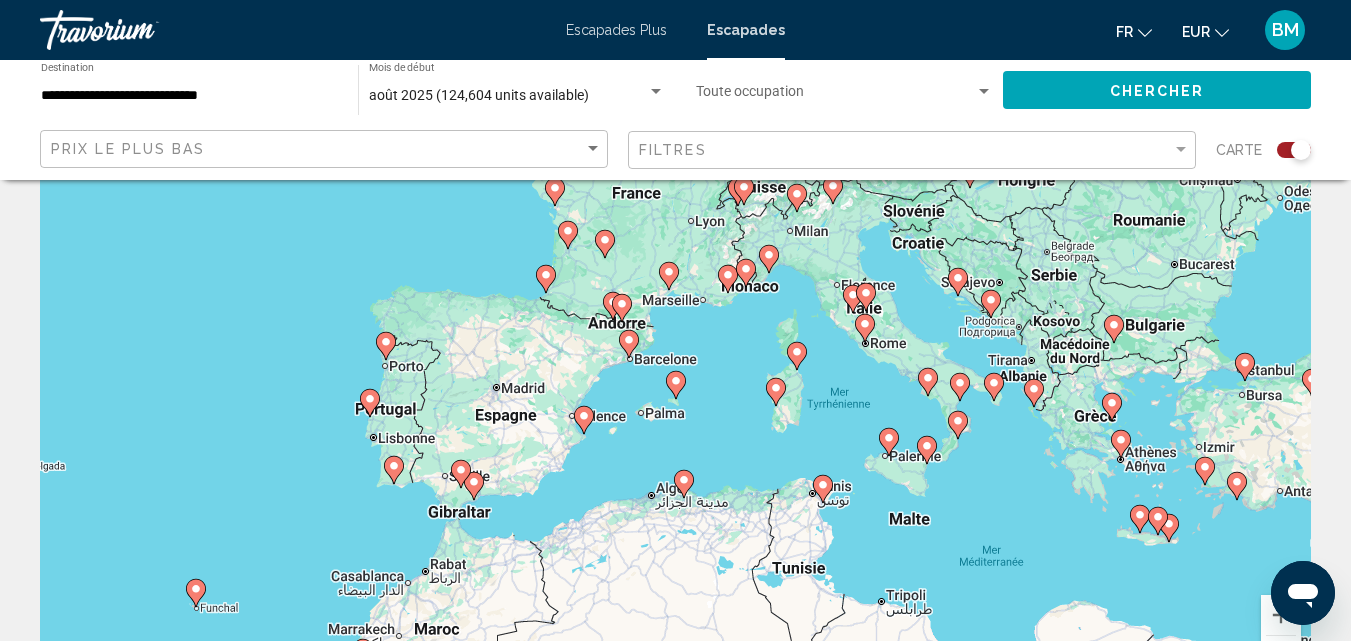 click 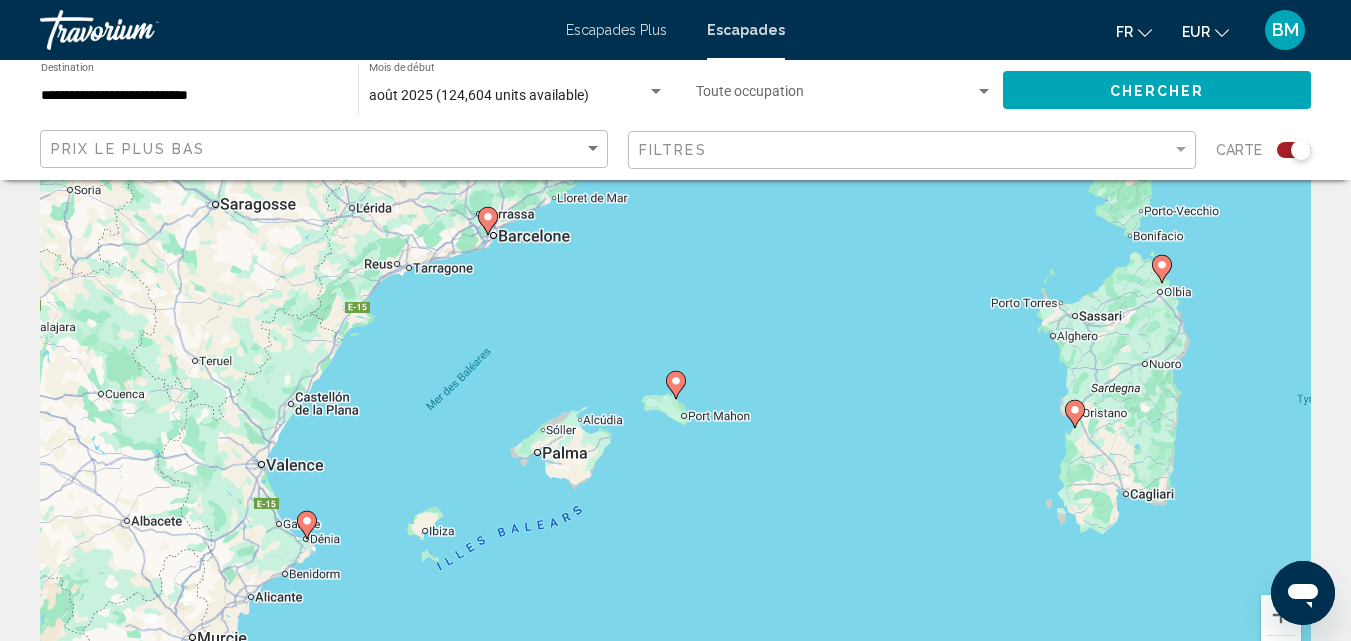 click 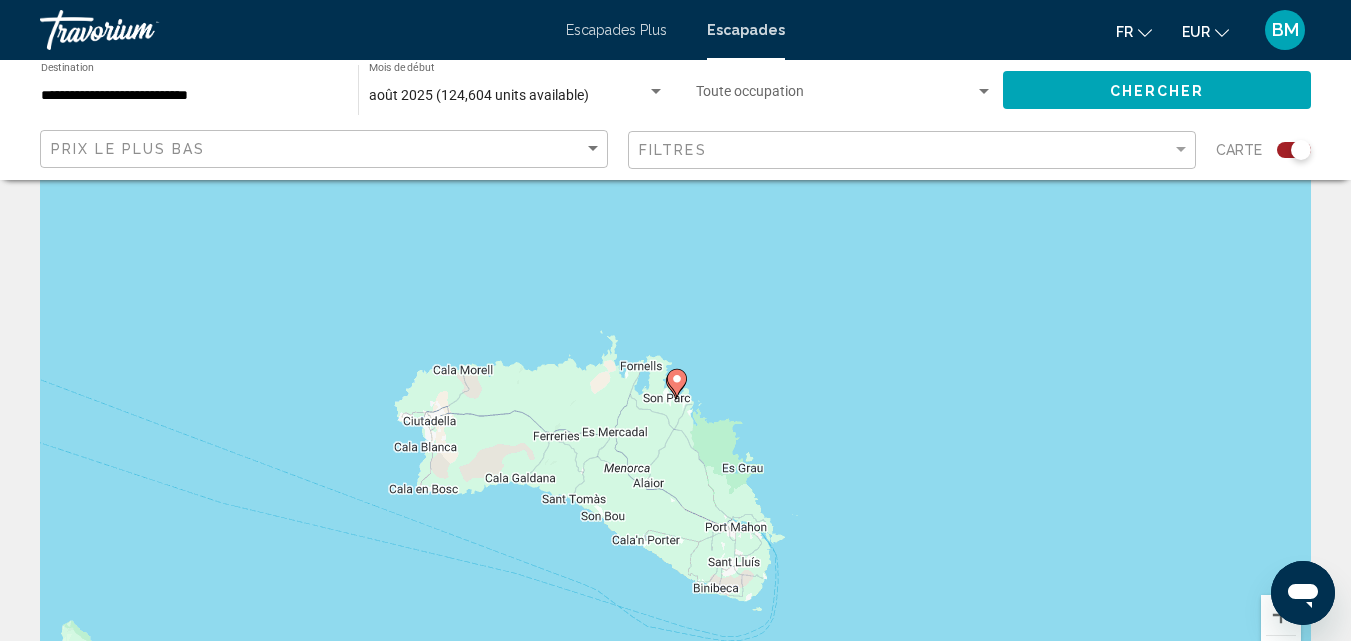 click on "Pour naviguer, appuyez sur les touches fléchées. Pour activer le glissement avec le clavier, appuyez sur Alt+Entrée. Une fois ce mode activé, utilisez les touches fléchées pour déplacer le repère. Pour valider le déplacement, appuyez sur Entrée. Pour annuler, appuyez sur Échap." at bounding box center [675, 400] 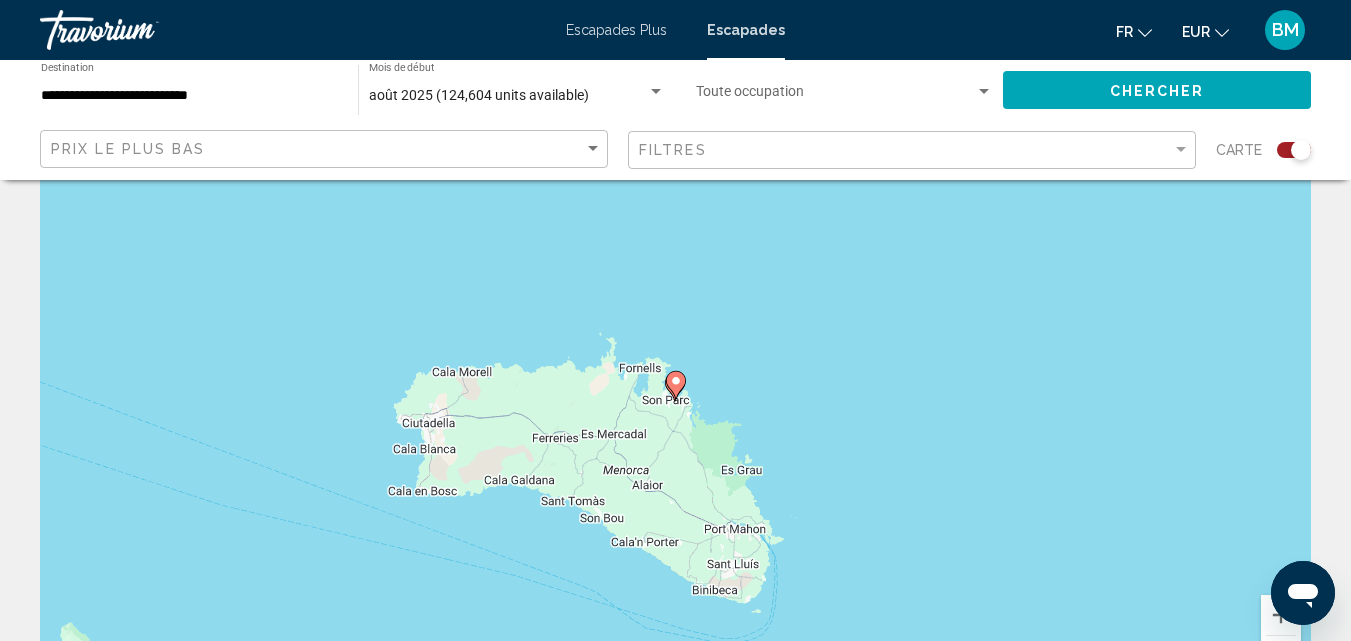 click at bounding box center (676, 385) 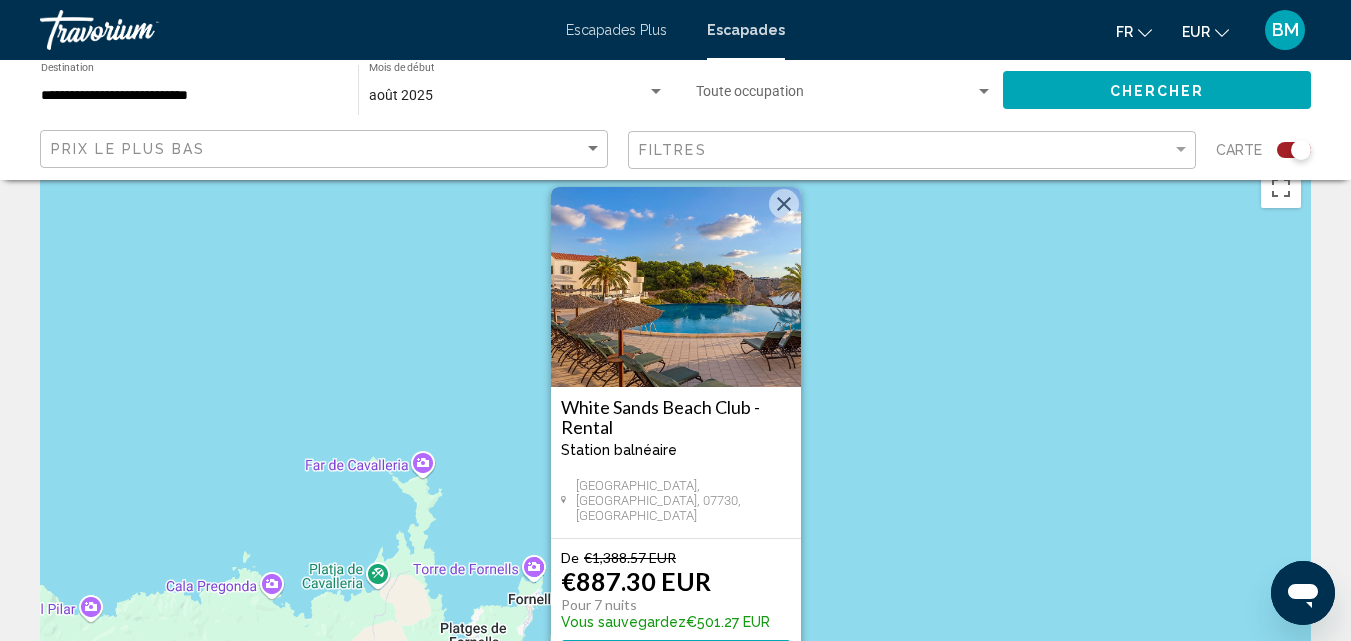 scroll, scrollTop: 0, scrollLeft: 0, axis: both 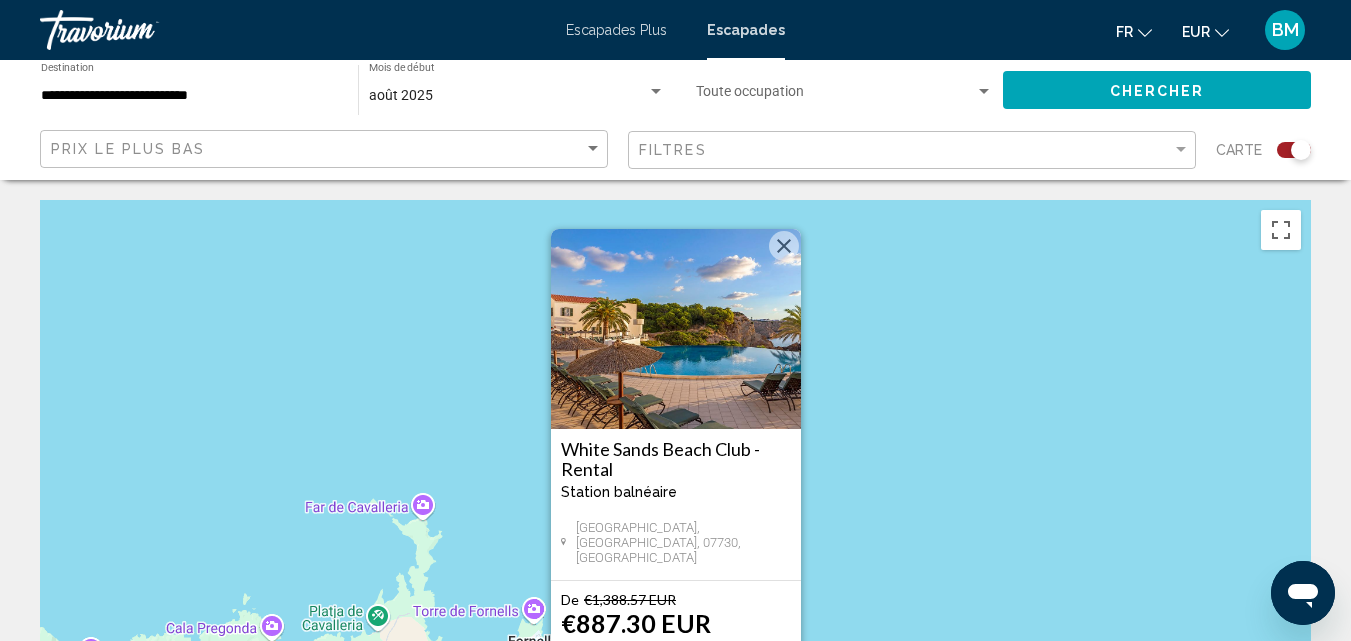 click at bounding box center (784, 246) 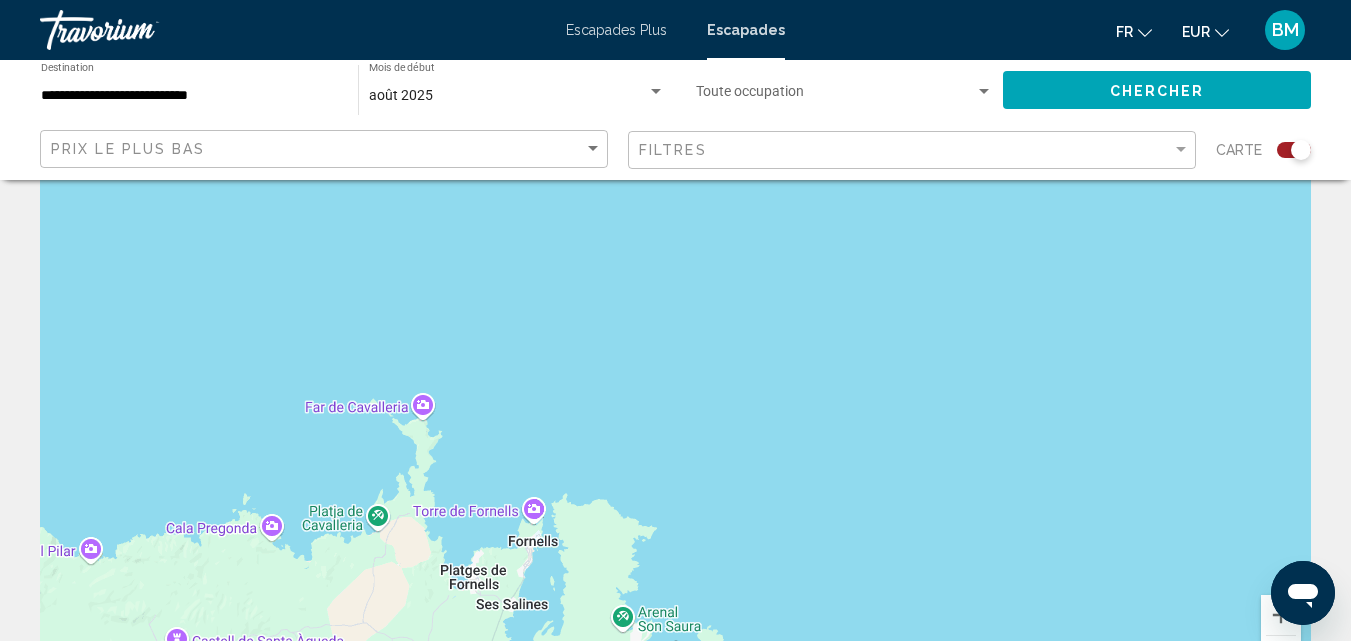 scroll, scrollTop: 300, scrollLeft: 0, axis: vertical 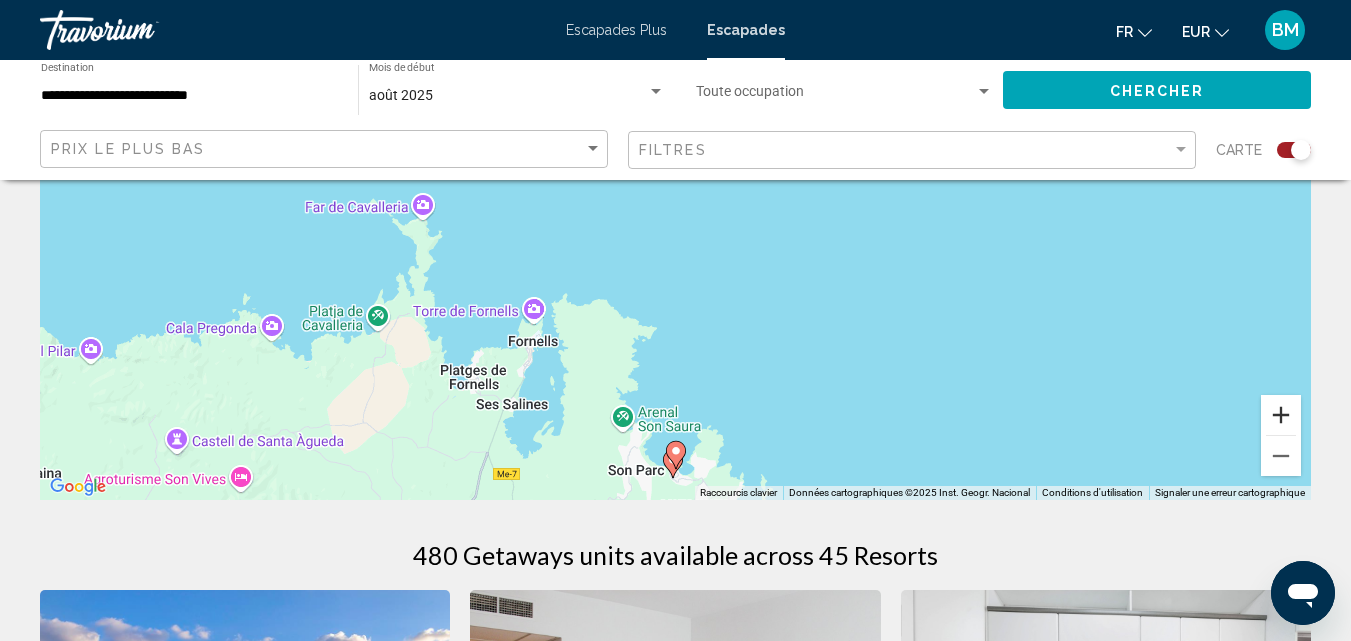 click at bounding box center (1281, 415) 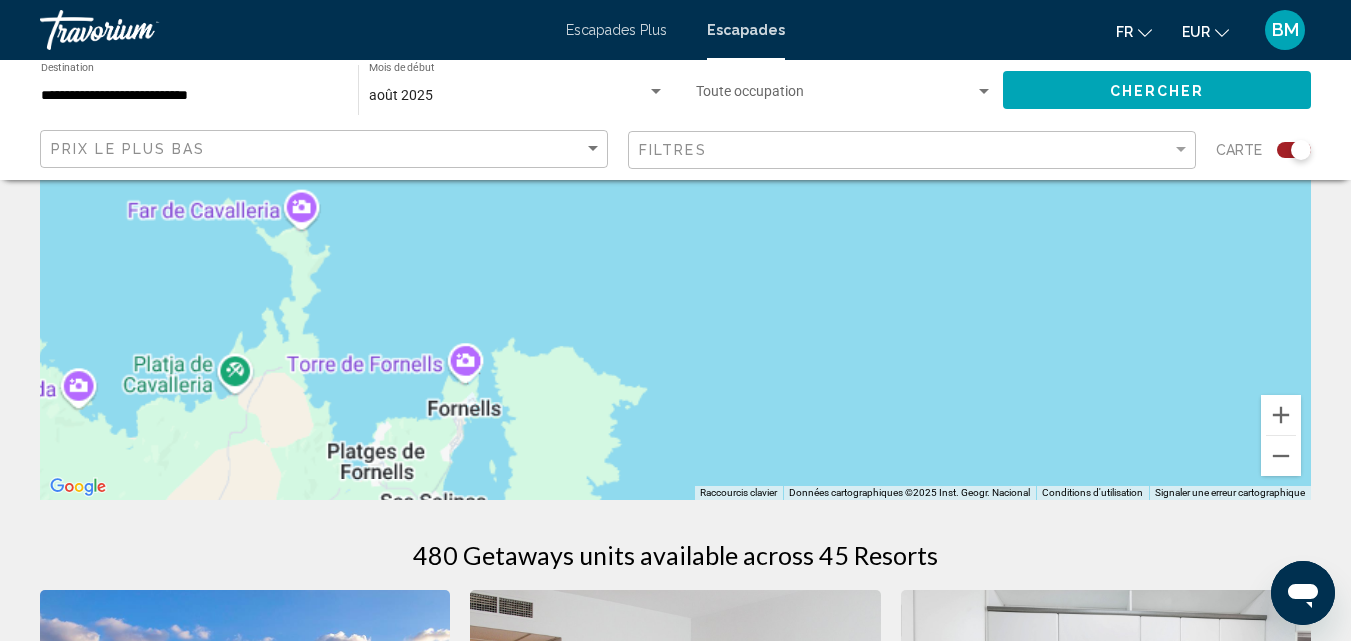 click at bounding box center [1281, 435] 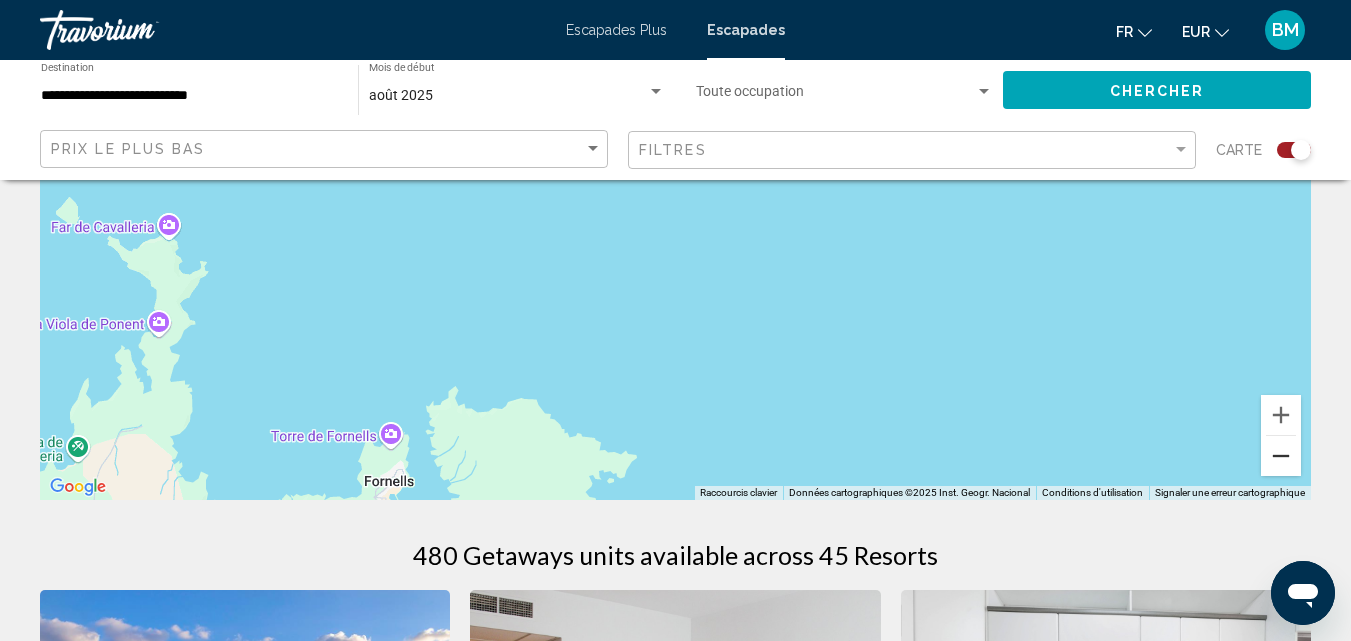 click at bounding box center [1281, 456] 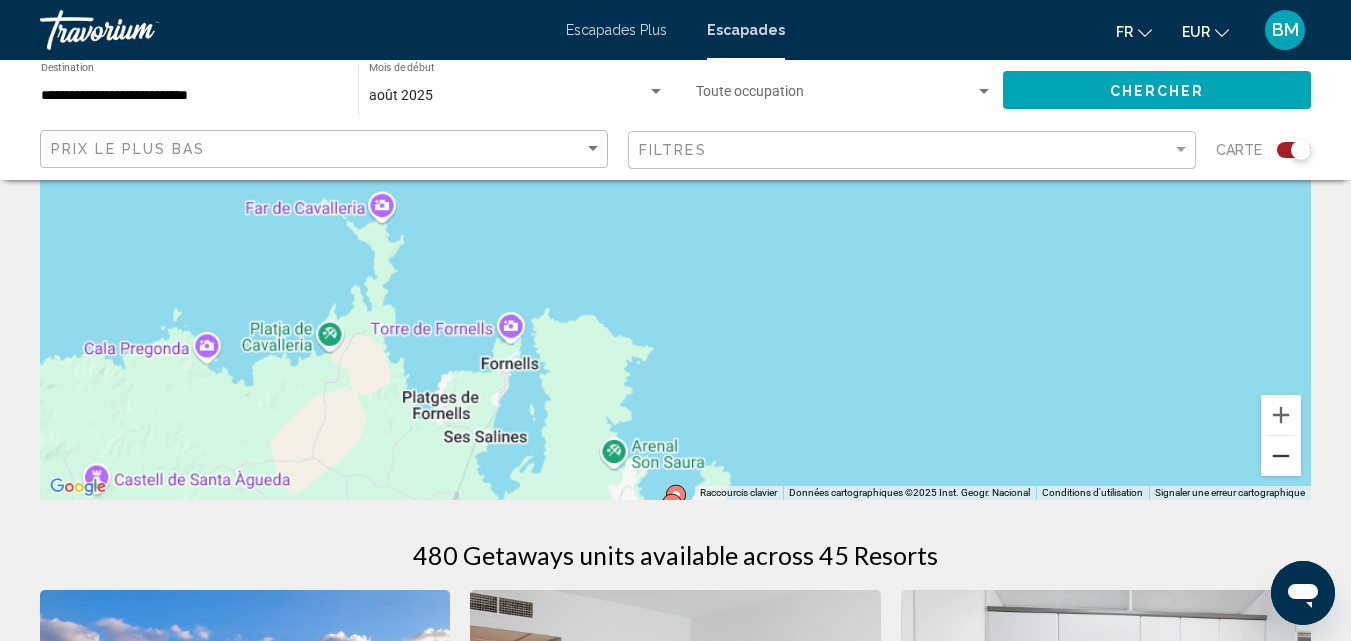 click at bounding box center [1281, 456] 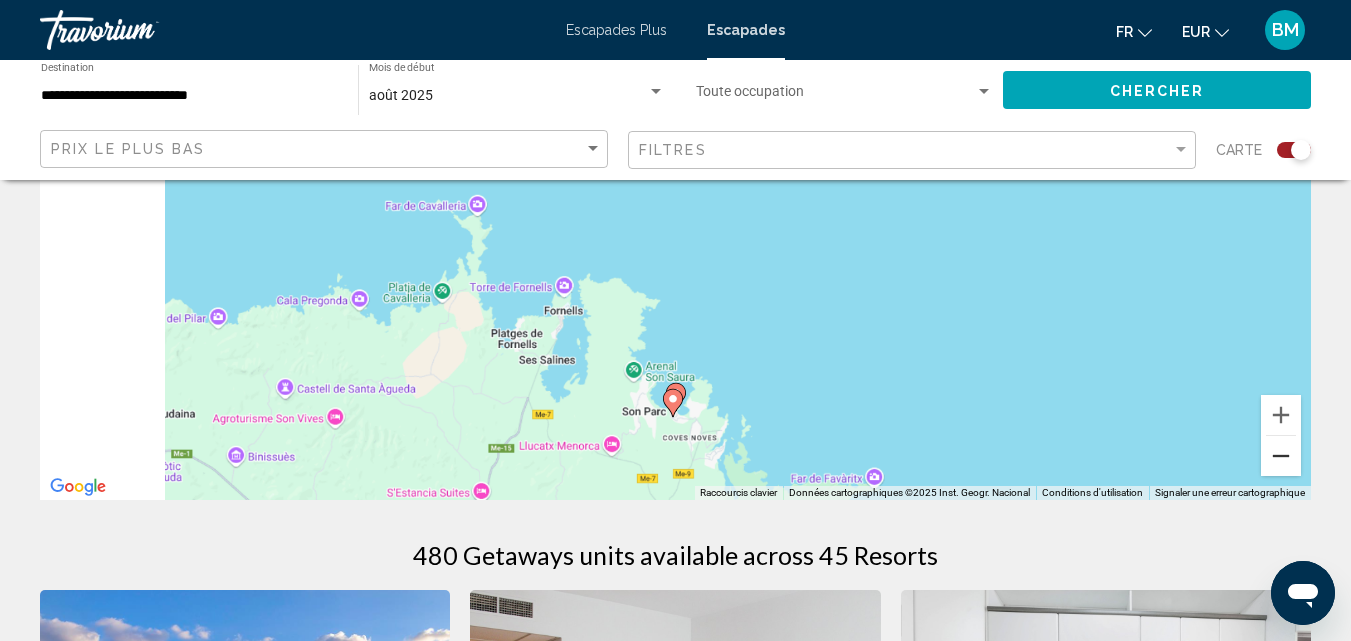 click at bounding box center [1281, 456] 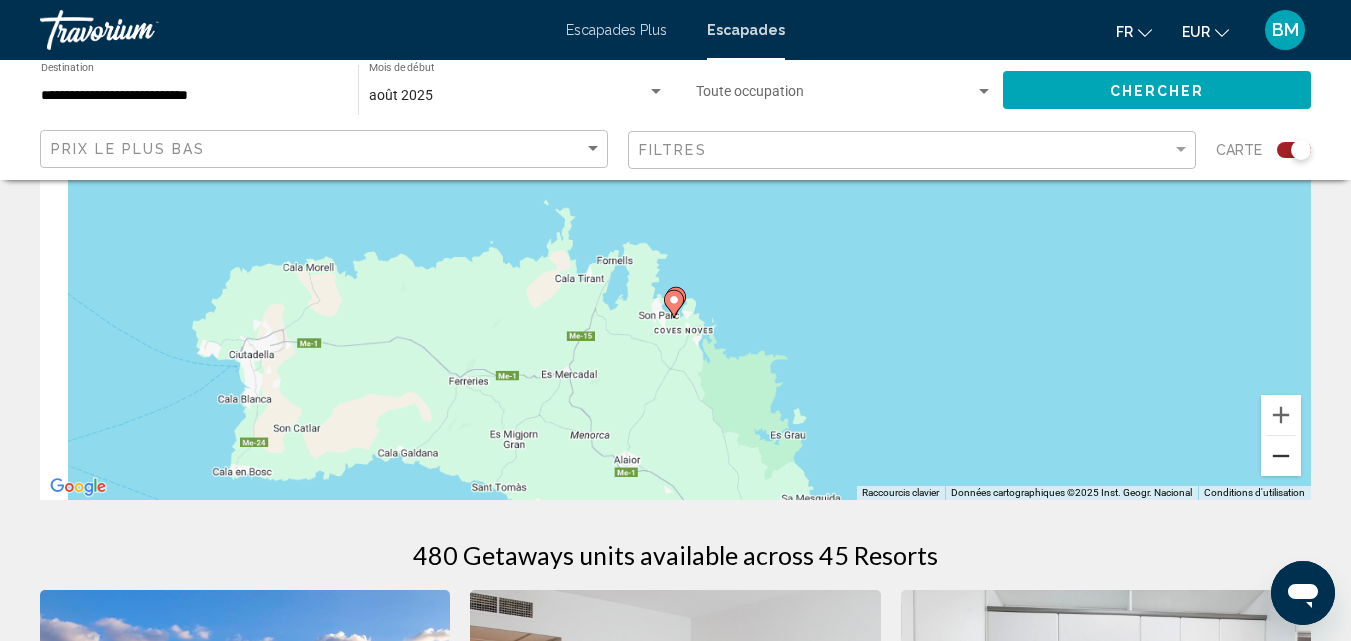 click at bounding box center [1281, 456] 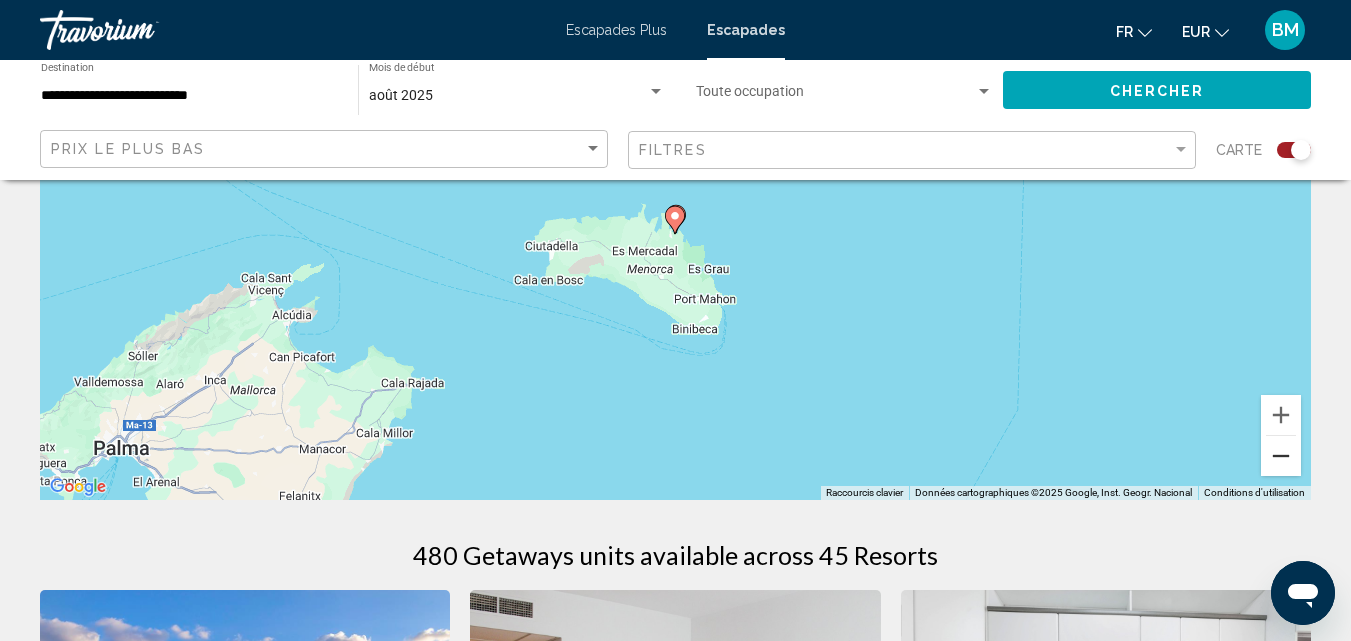 click at bounding box center [1281, 456] 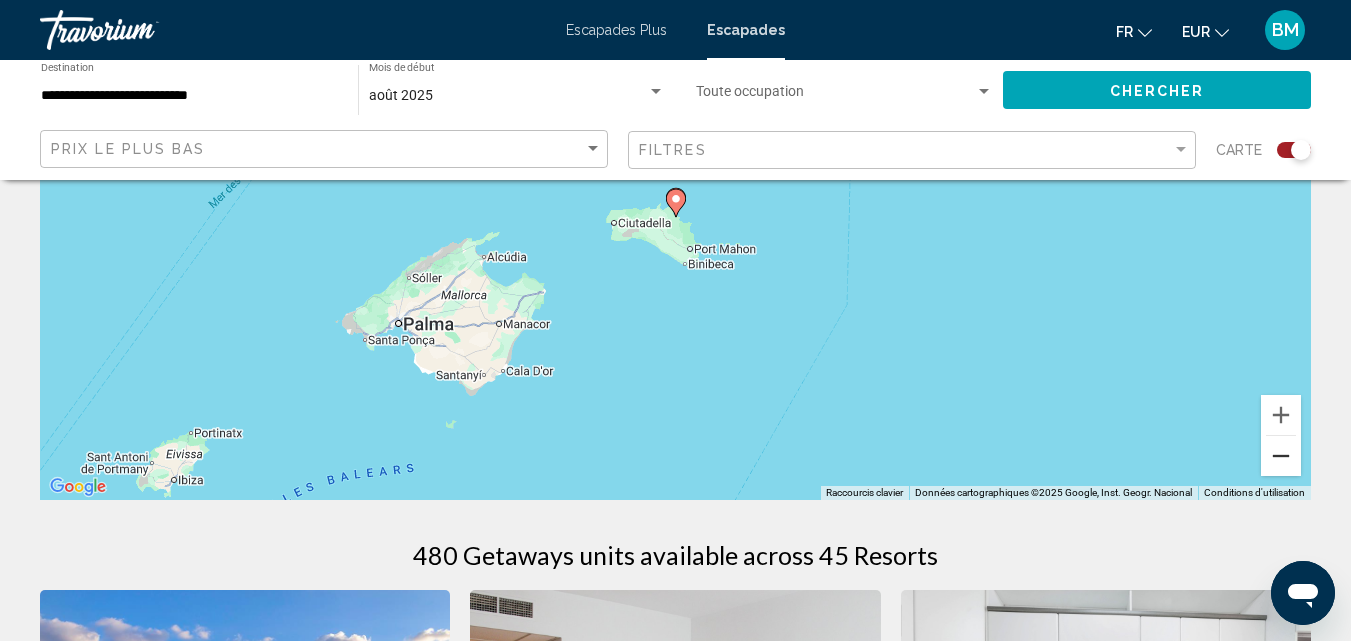 click at bounding box center (1281, 456) 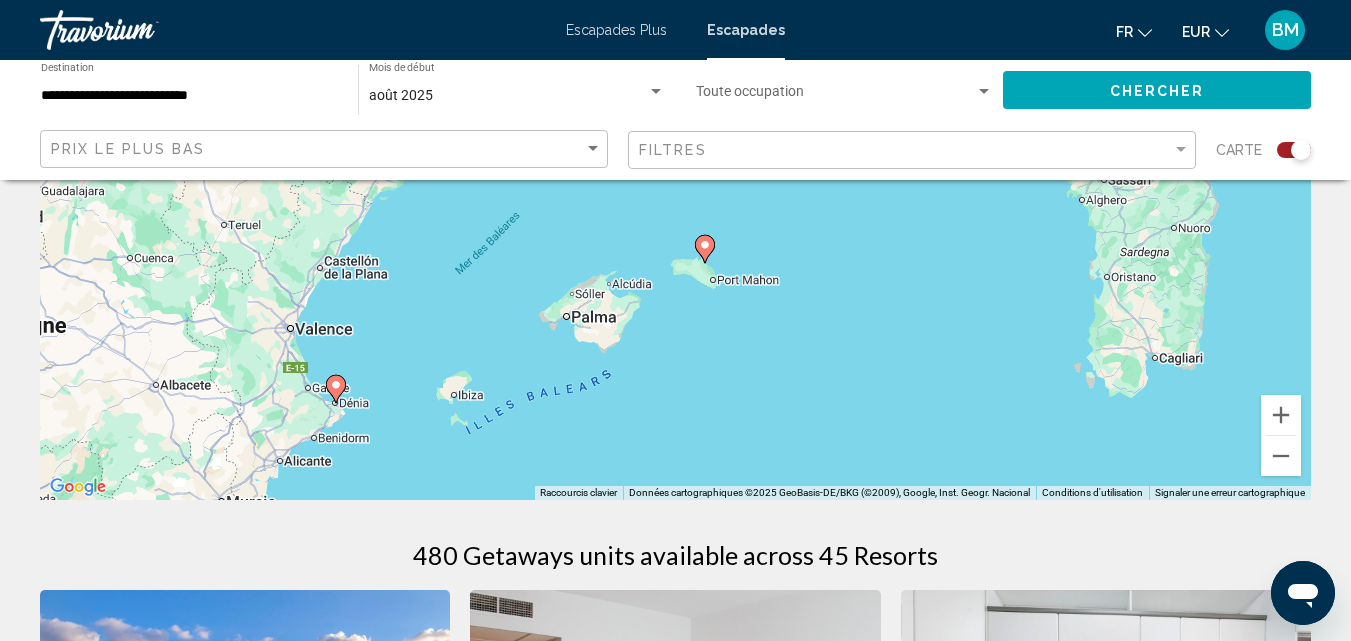 drag, startPoint x: 850, startPoint y: 325, endPoint x: 878, endPoint y: 383, distance: 64.40497 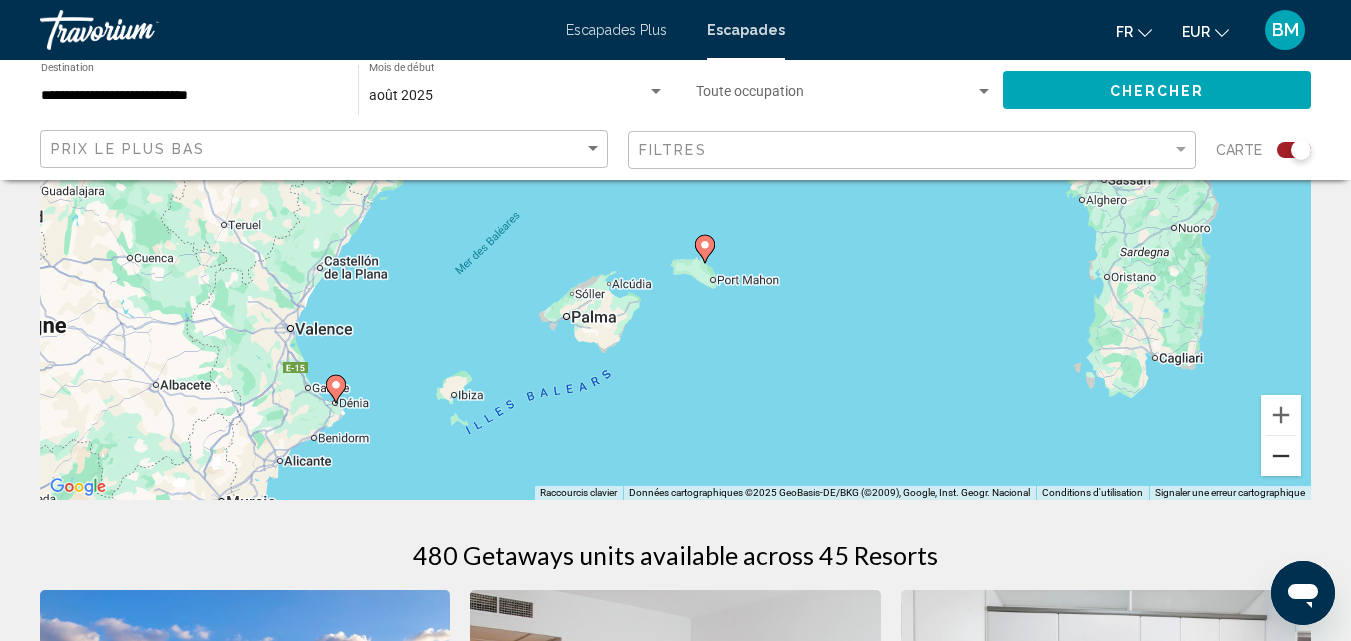click at bounding box center (1281, 456) 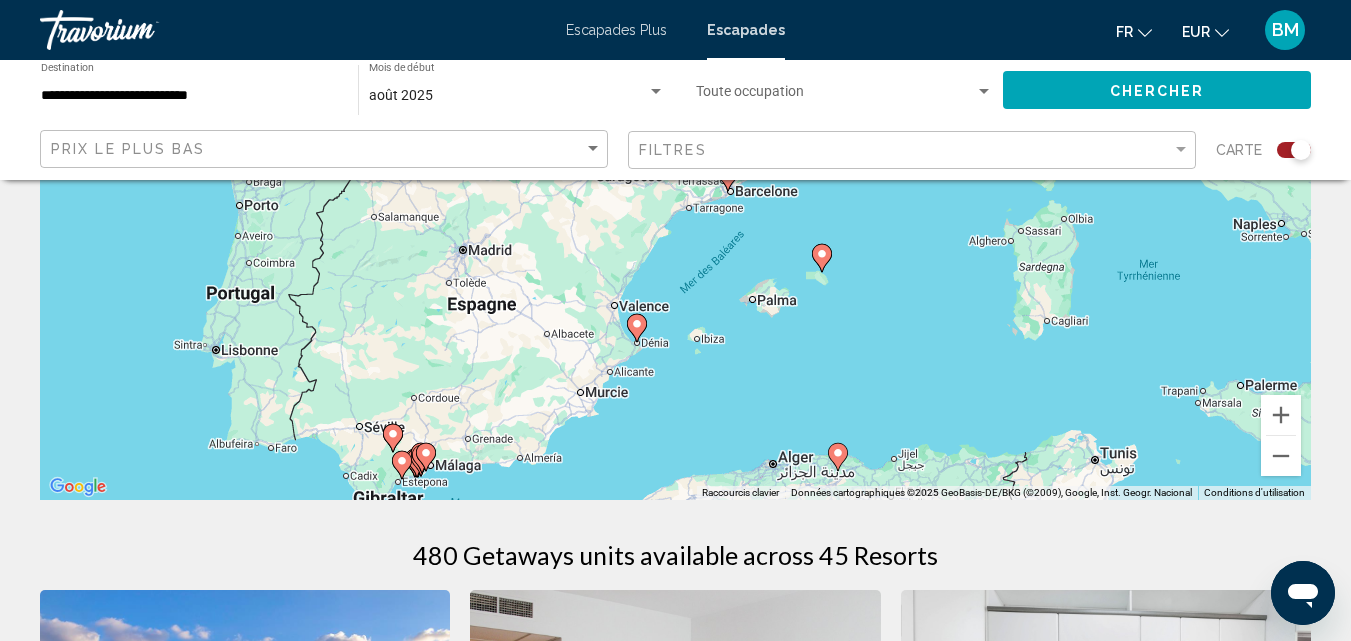 drag, startPoint x: 775, startPoint y: 295, endPoint x: 910, endPoint y: 348, distance: 145.03104 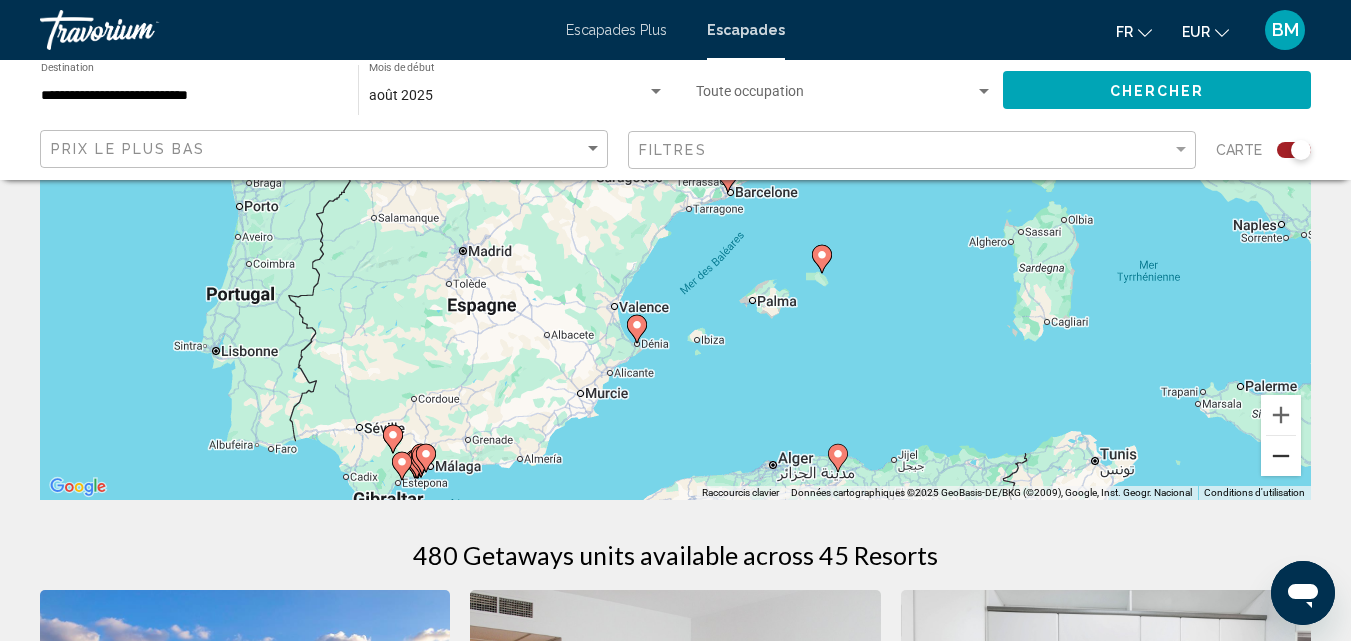click at bounding box center (1281, 456) 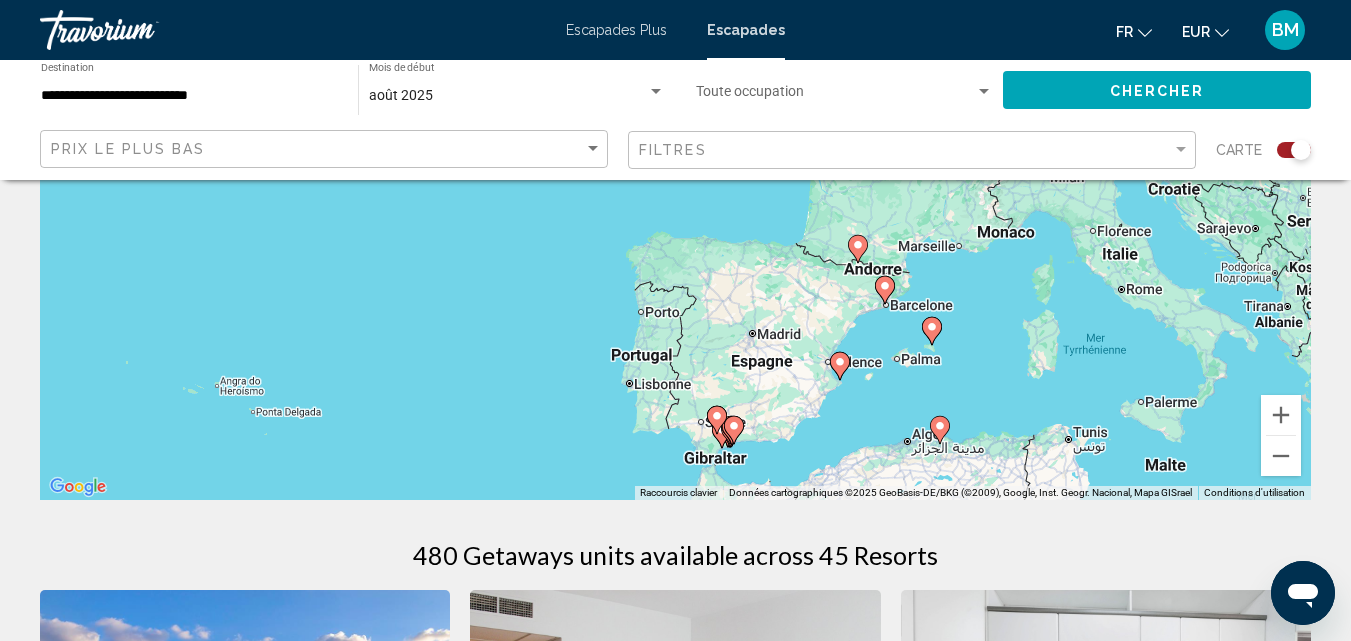 drag, startPoint x: 855, startPoint y: 271, endPoint x: 1038, endPoint y: 382, distance: 214.03271 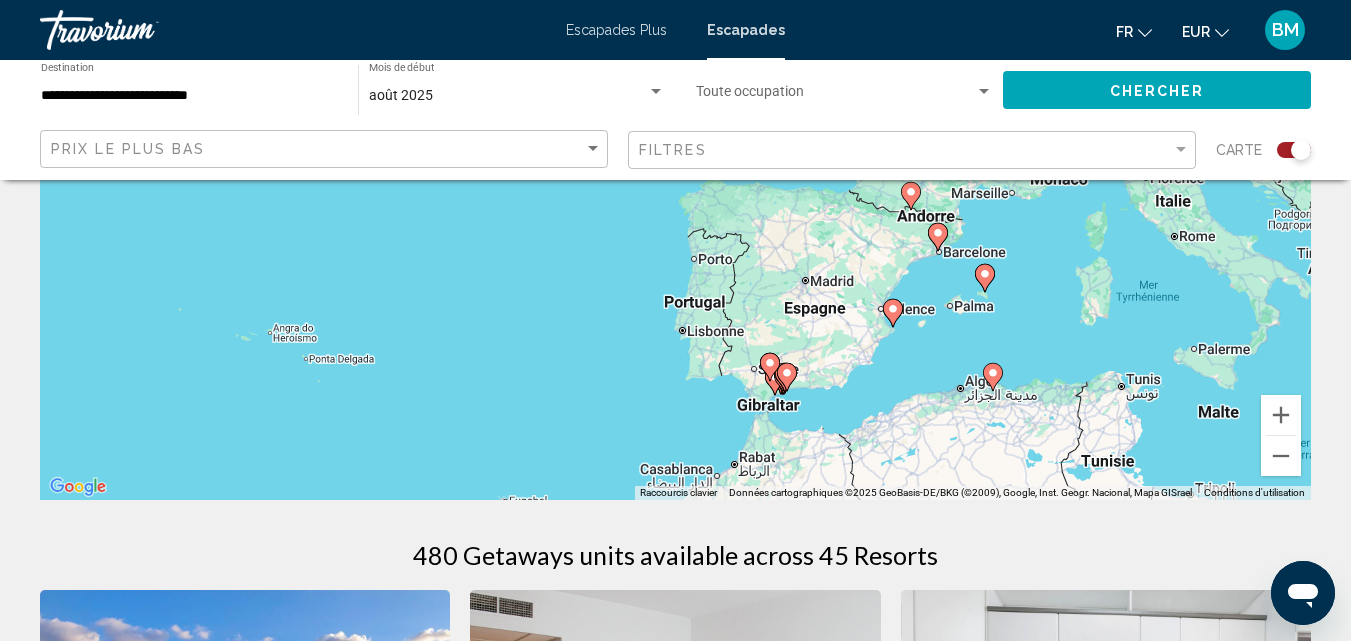drag, startPoint x: 828, startPoint y: 419, endPoint x: 888, endPoint y: 366, distance: 80.05623 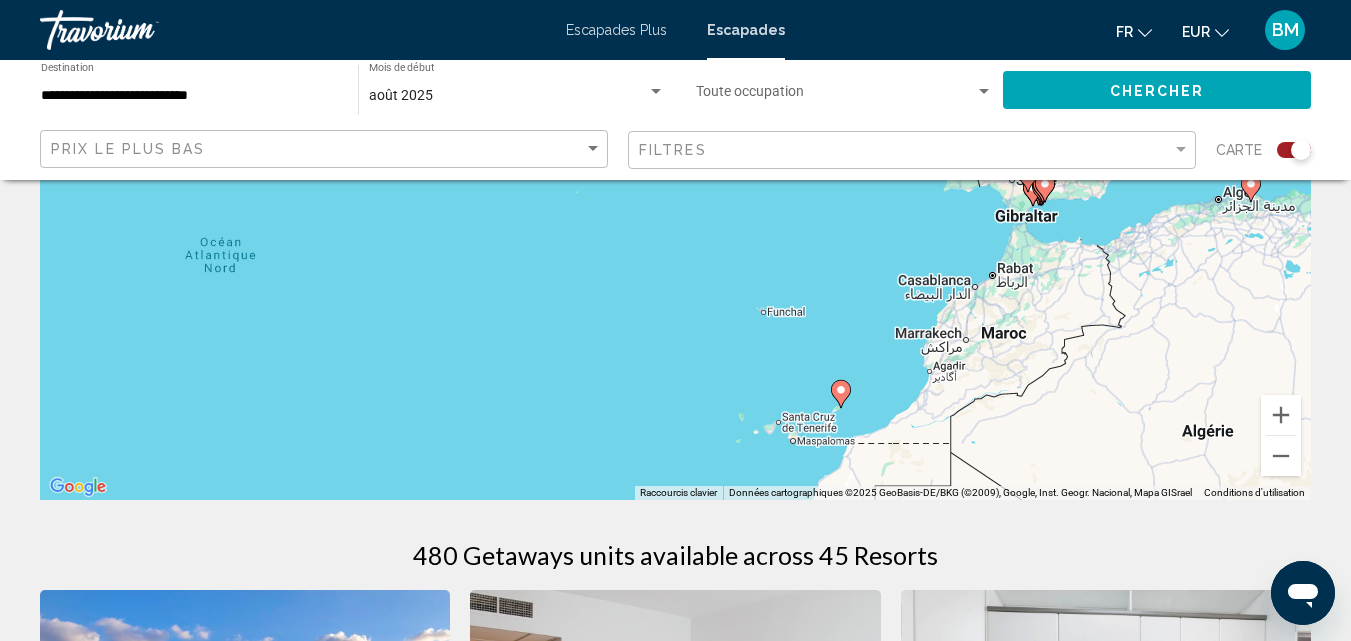 drag, startPoint x: 537, startPoint y: 387, endPoint x: 795, endPoint y: 196, distance: 321.00623 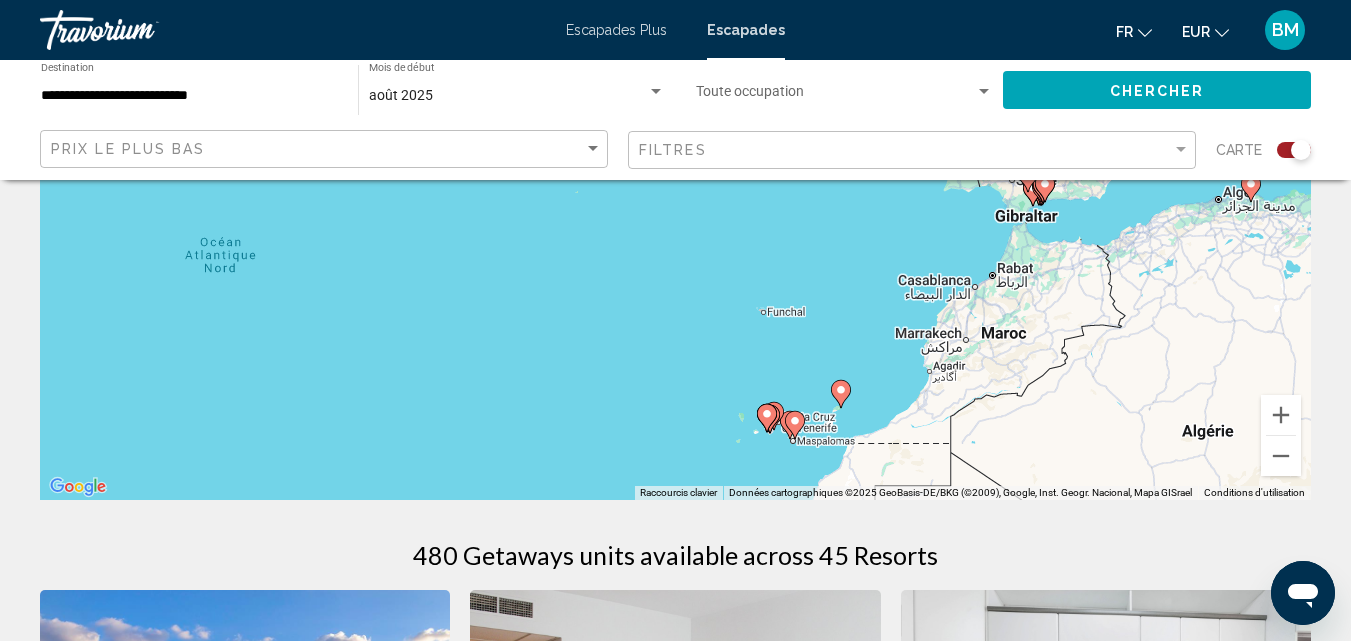 click 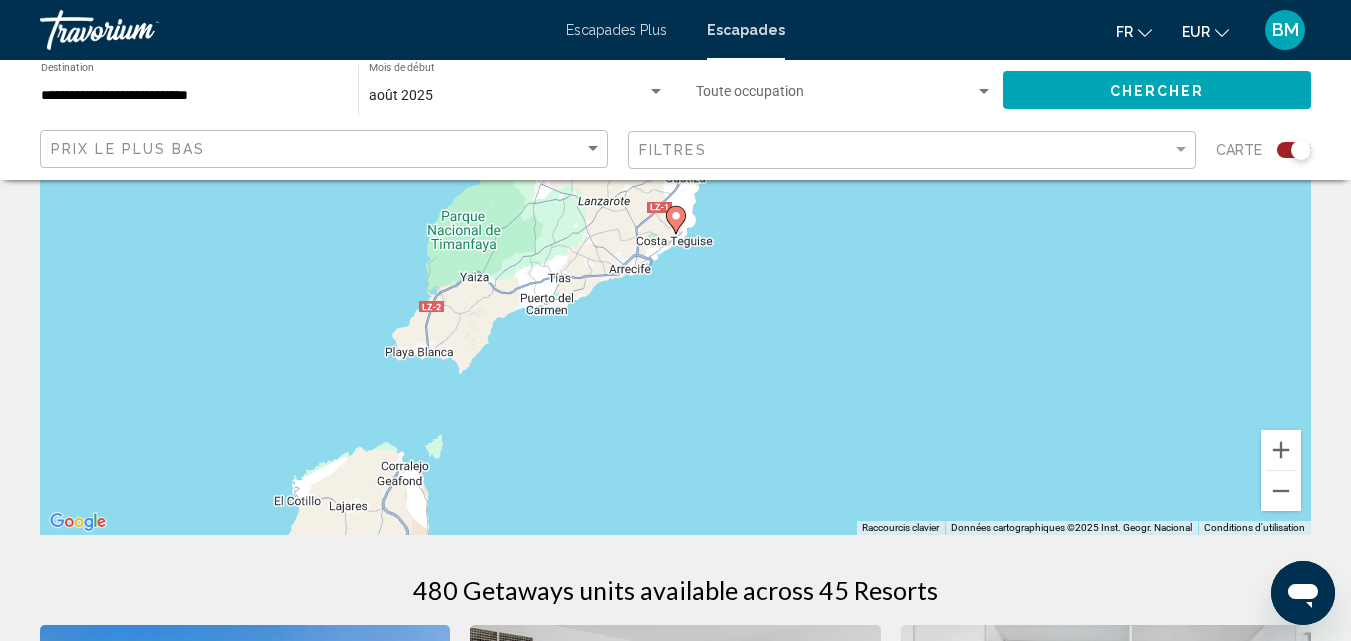 scroll, scrollTop: 300, scrollLeft: 0, axis: vertical 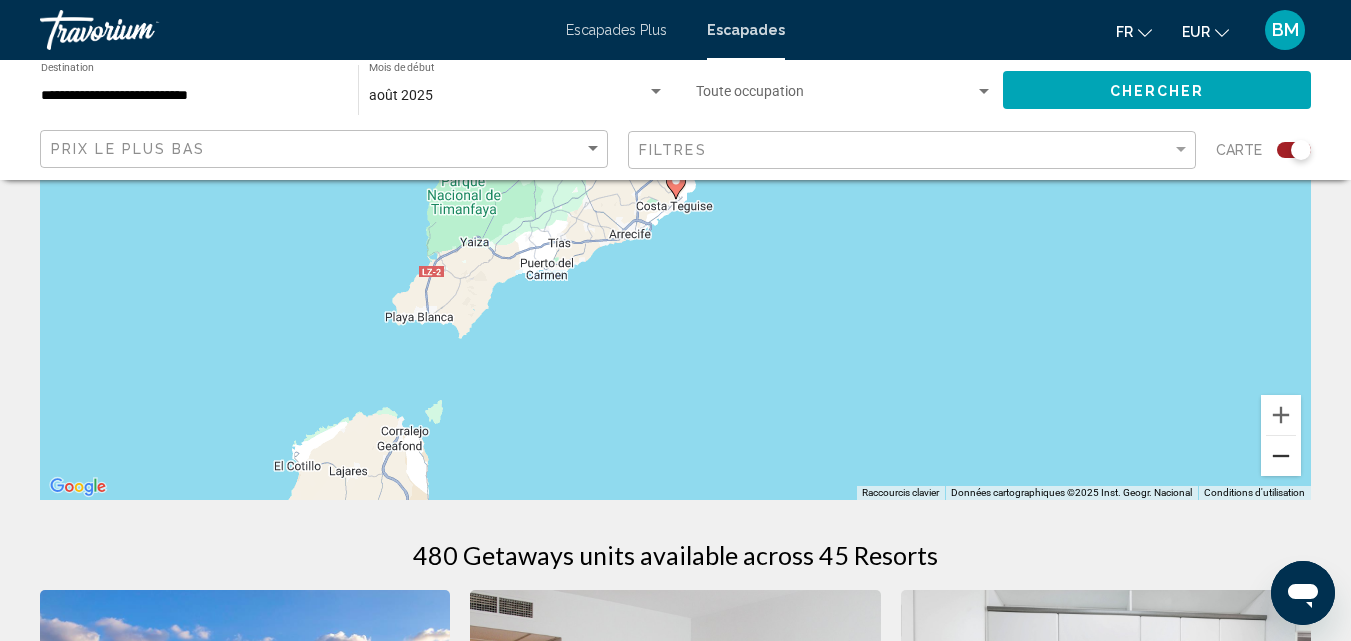 click at bounding box center (1281, 456) 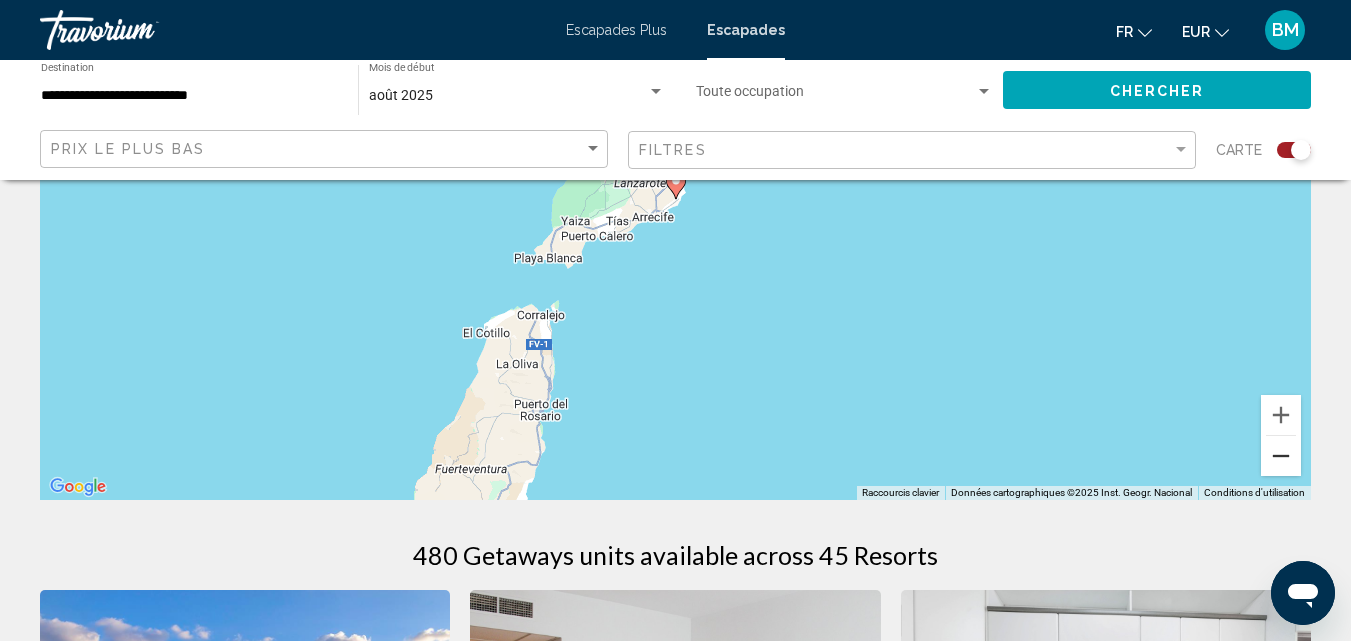 click at bounding box center [1281, 456] 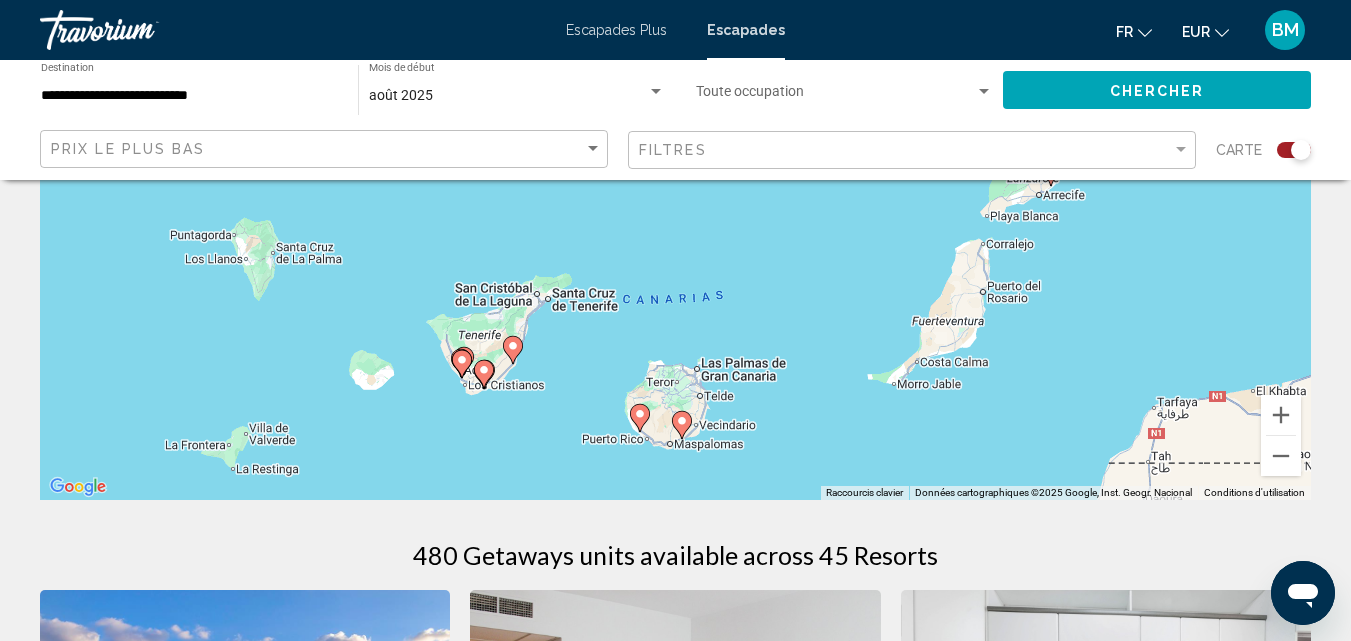 drag, startPoint x: 655, startPoint y: 408, endPoint x: 1034, endPoint y: 395, distance: 379.2229 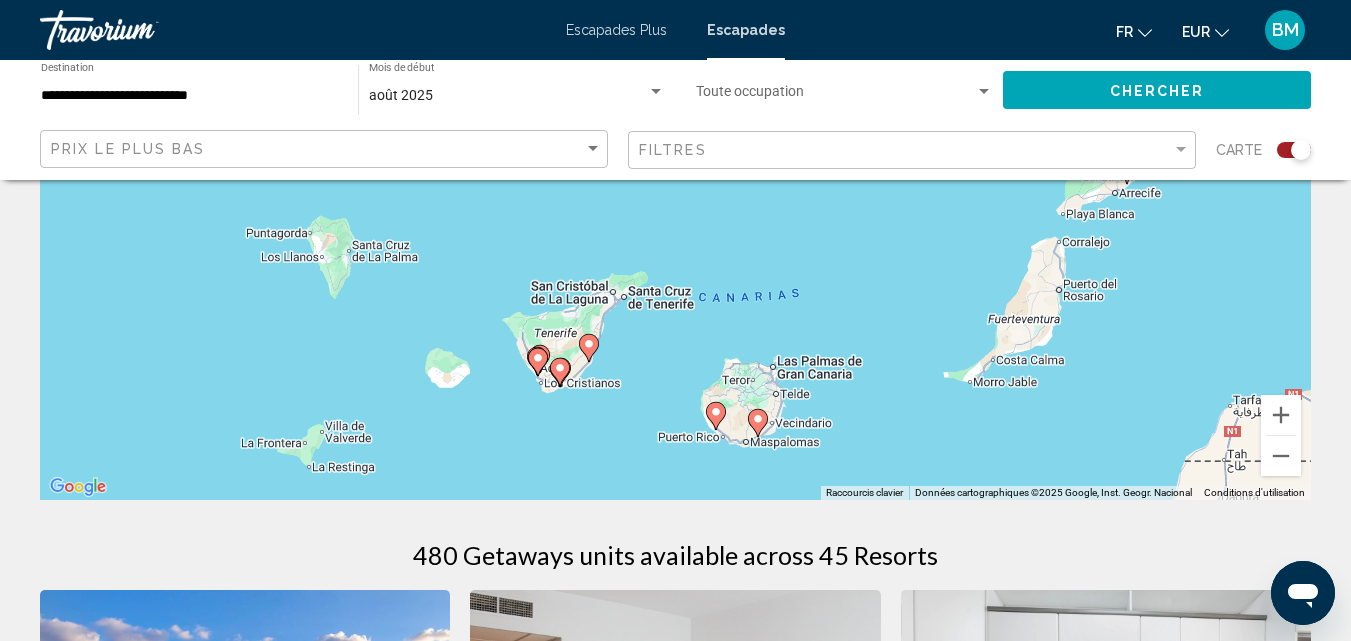 drag, startPoint x: 835, startPoint y: 410, endPoint x: 914, endPoint y: 408, distance: 79.025314 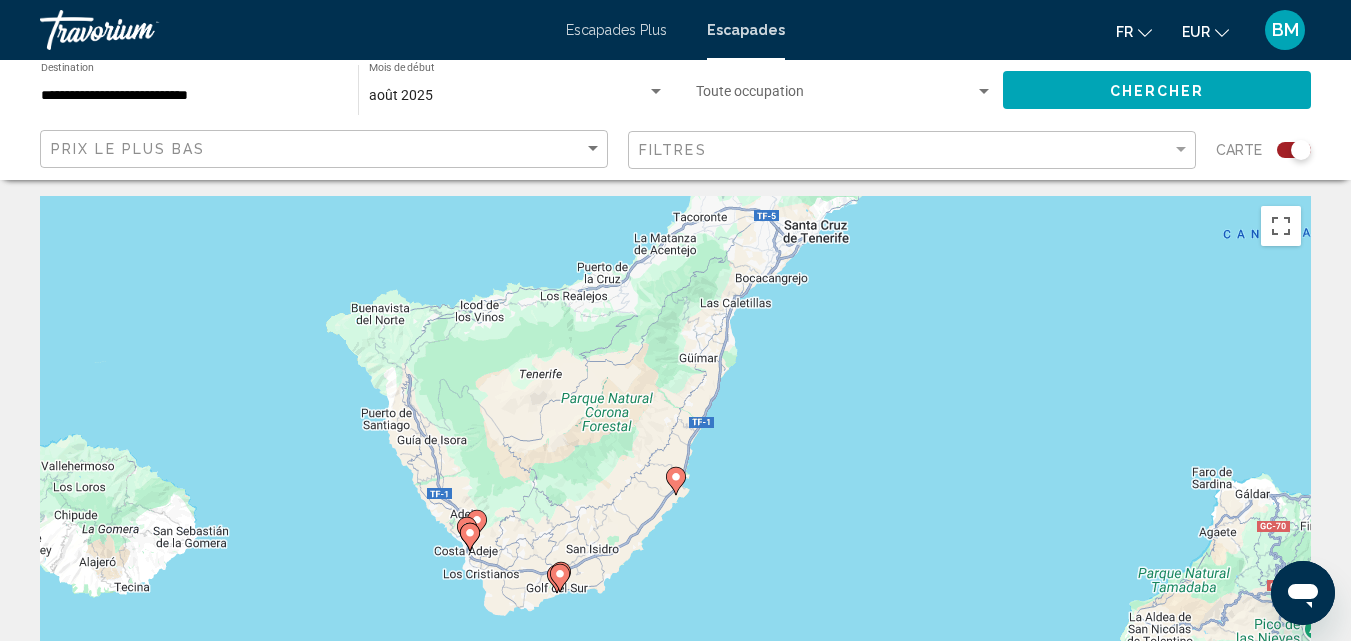 scroll, scrollTop: 0, scrollLeft: 0, axis: both 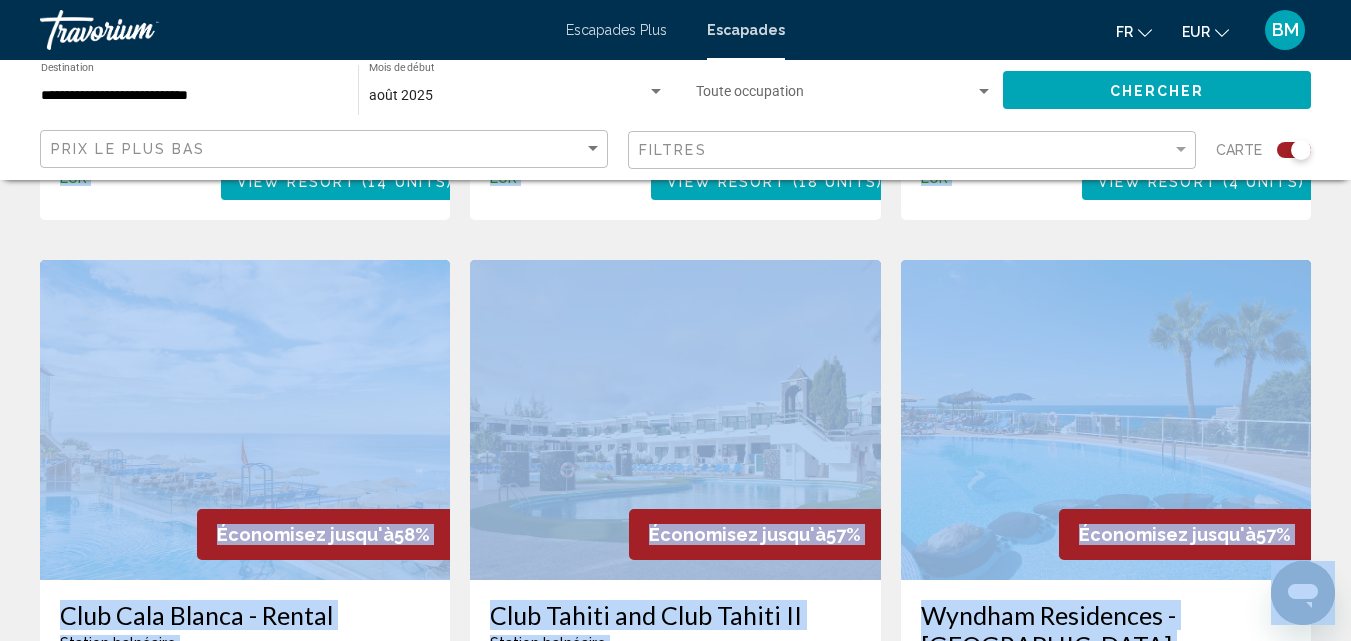 drag, startPoint x: 857, startPoint y: 380, endPoint x: 1287, endPoint y: 519, distance: 451.90817 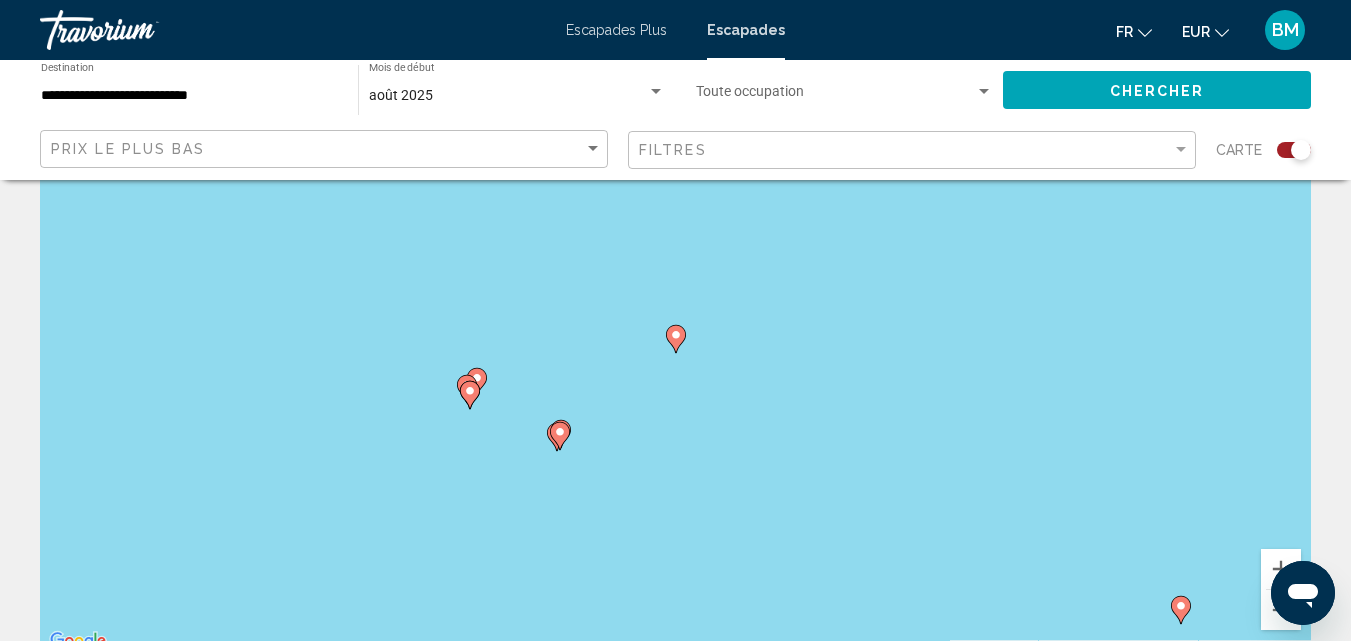 scroll, scrollTop: 0, scrollLeft: 0, axis: both 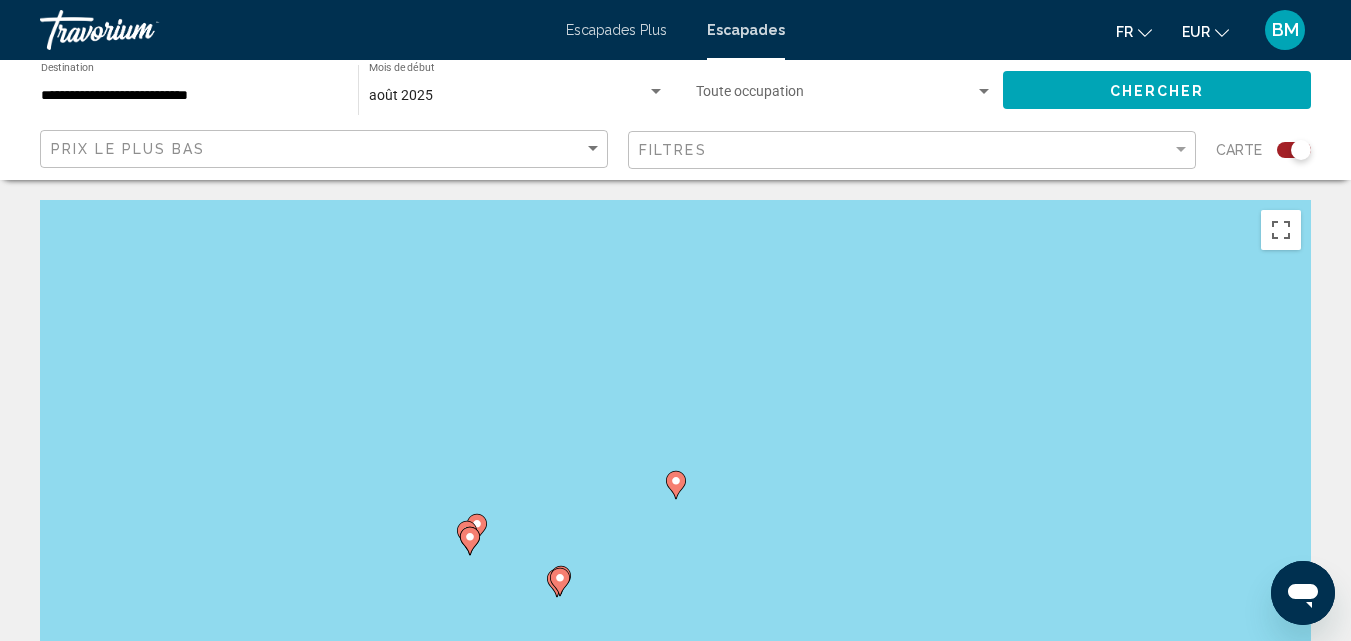 click on "Pour naviguer, appuyez sur les touches fléchées. Pour activer le glissement avec le clavier, appuyez sur Alt+Entrée. Une fois ce mode activé, utilisez les touches fléchées pour déplacer le repère. Pour valider le déplacement, appuyez sur Entrée. Pour annuler, appuyez sur Échap." at bounding box center (675, 500) 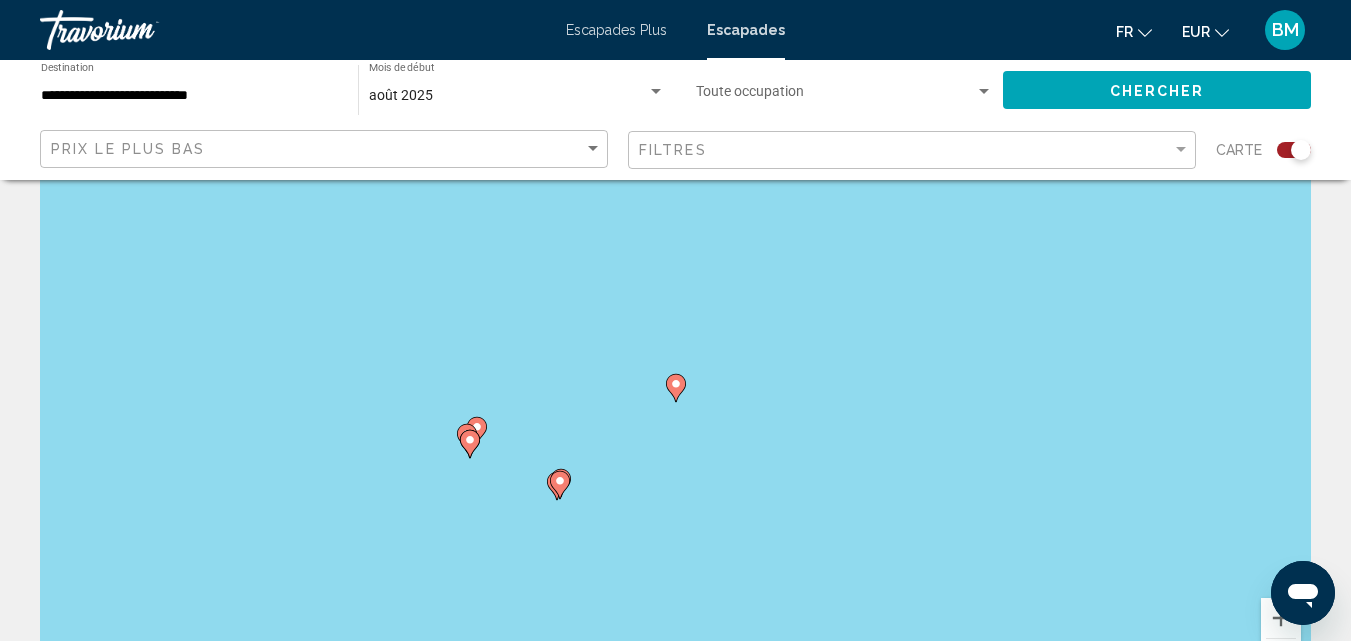 scroll, scrollTop: 200, scrollLeft: 0, axis: vertical 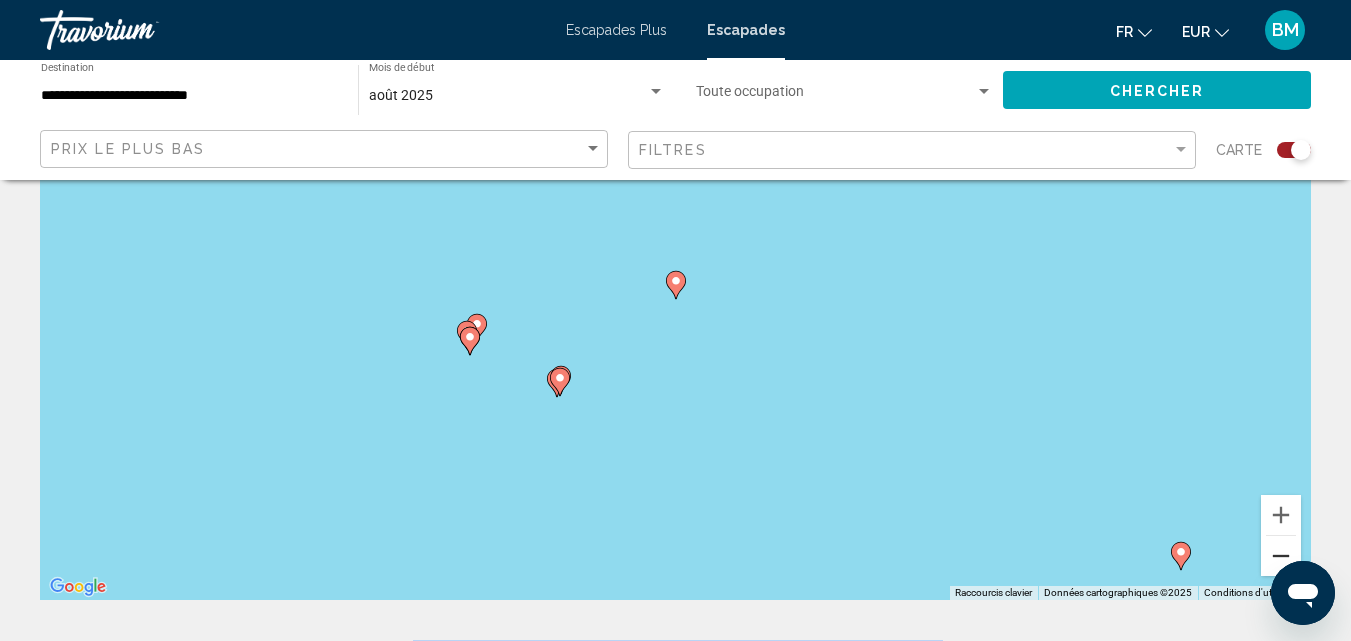 click at bounding box center [1281, 556] 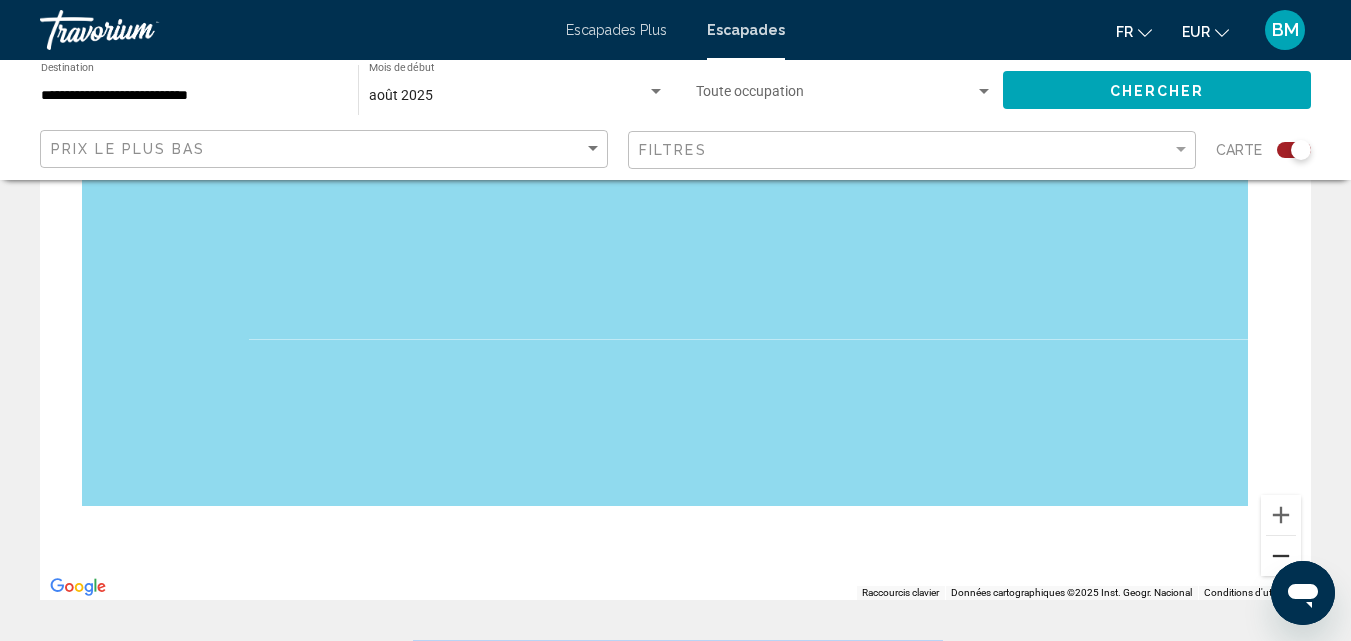 click at bounding box center [1281, 556] 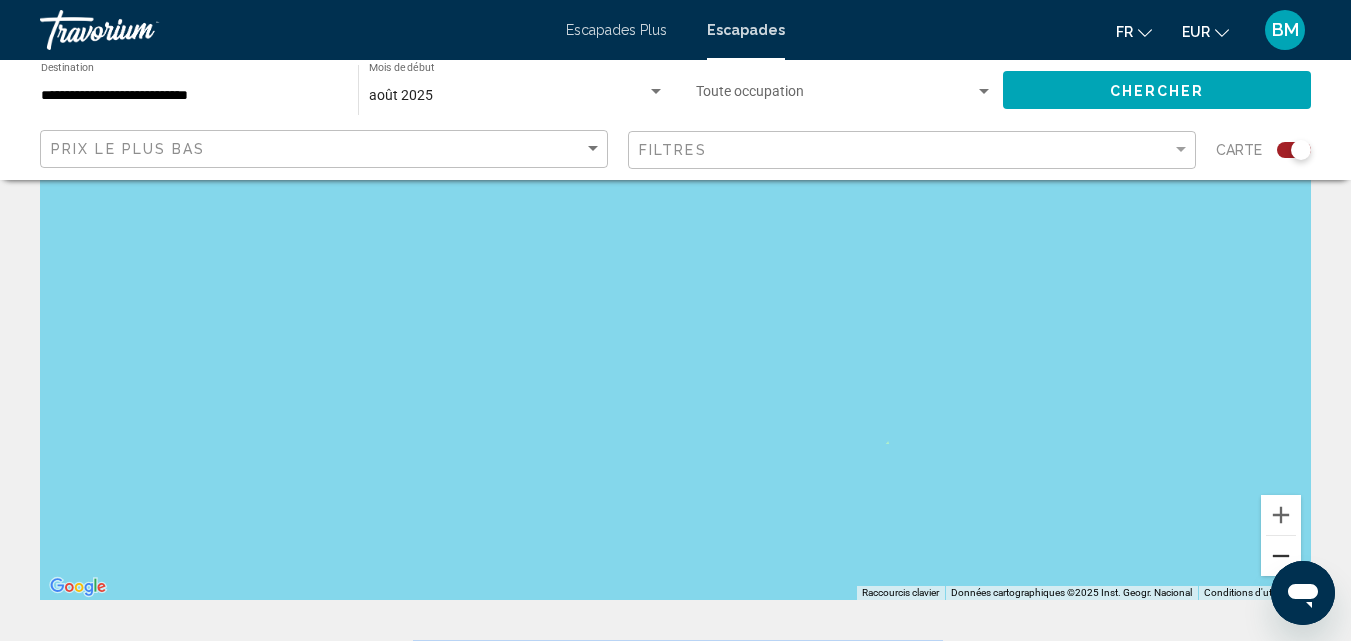 click at bounding box center [1281, 556] 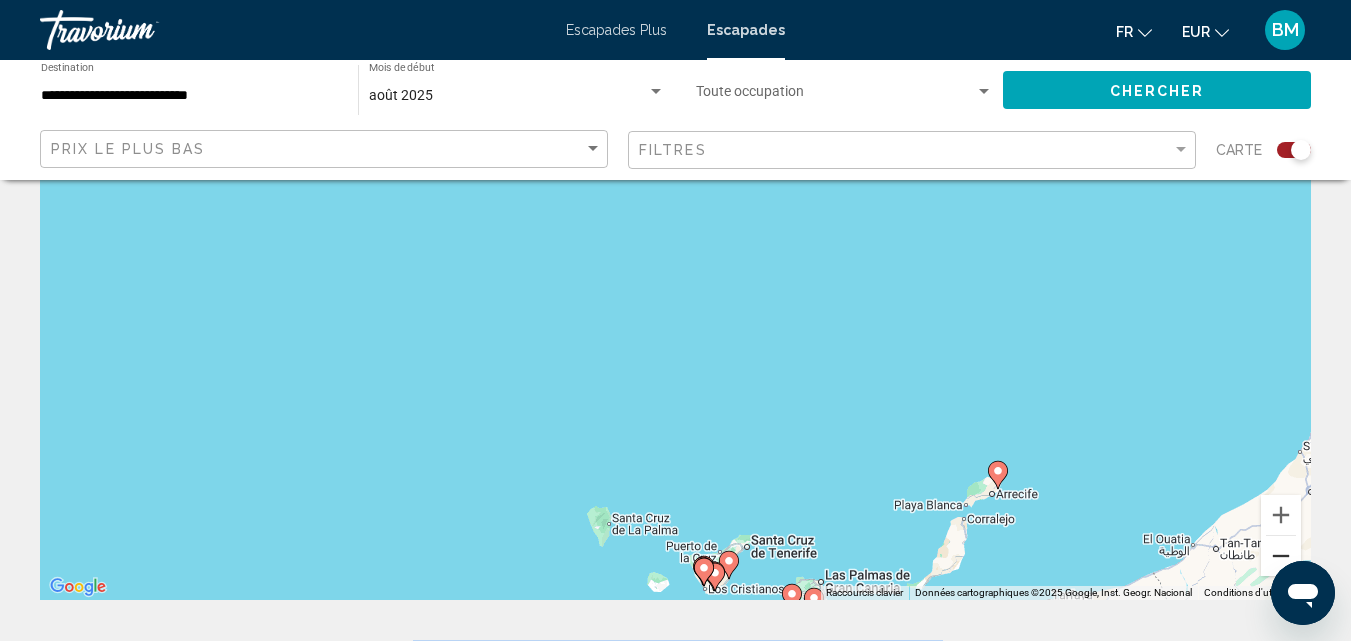 click at bounding box center [1281, 556] 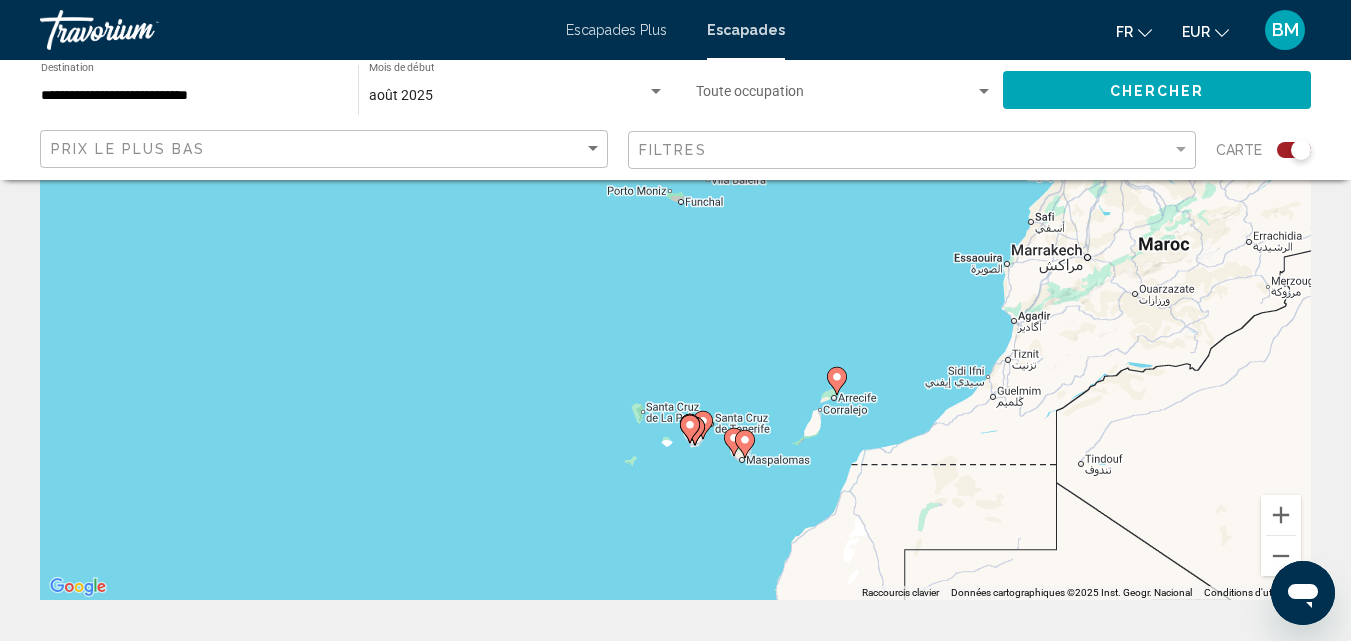 click at bounding box center (695, 431) 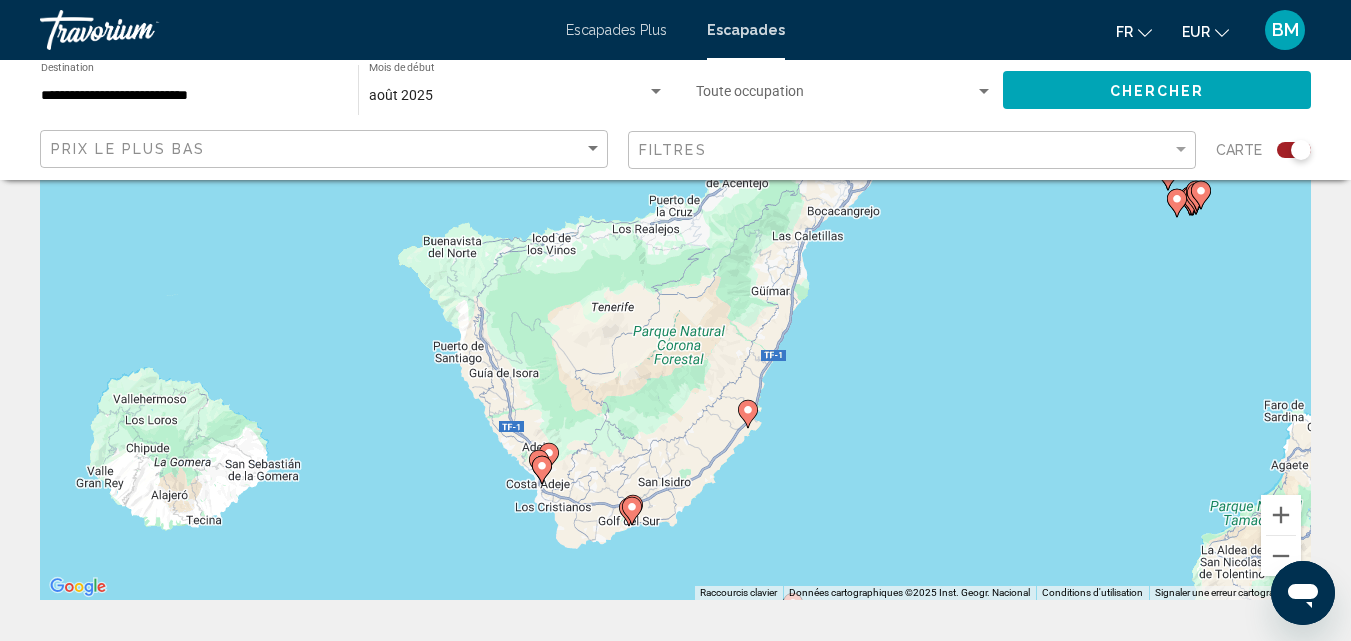 drag, startPoint x: 776, startPoint y: 360, endPoint x: 732, endPoint y: 597, distance: 241.04979 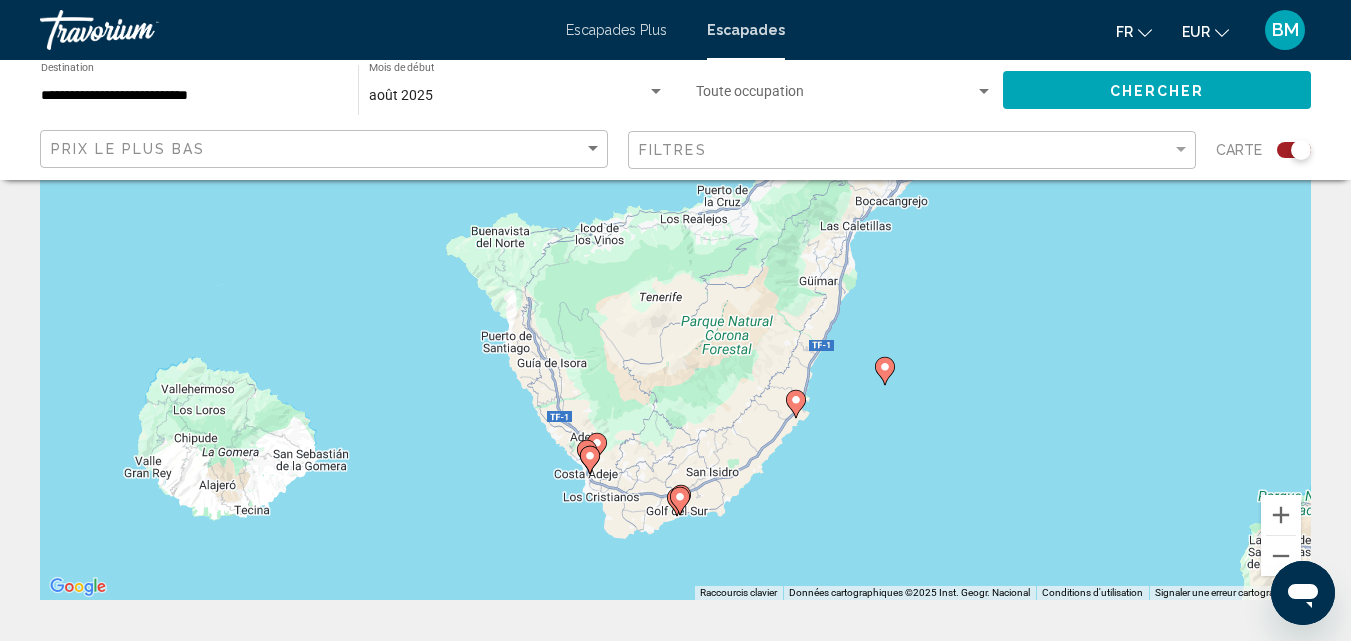 drag, startPoint x: 510, startPoint y: 529, endPoint x: 558, endPoint y: 520, distance: 48.83646 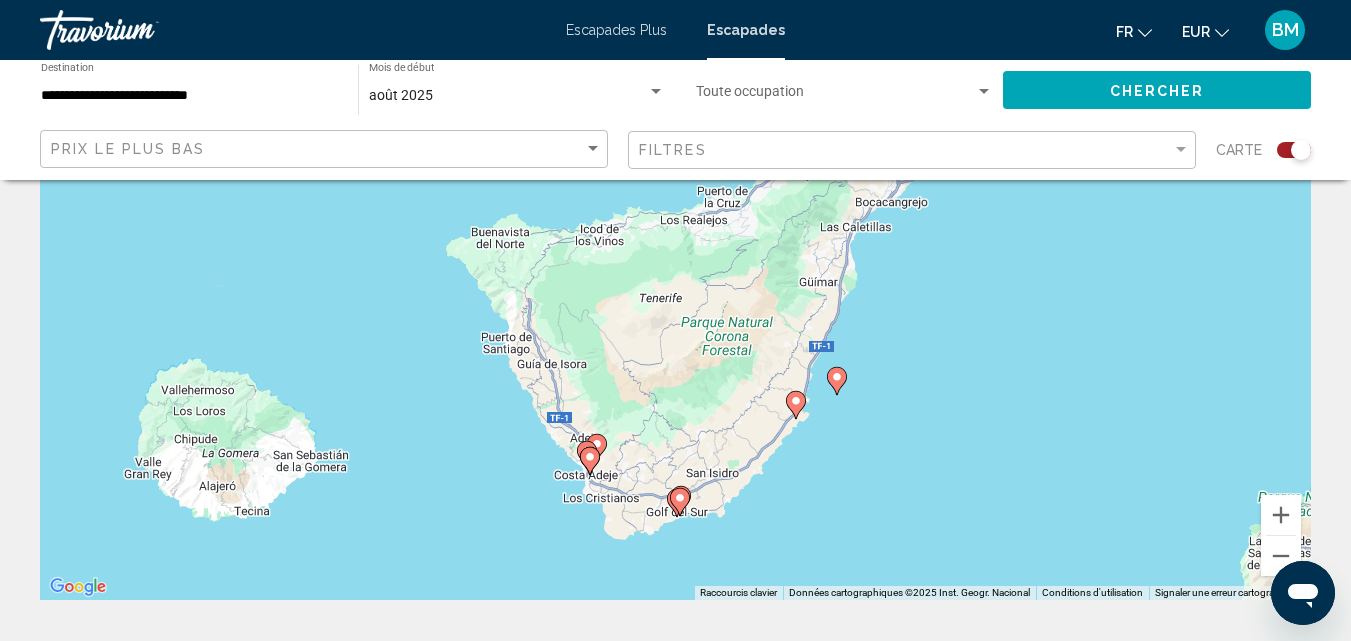 click 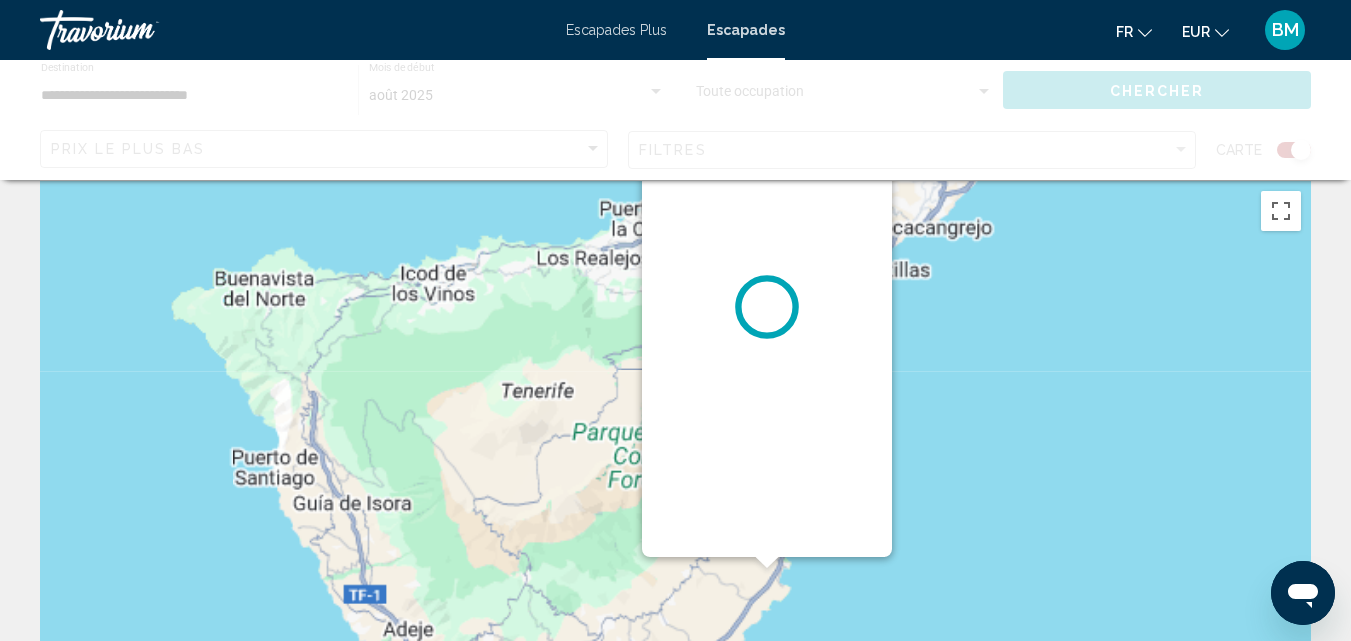 scroll, scrollTop: 0, scrollLeft: 0, axis: both 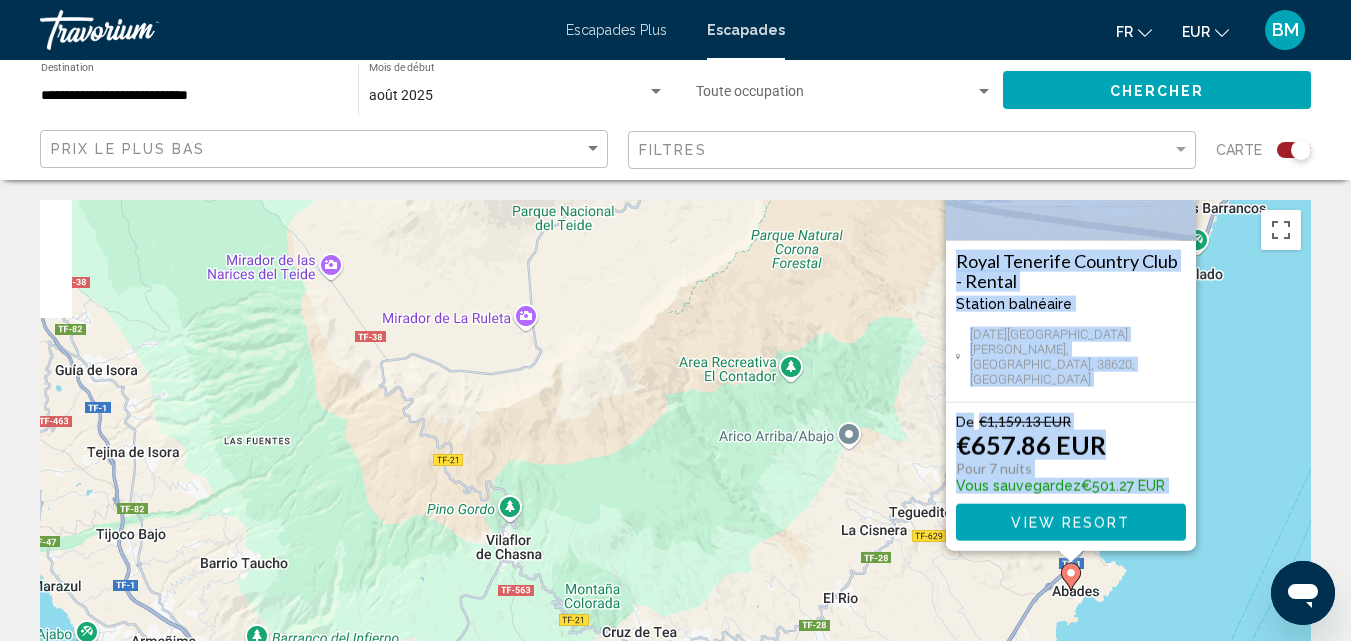 drag, startPoint x: 960, startPoint y: 510, endPoint x: 1365, endPoint y: 326, distance: 444.83817 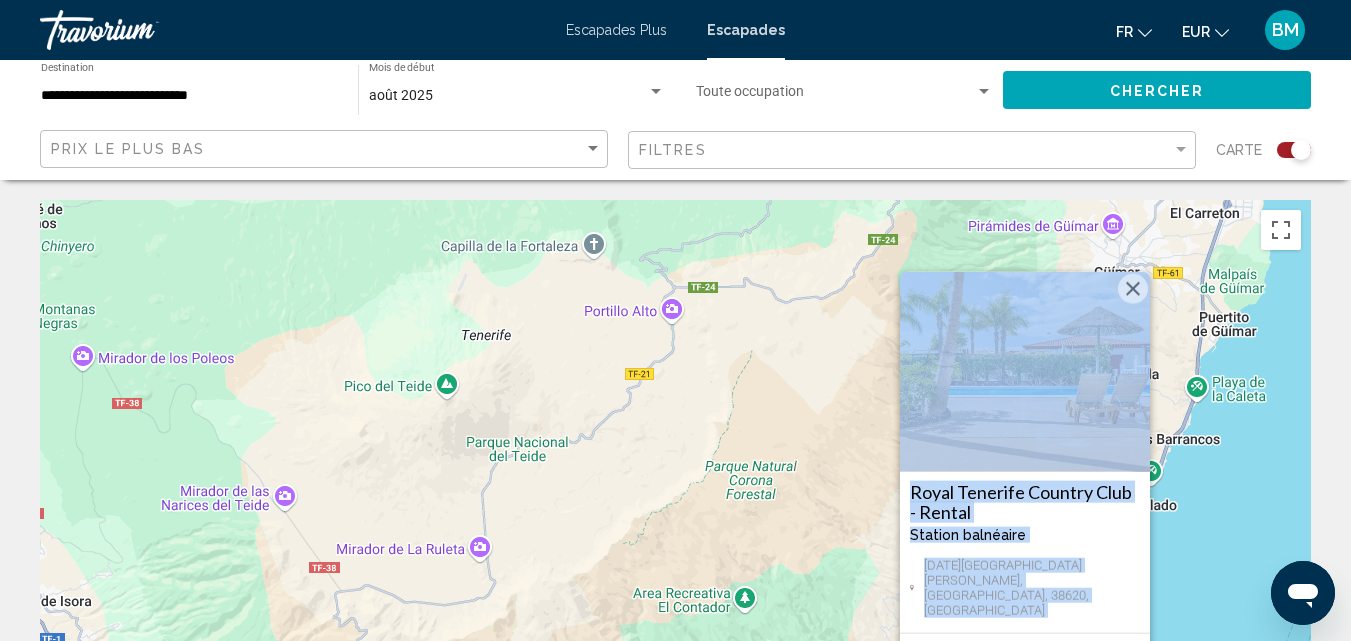 drag, startPoint x: 1236, startPoint y: 356, endPoint x: 1190, endPoint y: 576, distance: 224.75764 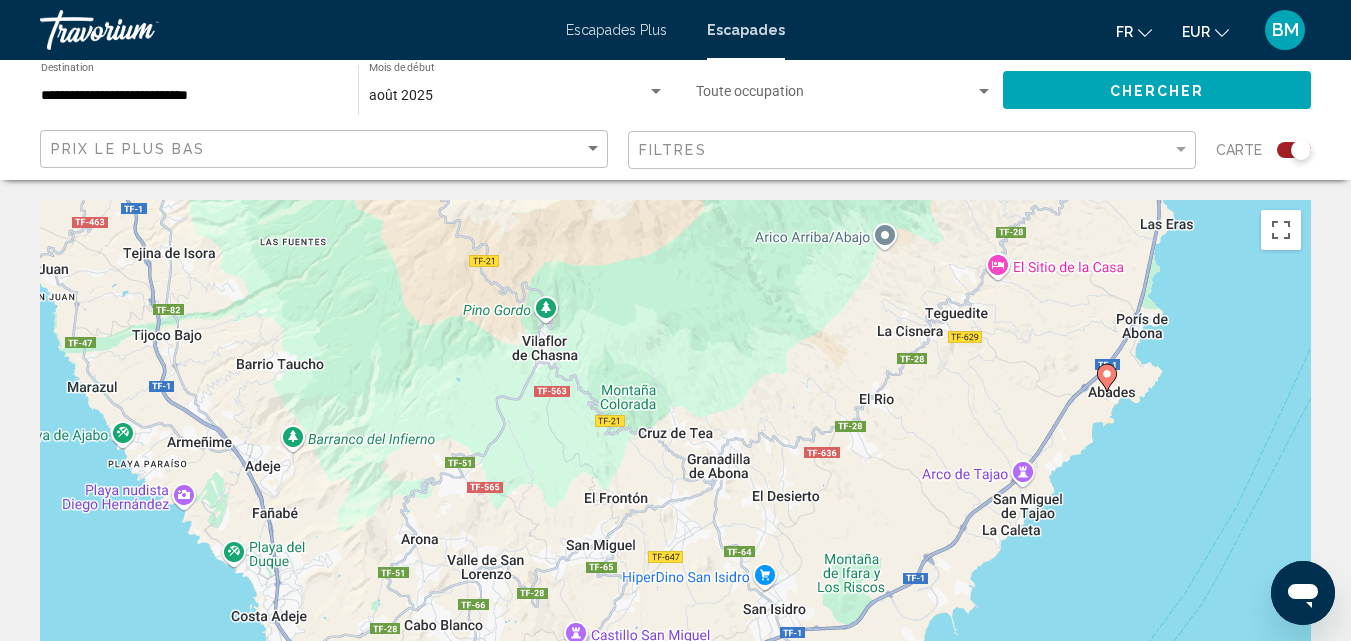 drag, startPoint x: 1235, startPoint y: 574, endPoint x: 1317, endPoint y: 134, distance: 447.57568 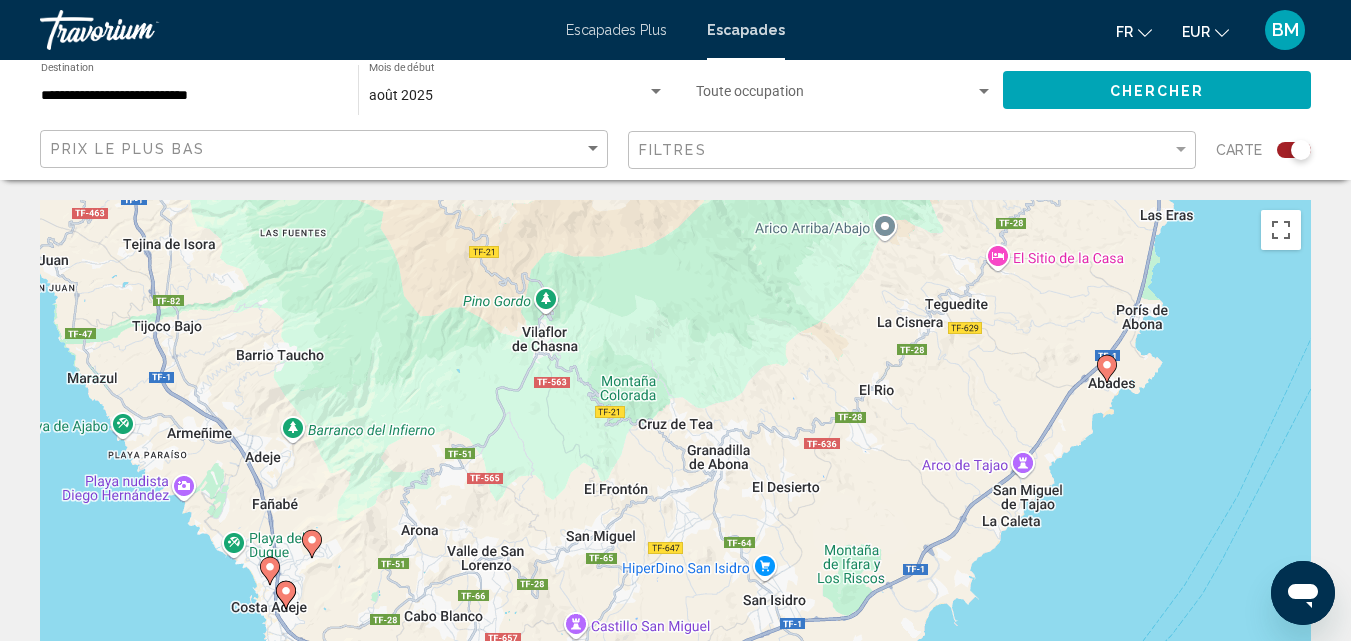 scroll, scrollTop: 100, scrollLeft: 0, axis: vertical 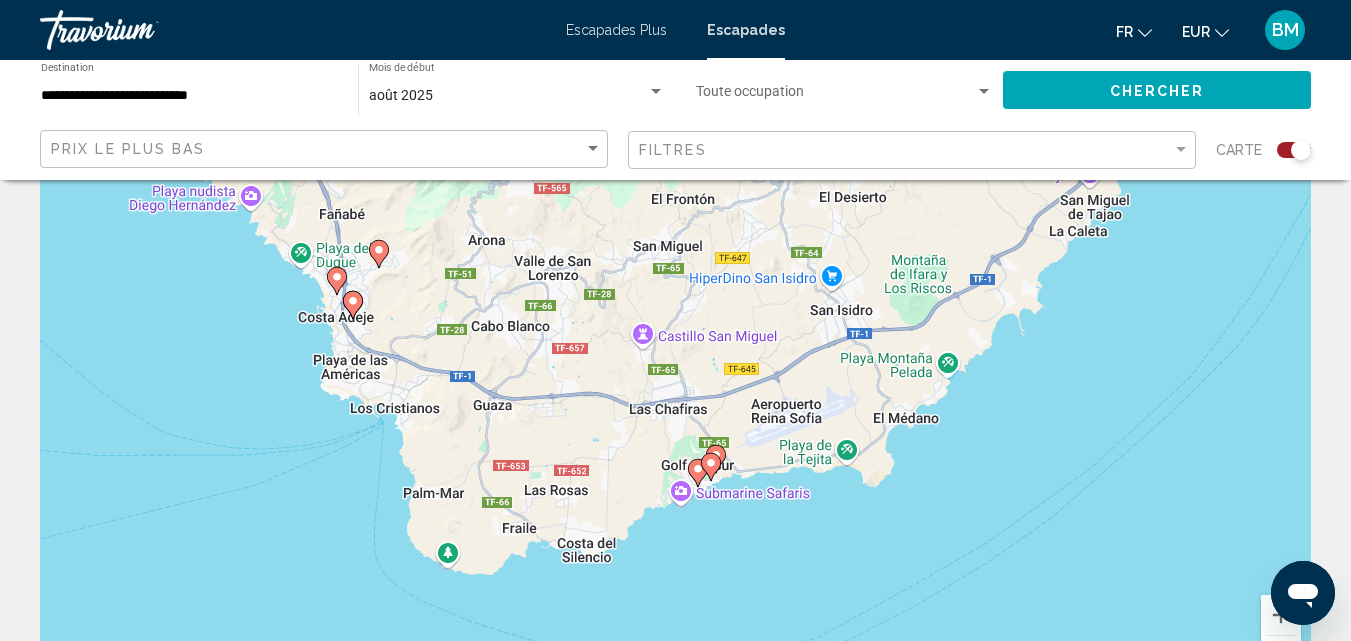 drag, startPoint x: 1077, startPoint y: 498, endPoint x: 1146, endPoint y: 307, distance: 203.08127 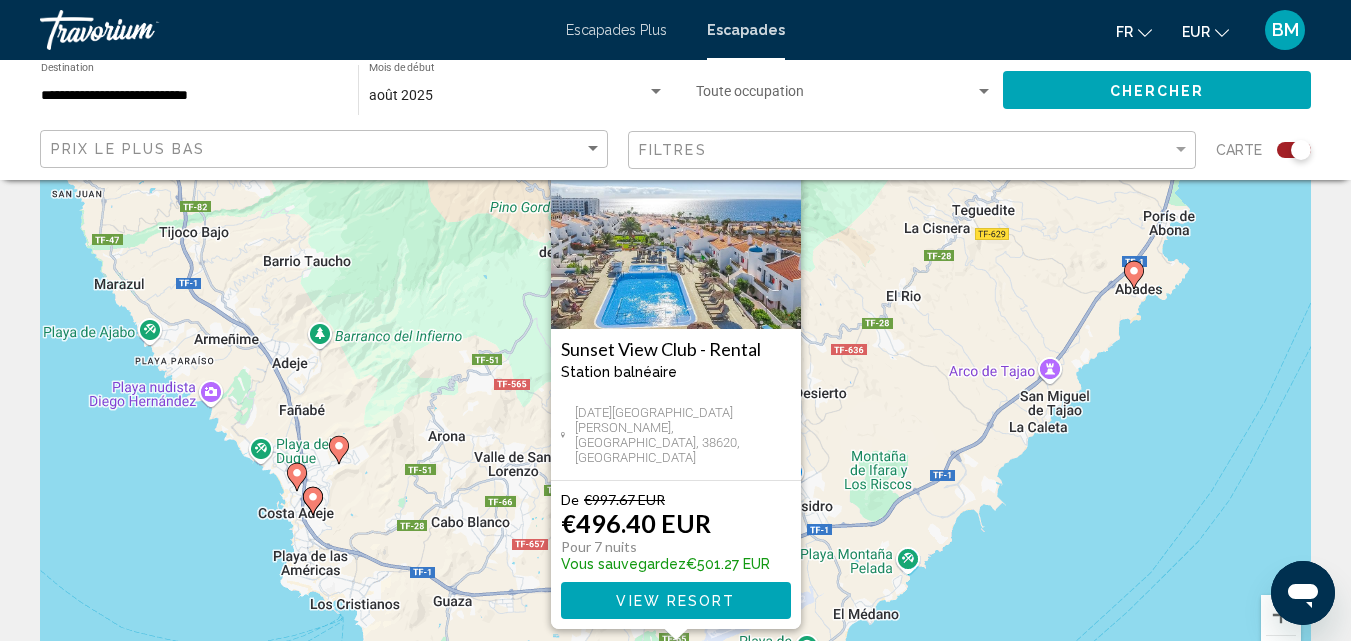 scroll, scrollTop: 0, scrollLeft: 0, axis: both 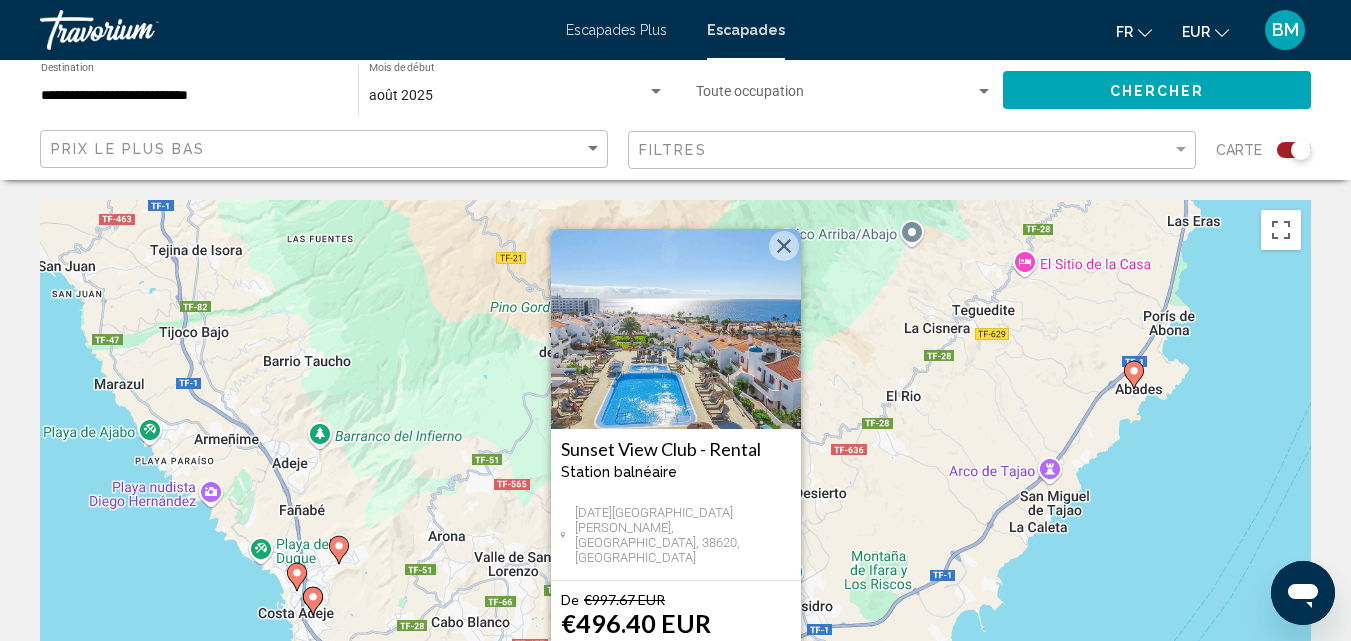 click at bounding box center [784, 246] 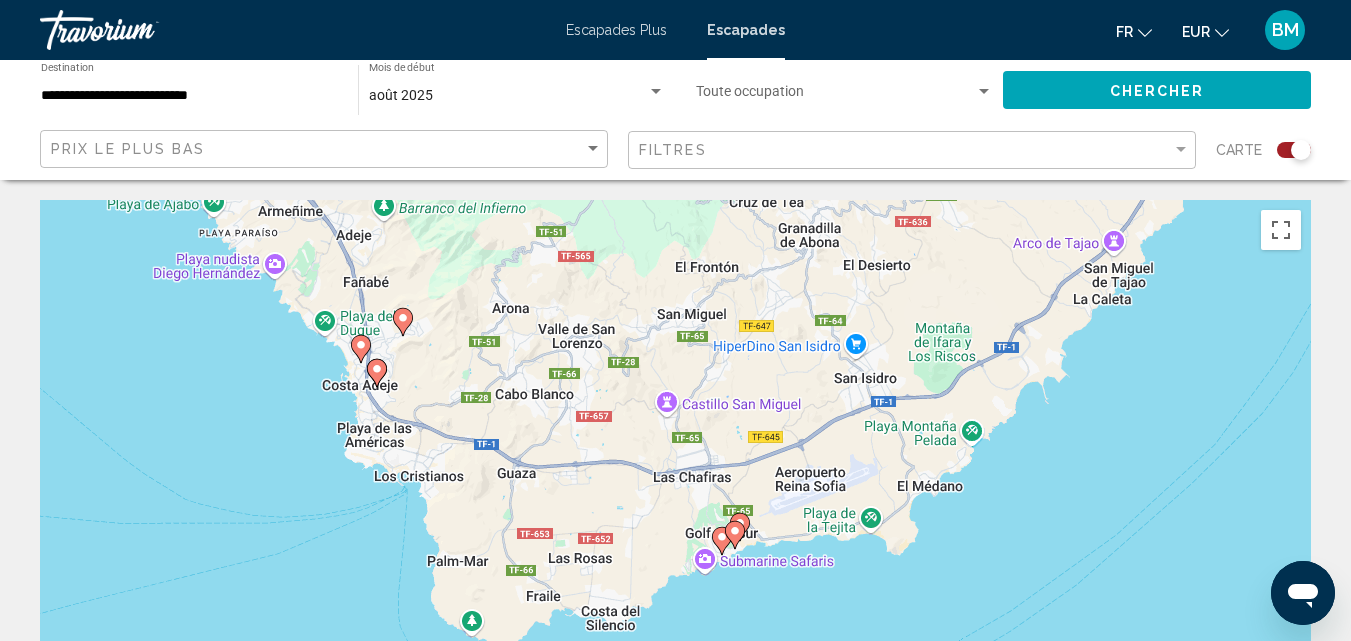 drag, startPoint x: 1132, startPoint y: 576, endPoint x: 1201, endPoint y: 332, distance: 253.56853 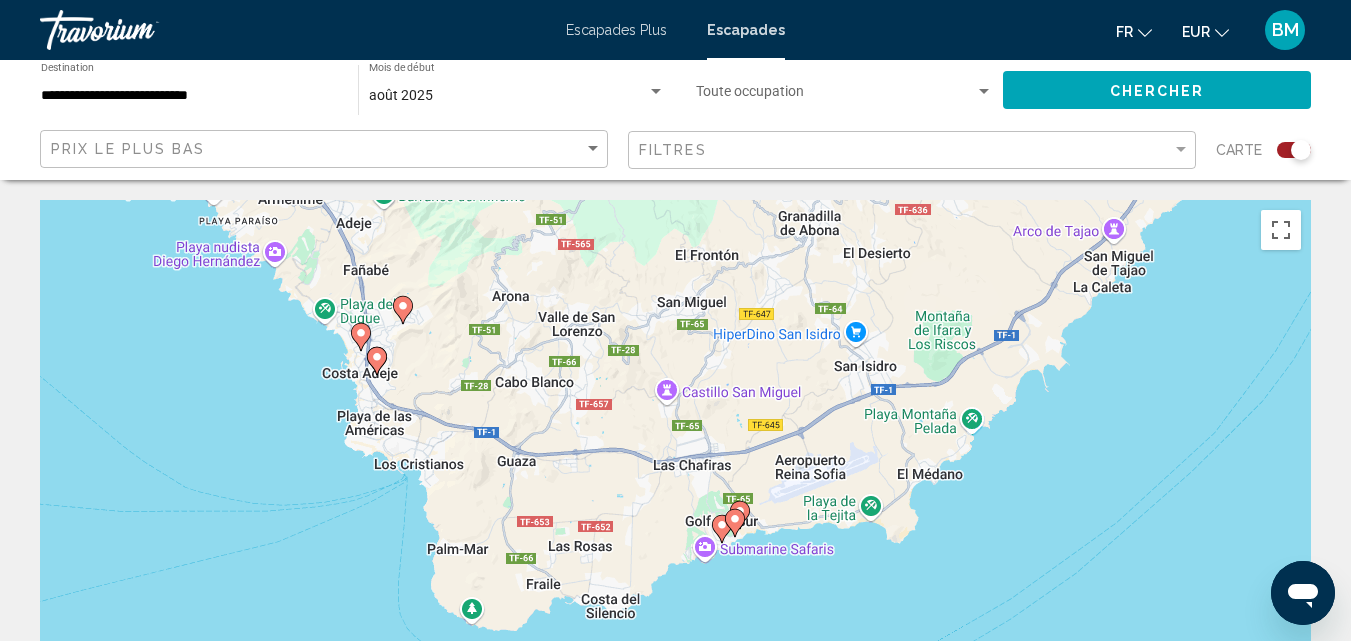 click on "Pour naviguer, appuyez sur les touches fléchées. Pour activer le glissement avec le clavier, appuyez sur Alt+Entrée. Une fois ce mode activé, utilisez les touches fléchées pour déplacer le repère. Pour valider le déplacement, appuyez sur Entrée. Pour annuler, appuyez sur Échap." at bounding box center [675, 500] 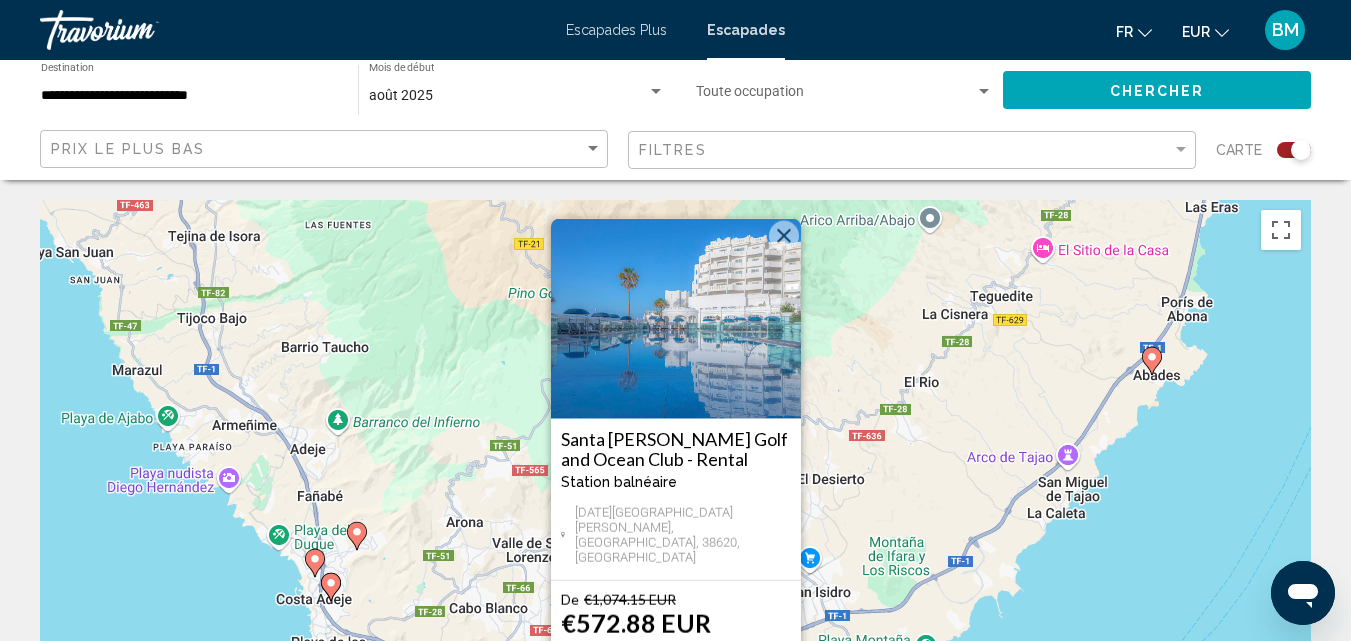 click at bounding box center [784, 236] 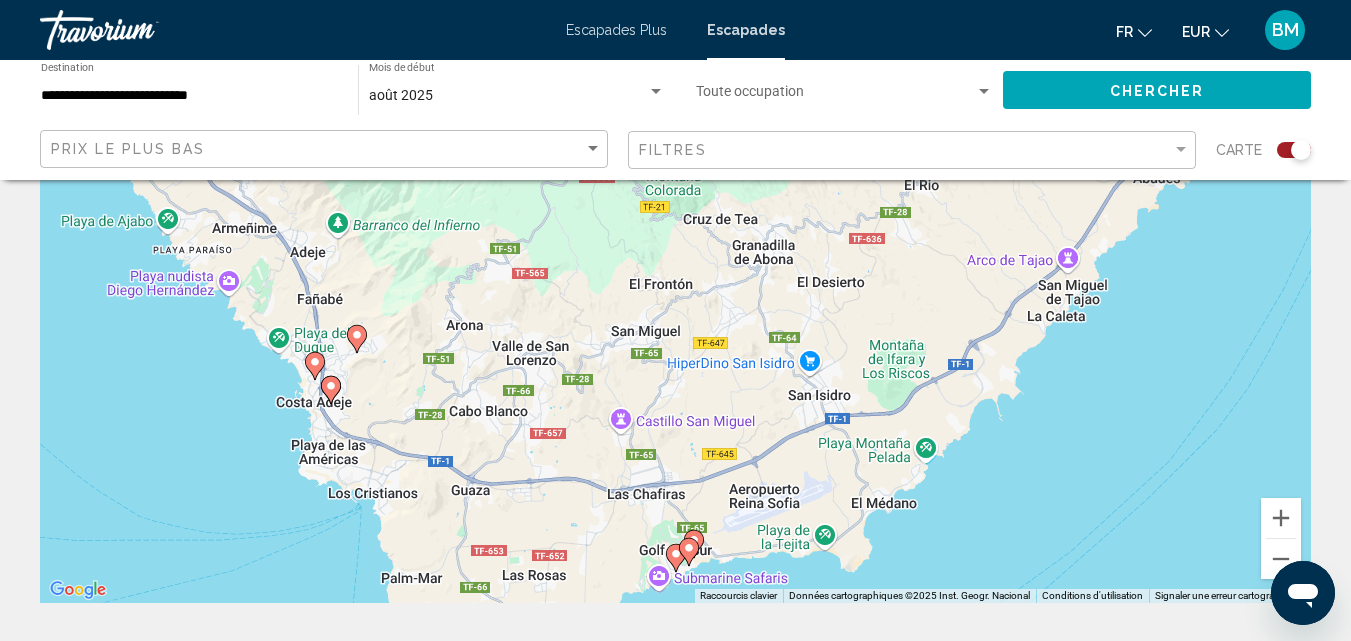 scroll, scrollTop: 200, scrollLeft: 0, axis: vertical 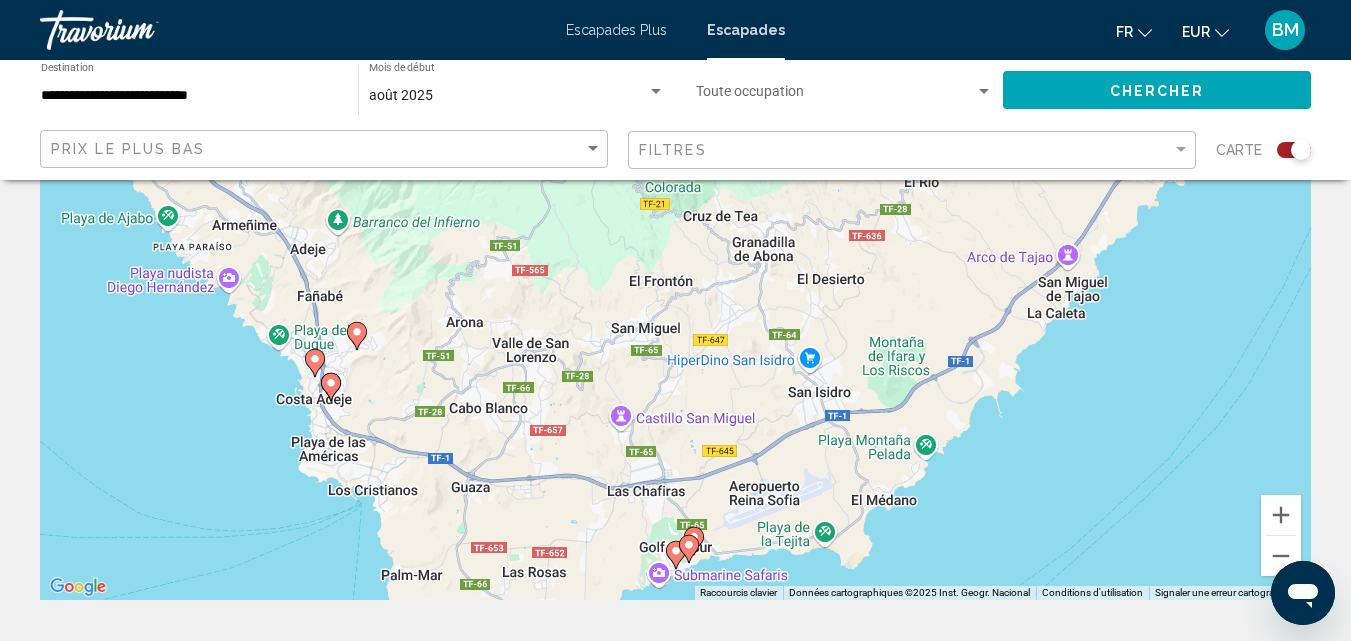 click on "Pour naviguer, appuyez sur les touches fléchées. Pour activer le glissement avec le clavier, appuyez sur Alt+Entrée. Une fois ce mode activé, utilisez les touches fléchées pour déplacer le repère. Pour valider le déplacement, appuyez sur Entrée. Pour annuler, appuyez sur Échap." at bounding box center (675, 300) 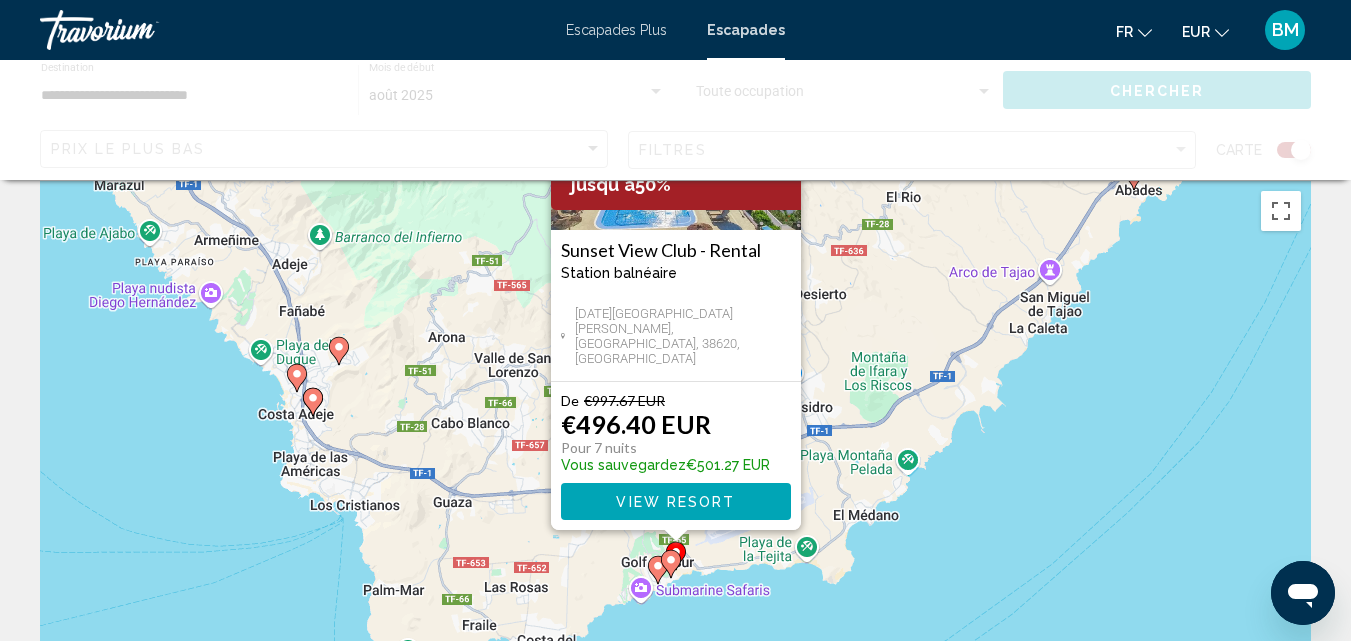 scroll, scrollTop: 0, scrollLeft: 0, axis: both 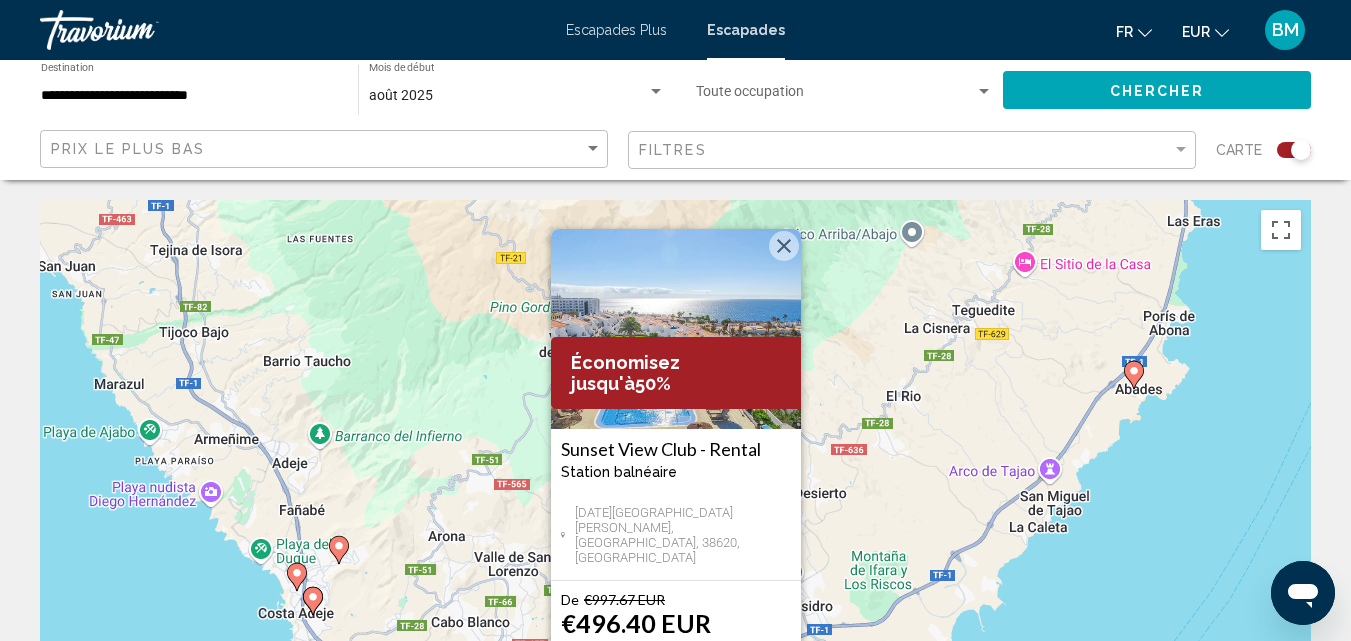 click at bounding box center [676, 329] 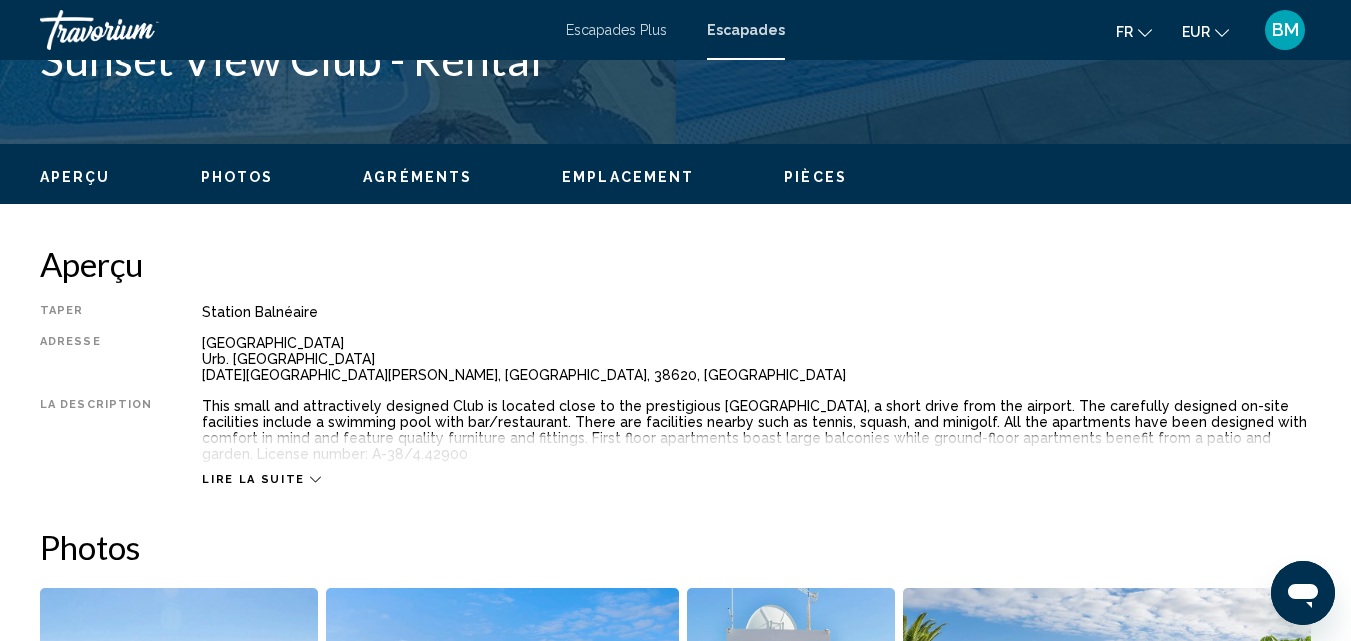 scroll, scrollTop: 915, scrollLeft: 0, axis: vertical 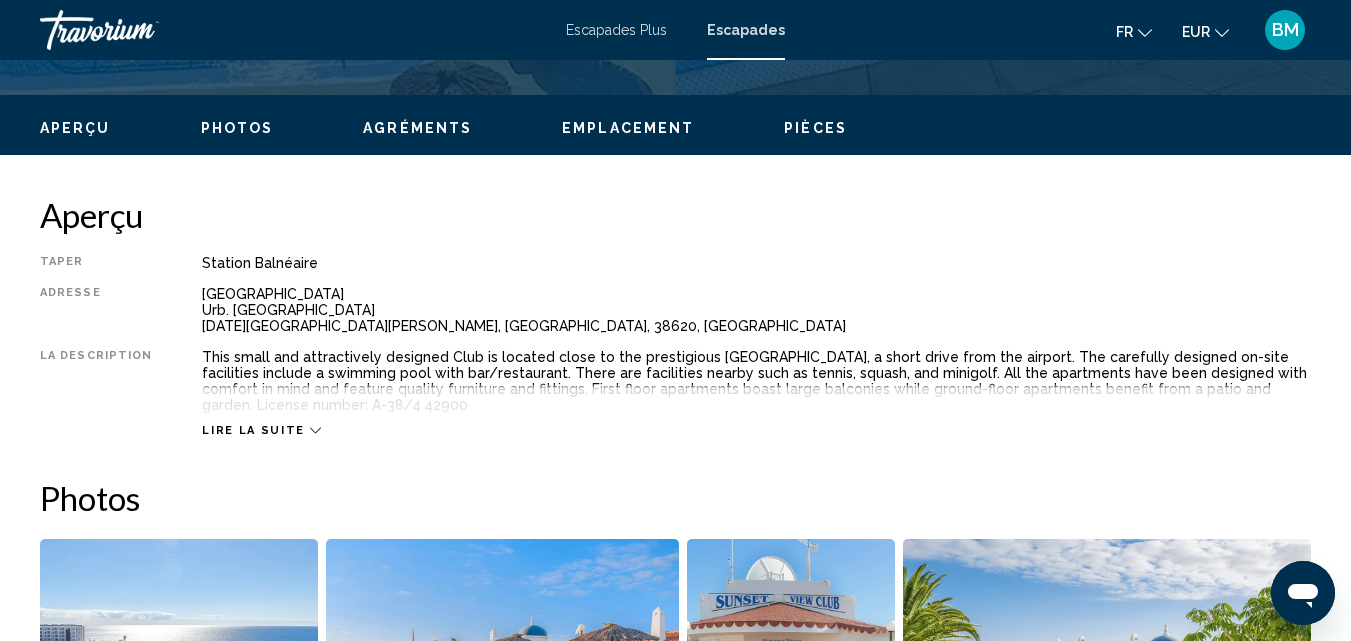click on "Lire la suite" at bounding box center [756, 410] 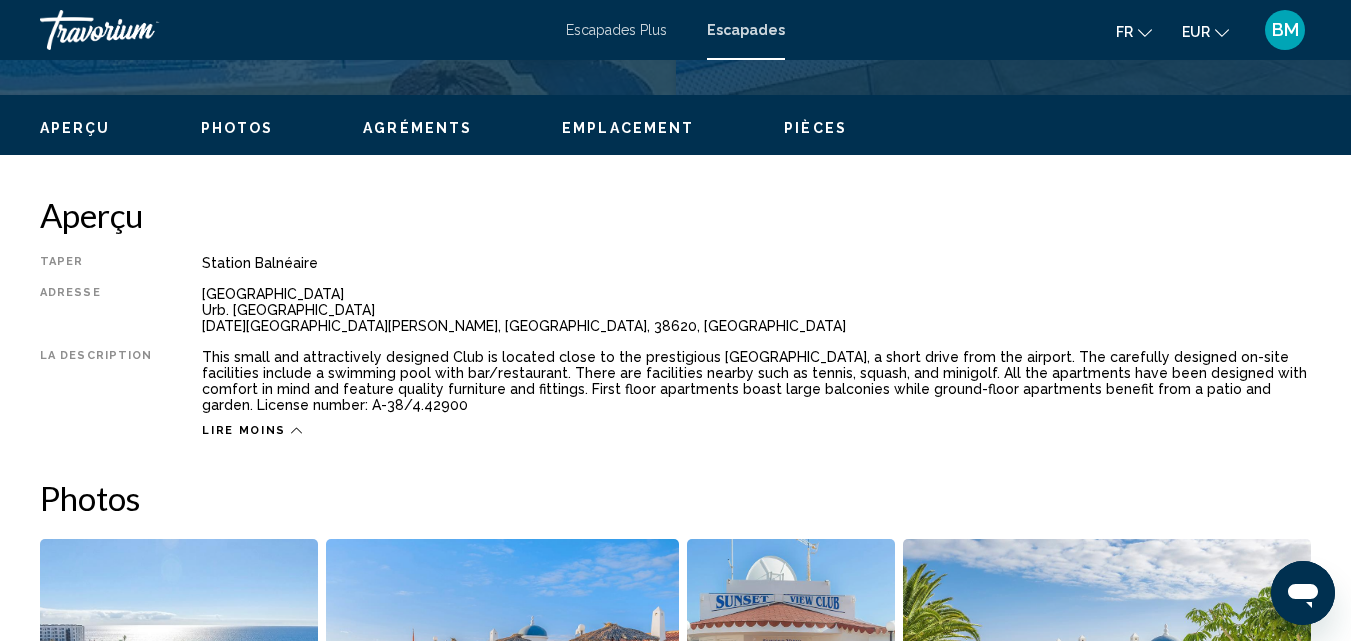 click on "fr
Anglais Espagnol Français italien Portugais russe" 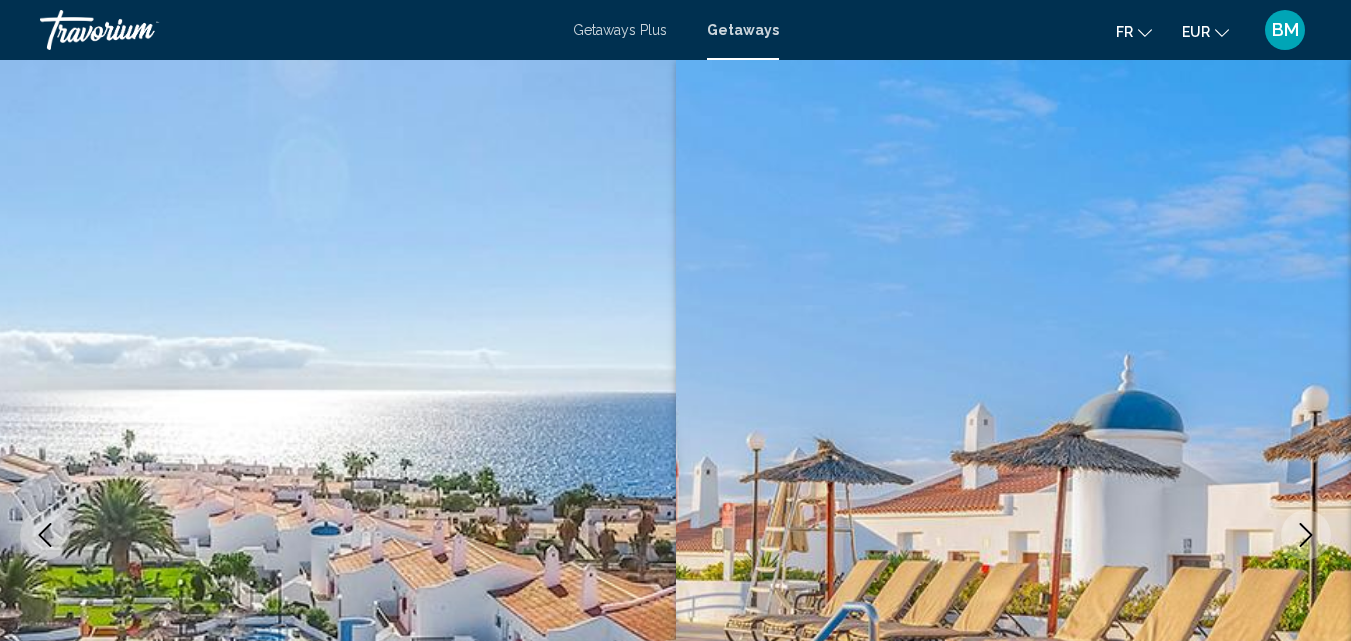 scroll, scrollTop: 0, scrollLeft: 0, axis: both 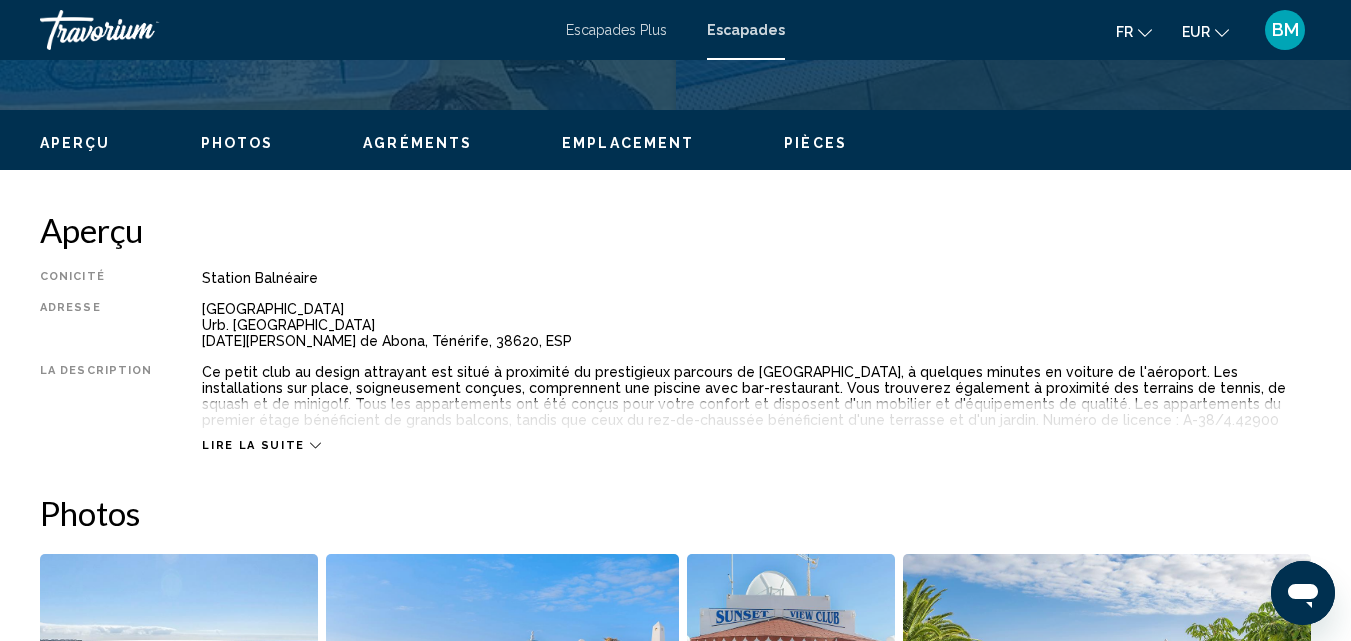 click on "Lire la suite" at bounding box center (253, 445) 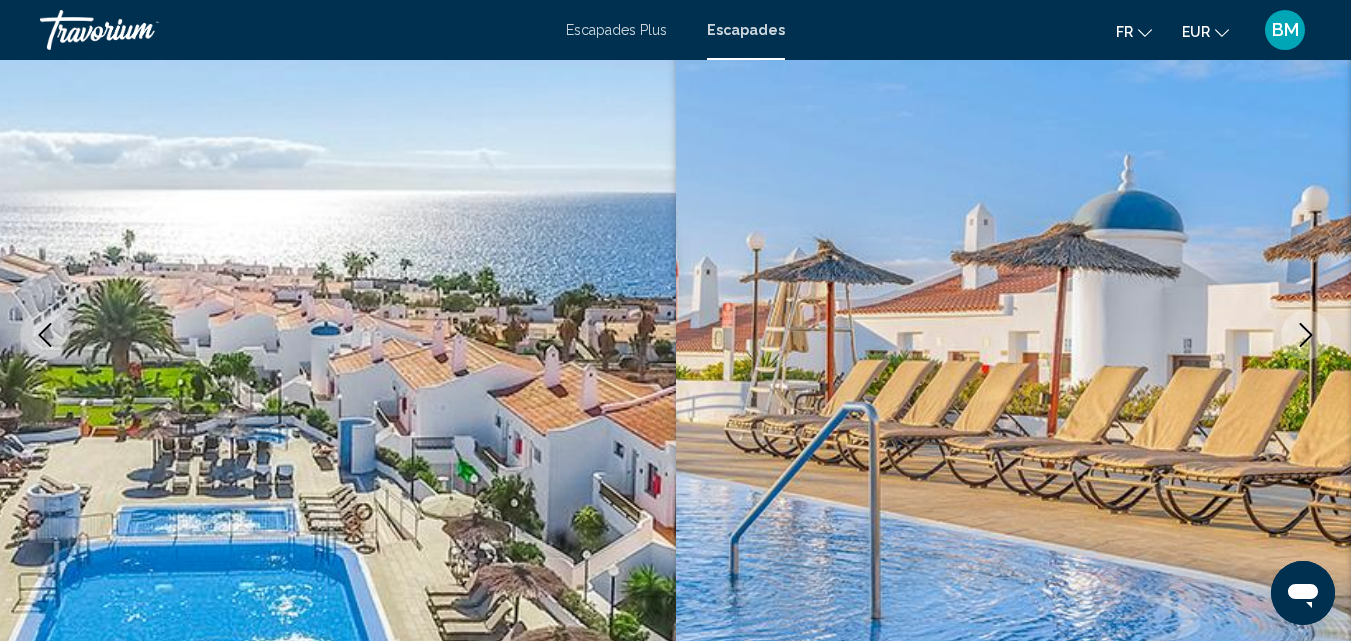scroll, scrollTop: 74, scrollLeft: 0, axis: vertical 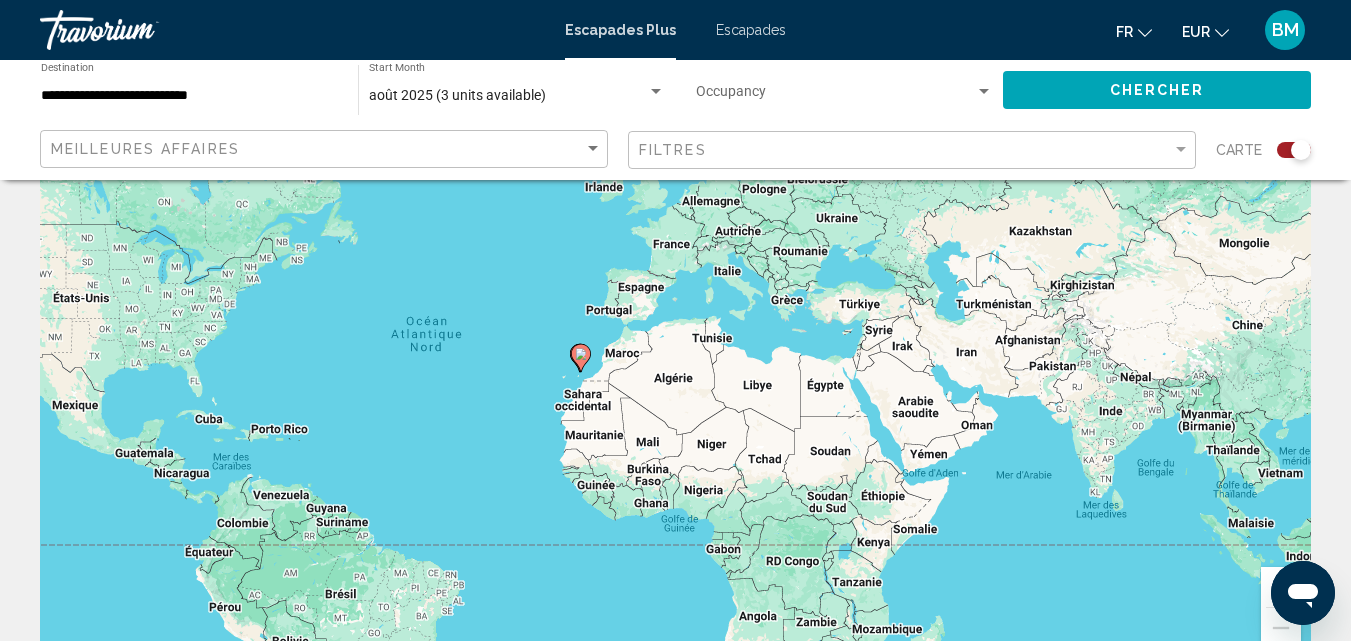 drag, startPoint x: 908, startPoint y: 446, endPoint x: 717, endPoint y: 440, distance: 191.09422 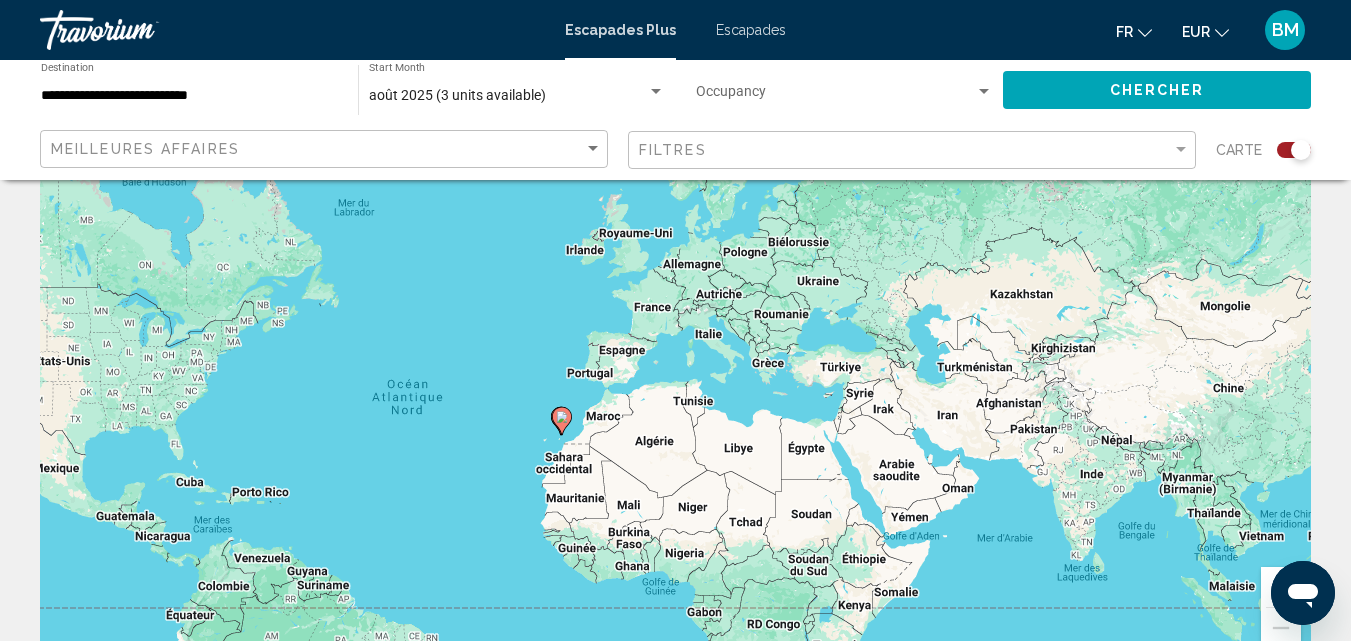 drag, startPoint x: 947, startPoint y: 363, endPoint x: 928, endPoint y: 433, distance: 72.53275 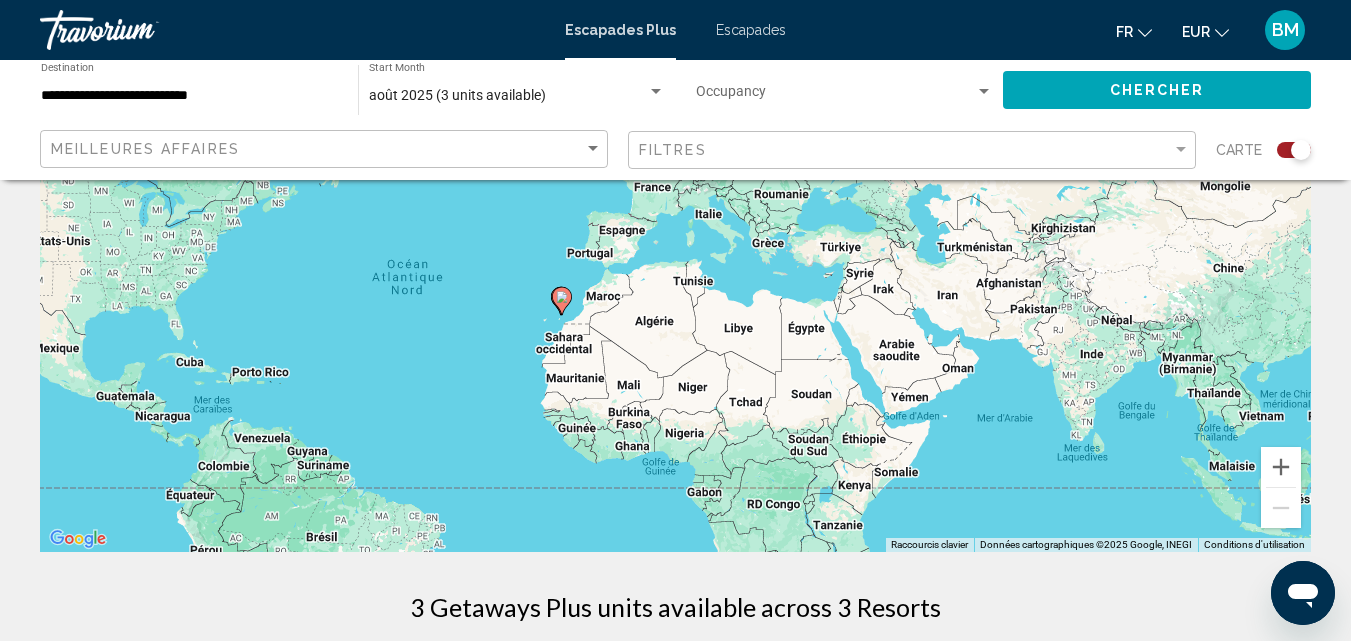 scroll, scrollTop: 256, scrollLeft: 0, axis: vertical 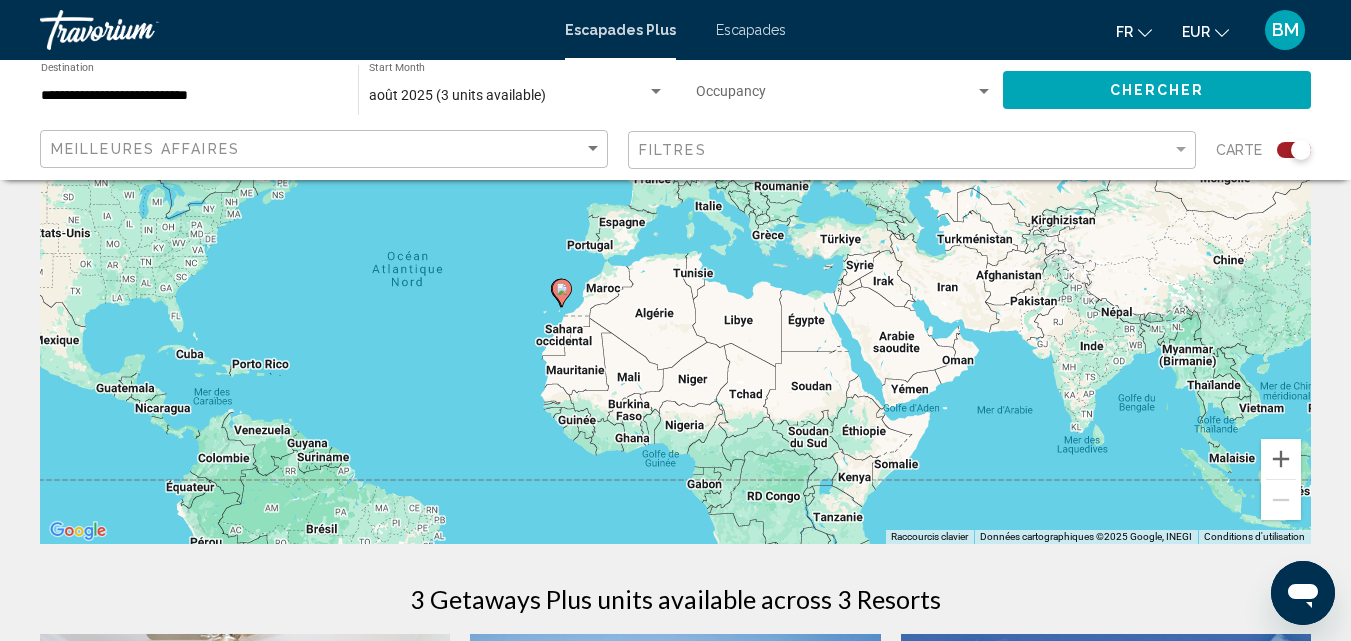 click on "Pour naviguer, appuyez sur les touches fléchées. Pour activer le glissement avec le clavier, appuyez sur Alt+Entrée. Une fois ce mode activé, utilisez les touches fléchées pour déplacer le repère. Pour valider le déplacement, appuyez sur Entrée. Pour annuler, appuyez sur Échap." at bounding box center [675, 244] 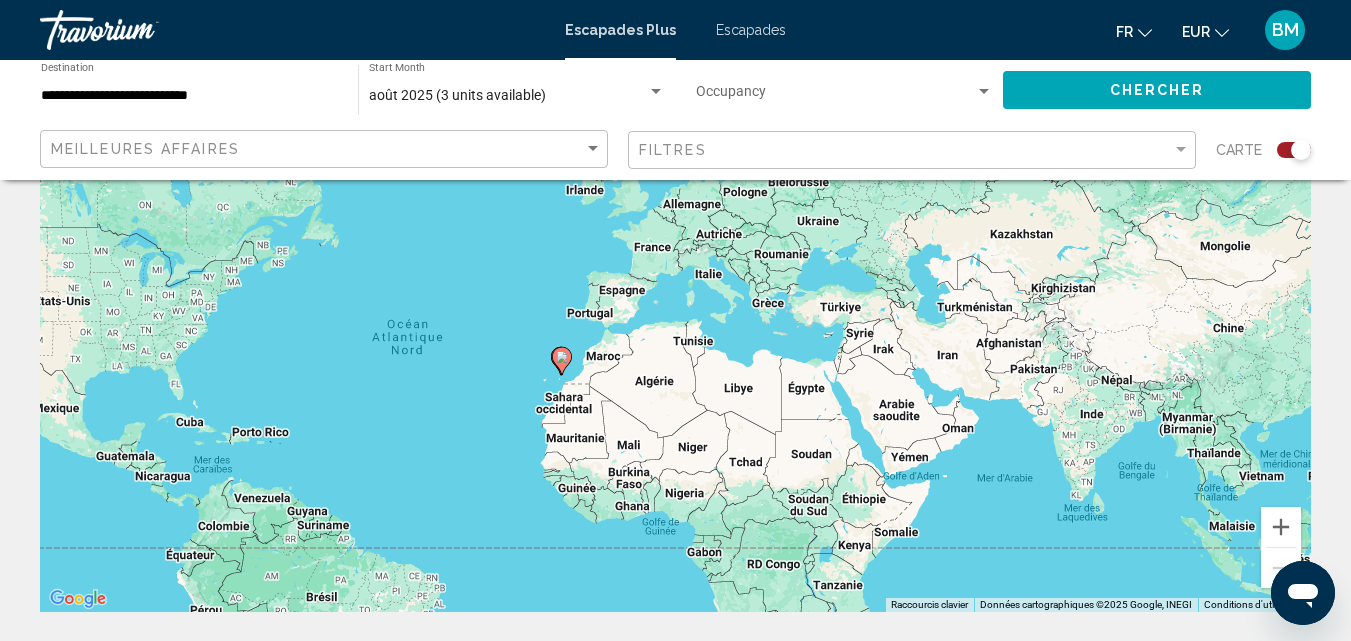scroll, scrollTop: 156, scrollLeft: 0, axis: vertical 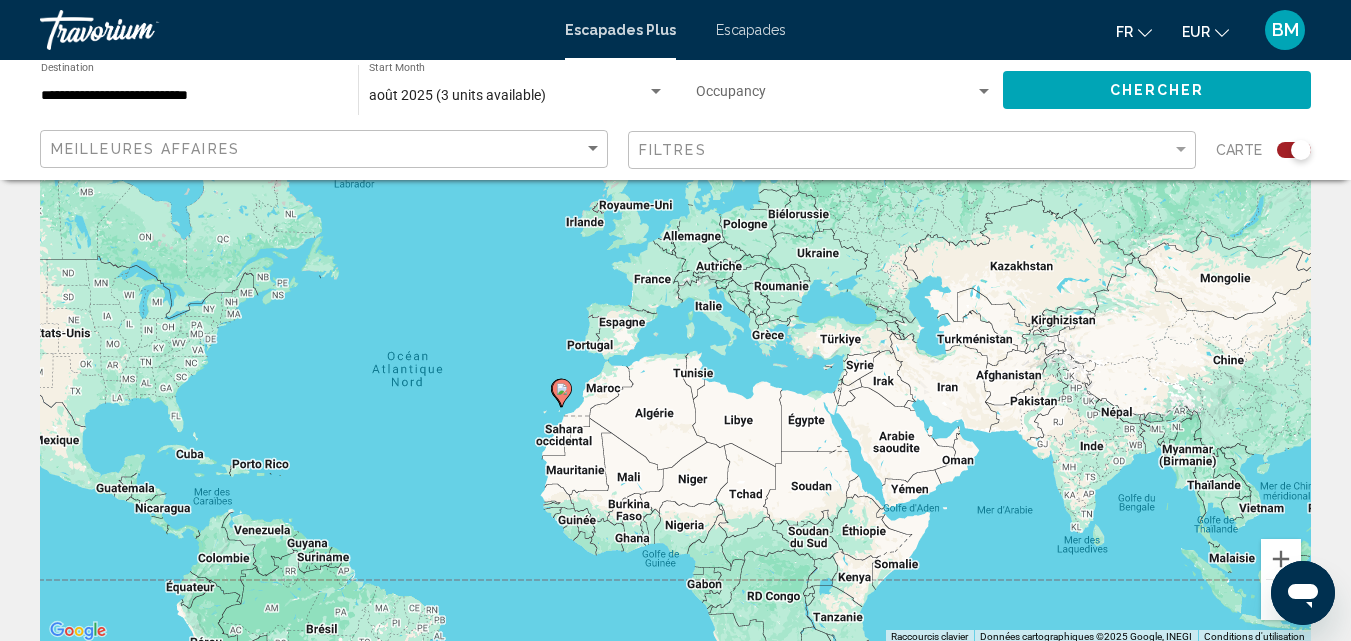 click 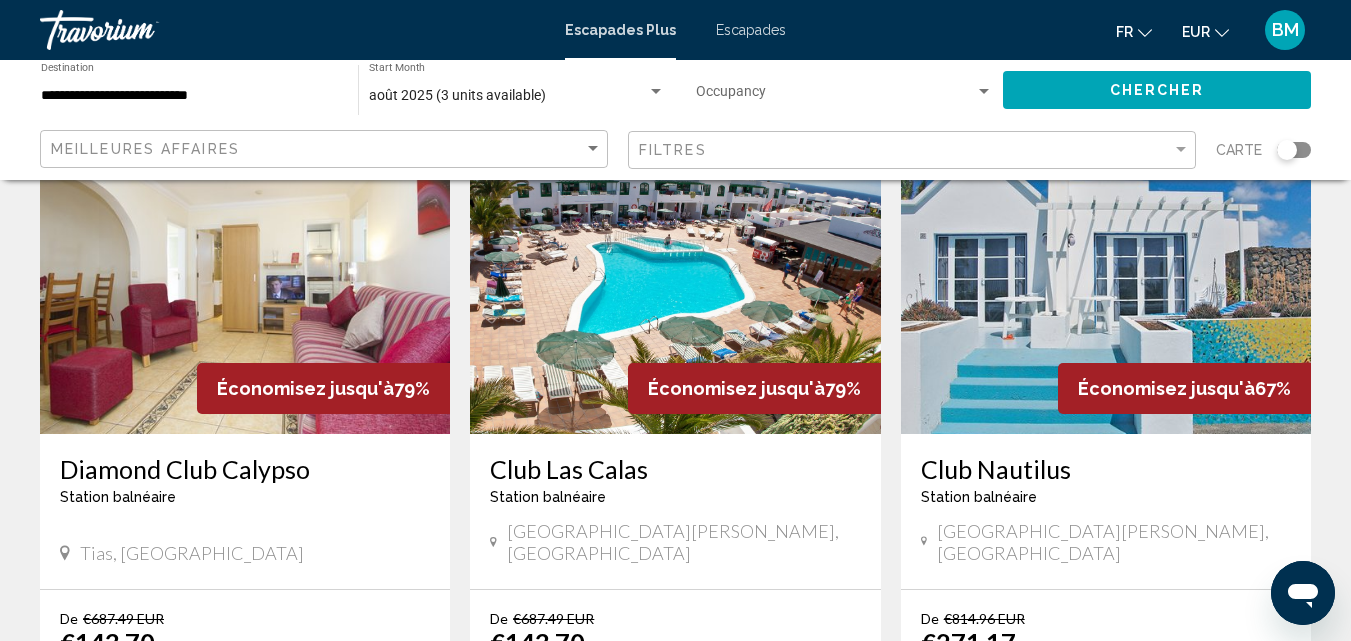 click 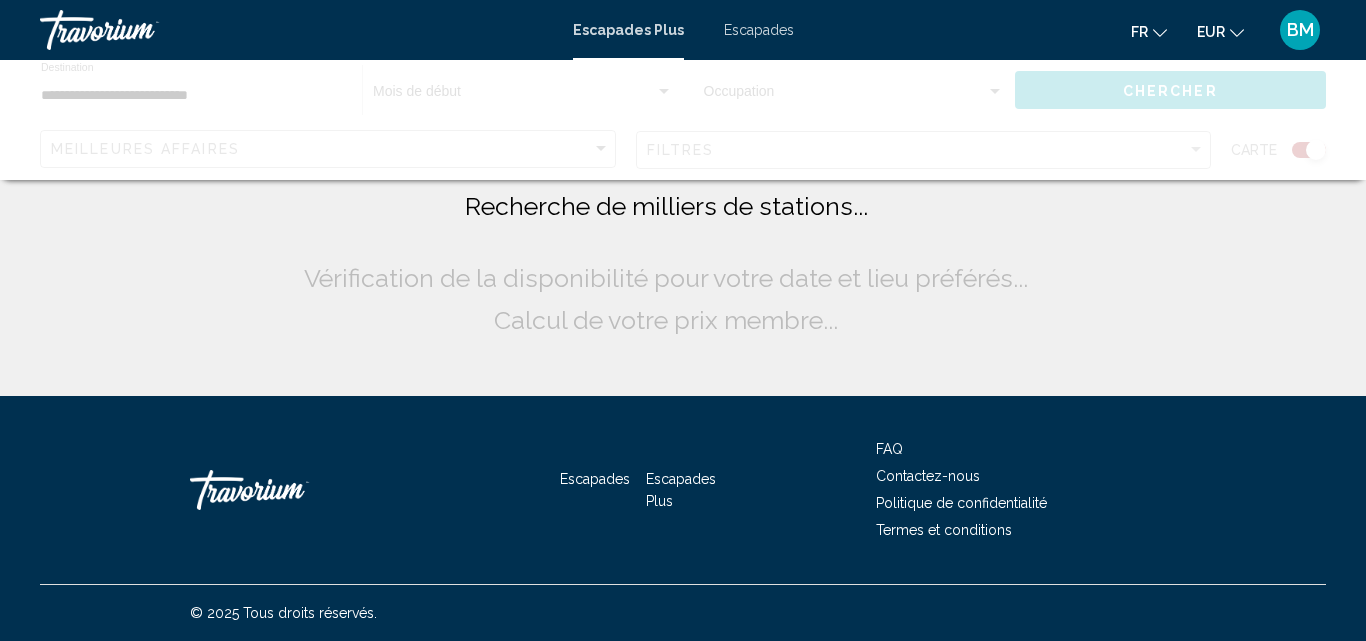 scroll, scrollTop: 0, scrollLeft: 0, axis: both 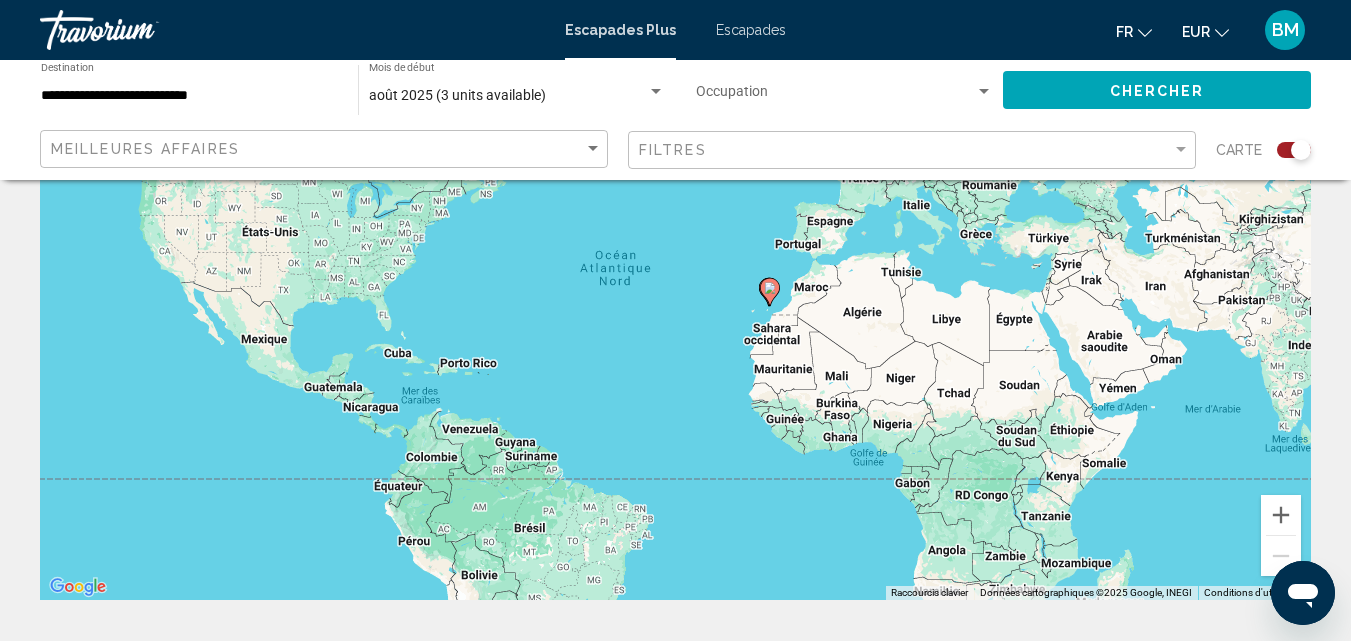 click on "Pour naviguer, appuyez sur les touches fléchées. Pour activer le glissement avec le clavier, appuyez sur Alt+Entrée. Une fois ce mode activé, utilisez les touches fléchées pour déplacer le repère. Pour valider le déplacement, appuyez sur Entrée. Pour annuler, appuyez sur Échap." at bounding box center (675, 300) 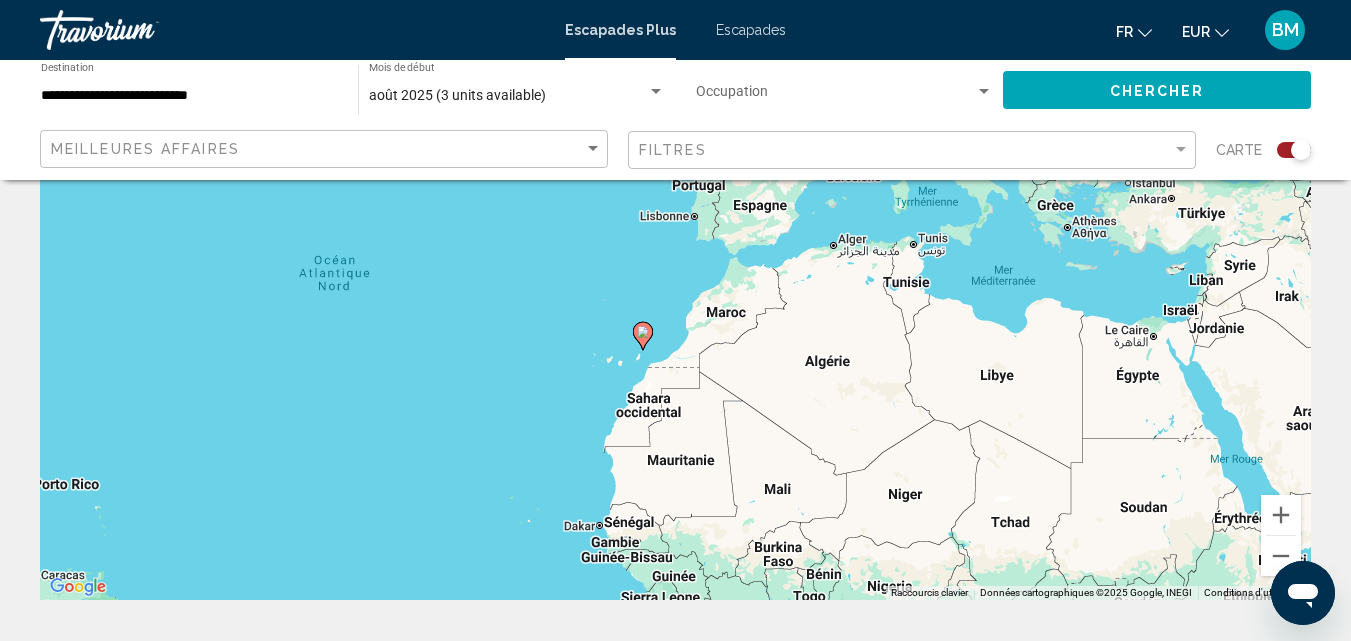drag, startPoint x: 450, startPoint y: 337, endPoint x: 854, endPoint y: 571, distance: 466.87473 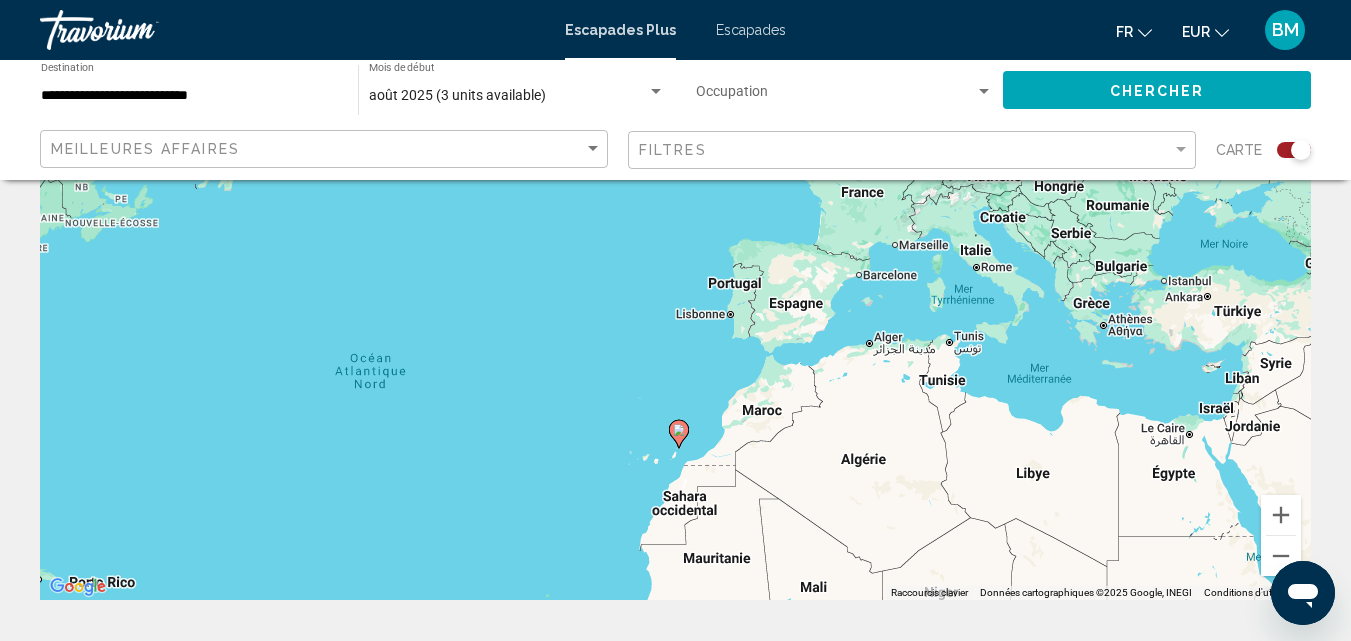 drag, startPoint x: 709, startPoint y: 367, endPoint x: 749, endPoint y: 481, distance: 120.8139 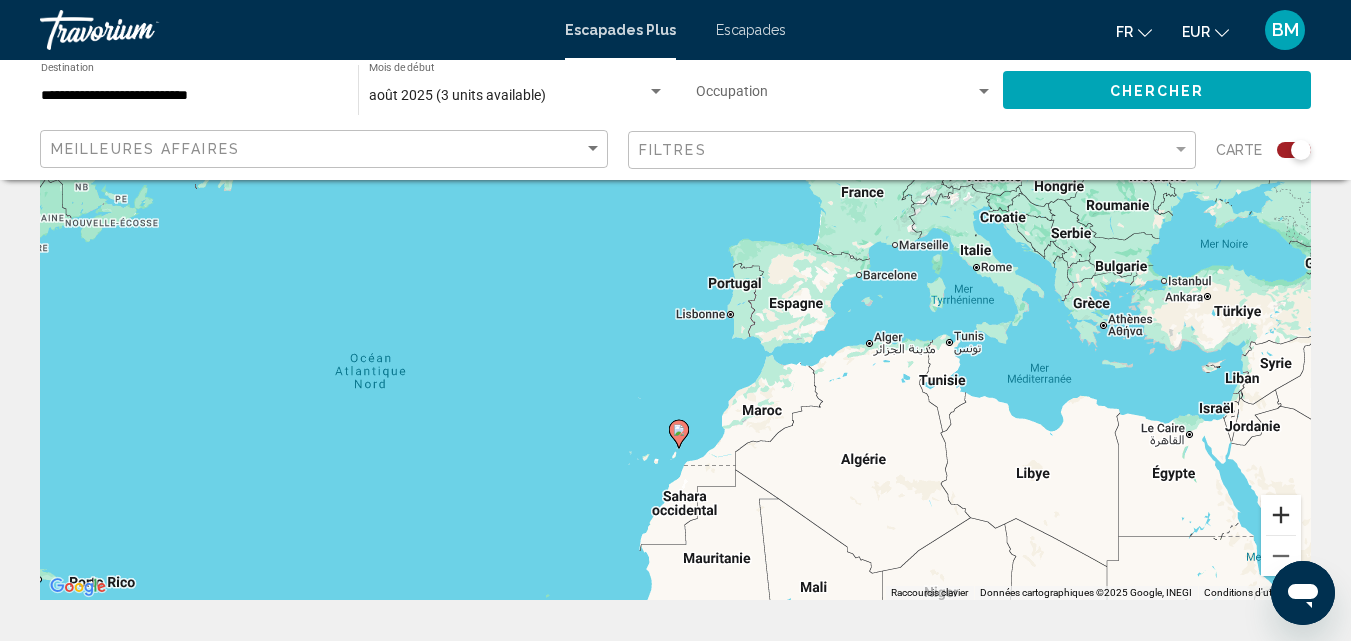 click at bounding box center (1281, 515) 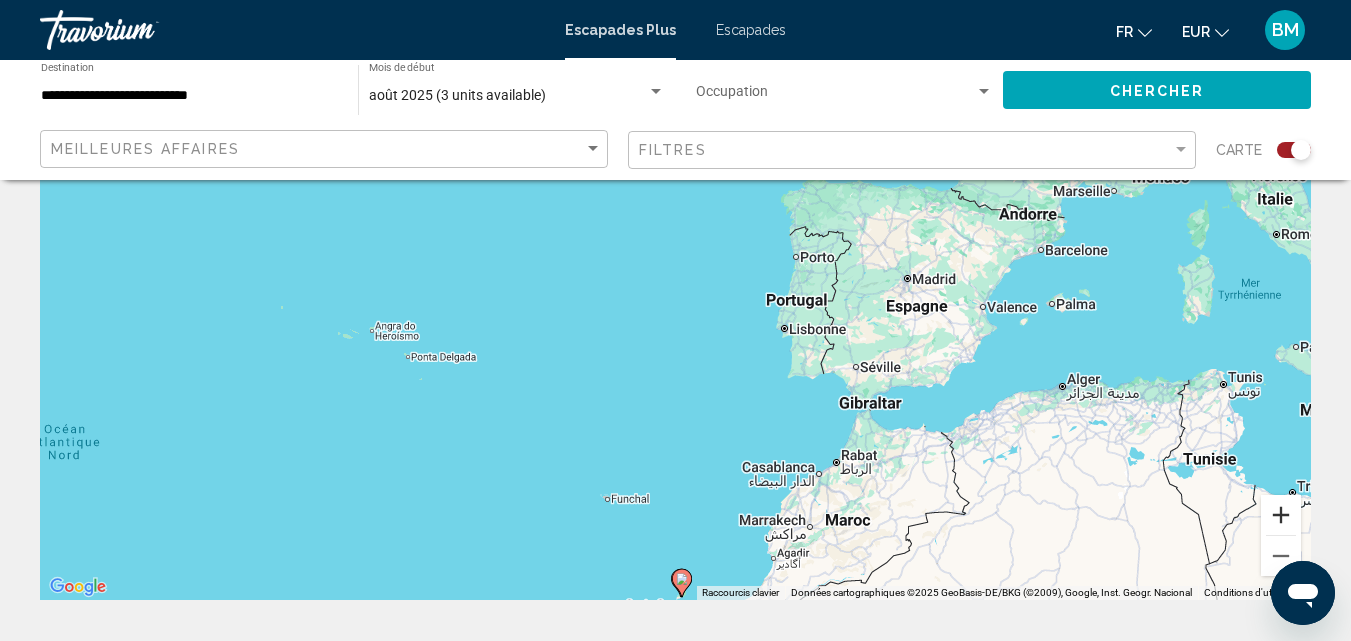 click at bounding box center [1281, 515] 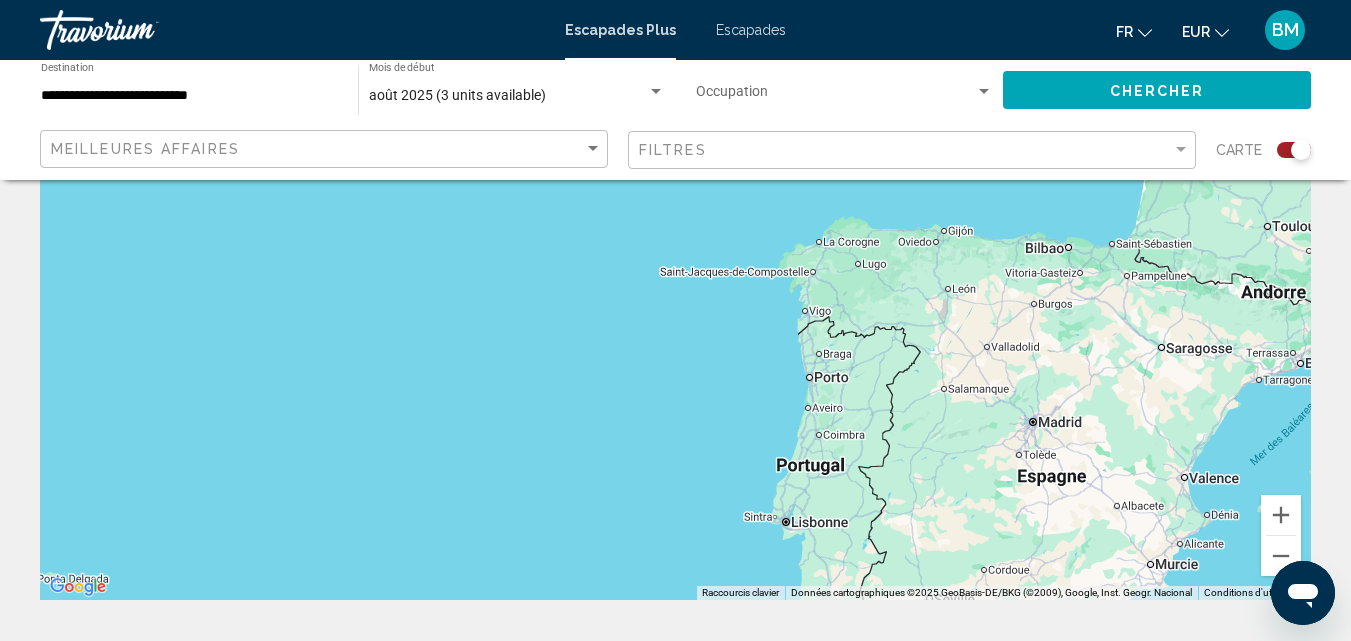 drag, startPoint x: 1046, startPoint y: 303, endPoint x: 941, endPoint y: 469, distance: 196.42047 